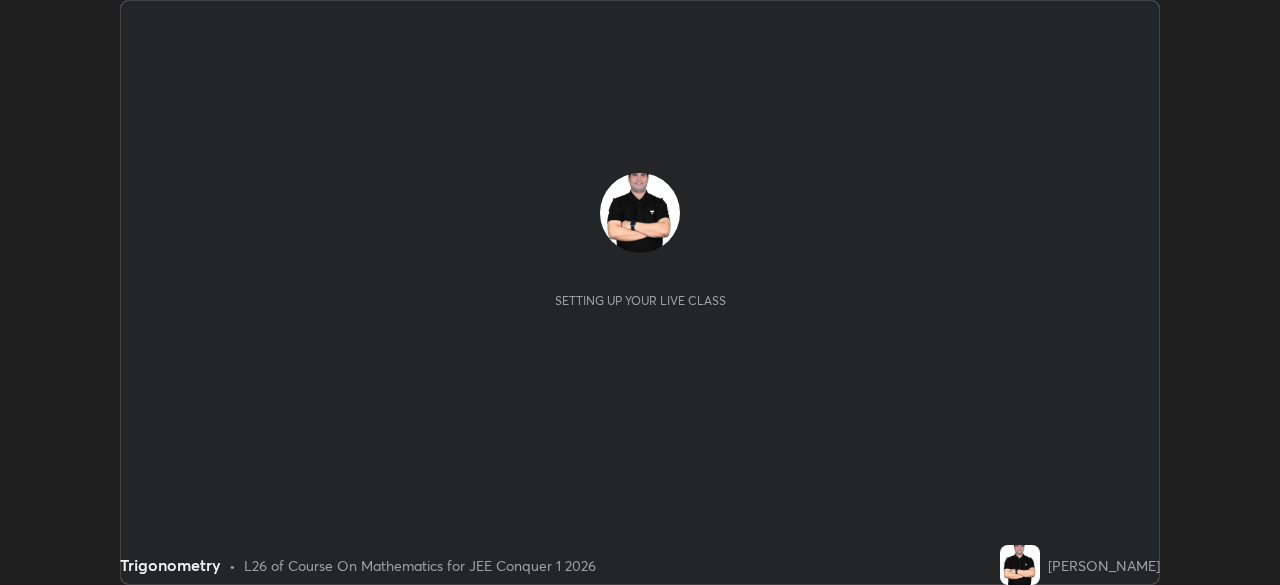 scroll, scrollTop: 0, scrollLeft: 0, axis: both 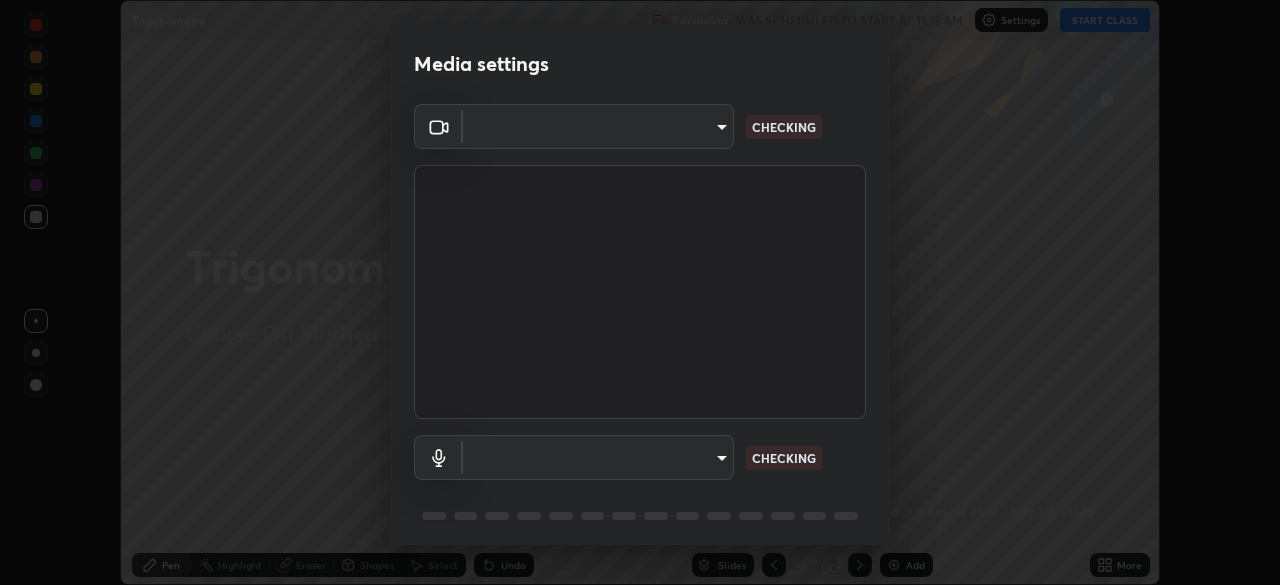 type on "29a6fad39686c8865271031c2ca64415912ad9ea0697b9480c0af49a57aa9a2c" 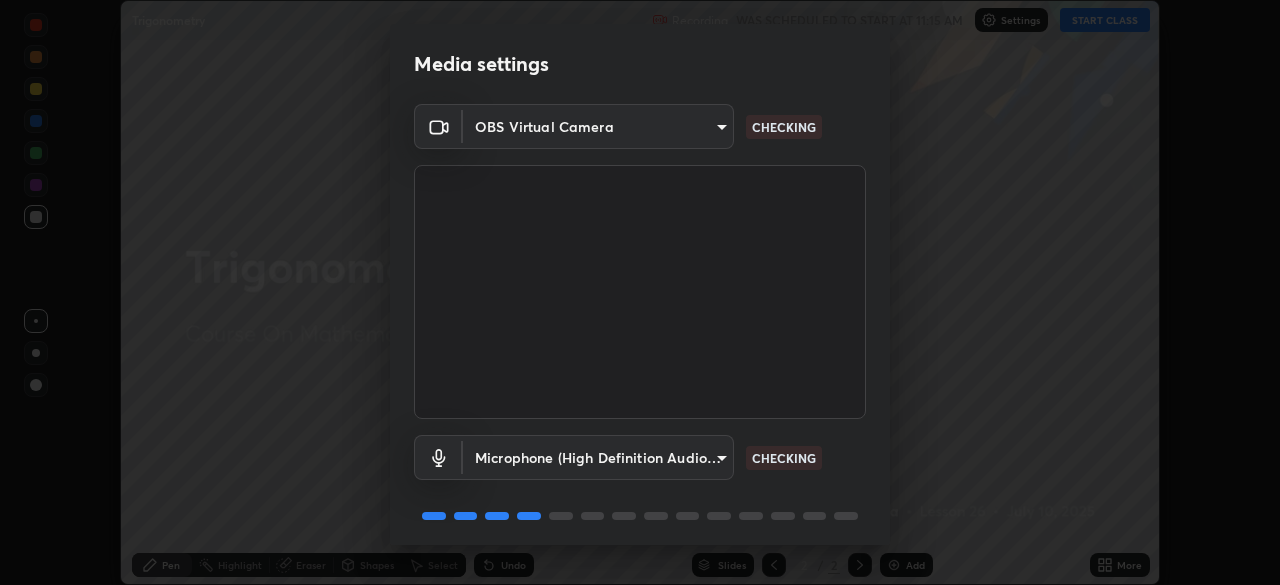 scroll, scrollTop: 71, scrollLeft: 0, axis: vertical 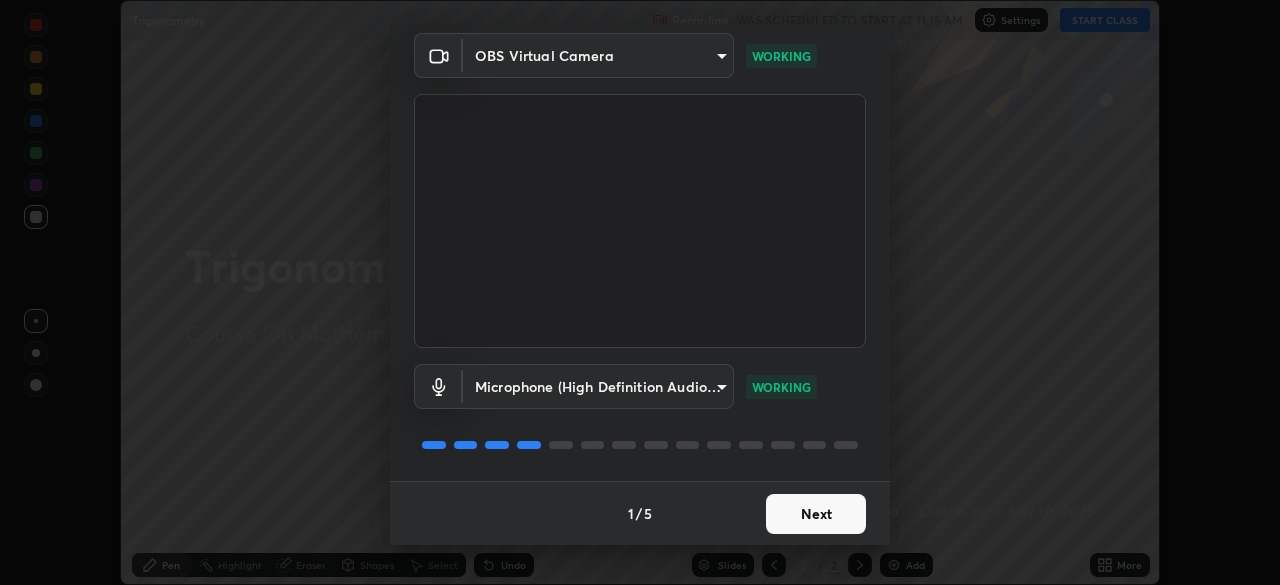 click on "Next" at bounding box center (816, 514) 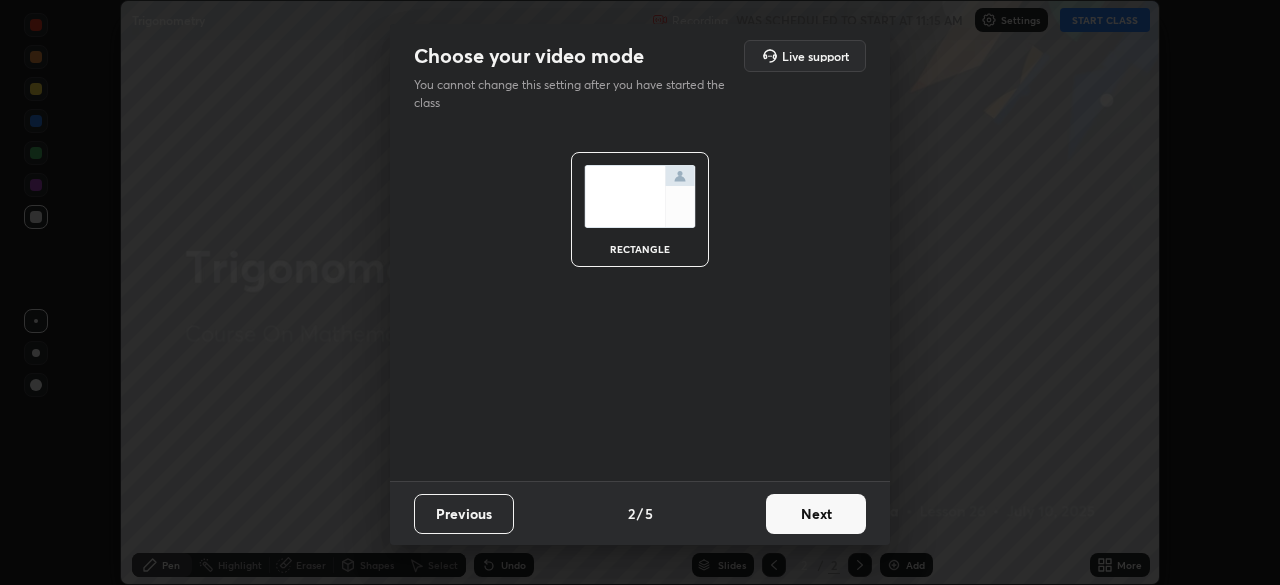 scroll, scrollTop: 0, scrollLeft: 0, axis: both 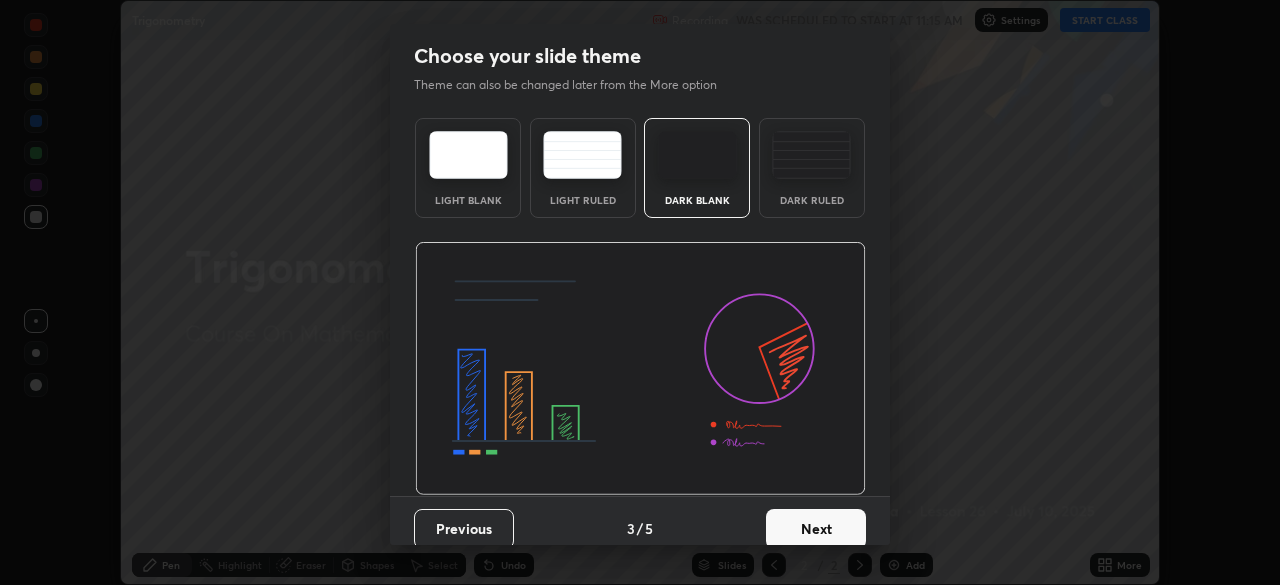 click on "Next" at bounding box center (816, 529) 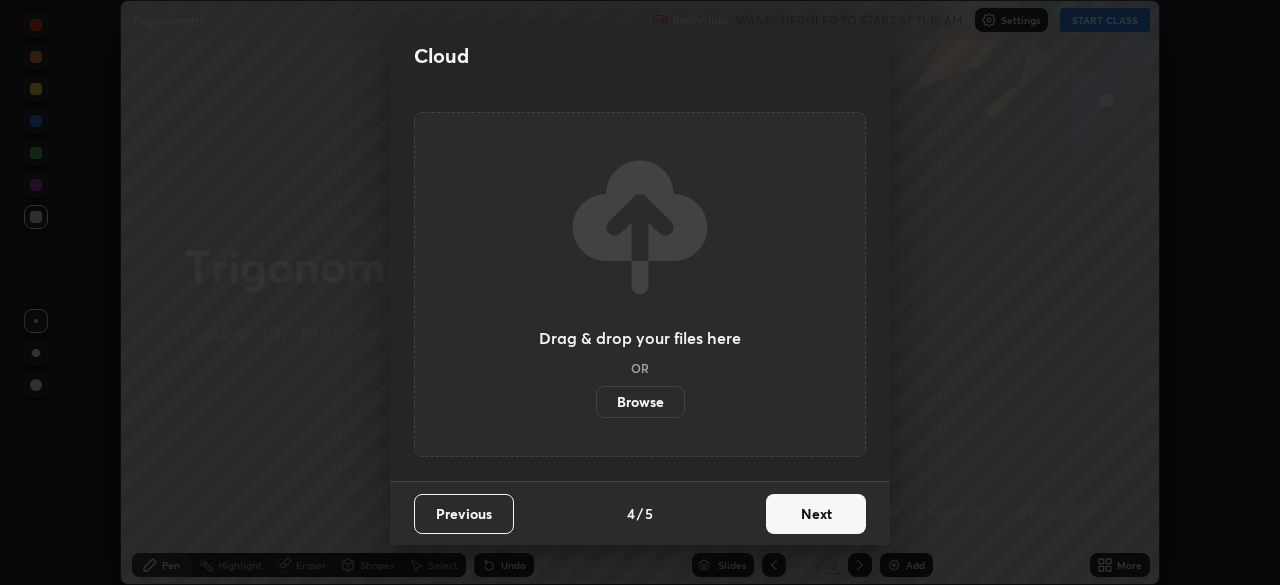 click on "Next" at bounding box center [816, 514] 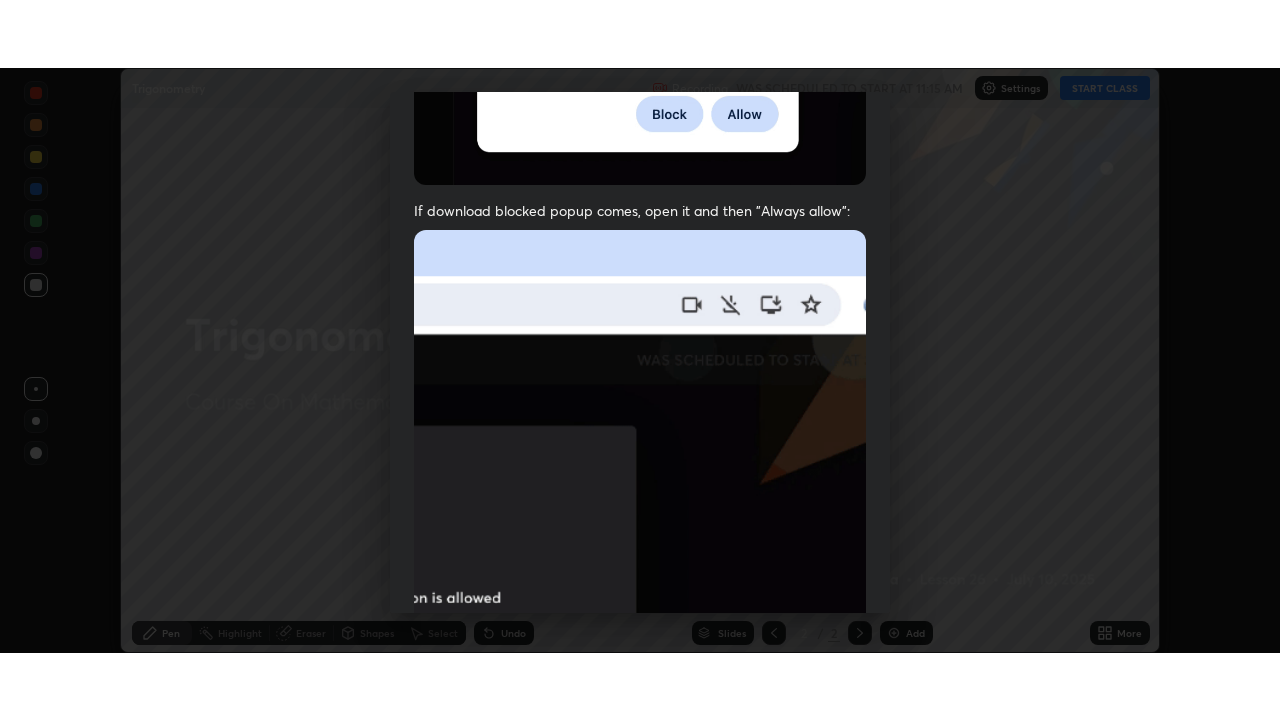 scroll, scrollTop: 479, scrollLeft: 0, axis: vertical 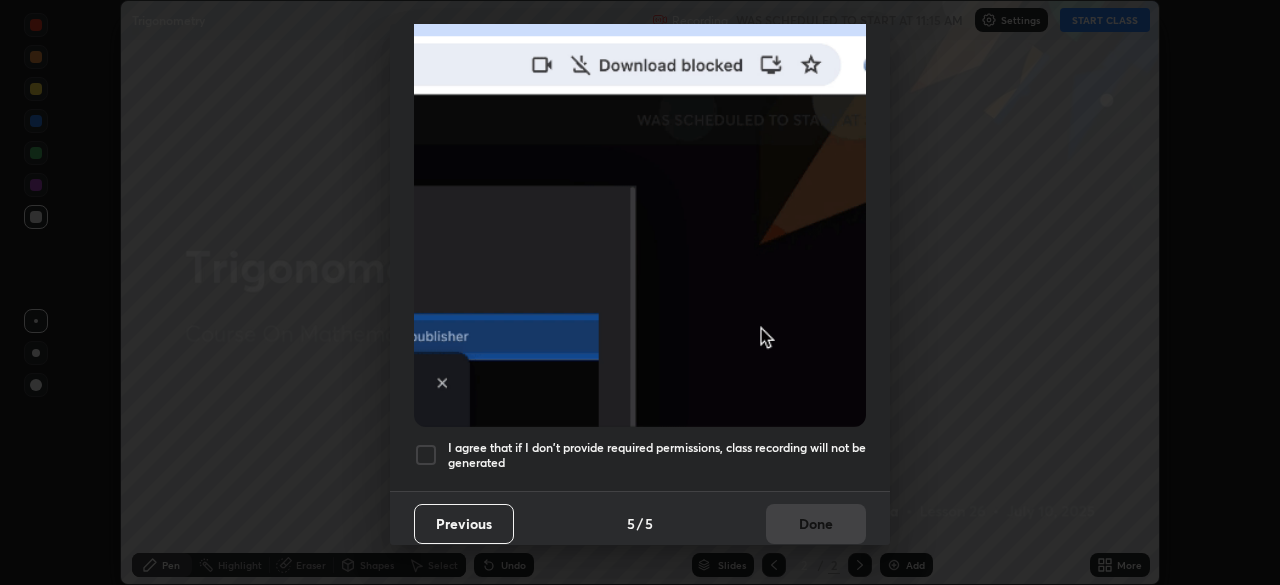 click at bounding box center [426, 455] 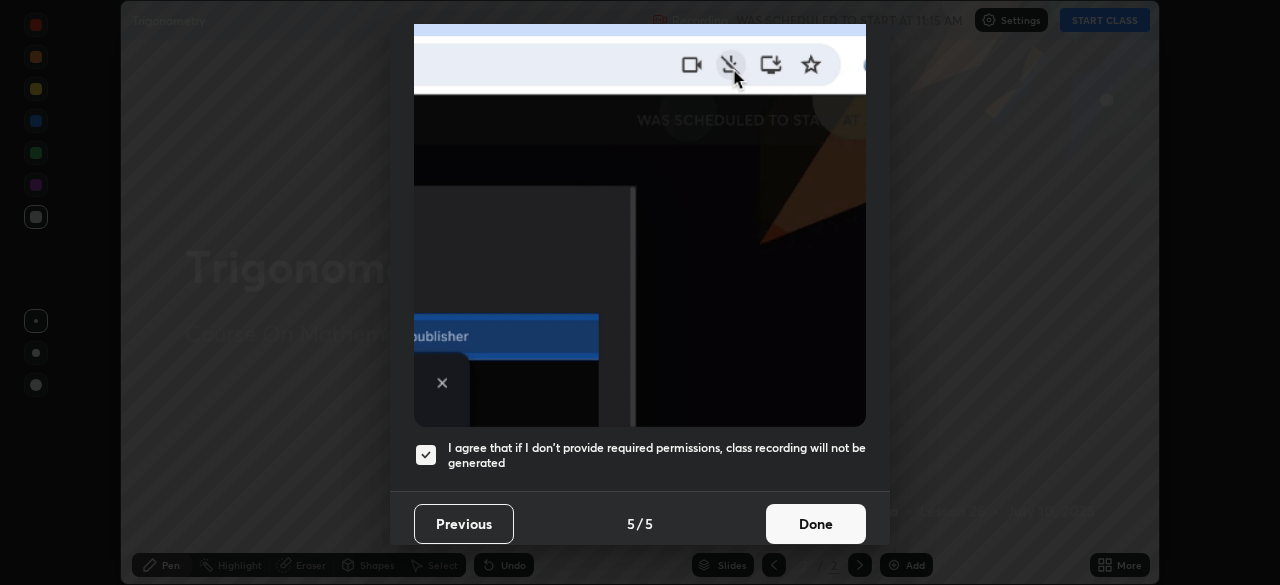click on "Done" at bounding box center (816, 524) 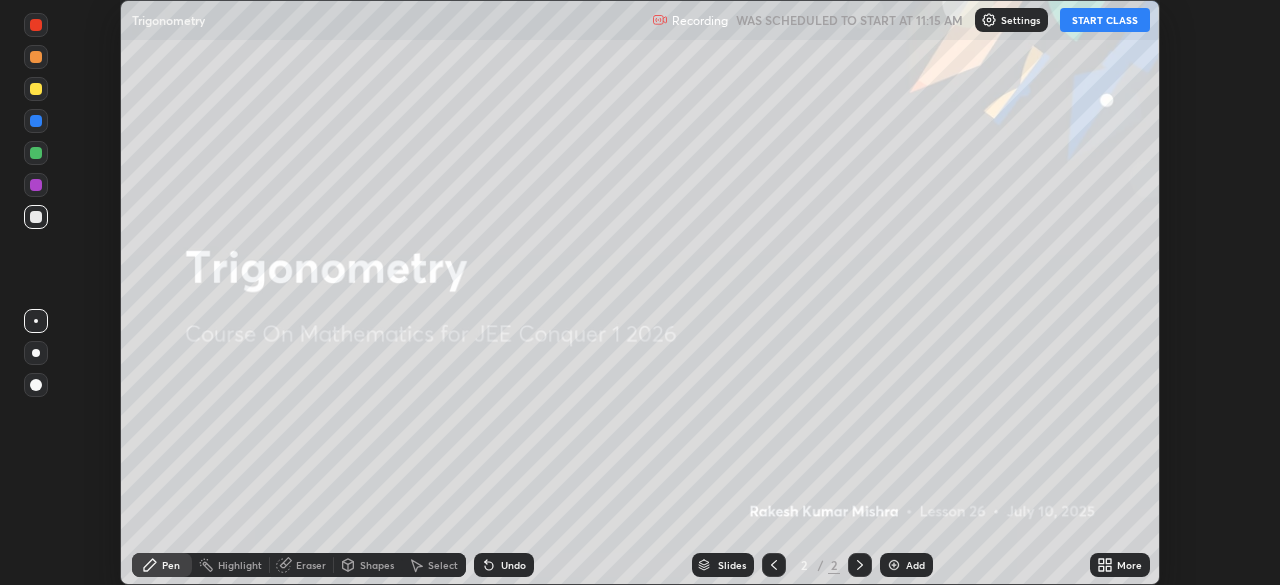 click 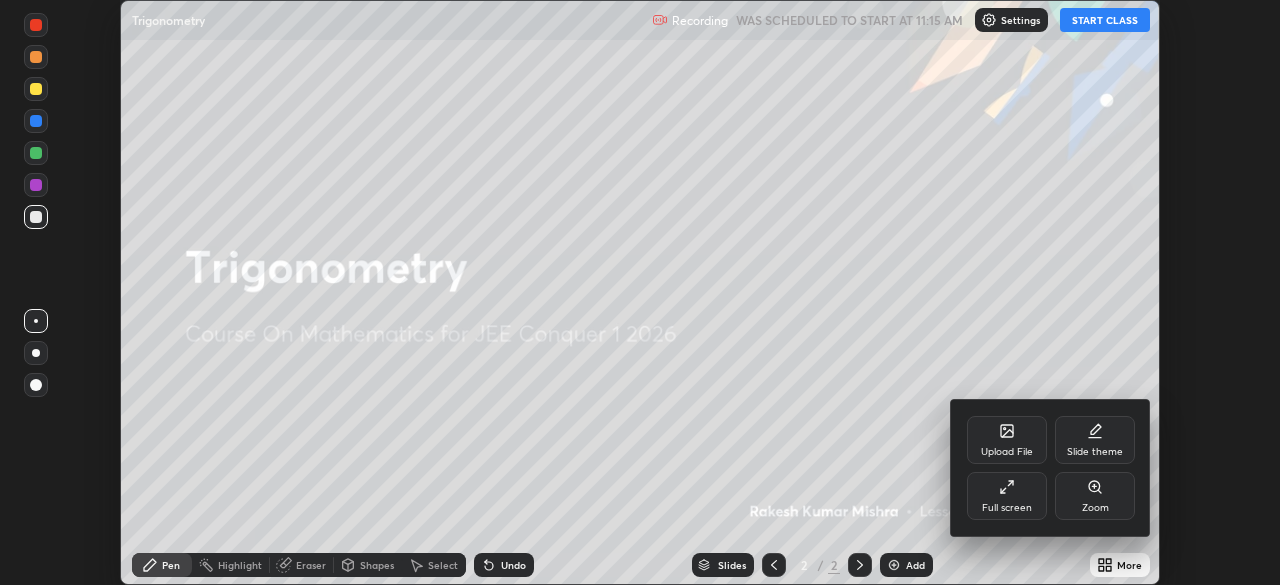 click on "Upload File" at bounding box center [1007, 440] 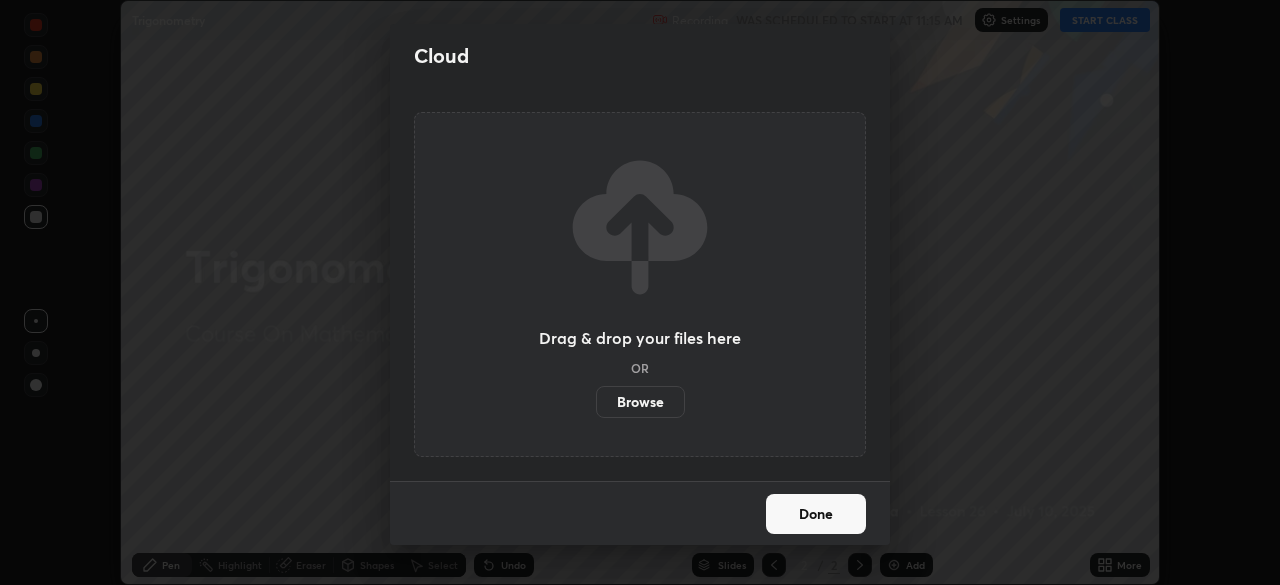 click on "Browse" at bounding box center [640, 402] 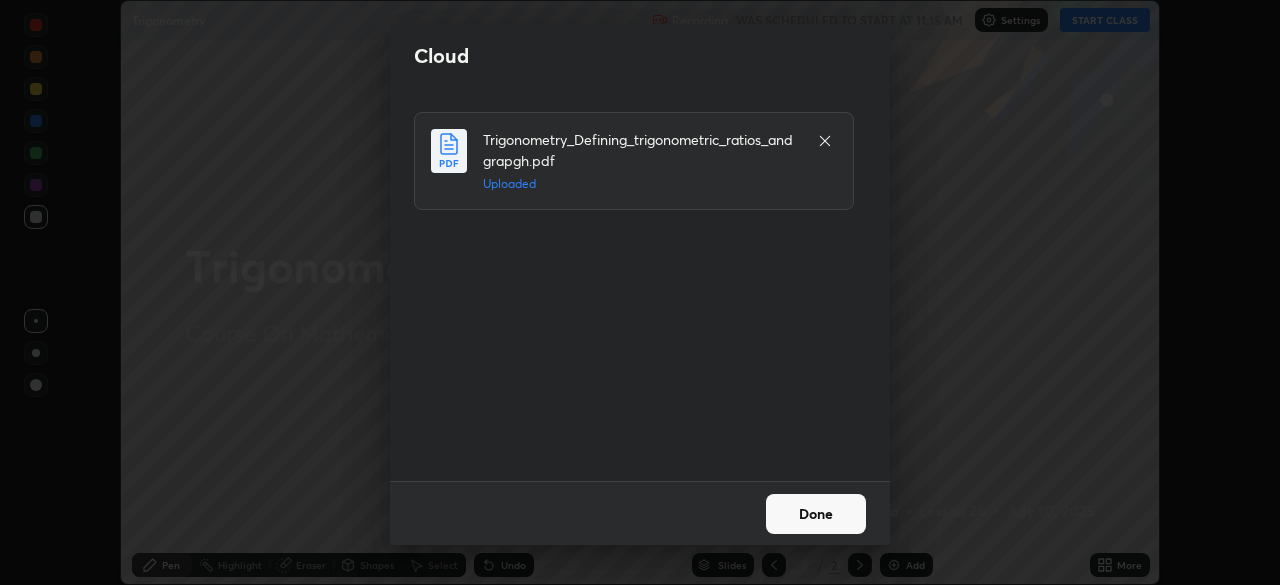 click on "Done" at bounding box center [816, 514] 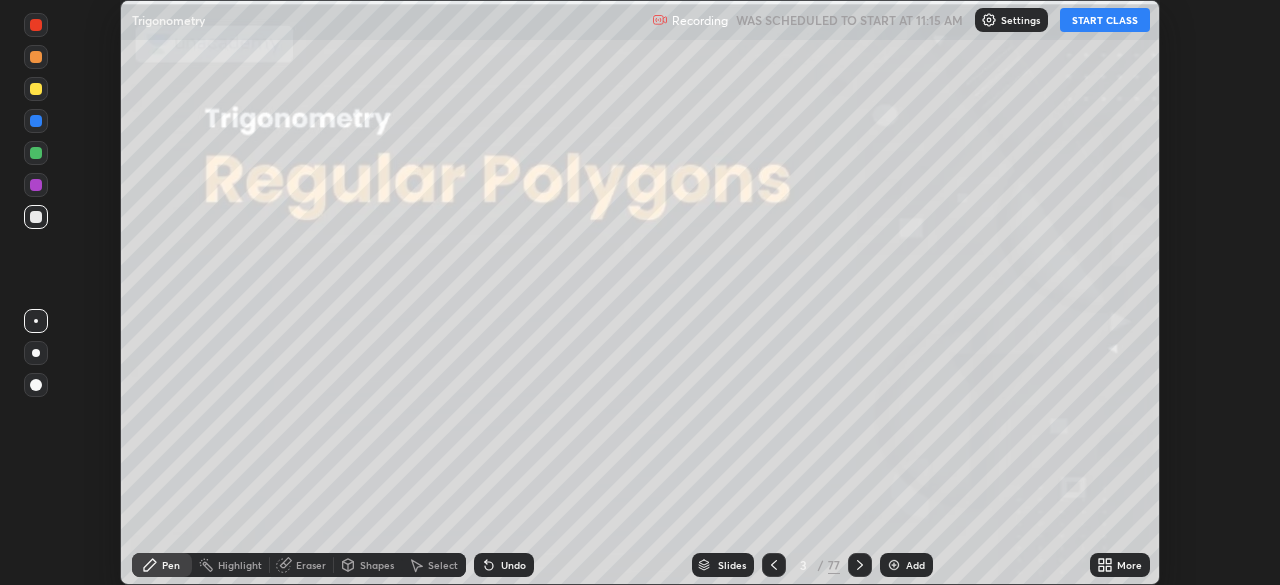 click 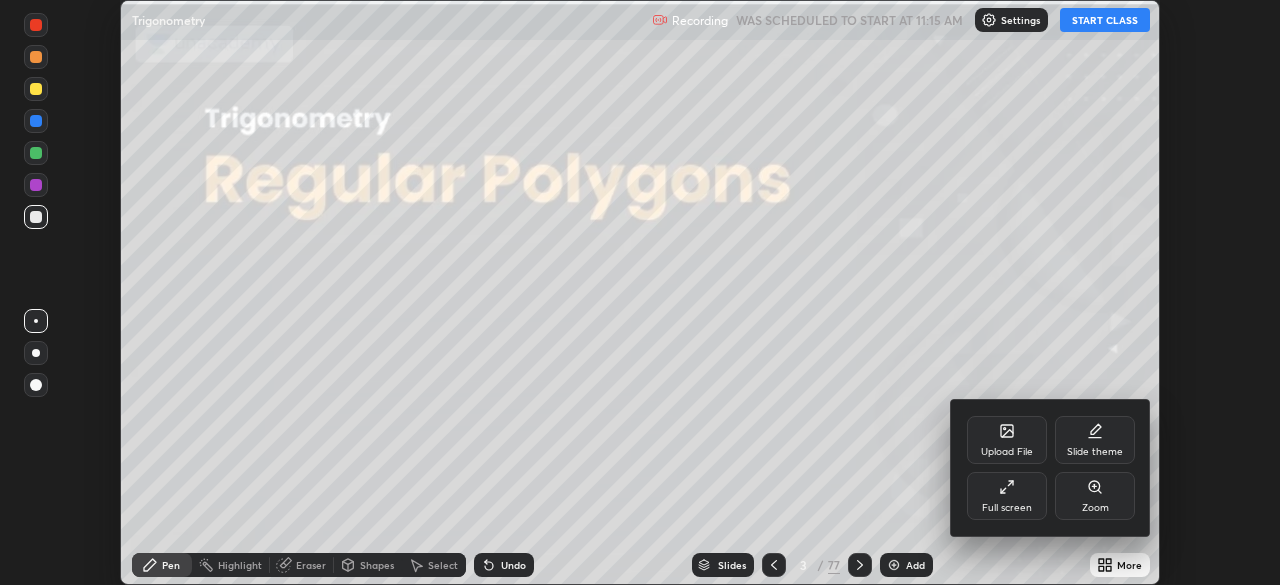 click on "Full screen" at bounding box center (1007, 496) 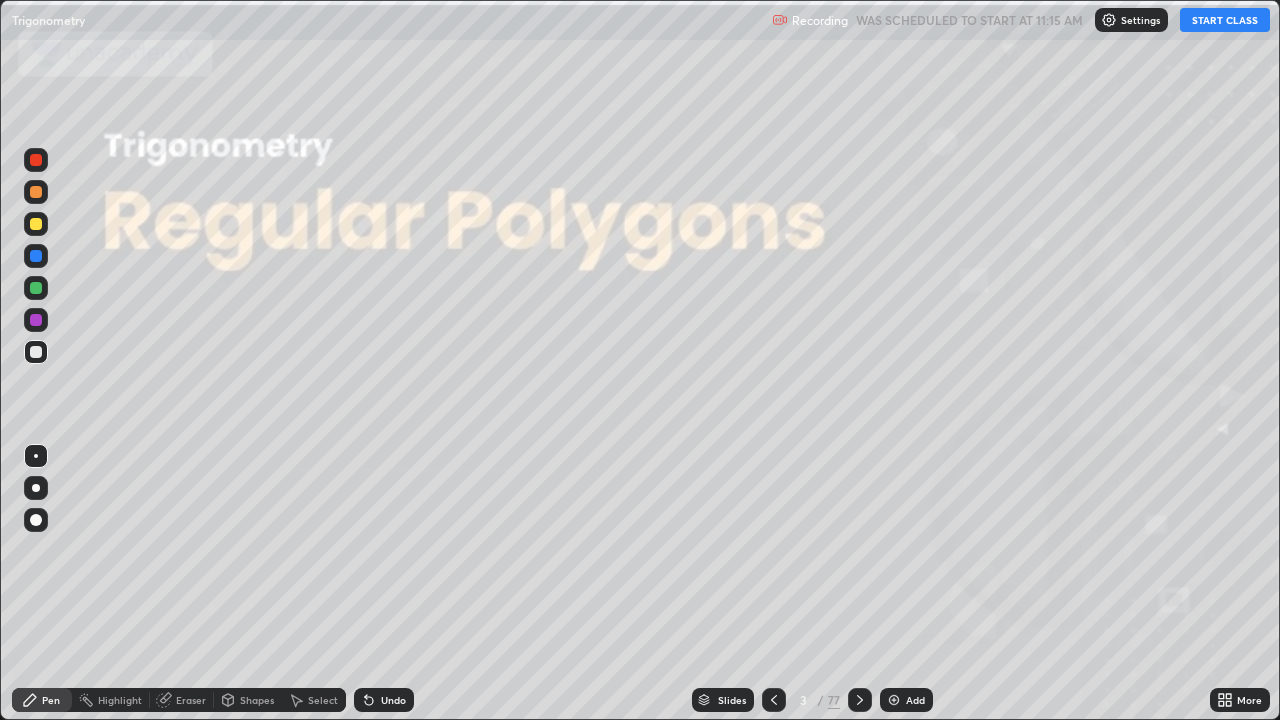scroll, scrollTop: 99280, scrollLeft: 98720, axis: both 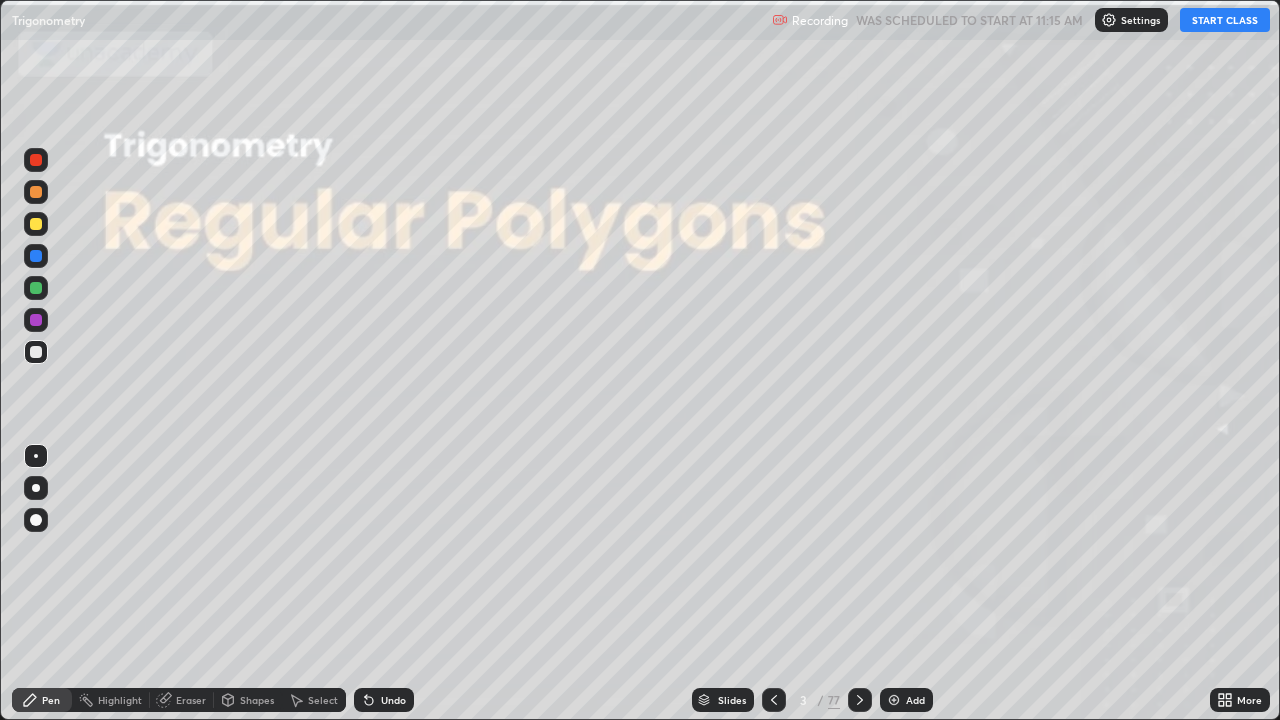 click on "START CLASS" at bounding box center [1225, 20] 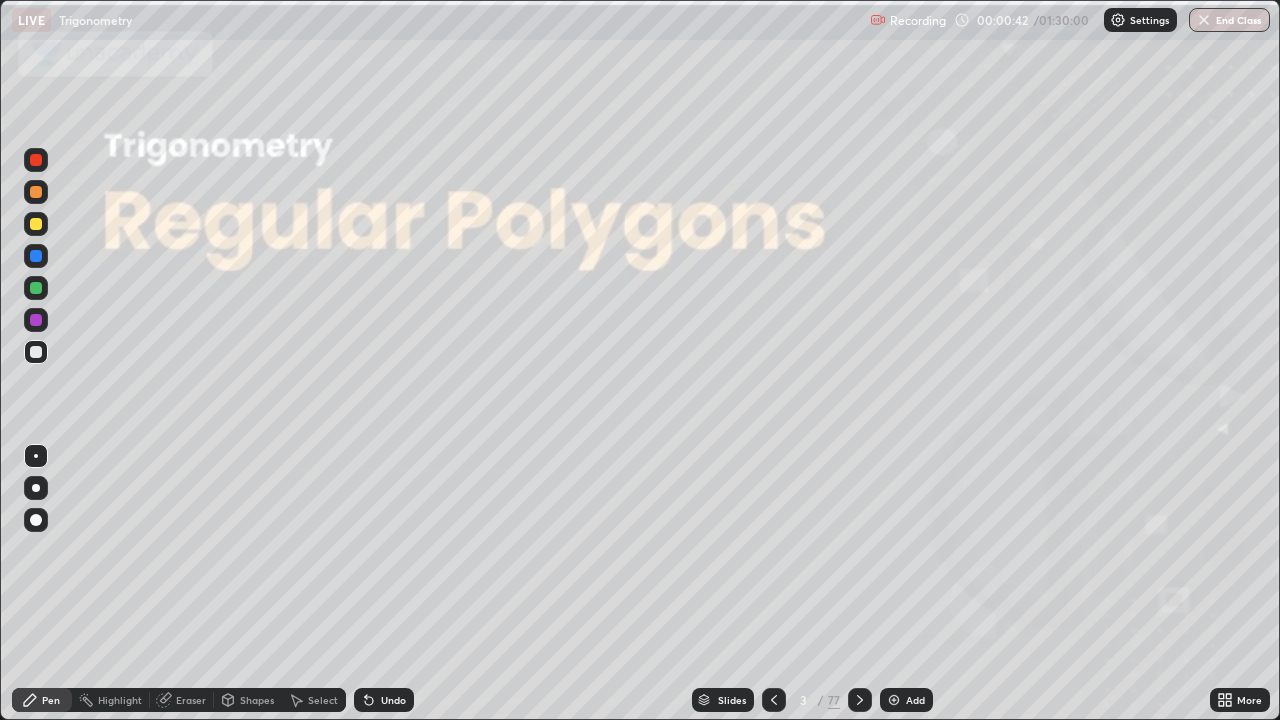 click 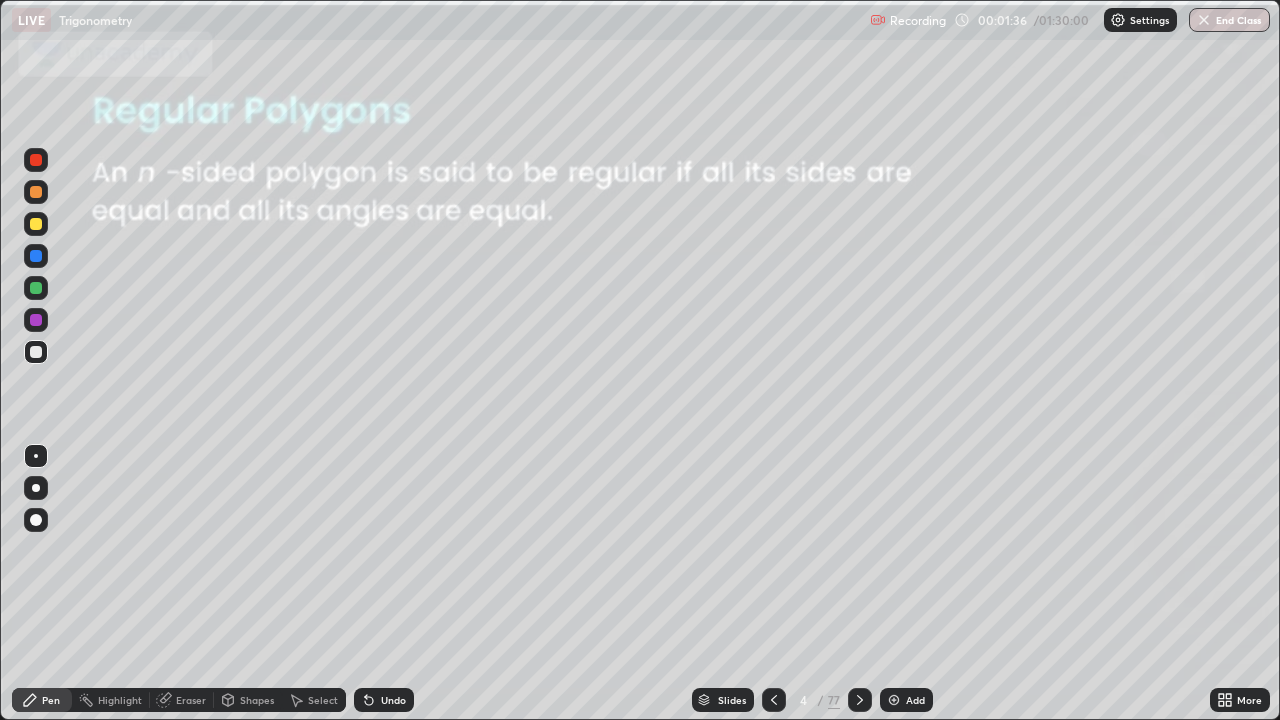 click at bounding box center (36, 320) 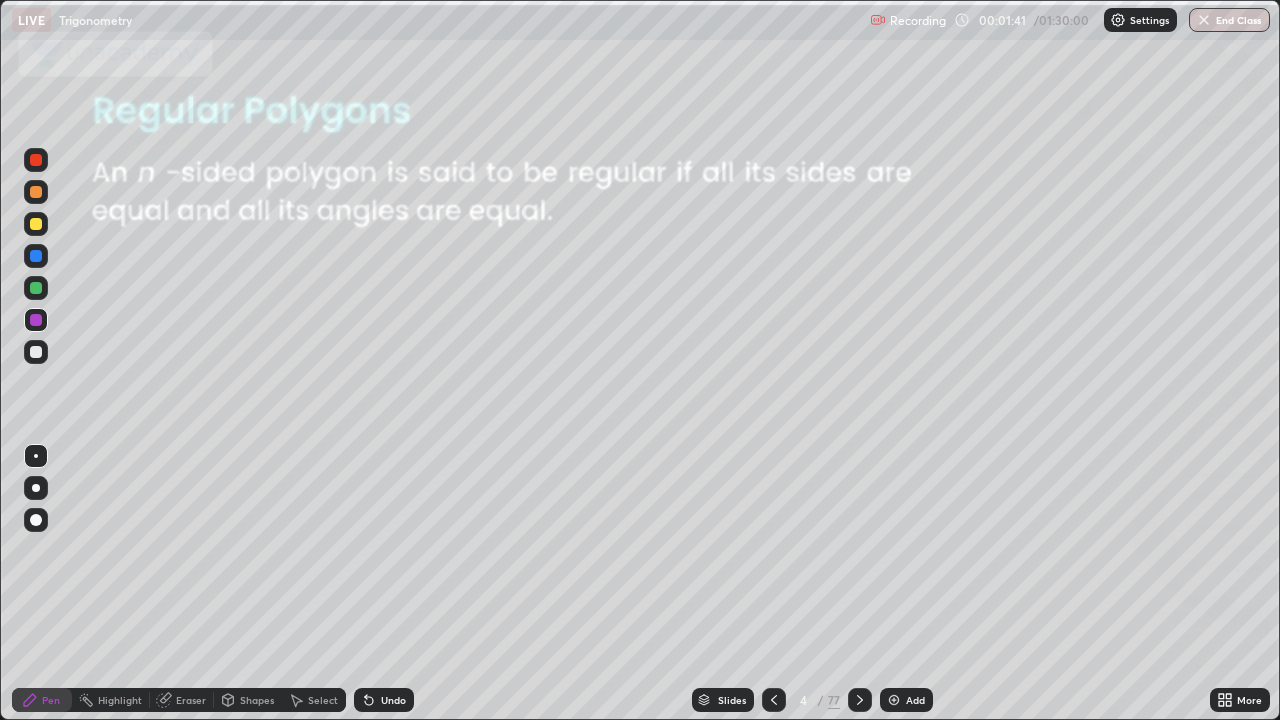click on "Undo" at bounding box center (393, 700) 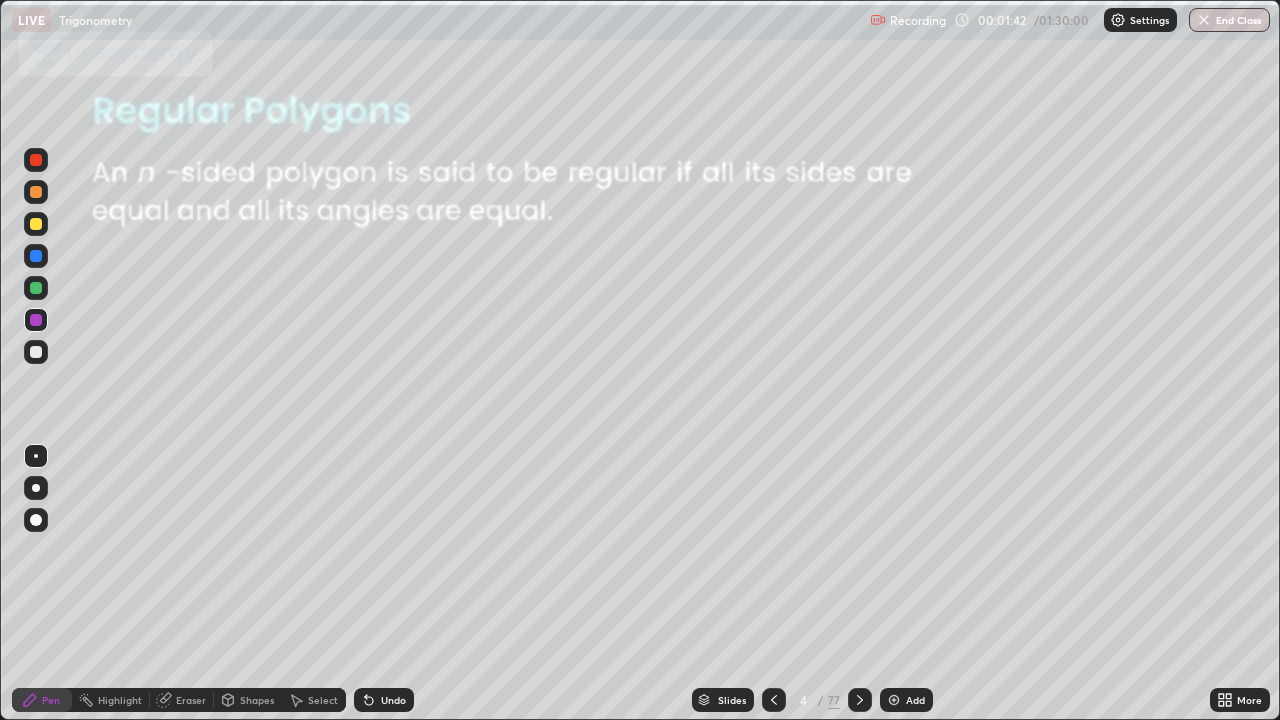 click on "Undo" at bounding box center [393, 700] 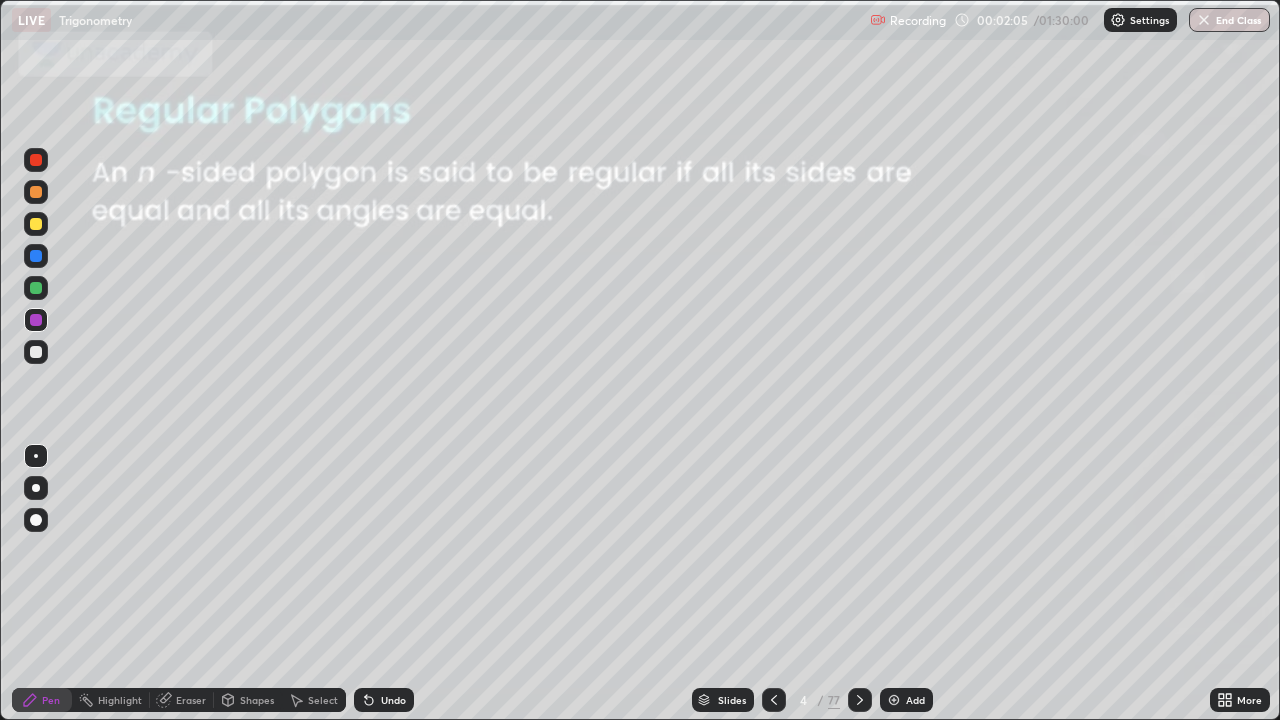 click 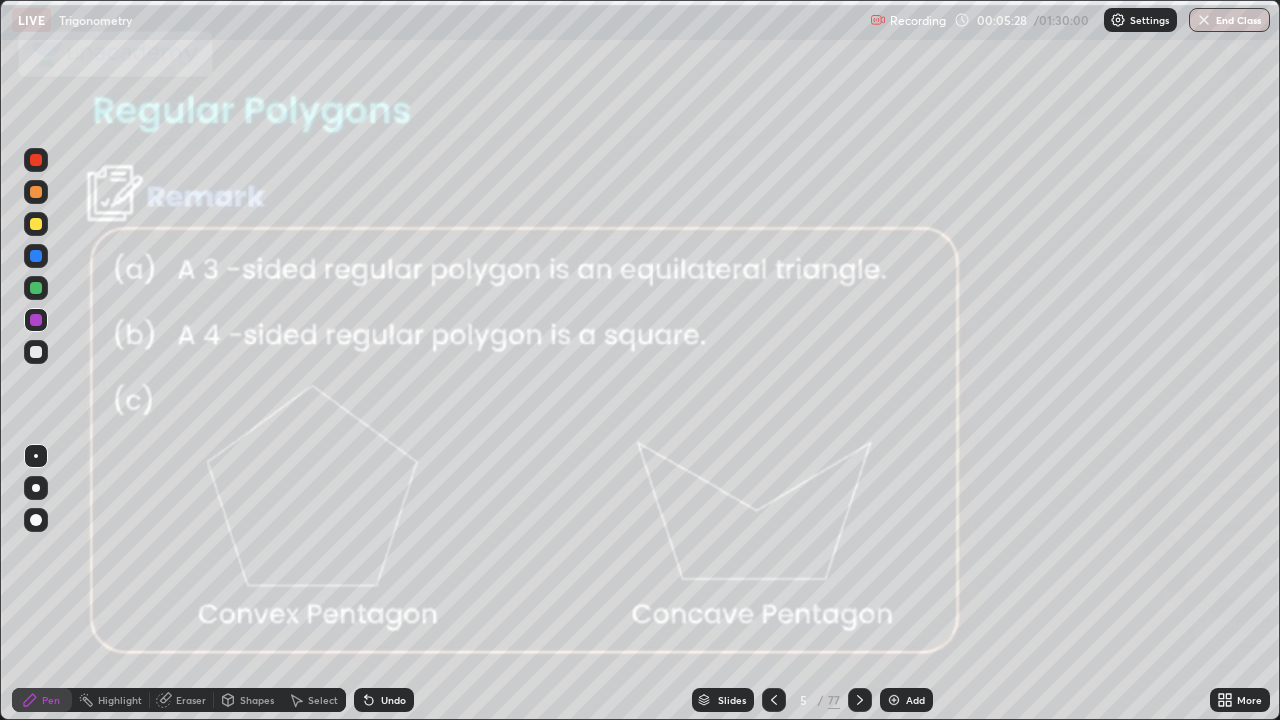 click 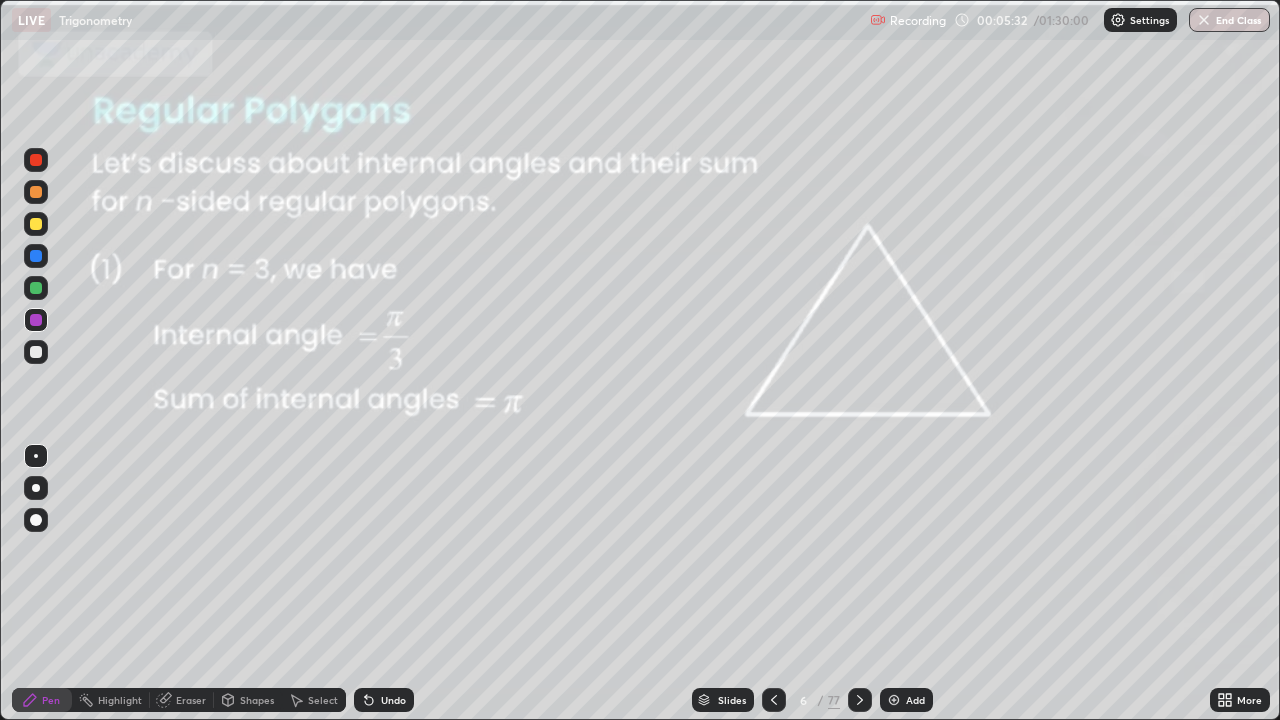 click 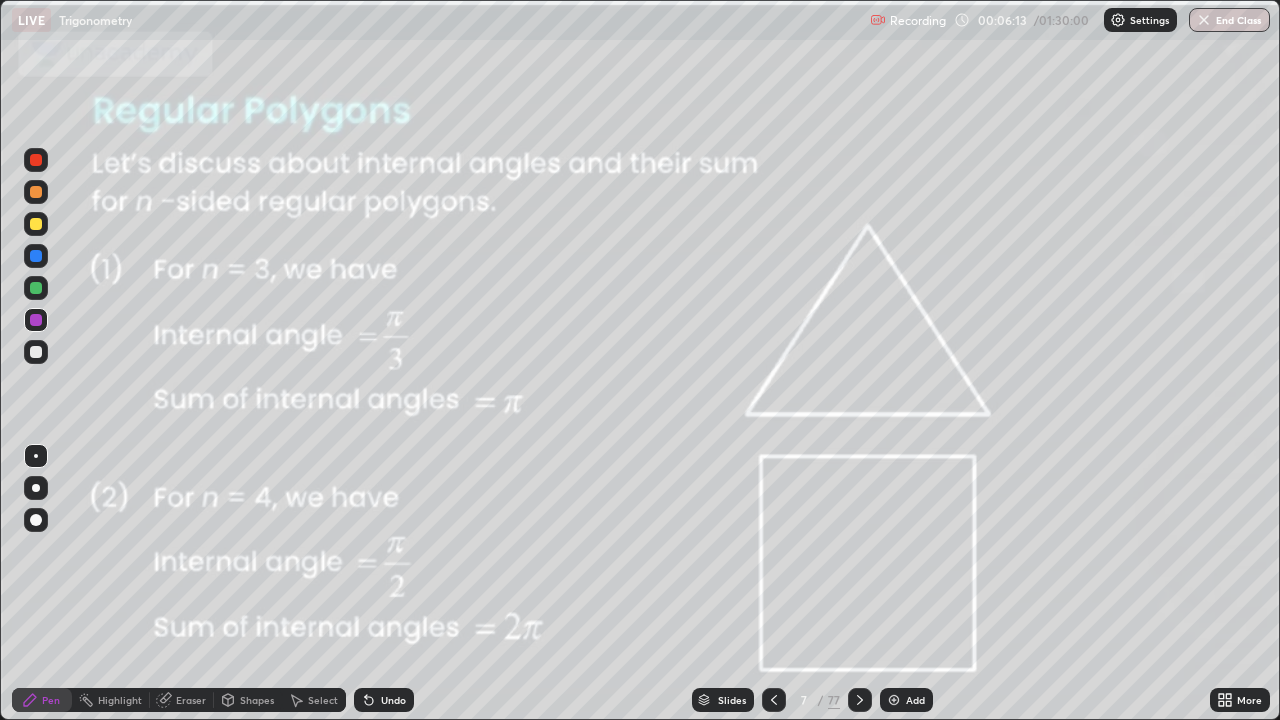 click 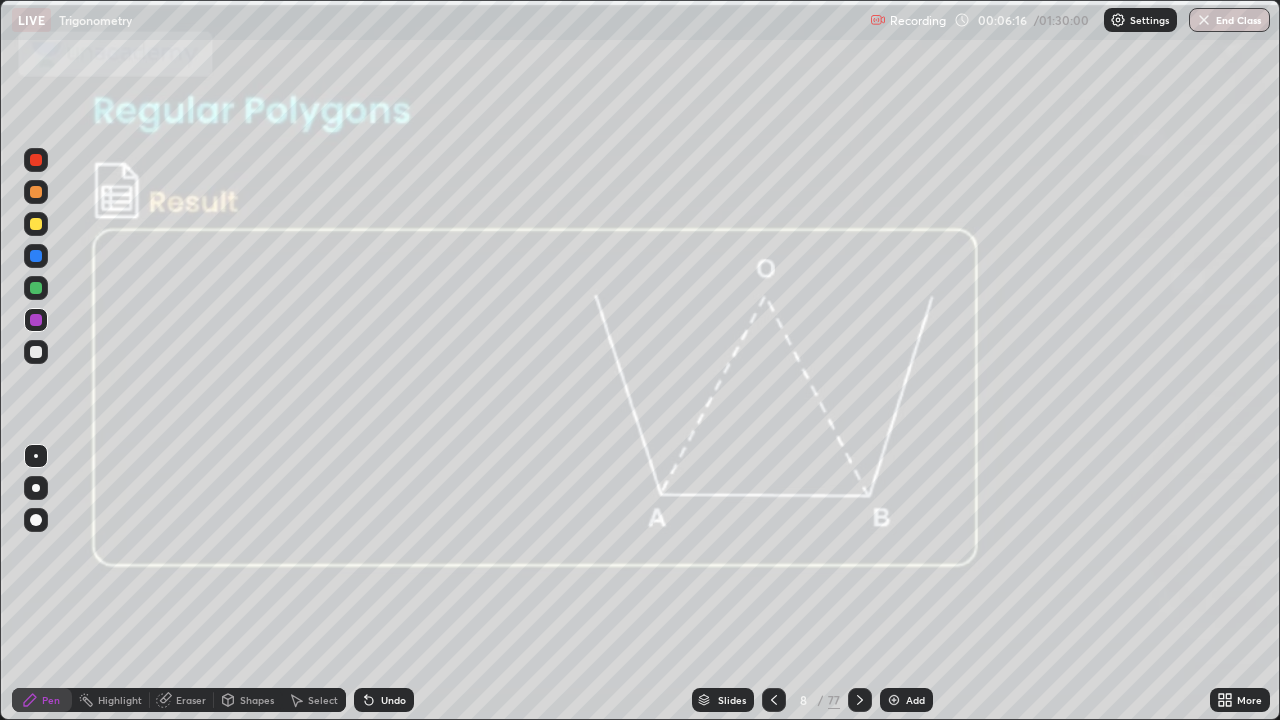 click 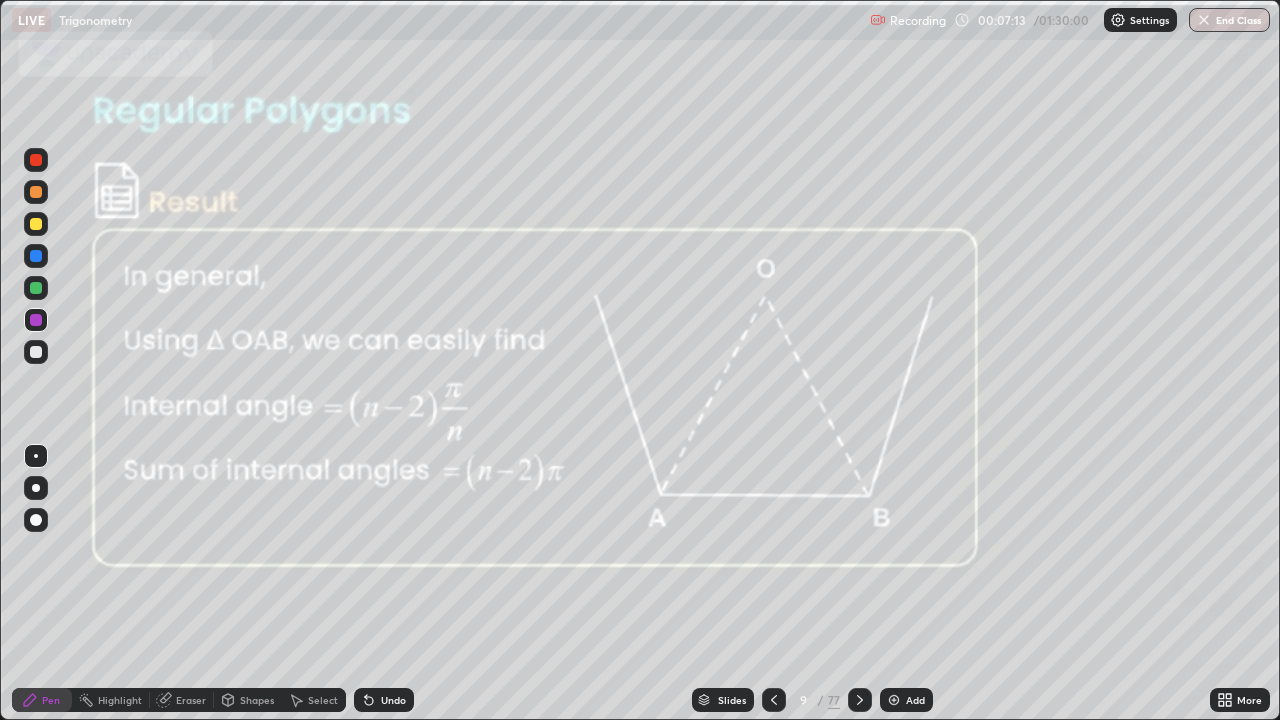 click 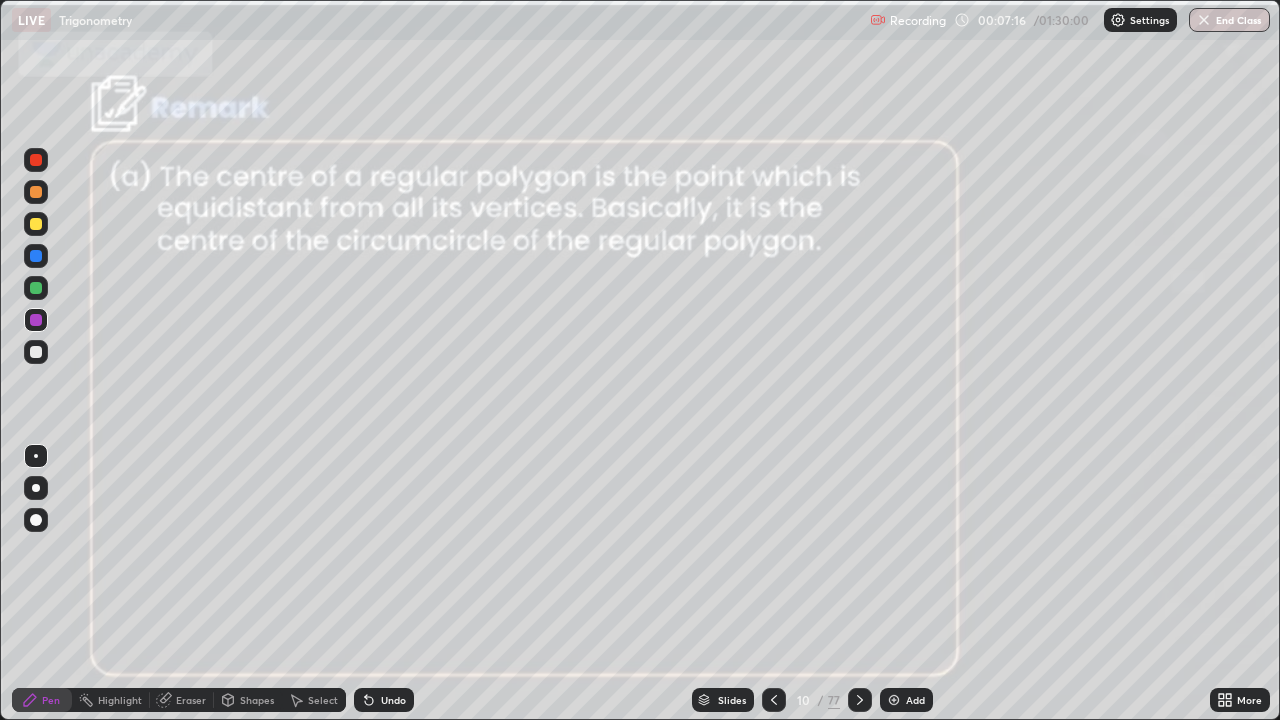 click at bounding box center [774, 700] 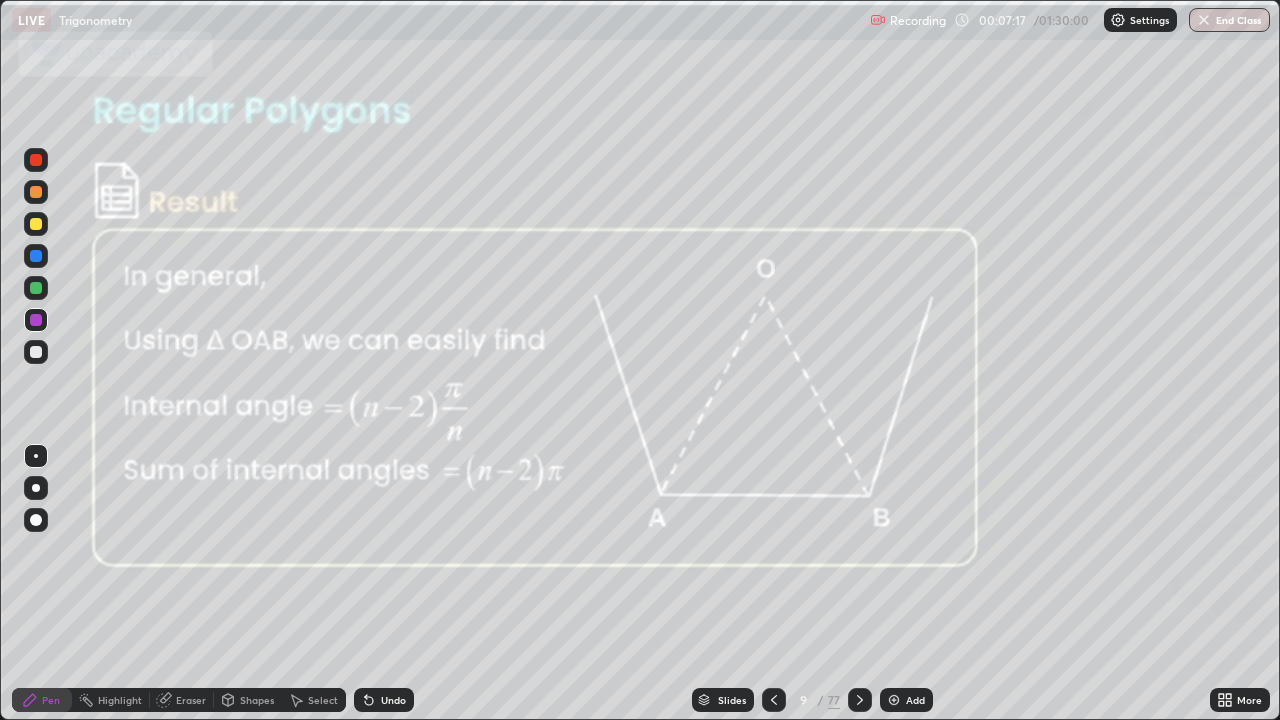 click on "Add" at bounding box center [906, 700] 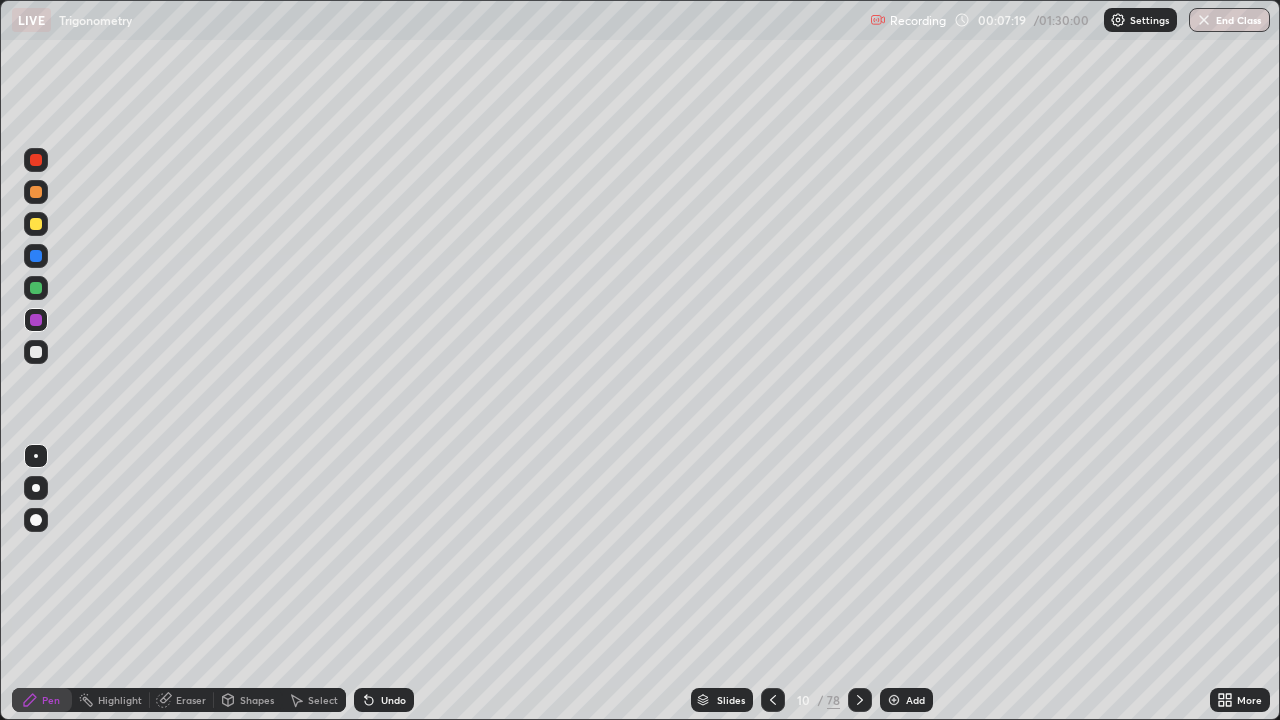 click on "Shapes" at bounding box center [257, 700] 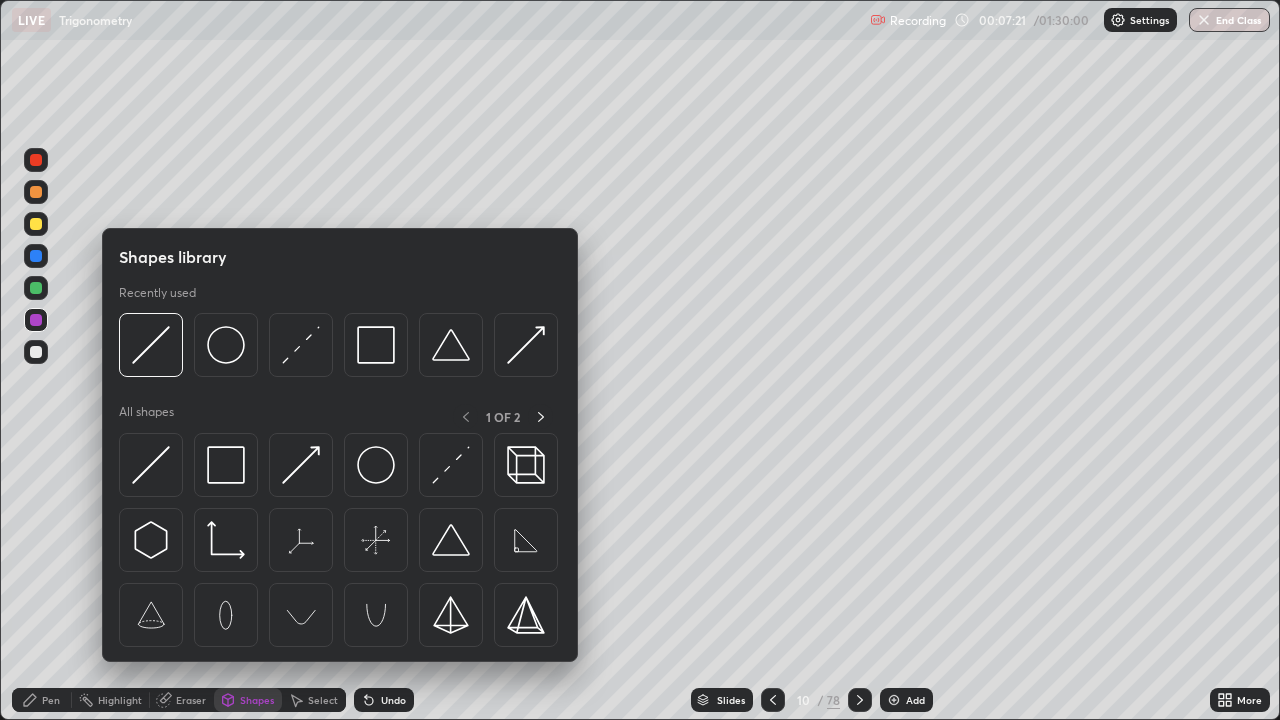 click at bounding box center (151, 540) 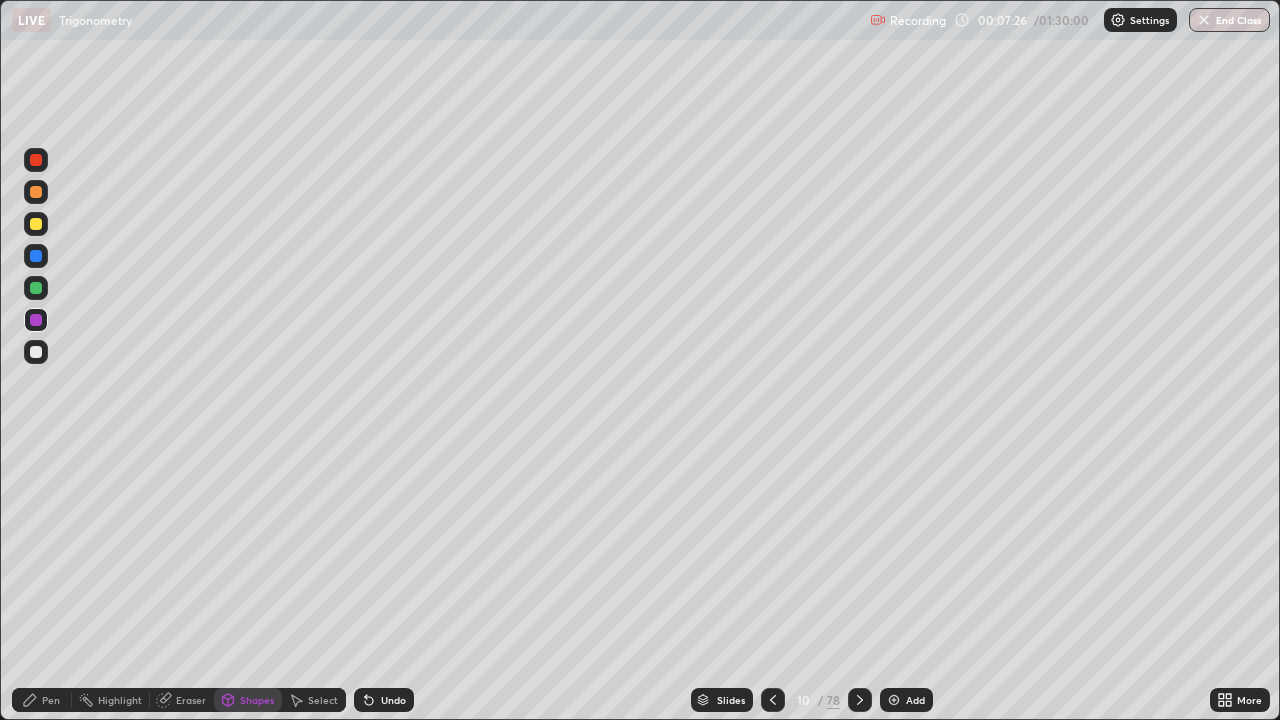 click at bounding box center [36, 288] 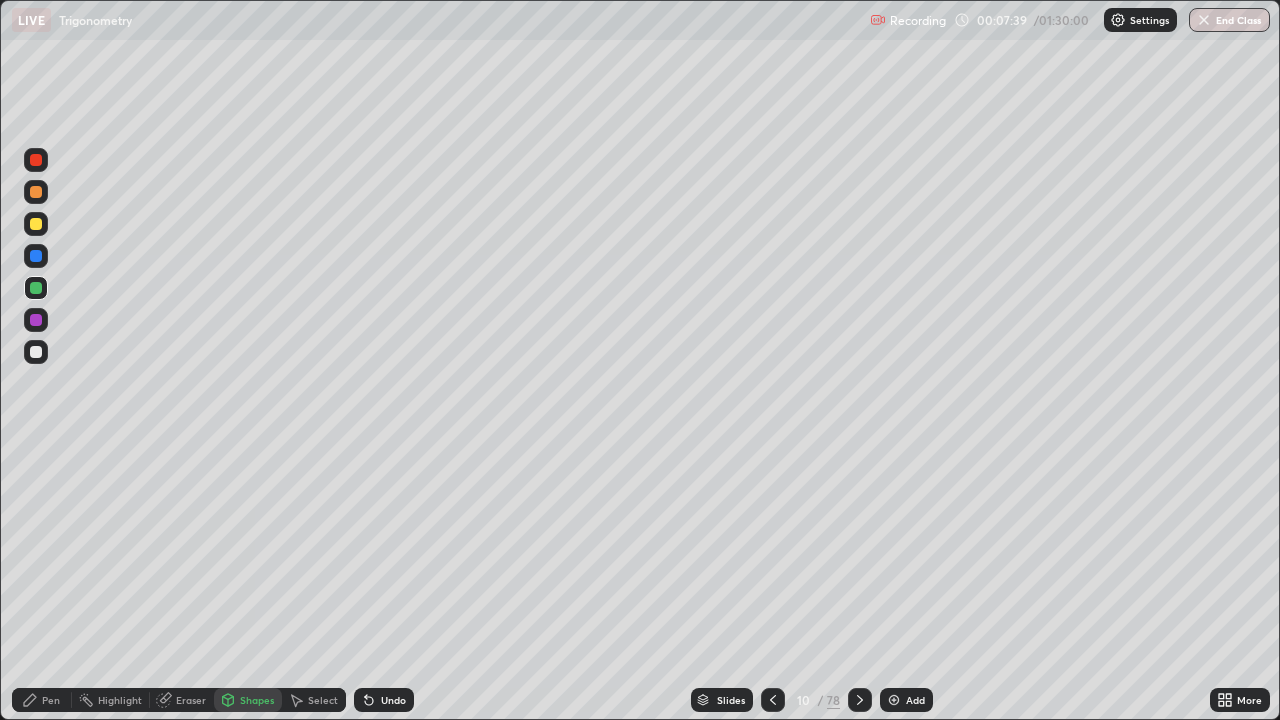 click on "Pen" at bounding box center (51, 700) 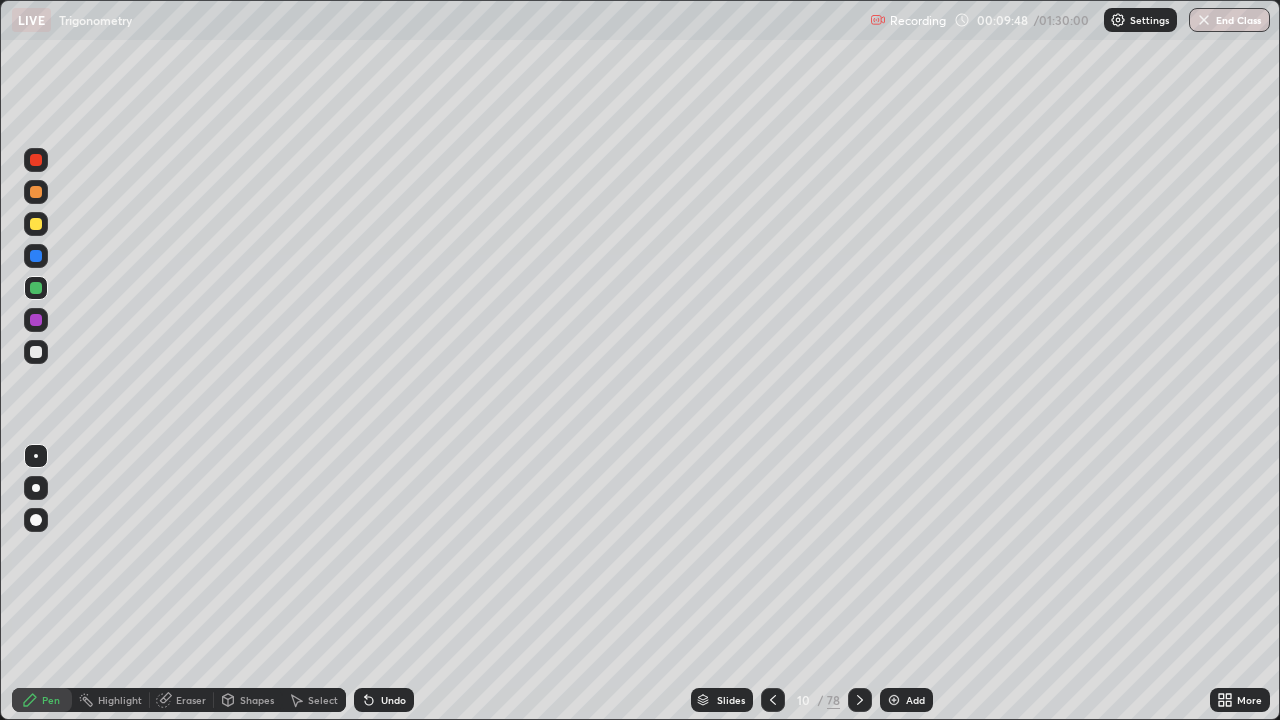 click 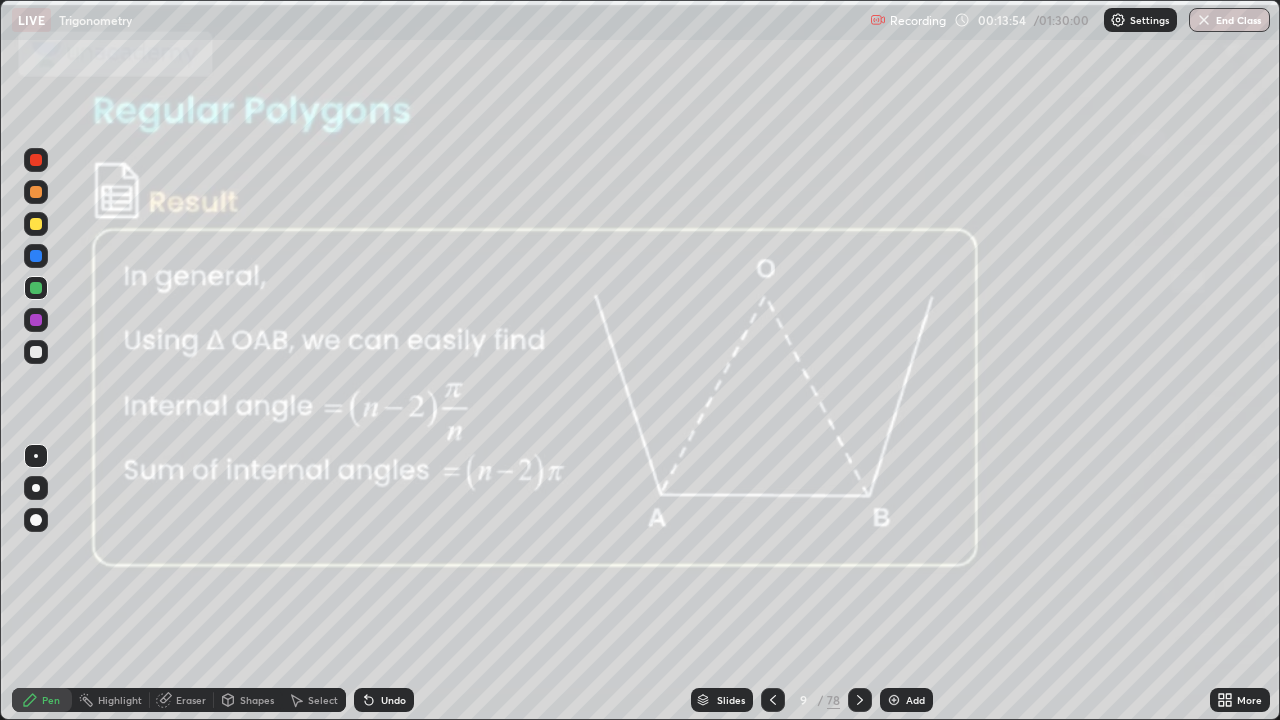 click 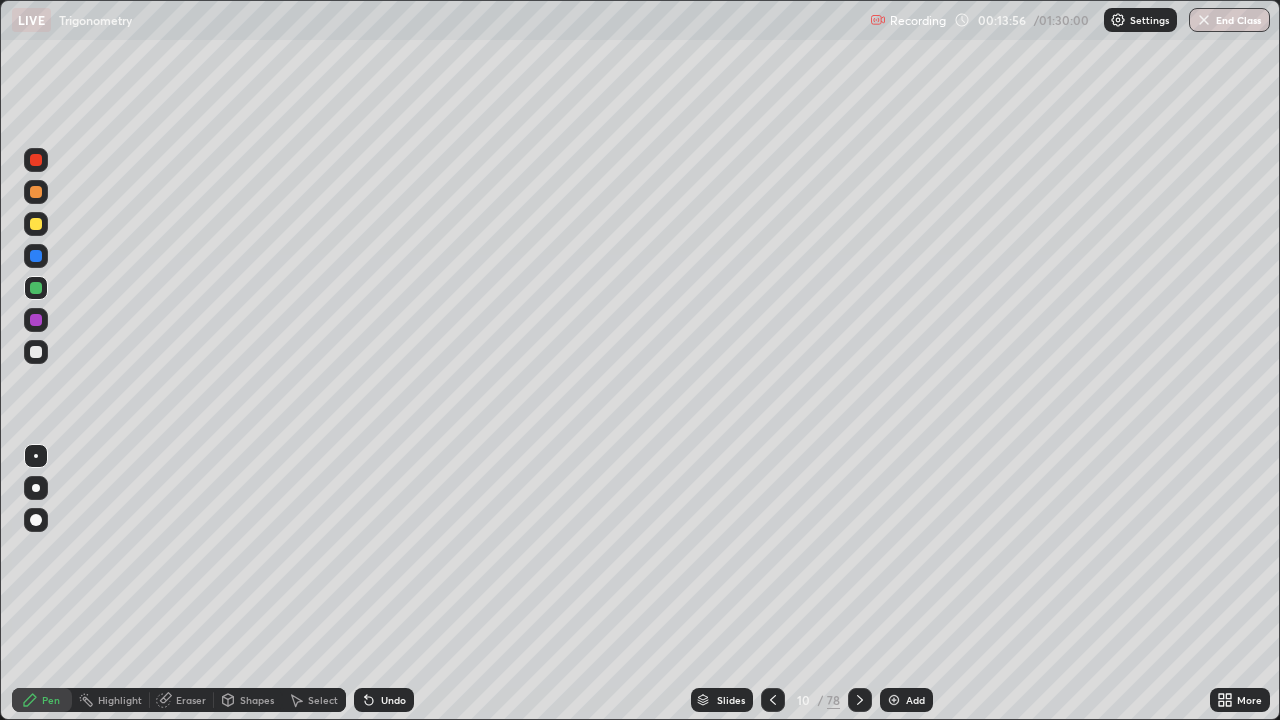 click 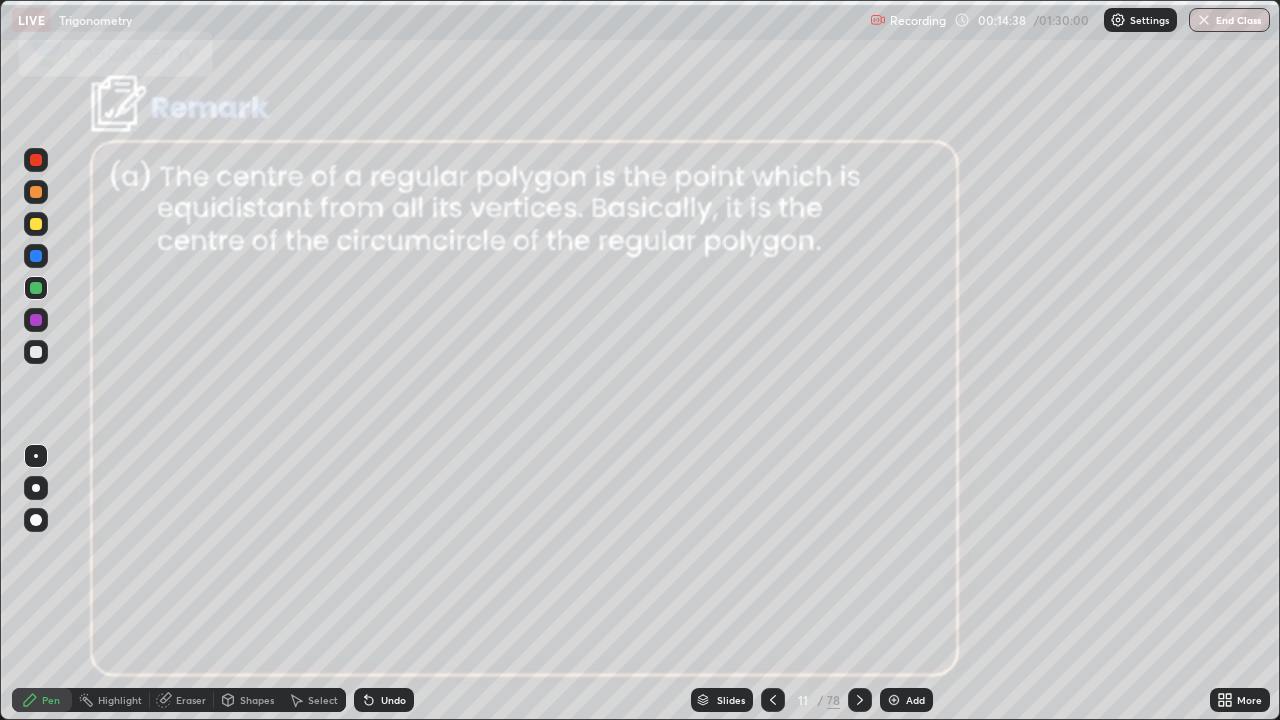 click at bounding box center (773, 700) 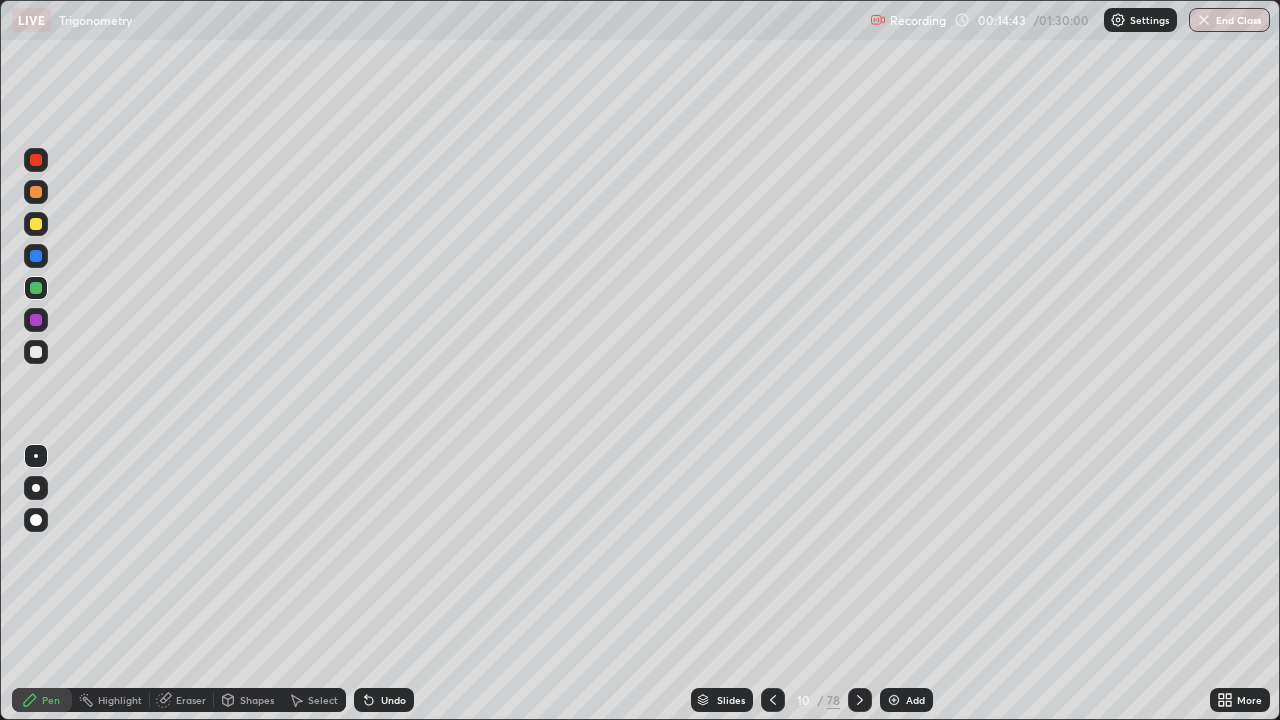 click at bounding box center [36, 320] 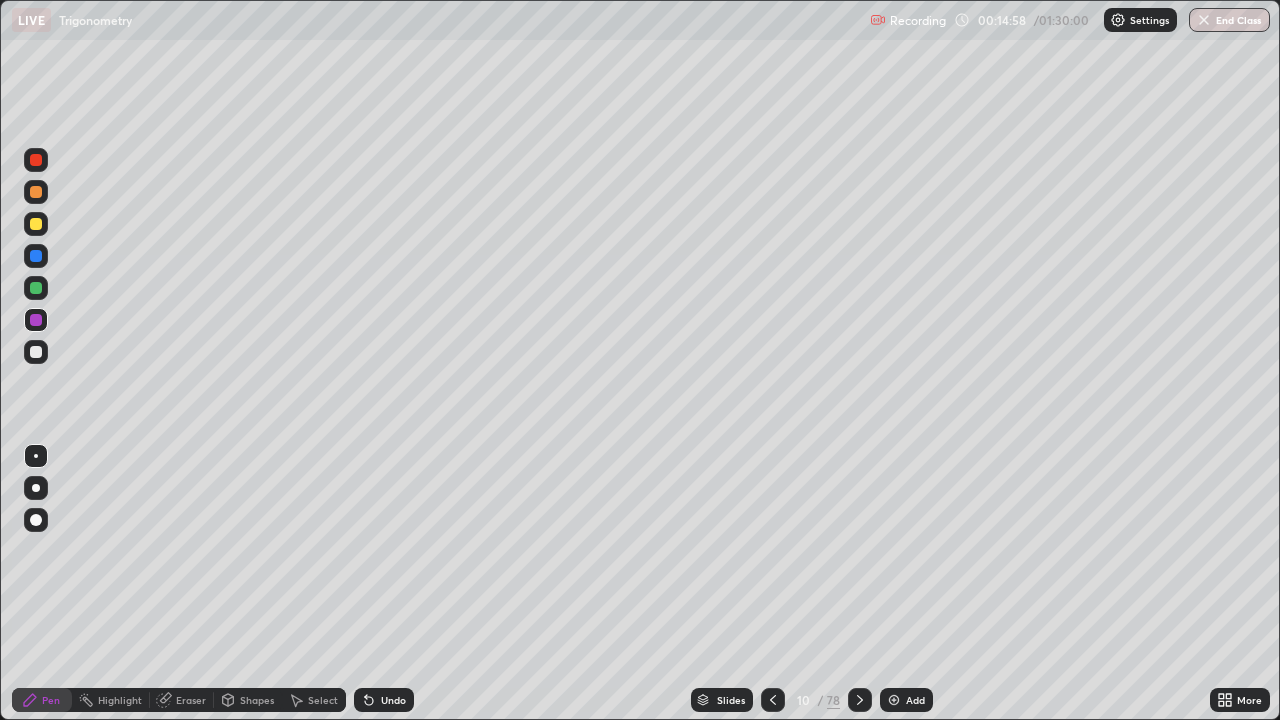 click 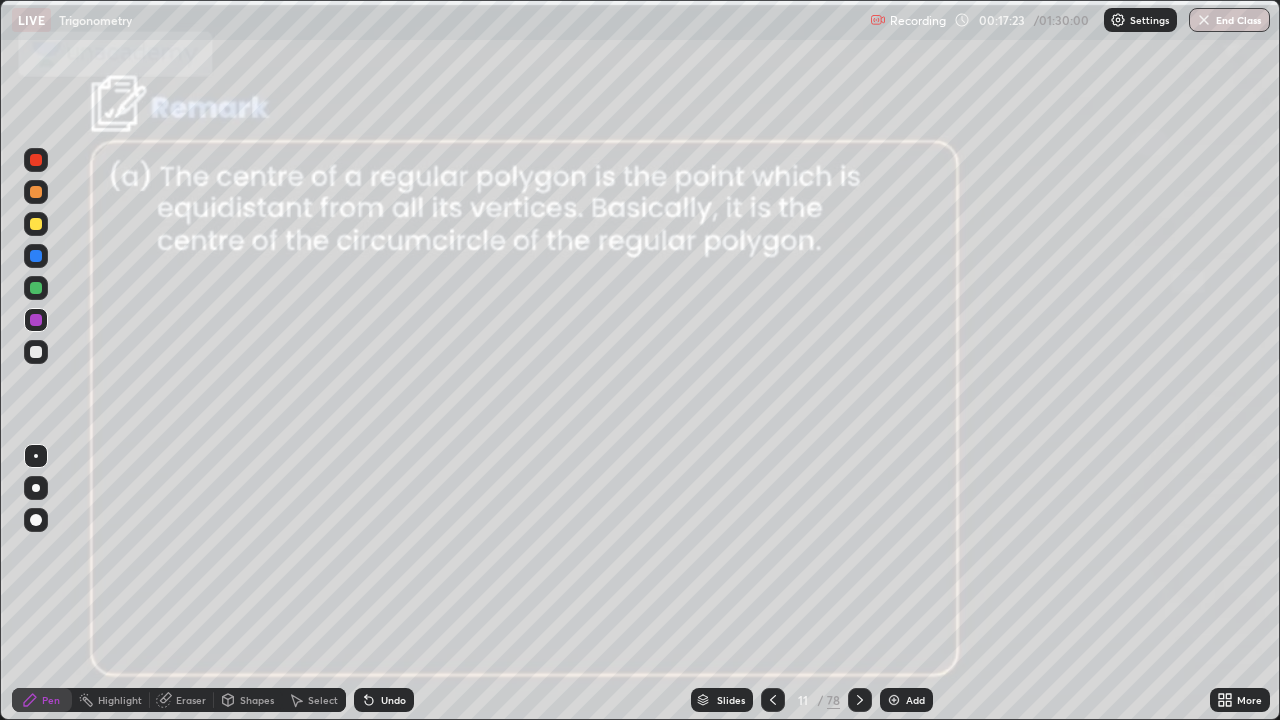 click 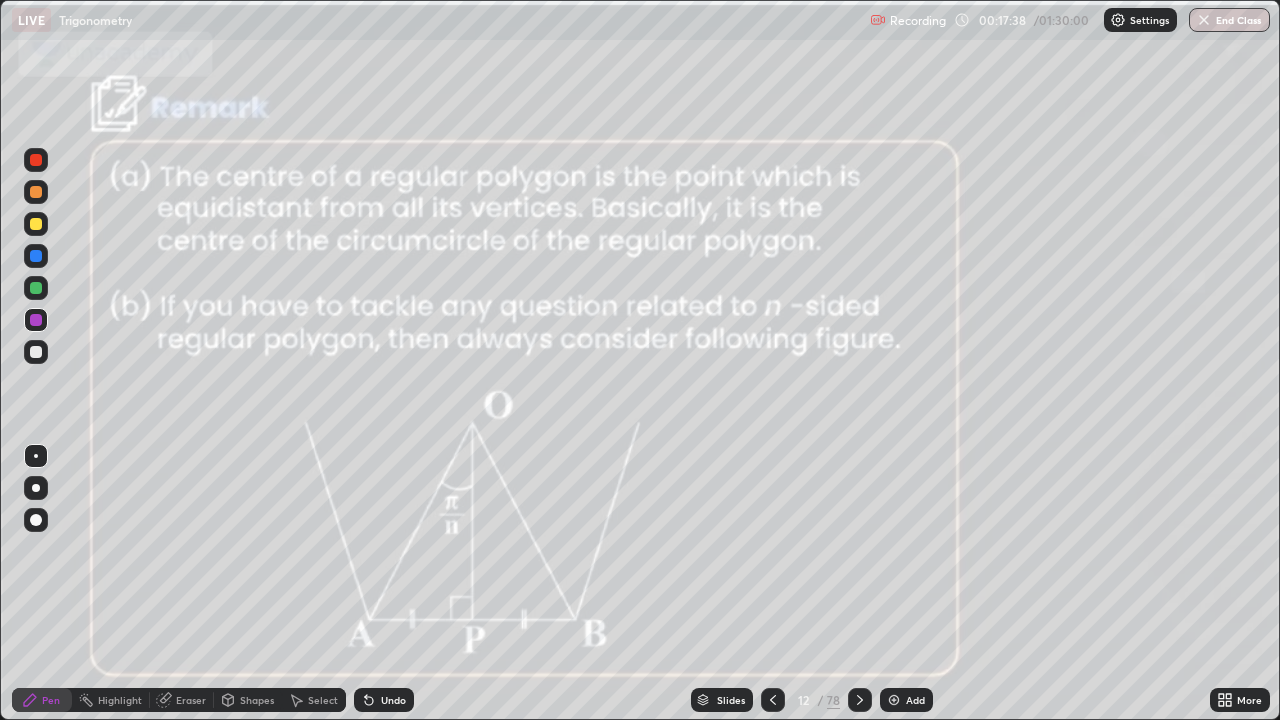 click 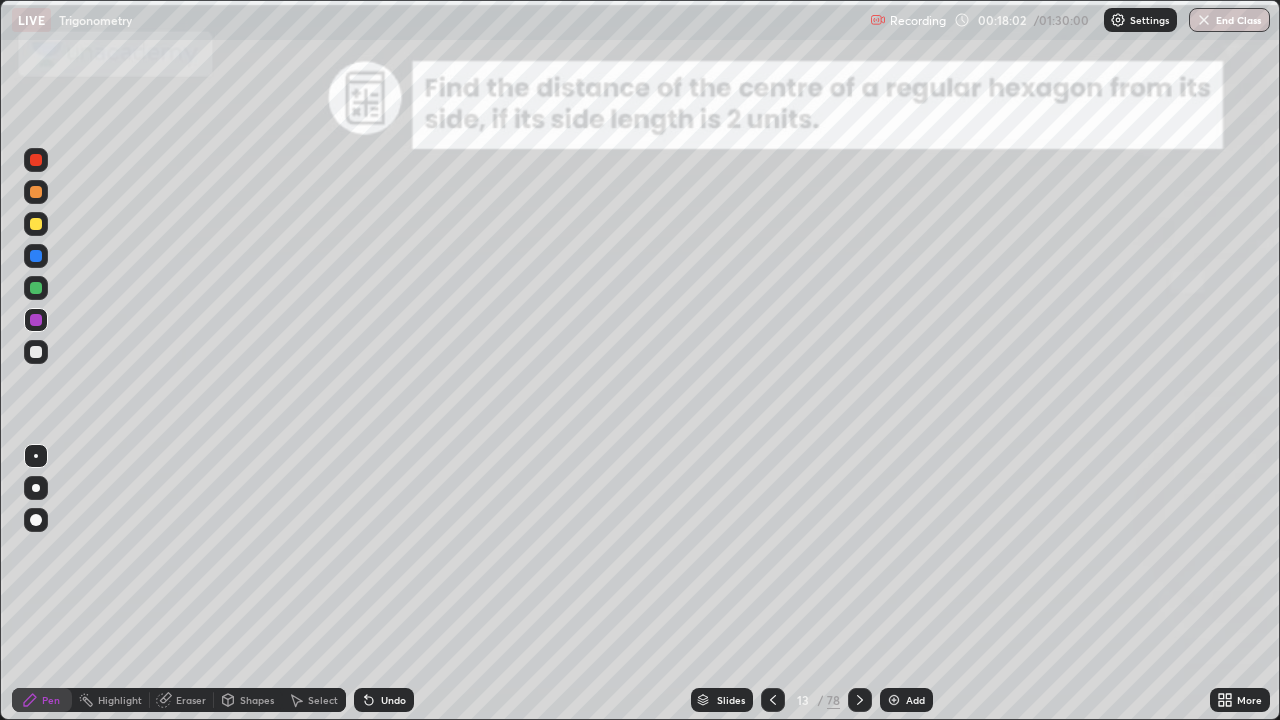 click on "Shapes" at bounding box center [257, 700] 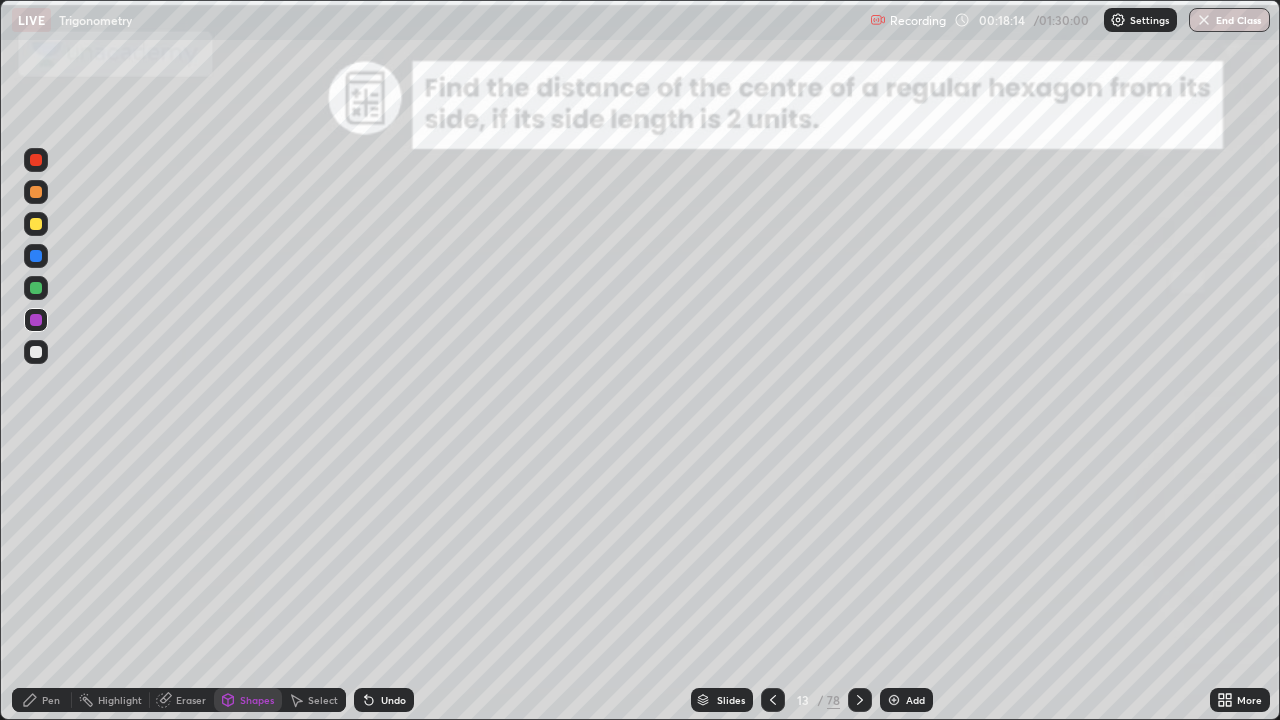 click on "Undo" at bounding box center [384, 700] 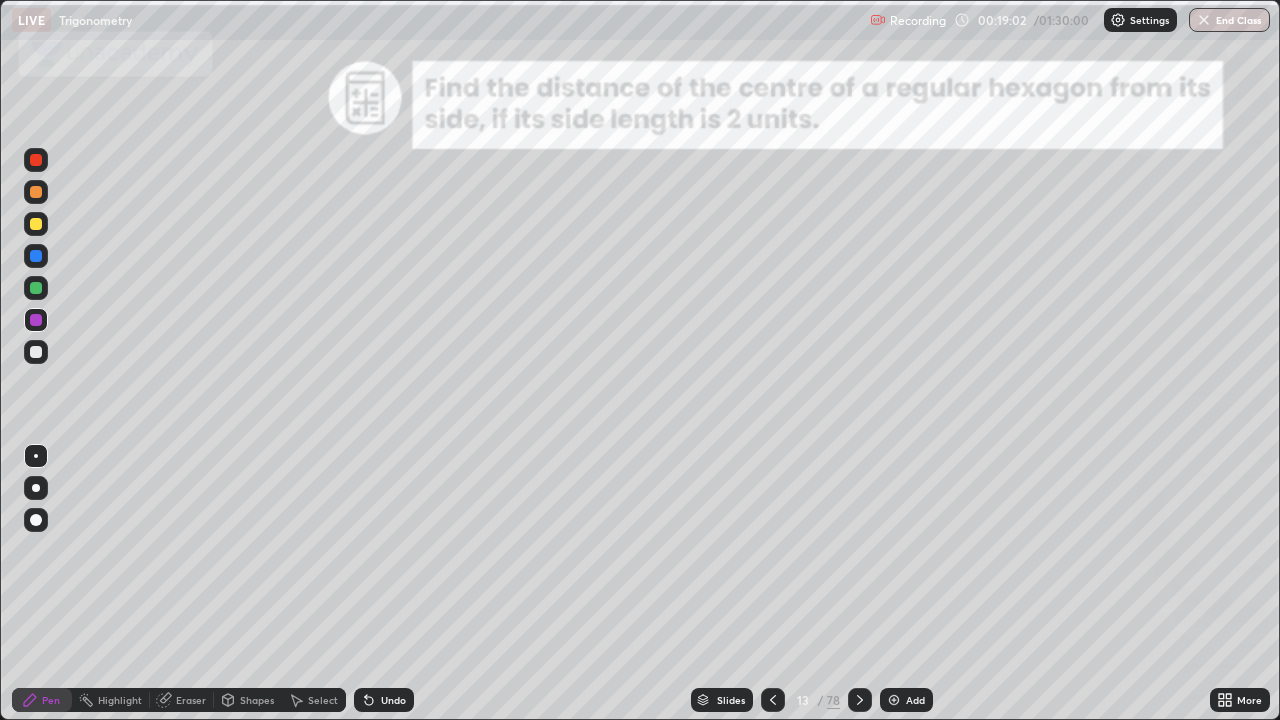 click at bounding box center (36, 224) 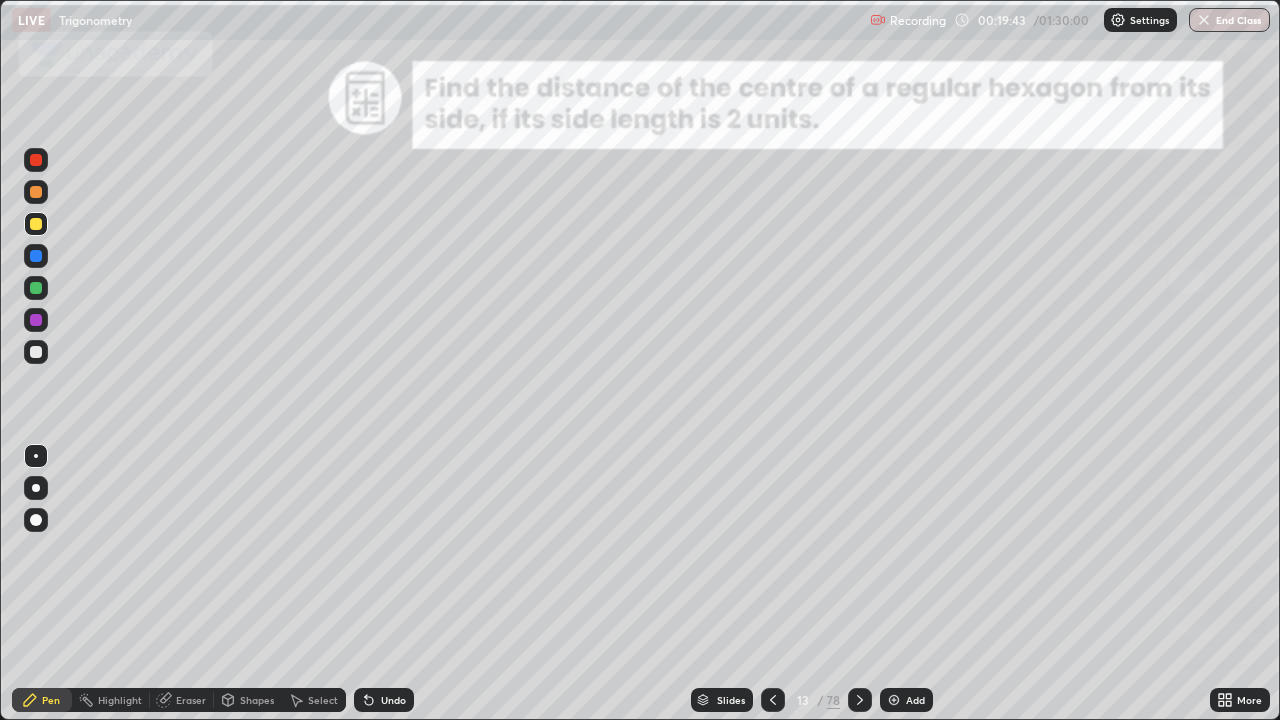 click at bounding box center [36, 320] 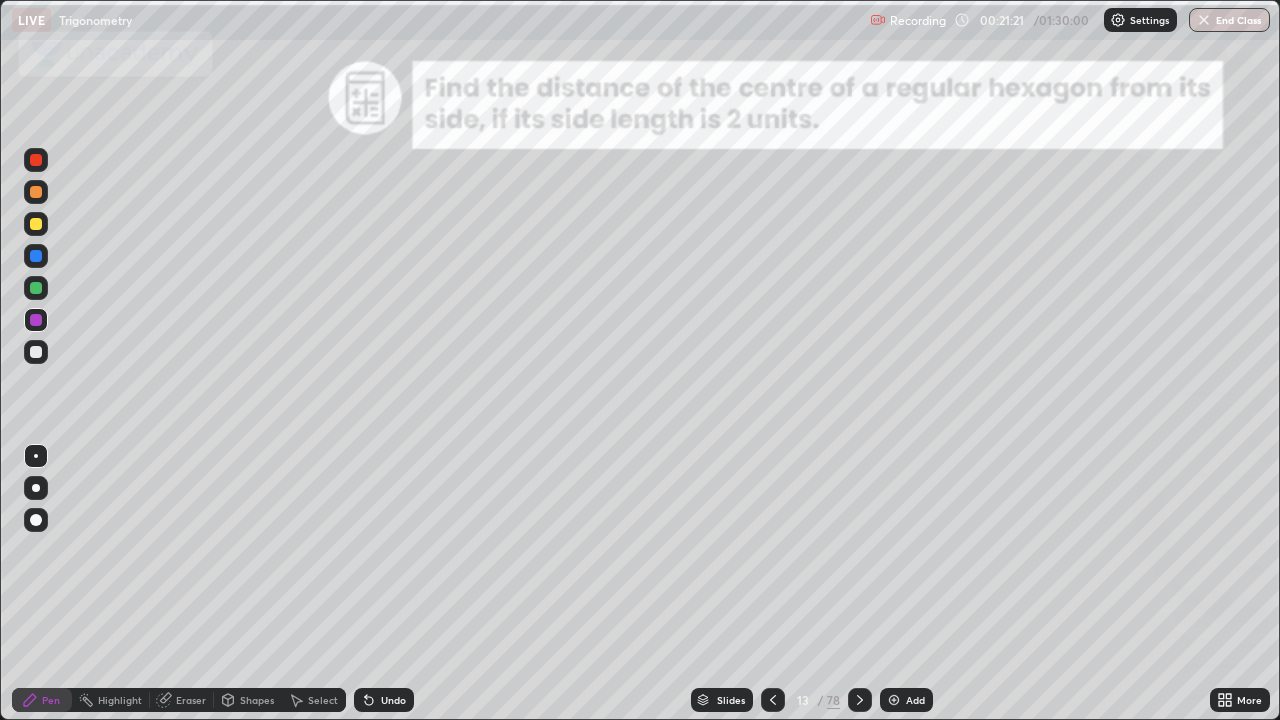 click at bounding box center [860, 700] 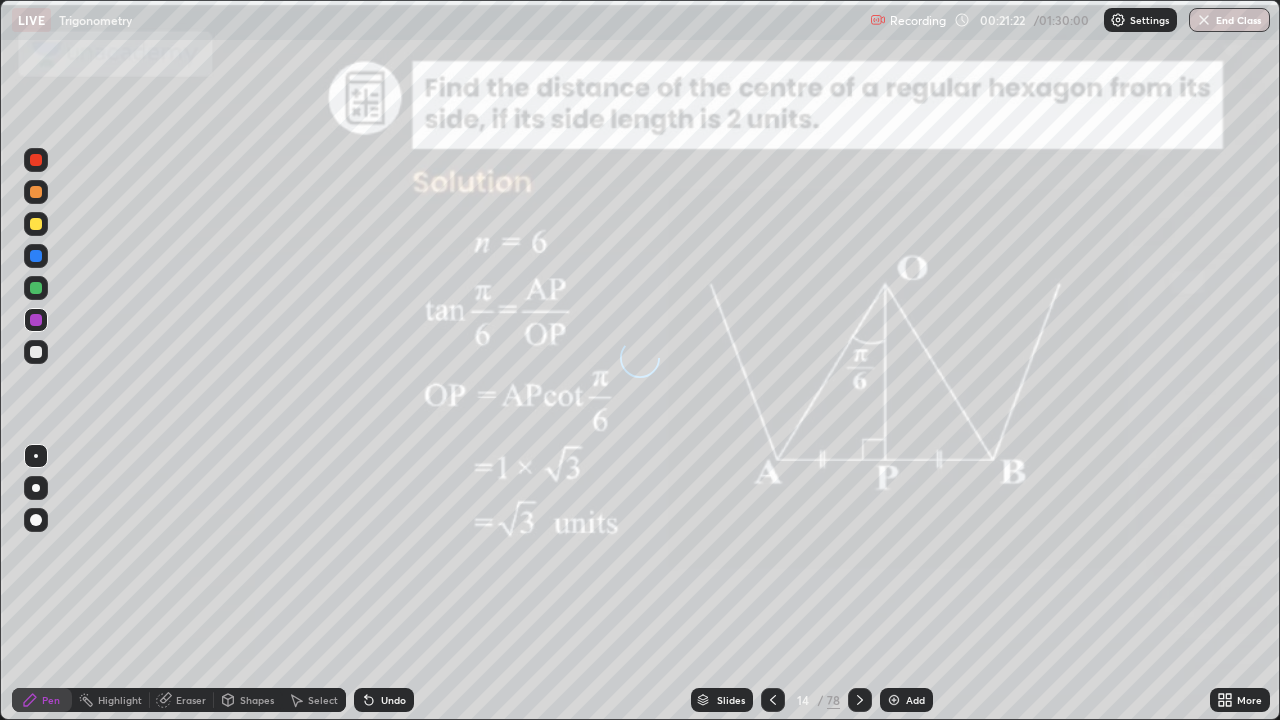 click 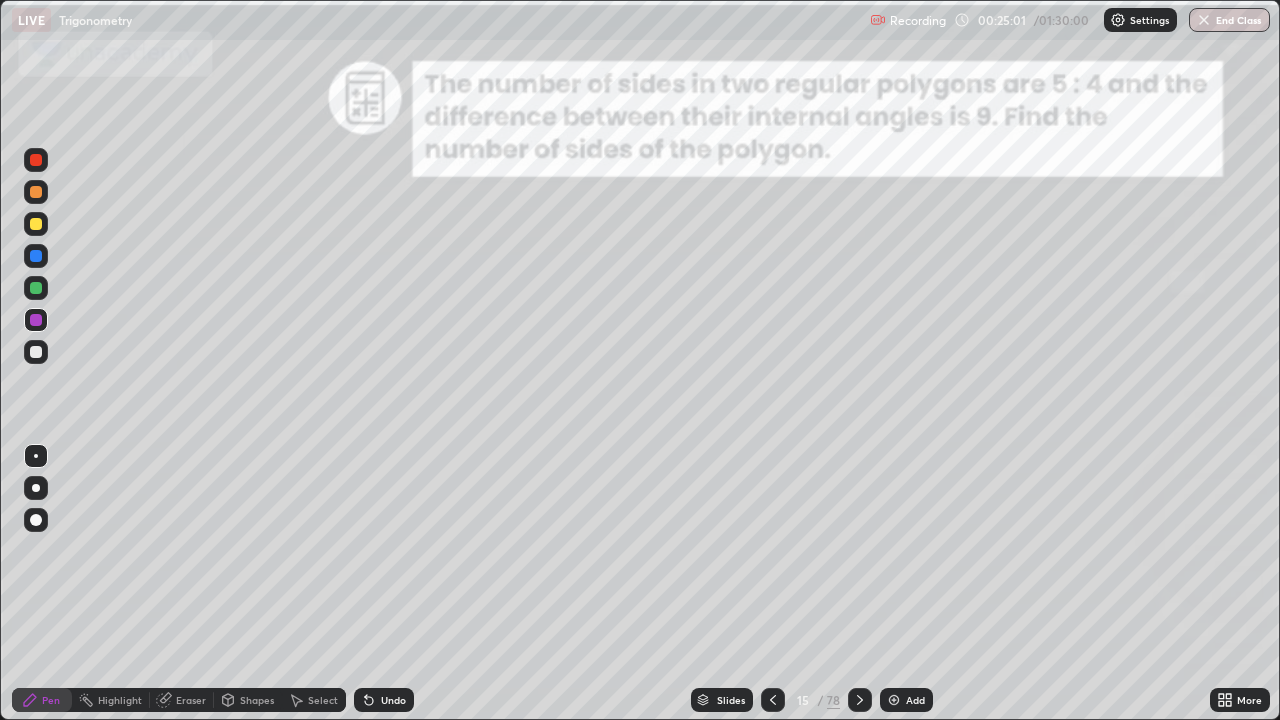click at bounding box center [36, 288] 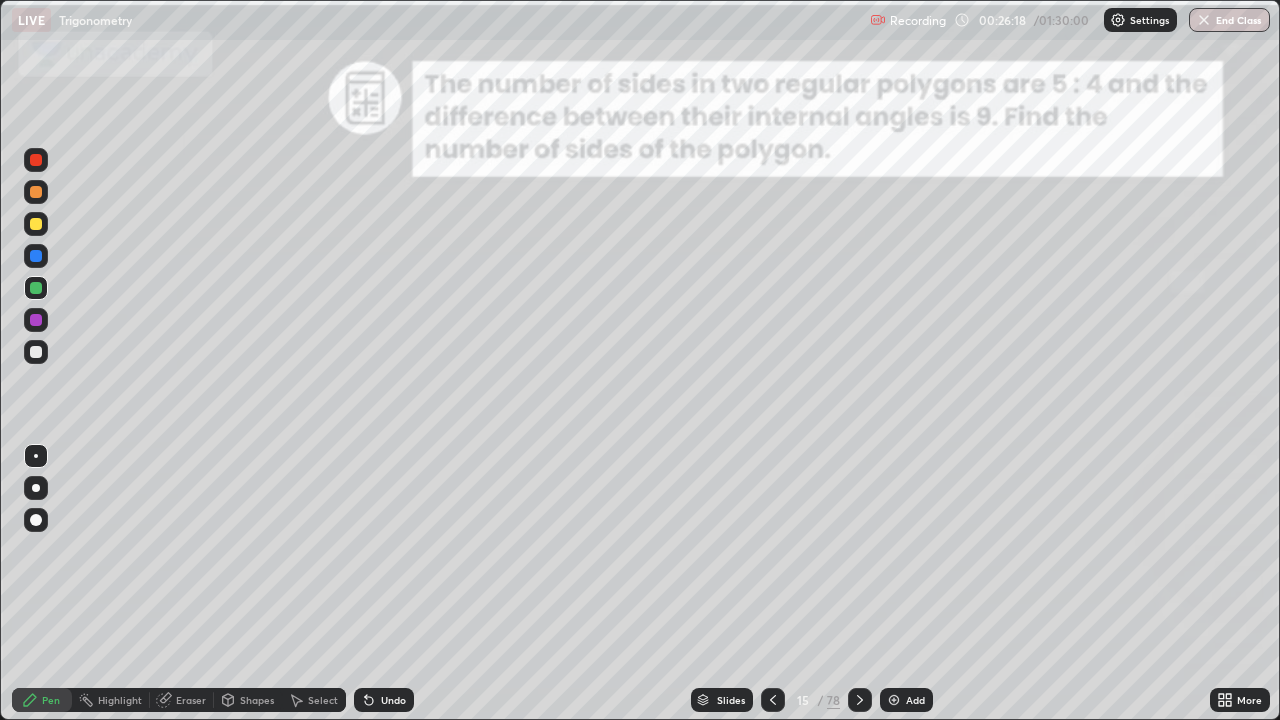 click on "Undo" at bounding box center (384, 700) 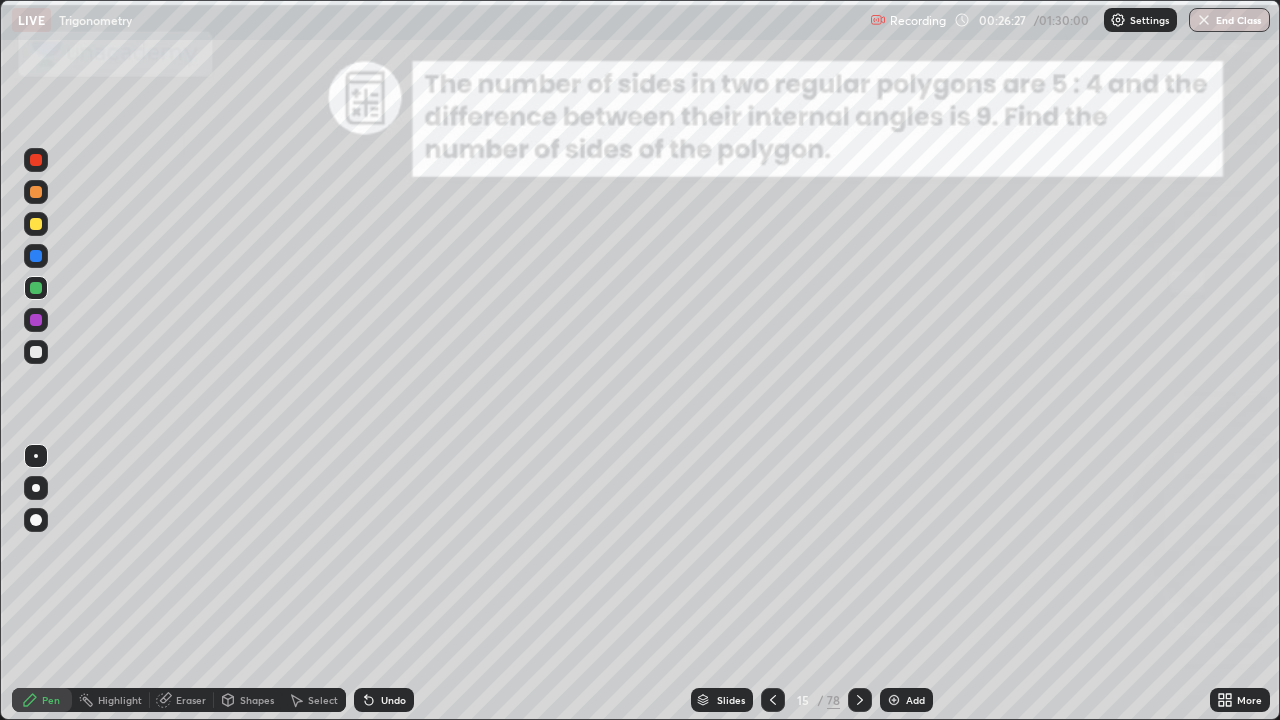 click 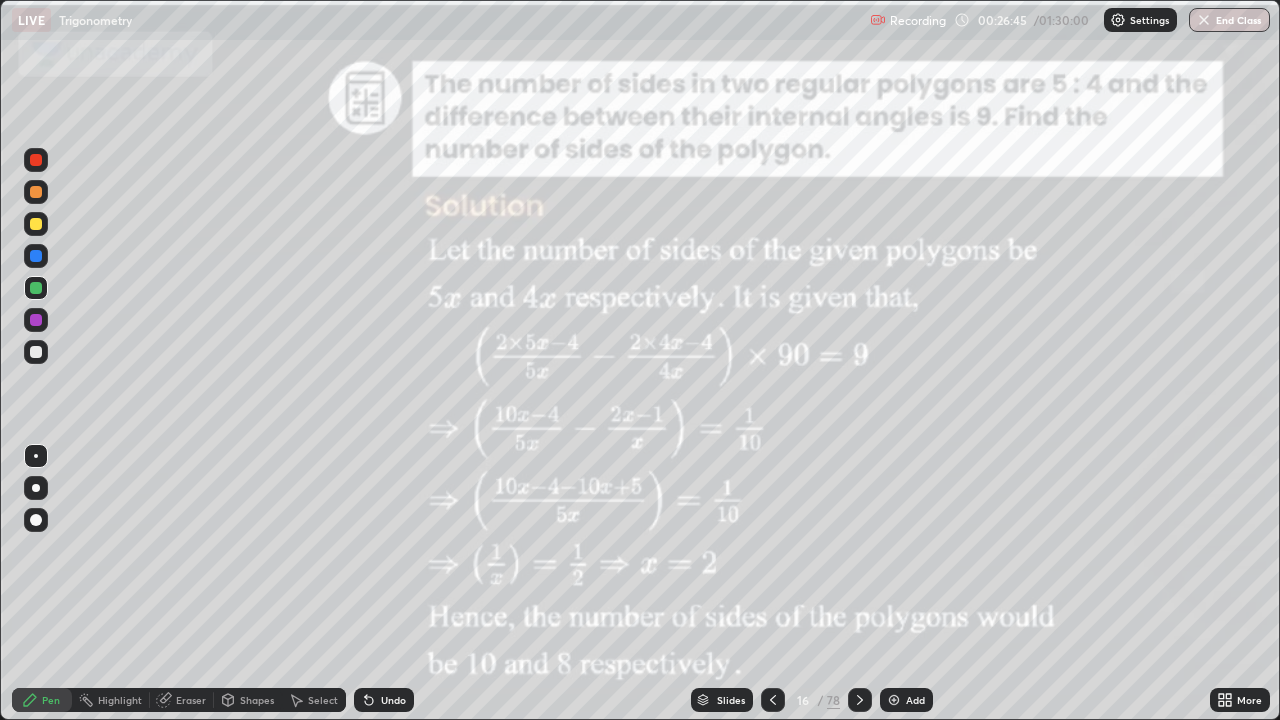 click at bounding box center (773, 700) 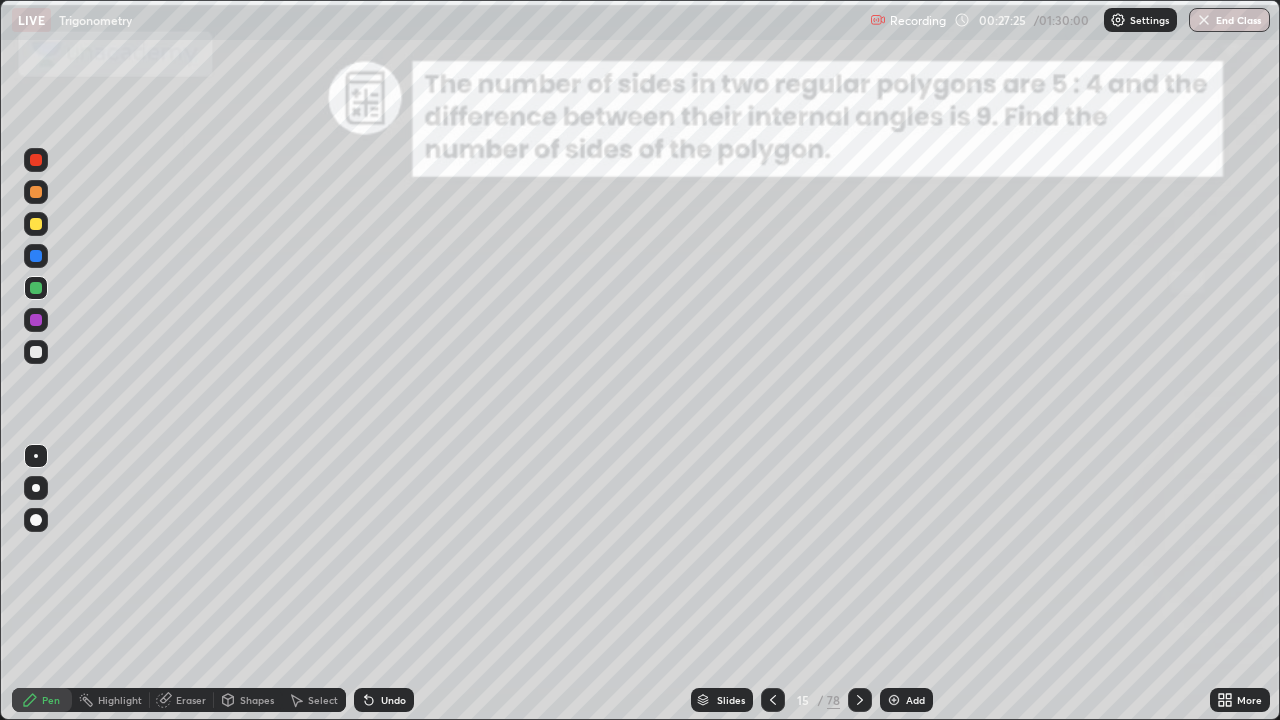 click at bounding box center (860, 700) 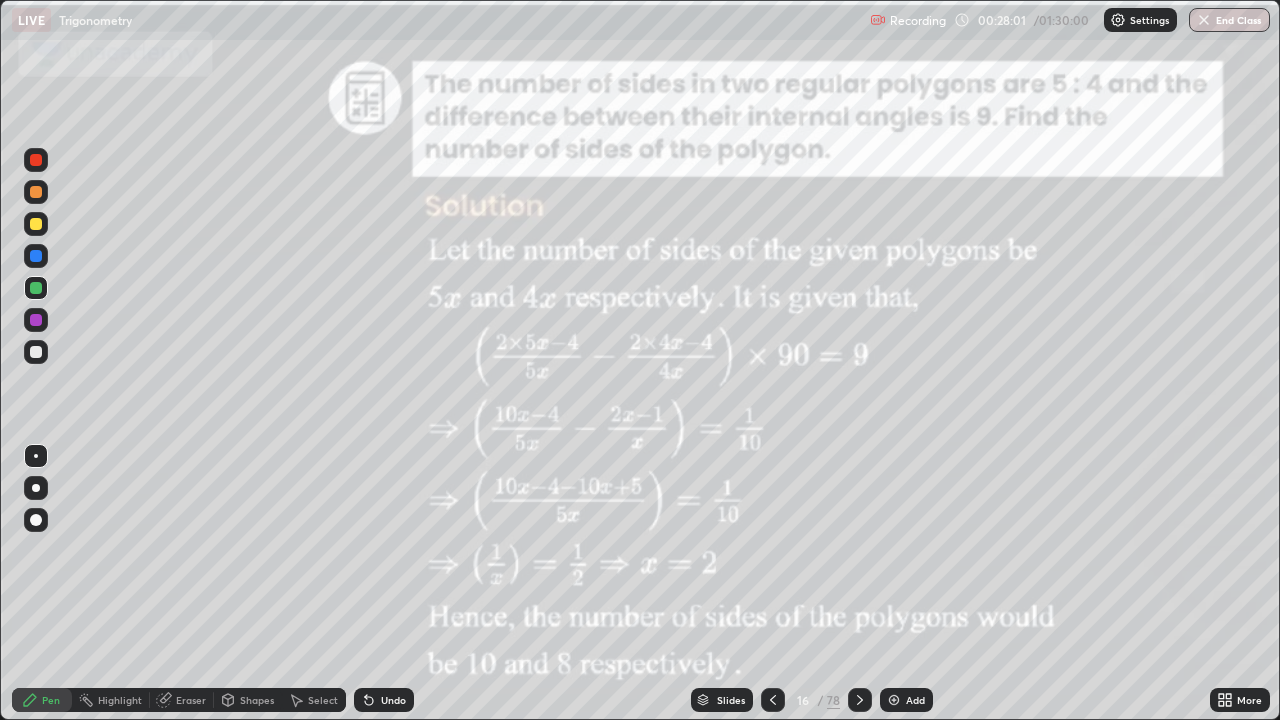 click 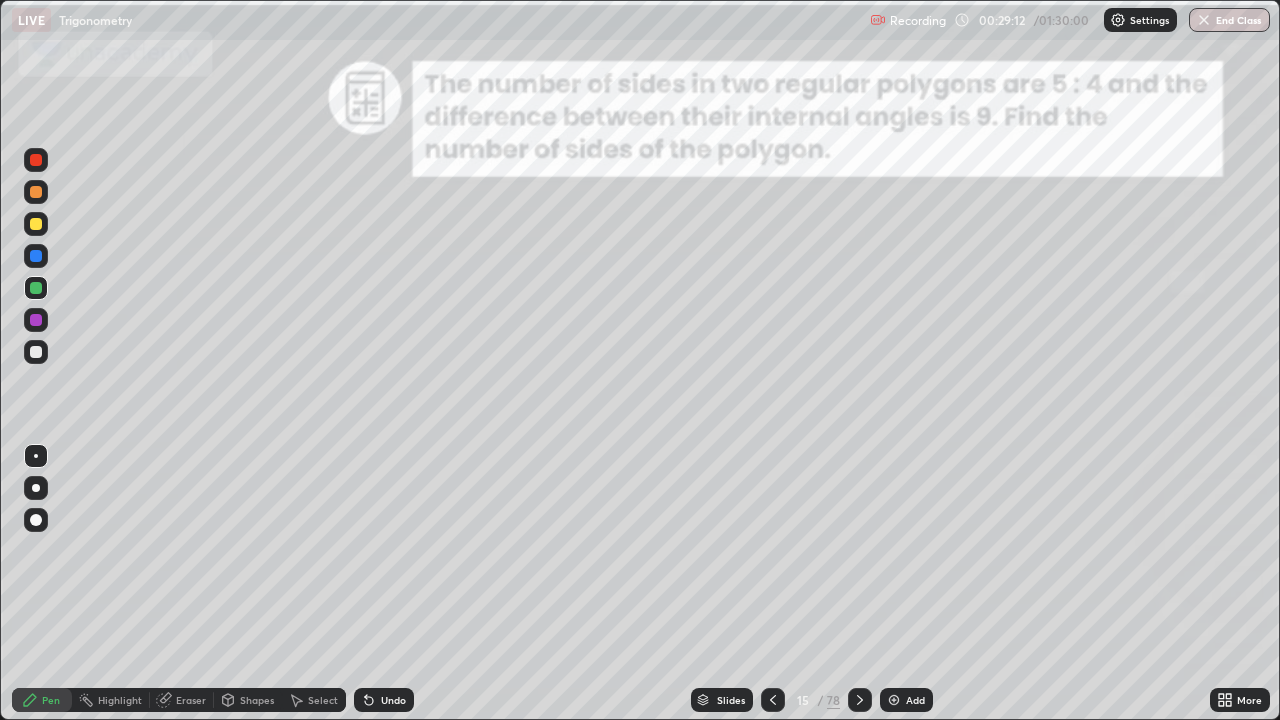 click 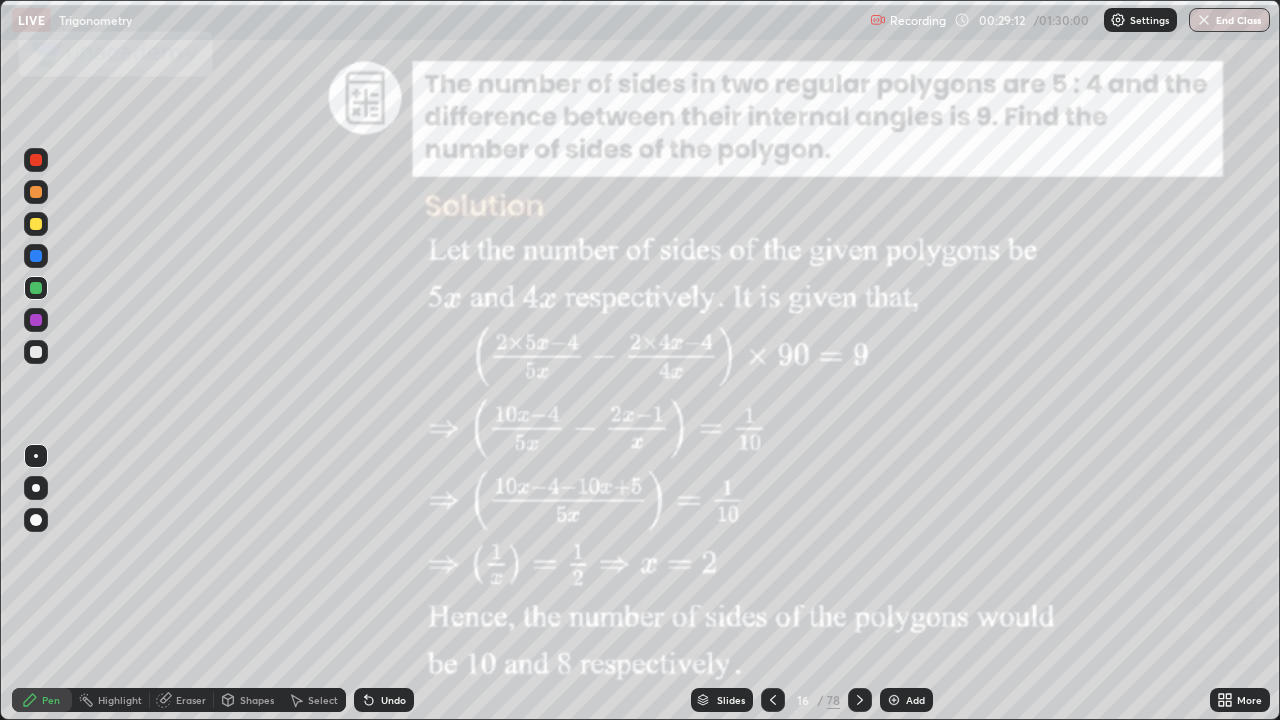 click 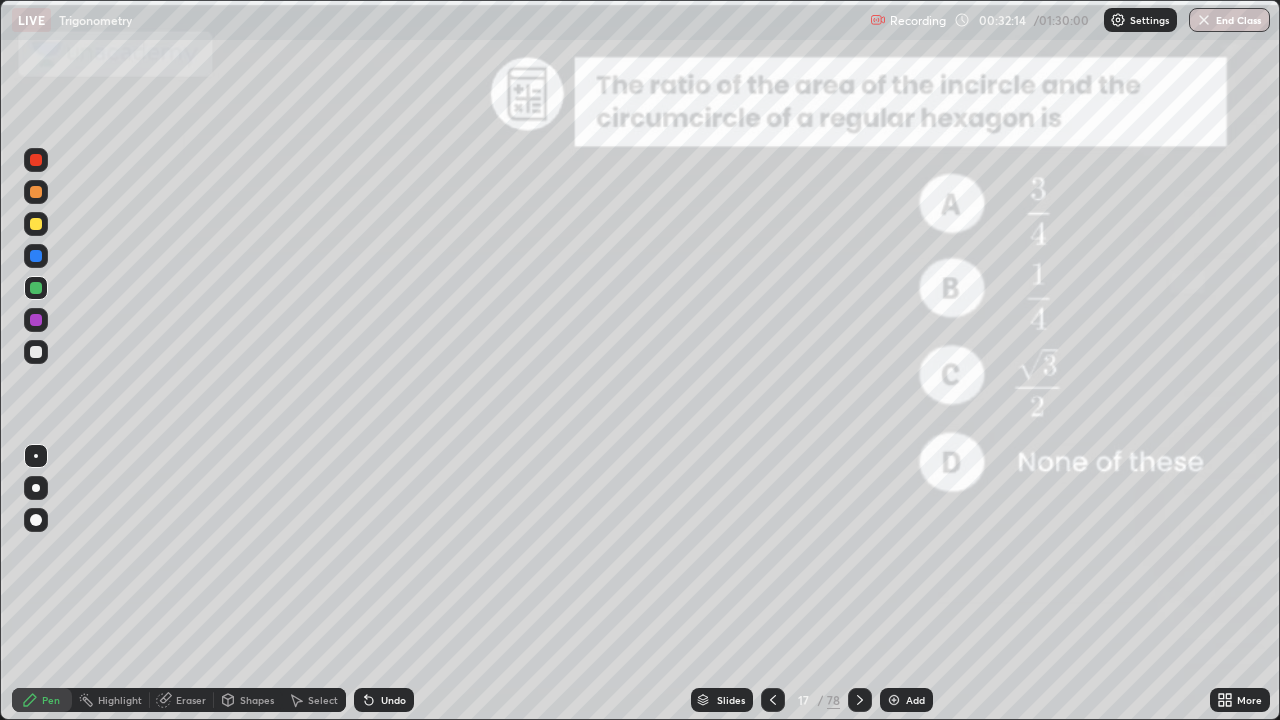 click on "Undo" at bounding box center (393, 700) 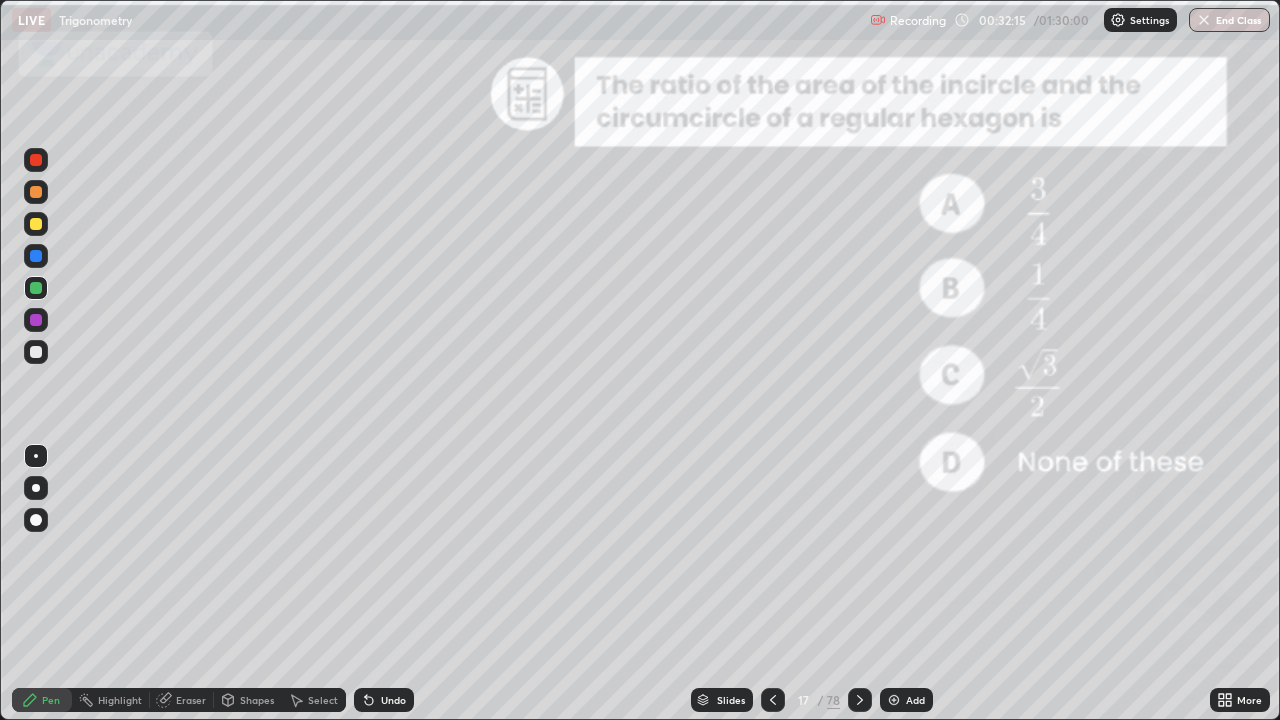 click on "Undo" at bounding box center [393, 700] 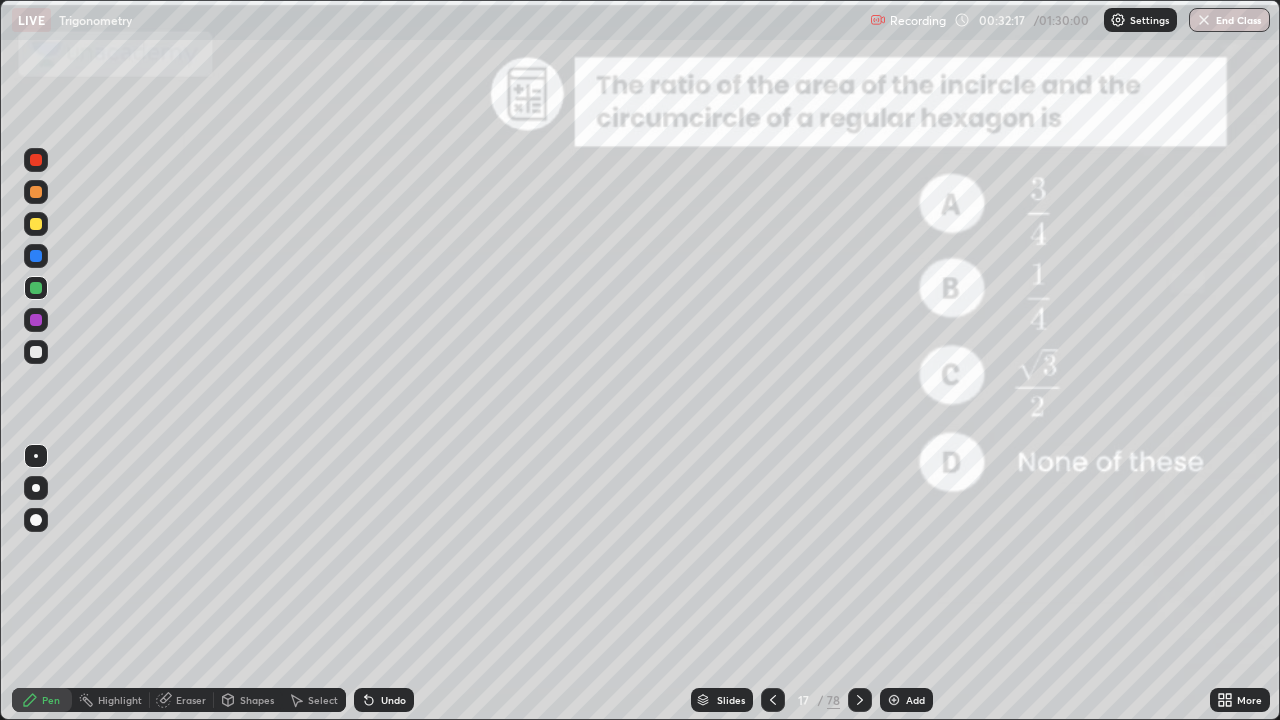 click at bounding box center (36, 320) 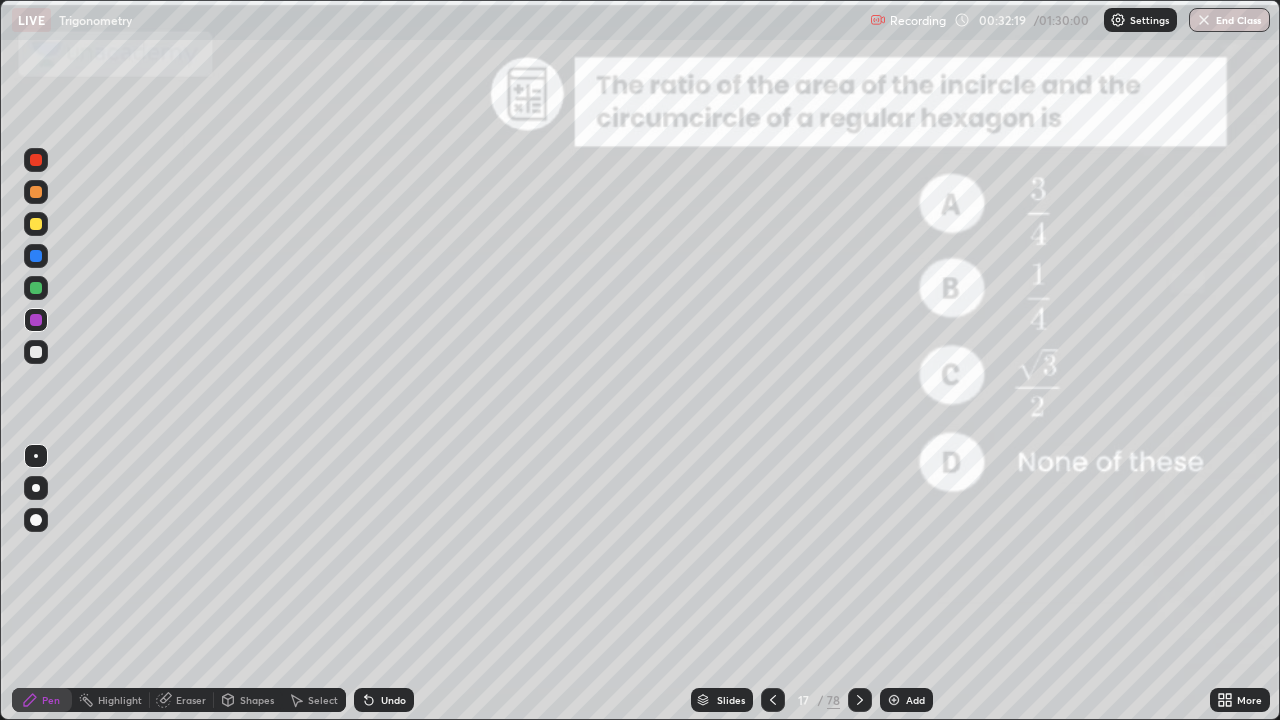 click on "Shapes" at bounding box center (257, 700) 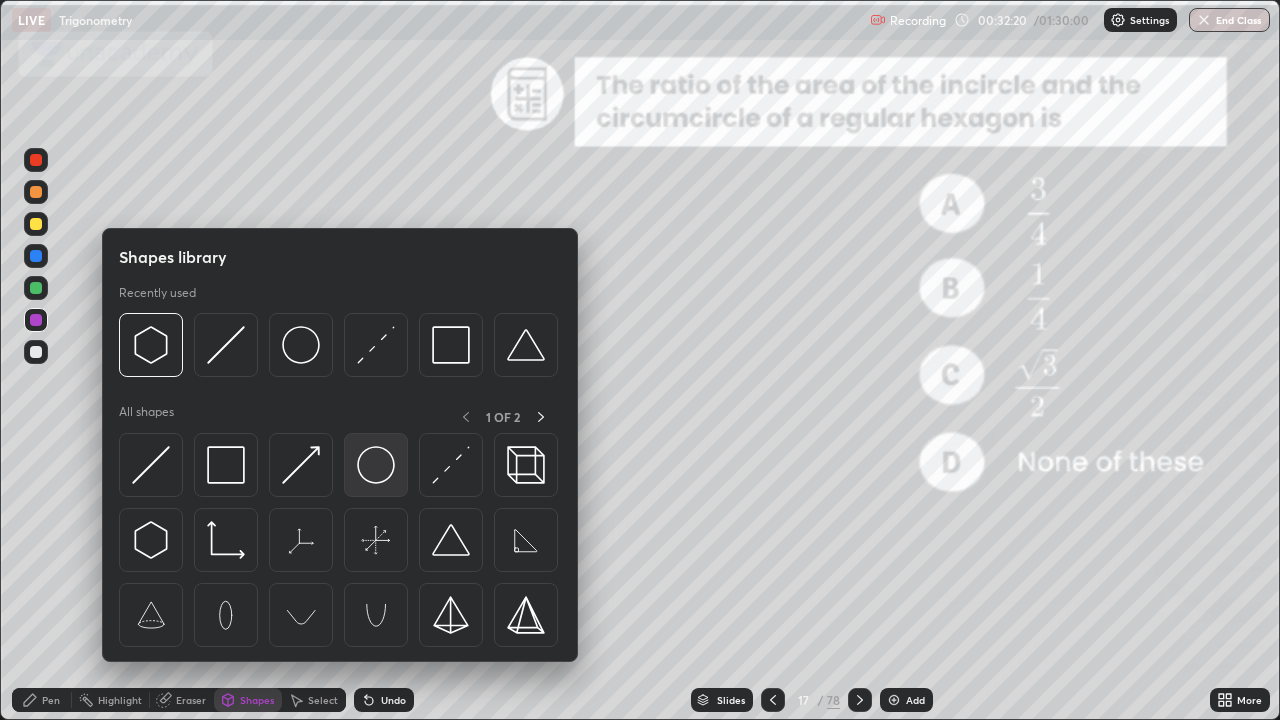 click at bounding box center [376, 465] 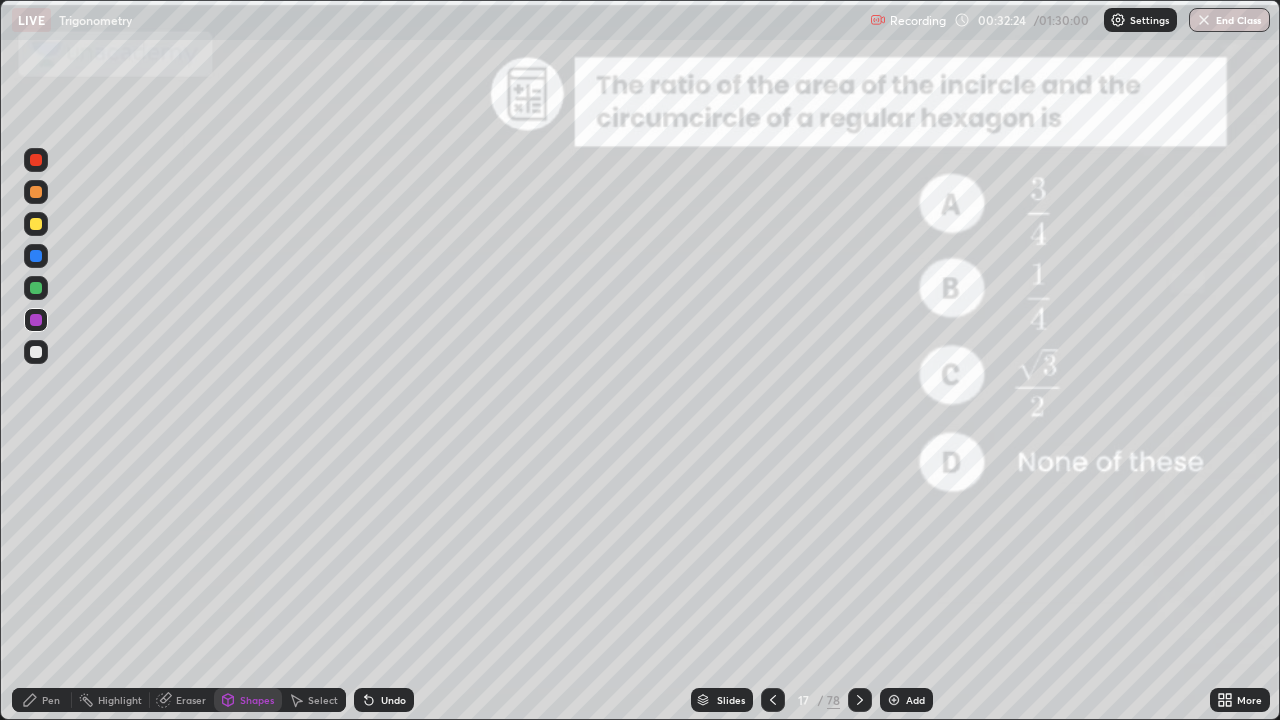 click on "Pen" at bounding box center (51, 700) 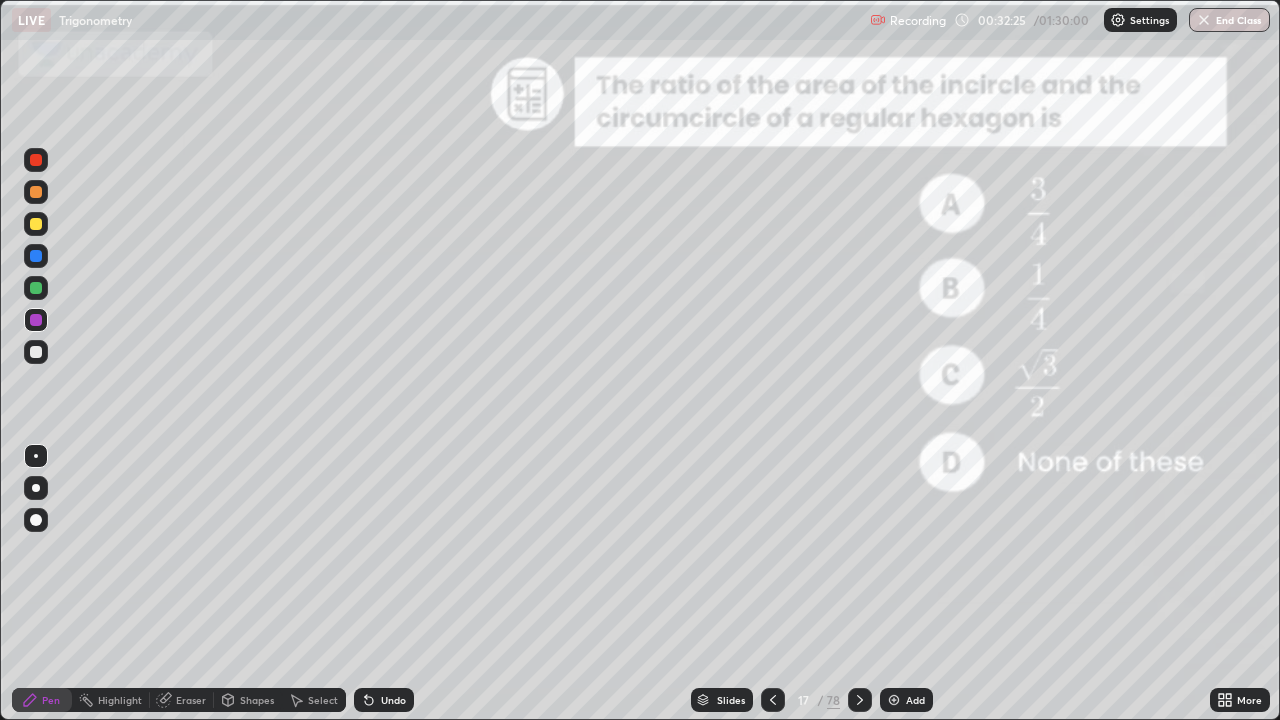 click at bounding box center [36, 288] 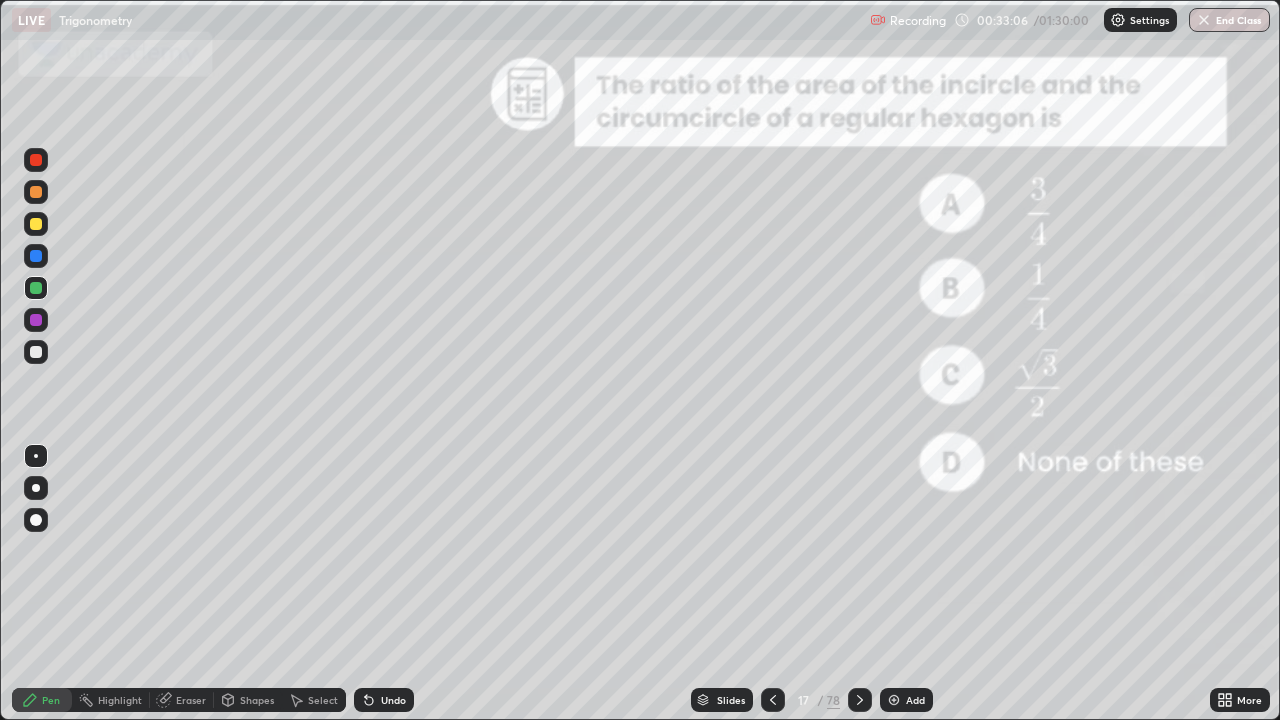 click 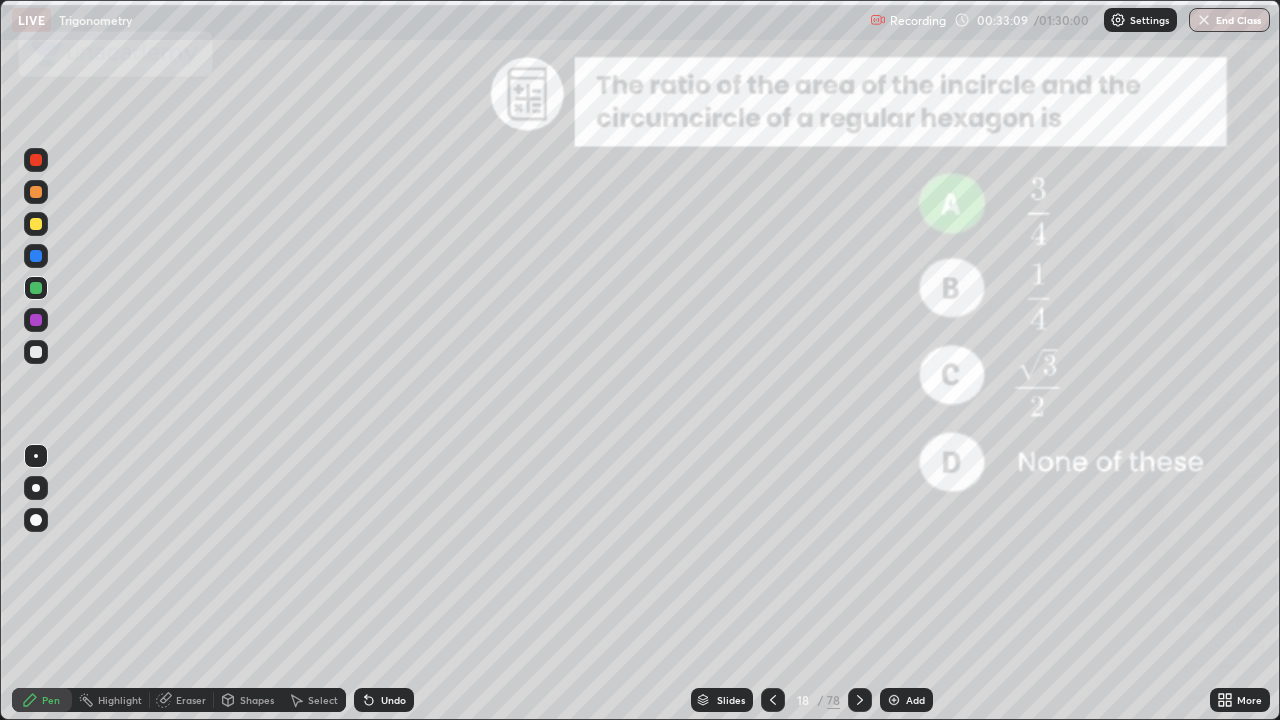 click 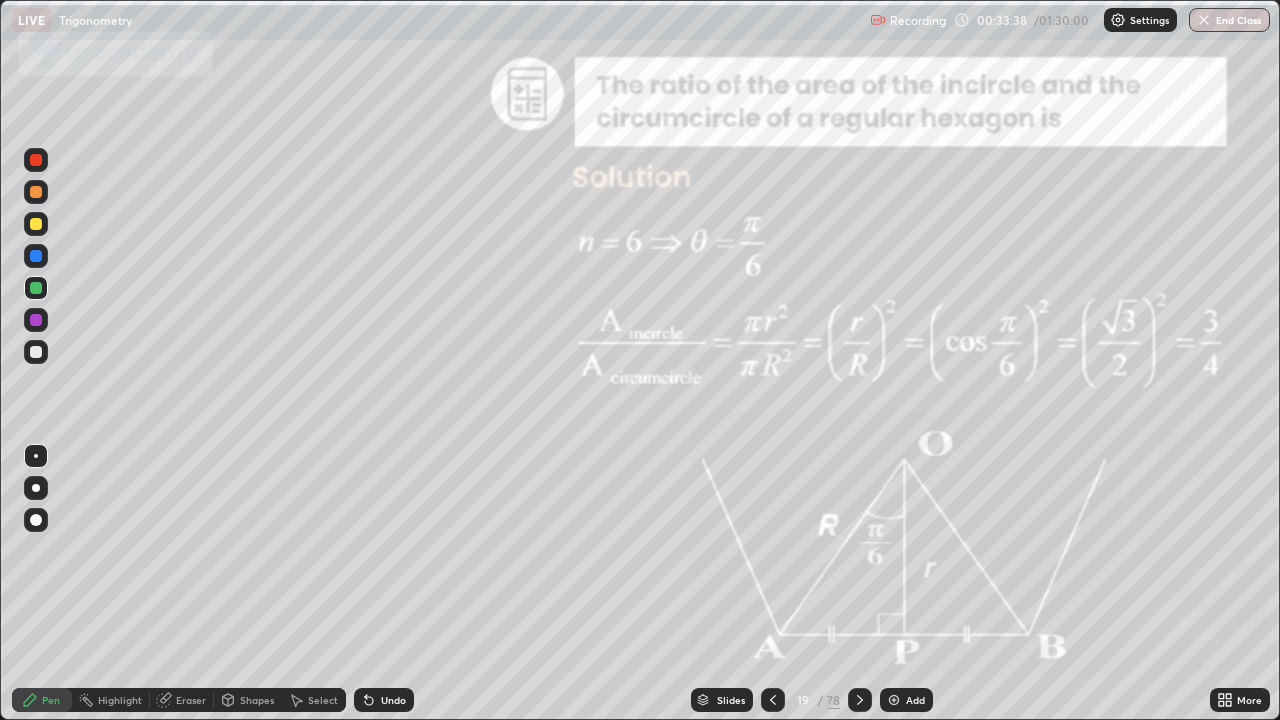 click 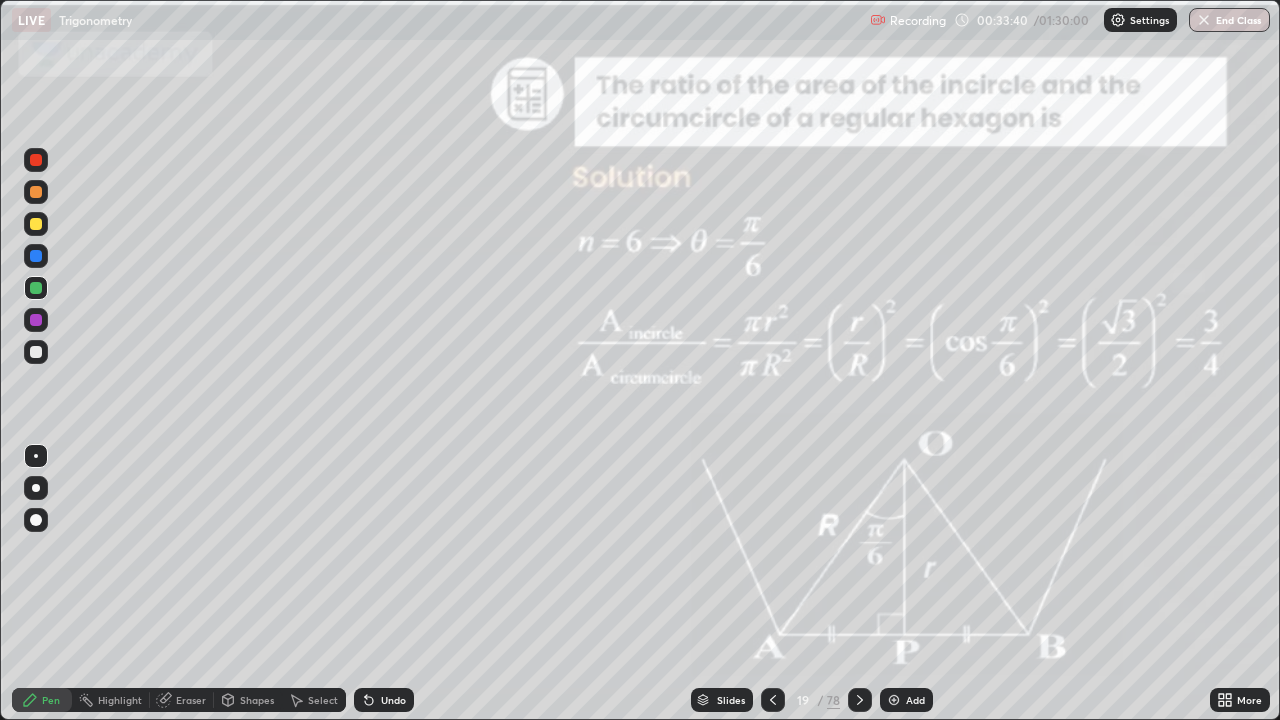 click on "Undo" at bounding box center [393, 700] 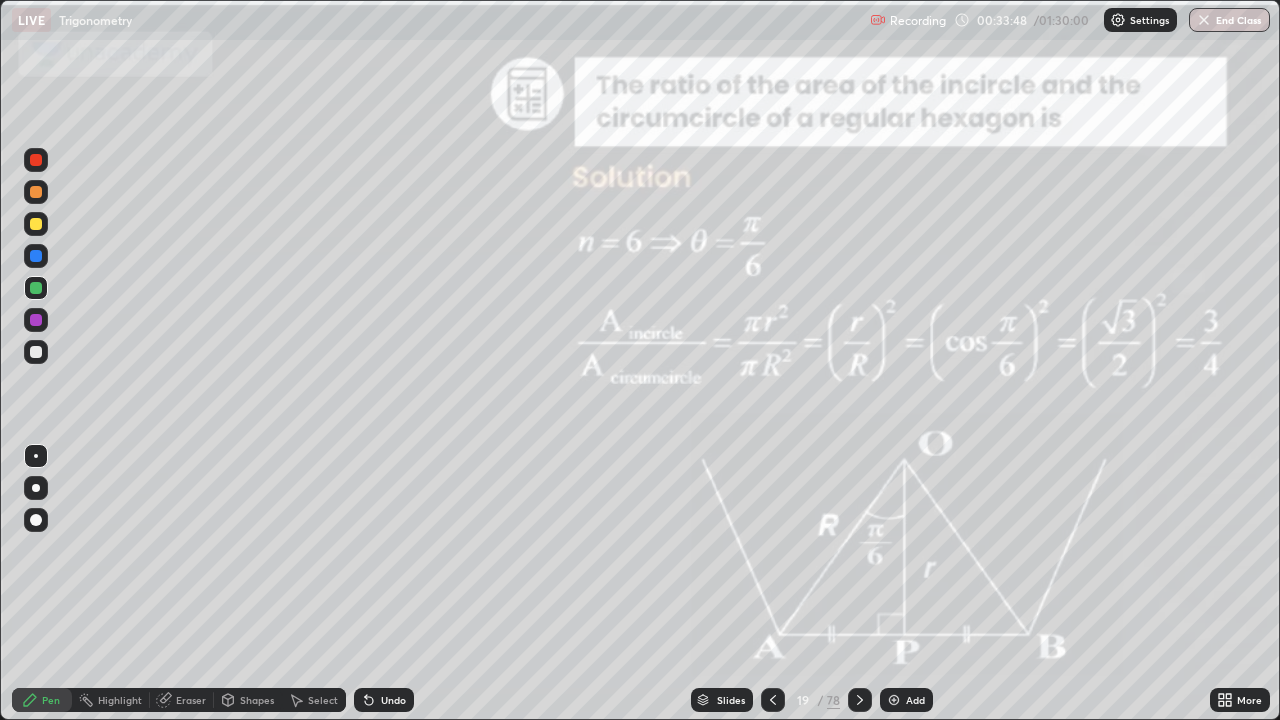 click at bounding box center (36, 320) 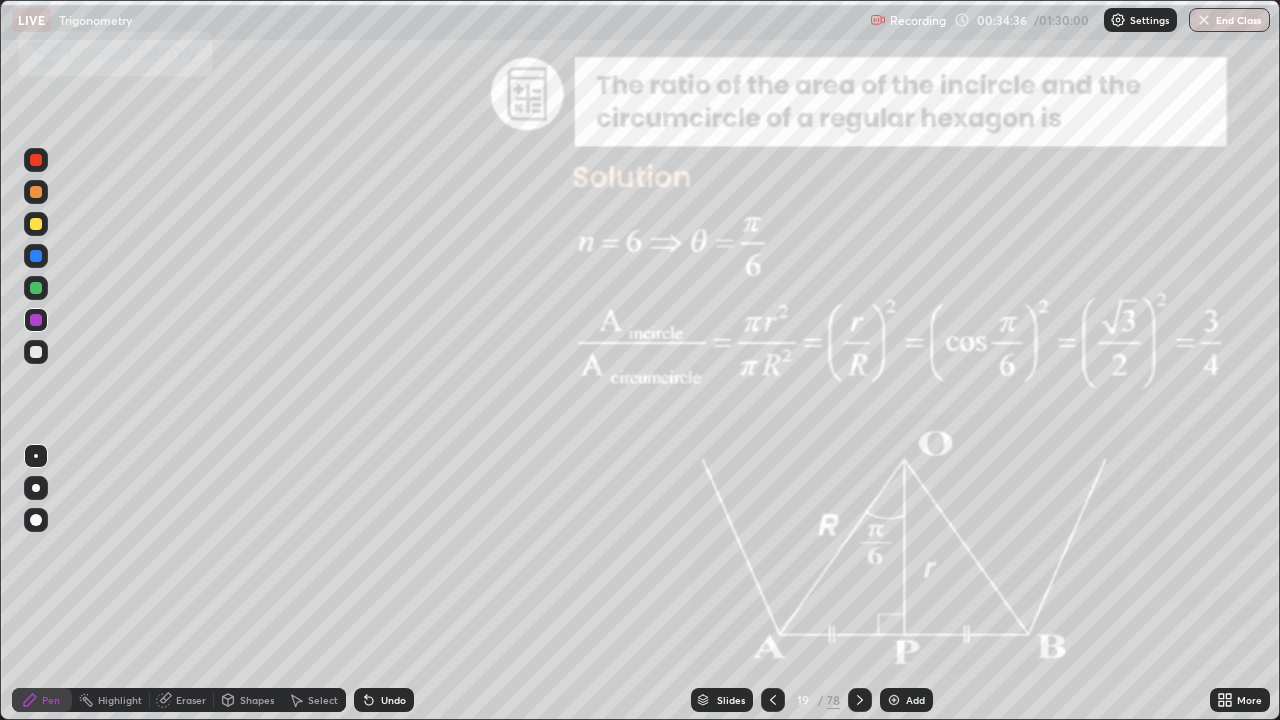 click at bounding box center (36, 256) 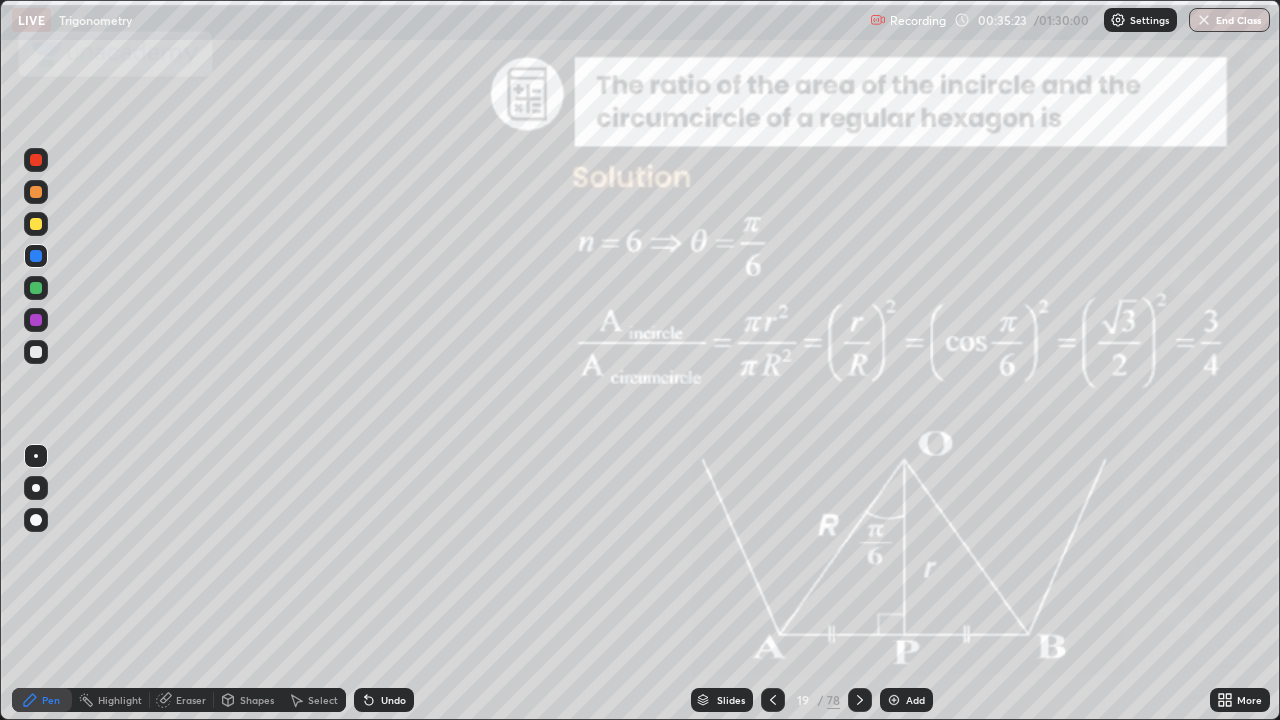 click on "Eraser" at bounding box center [191, 700] 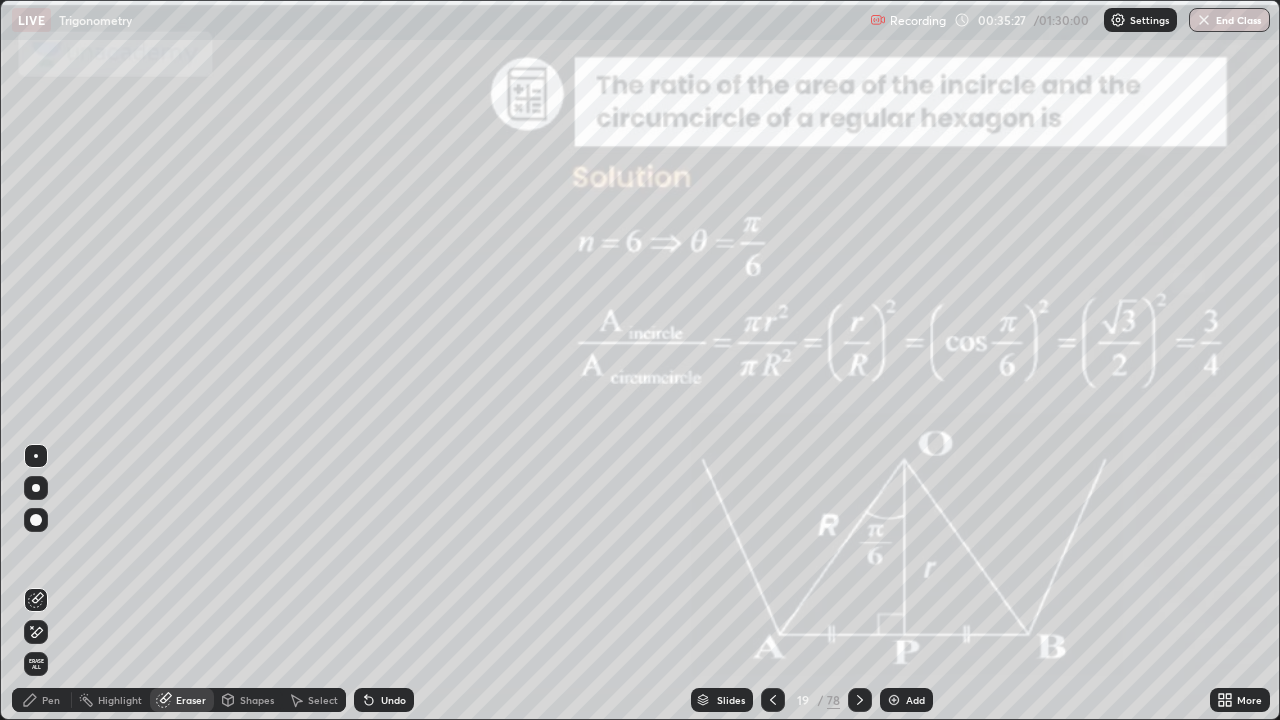 click on "Pen" at bounding box center [51, 700] 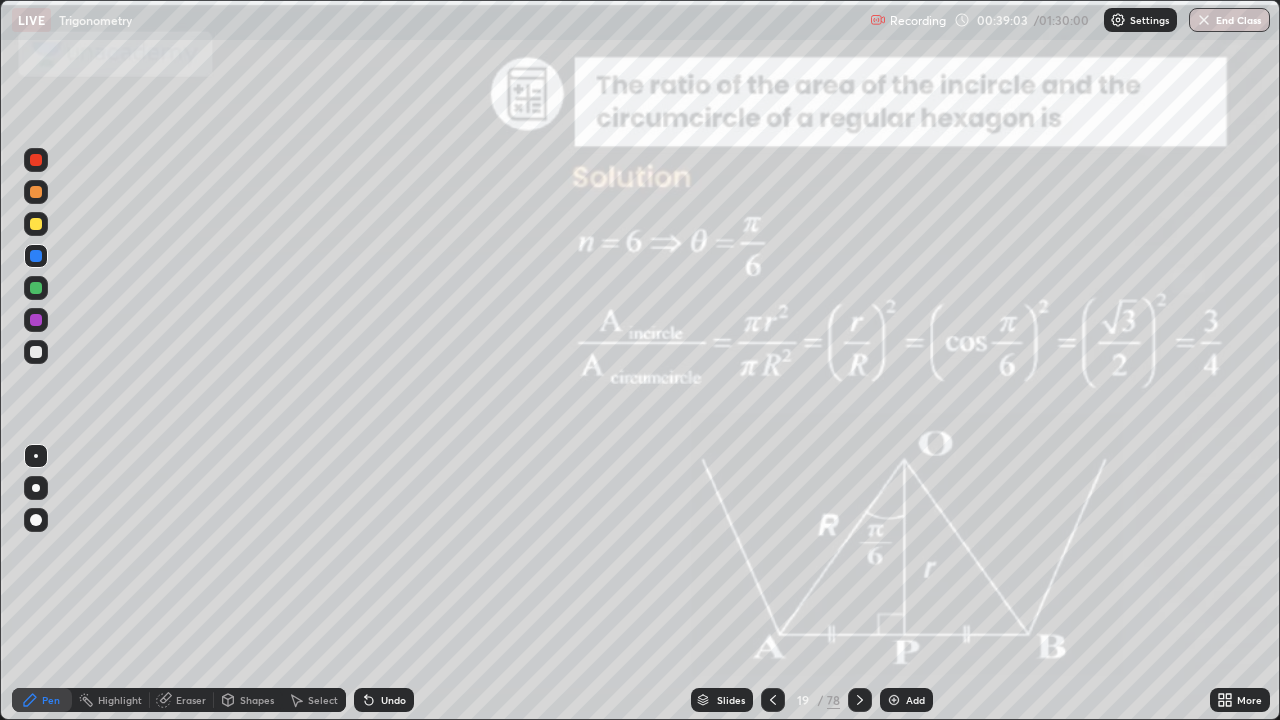 click 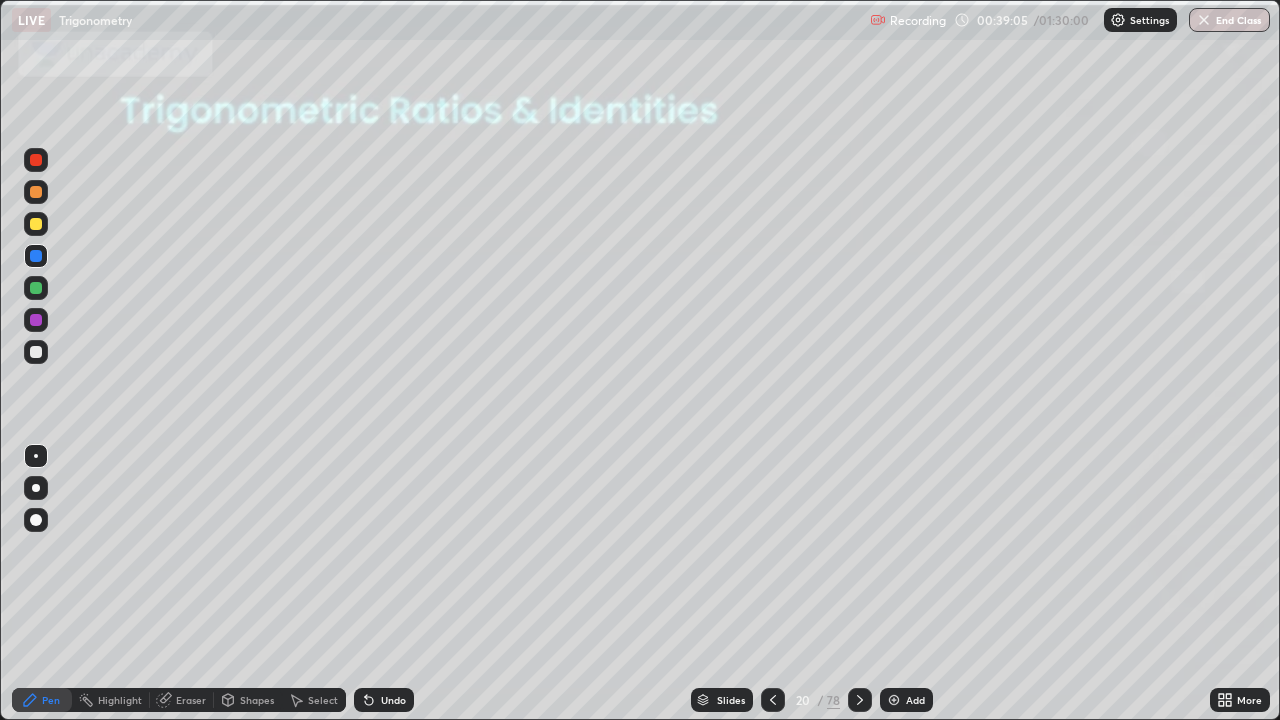 click at bounding box center (860, 700) 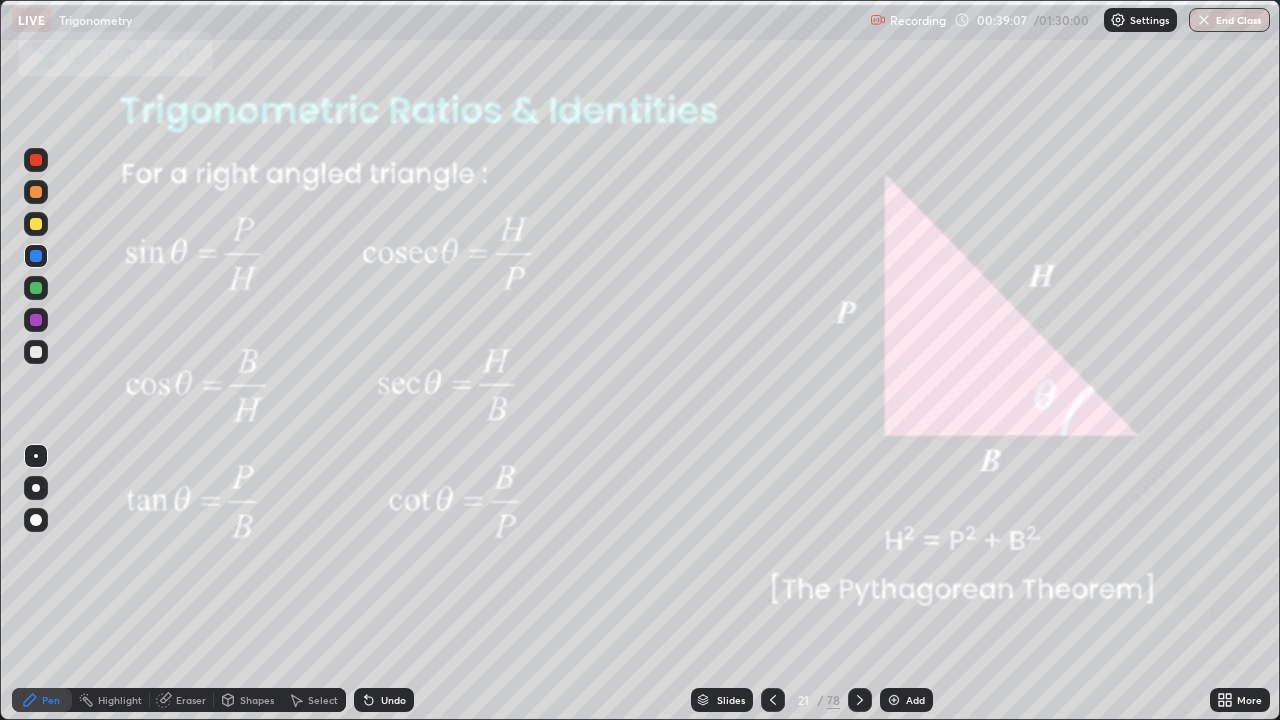 click 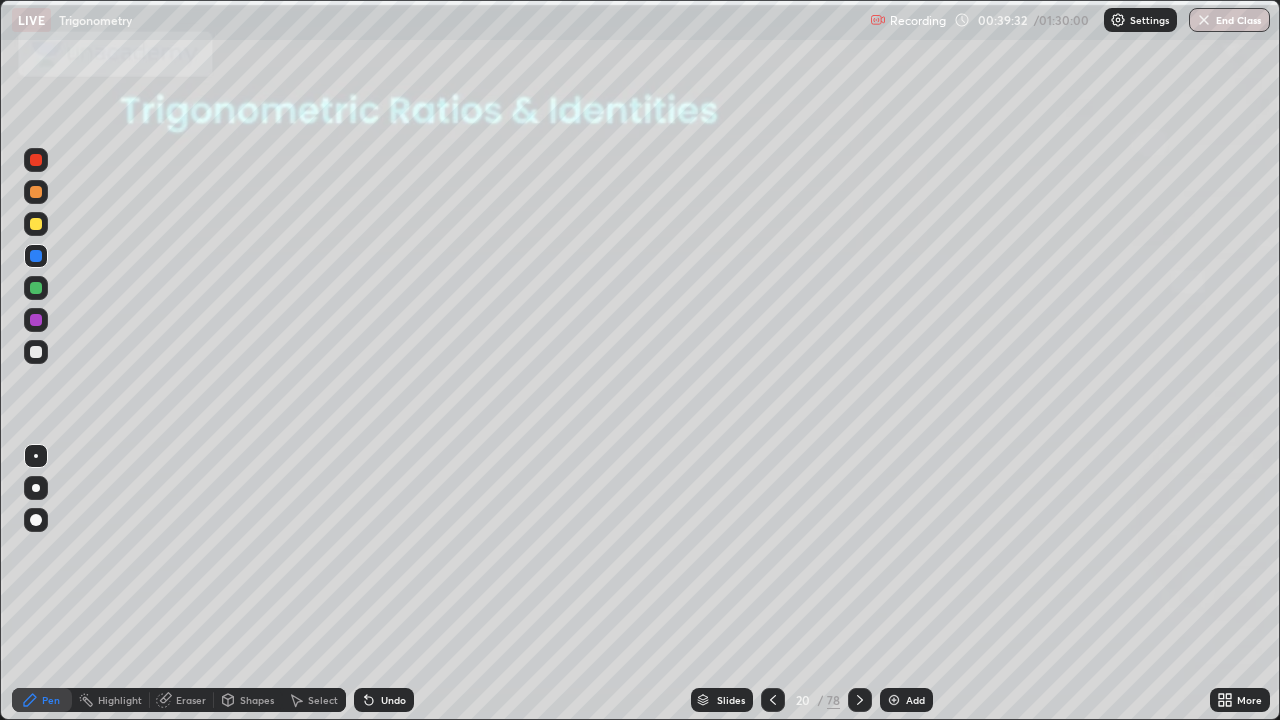 click 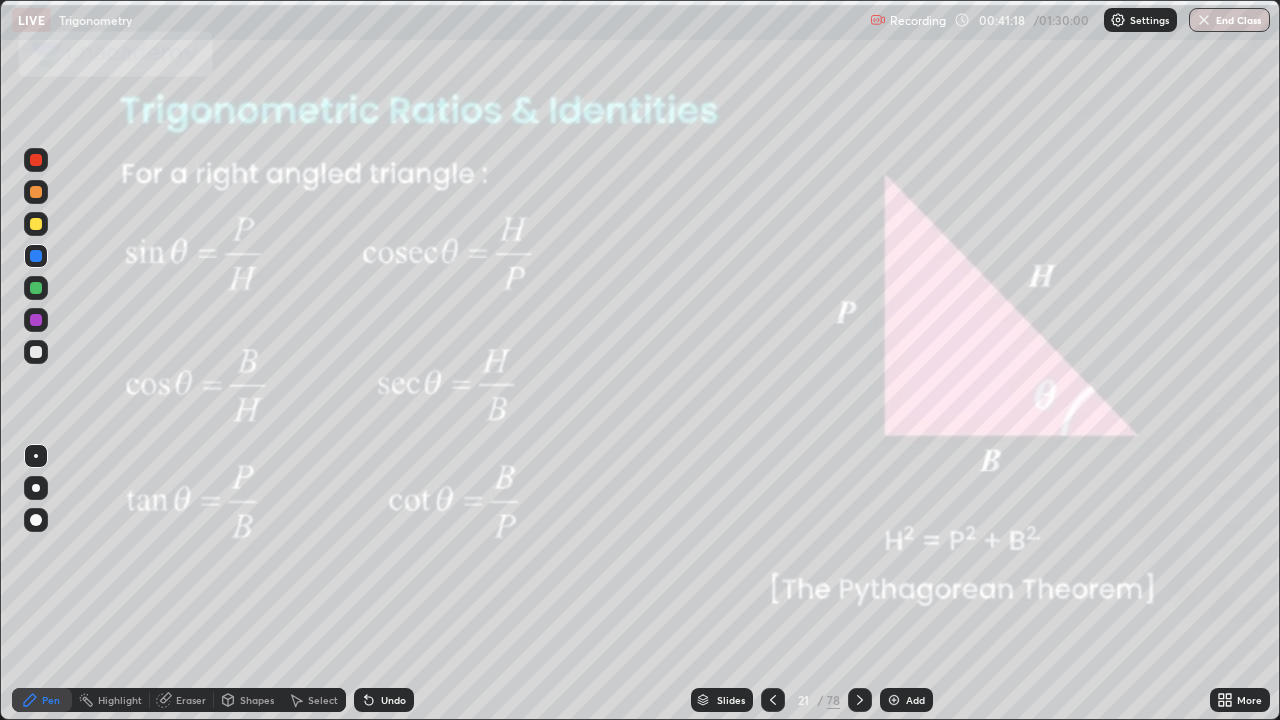 click 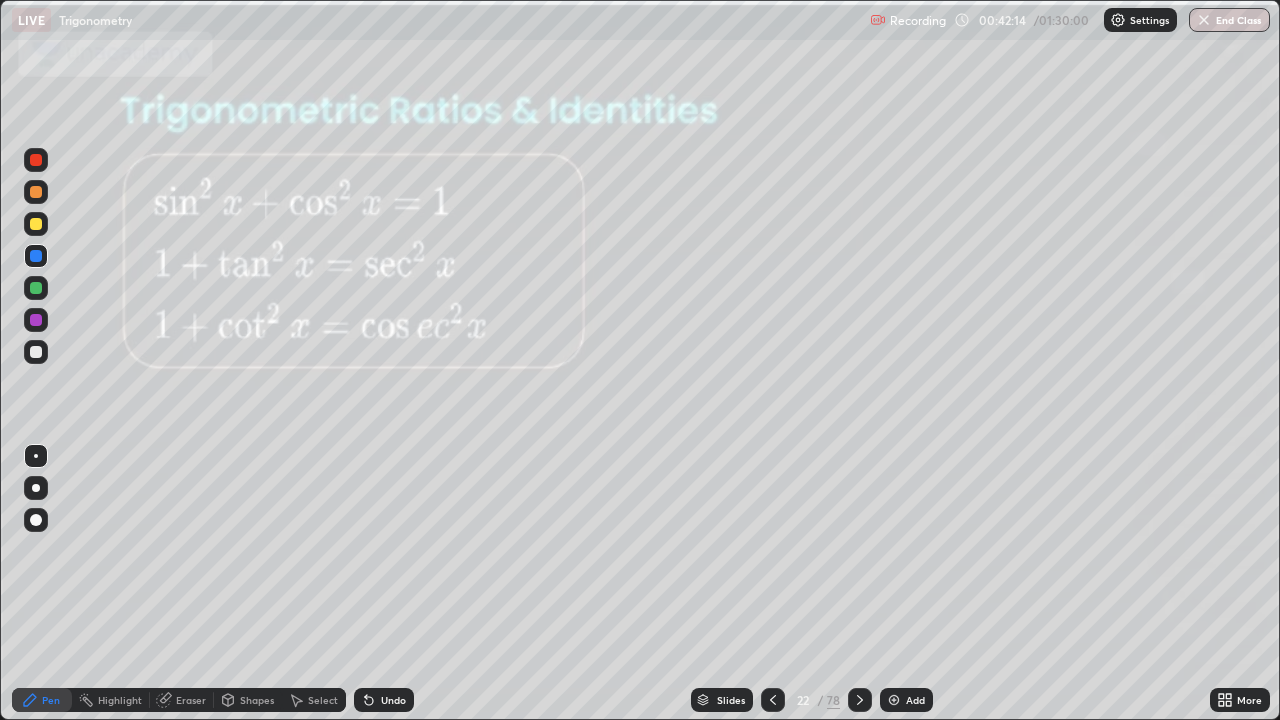 click at bounding box center [860, 700] 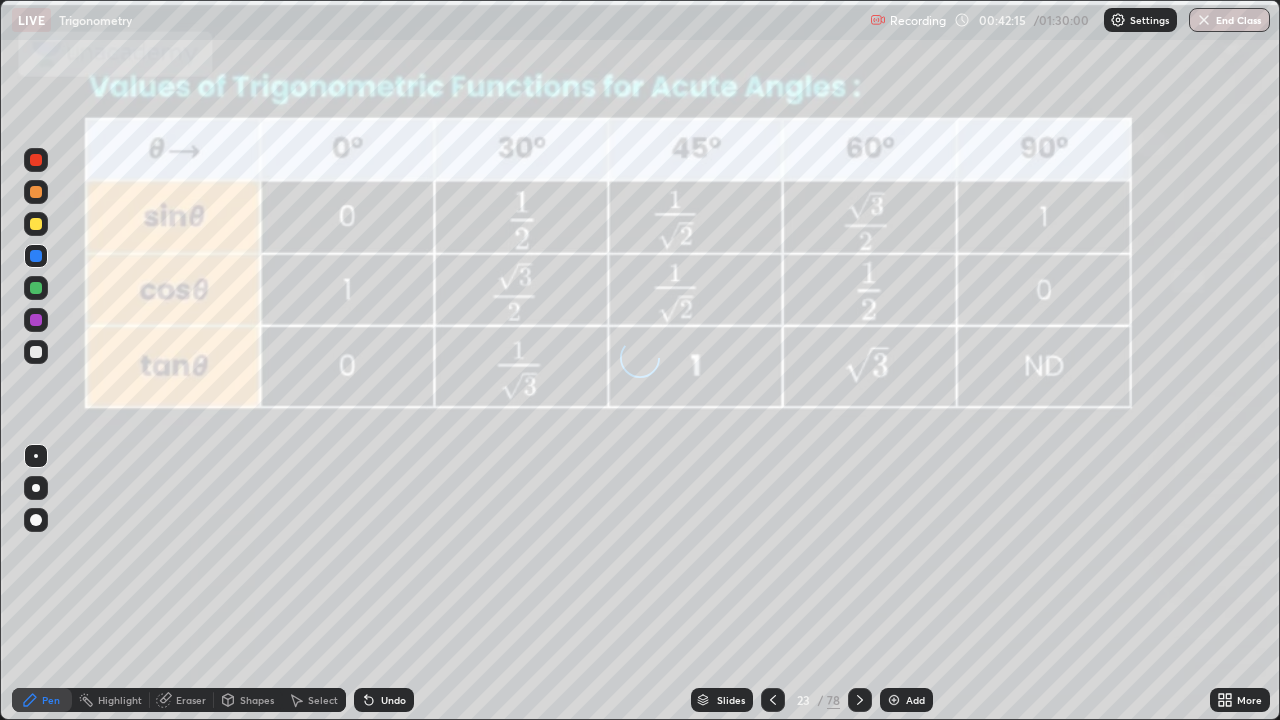 click 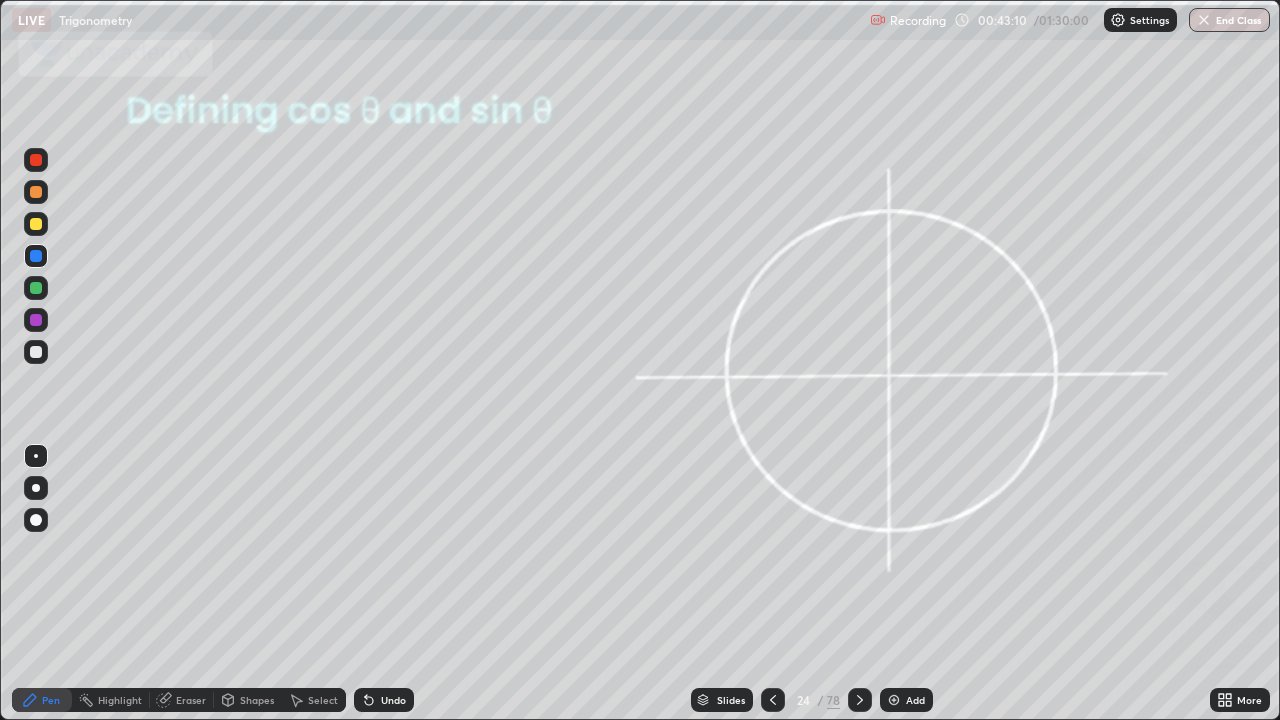click at bounding box center (860, 700) 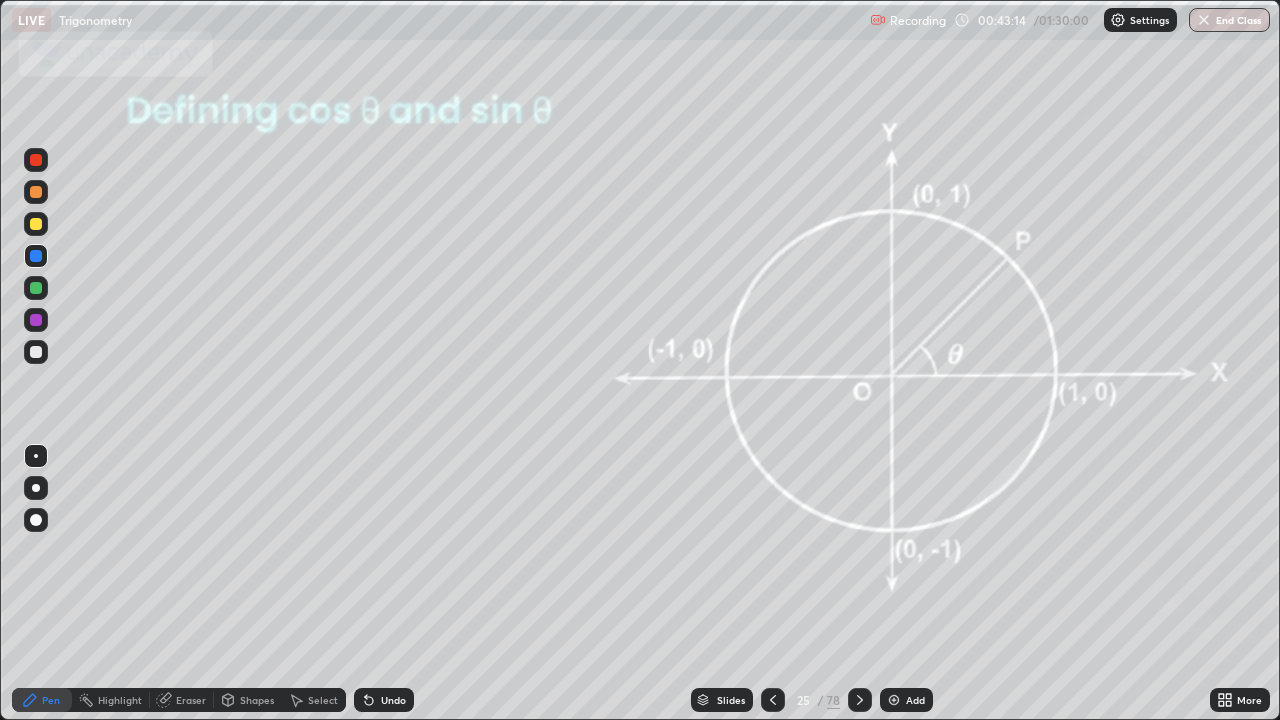 click 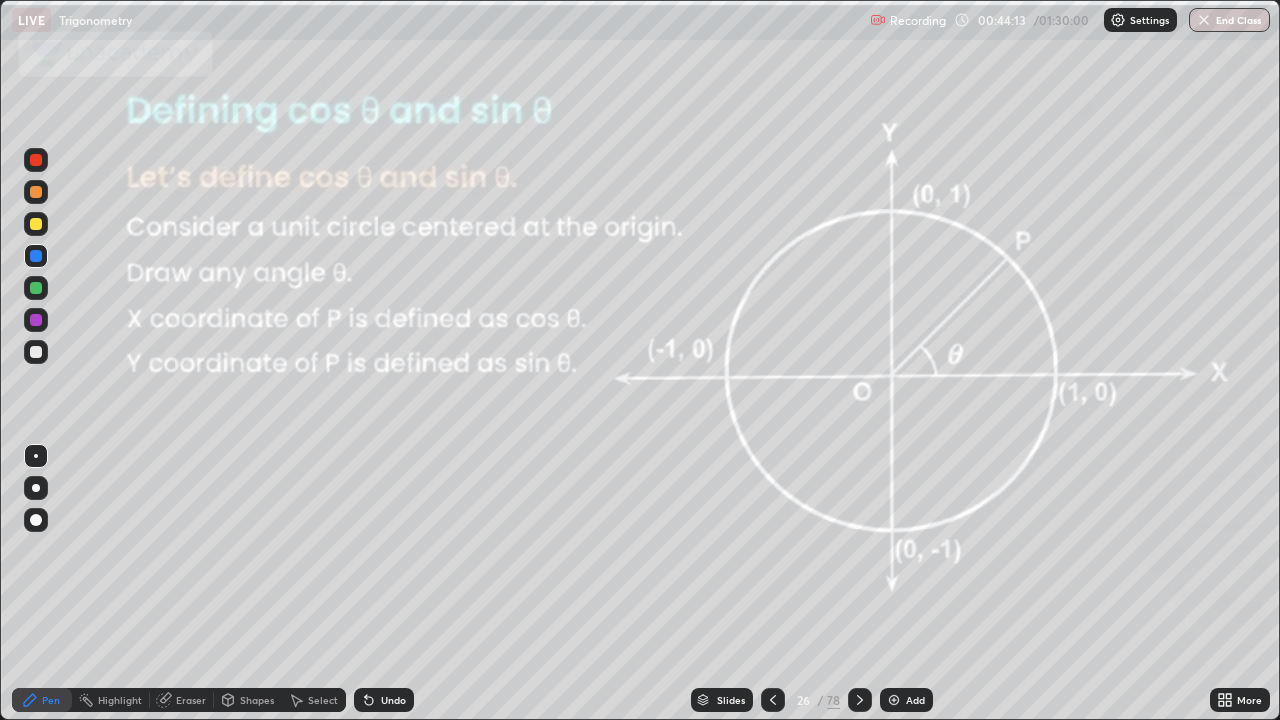 click at bounding box center (860, 700) 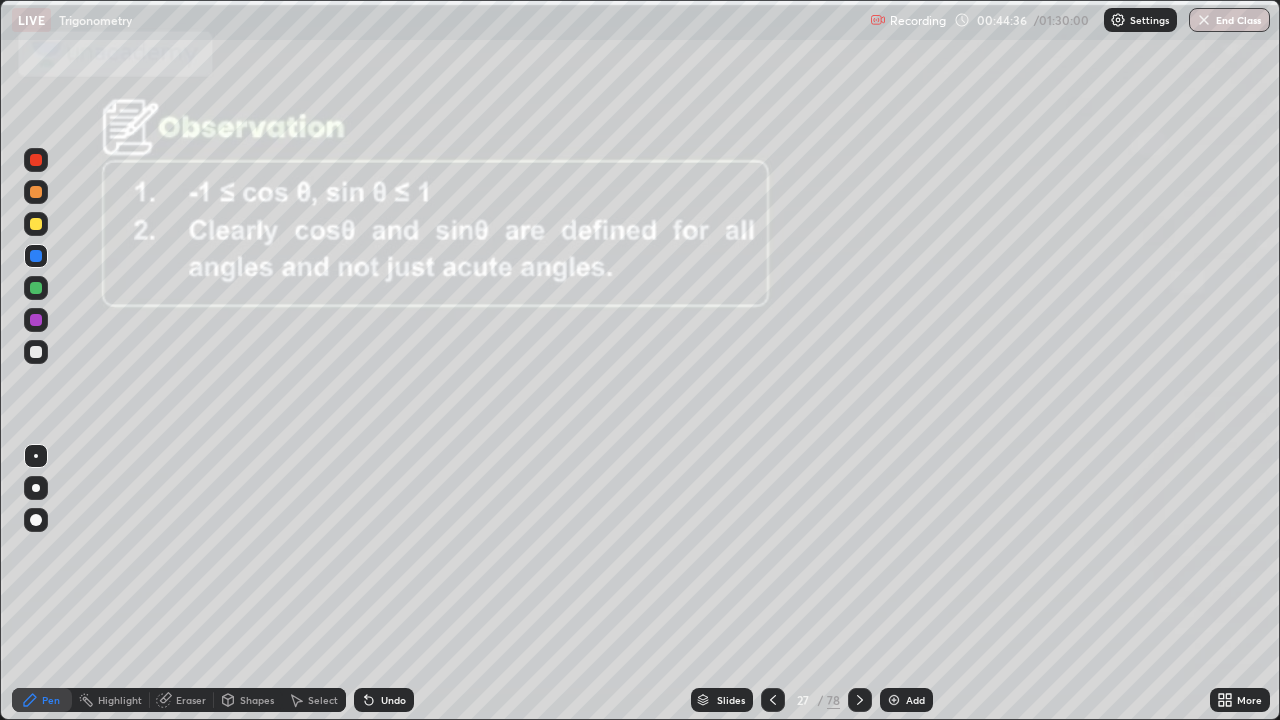 click 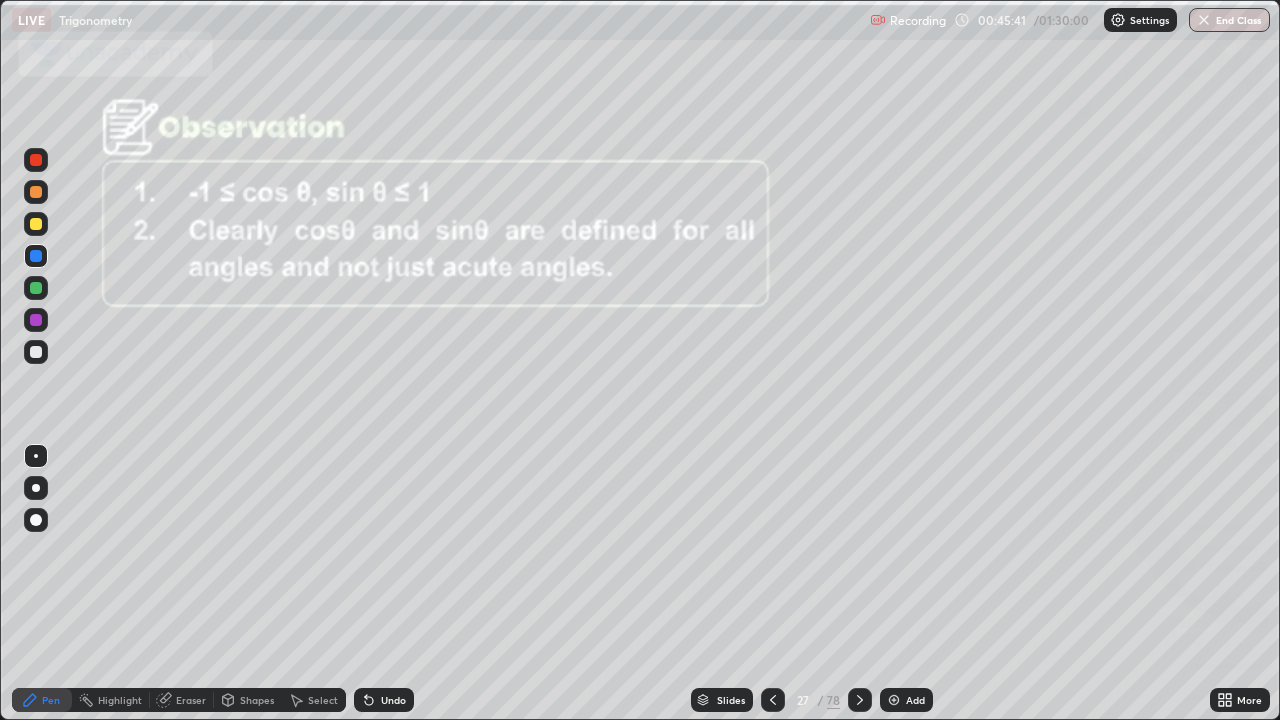 click 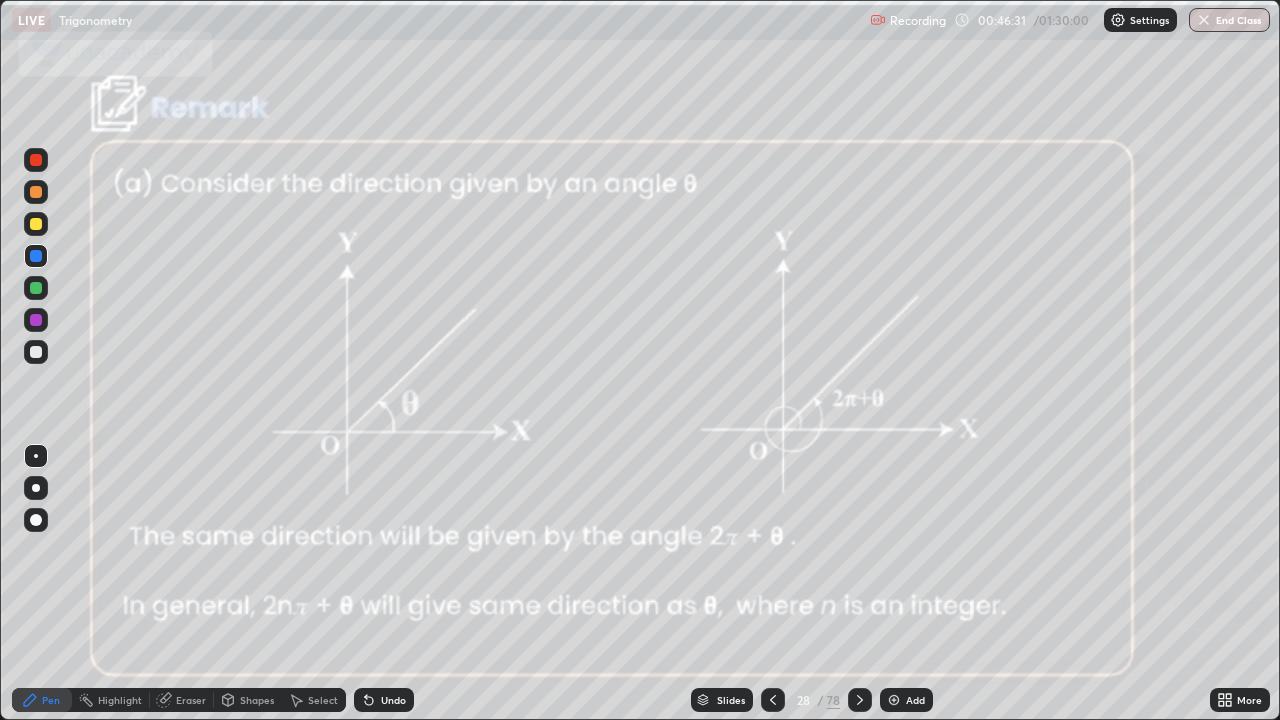 click 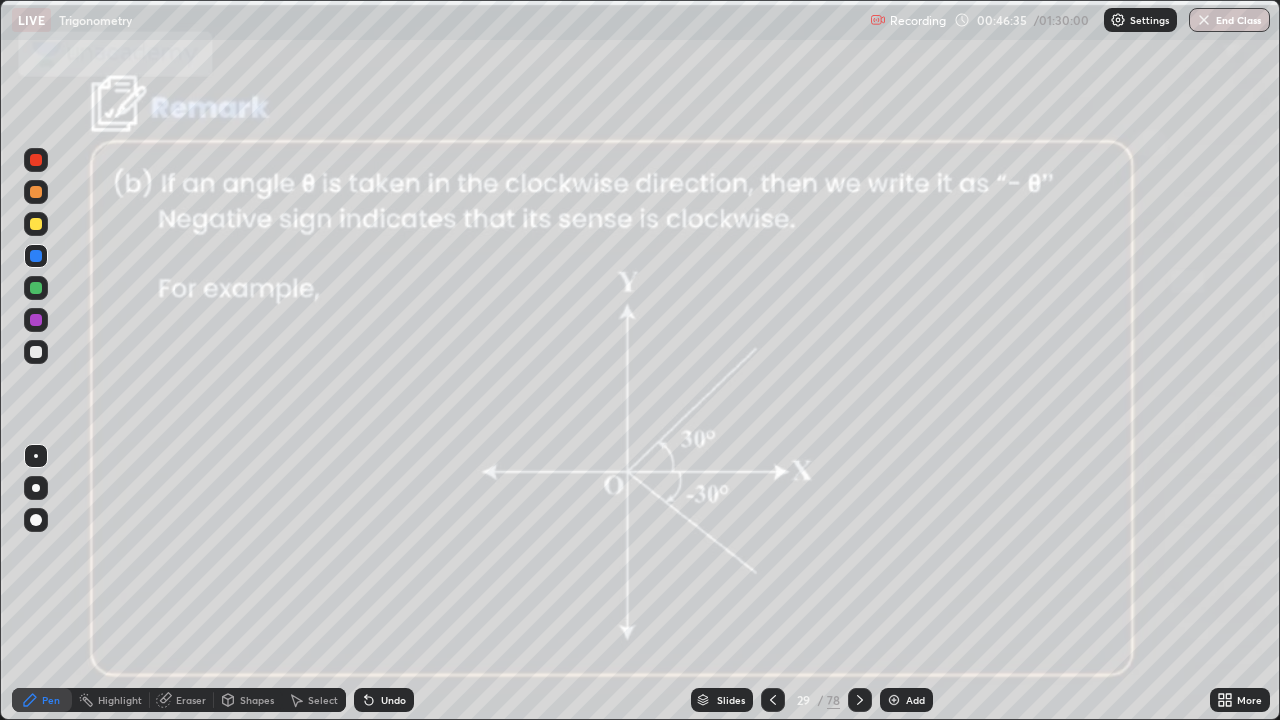 click 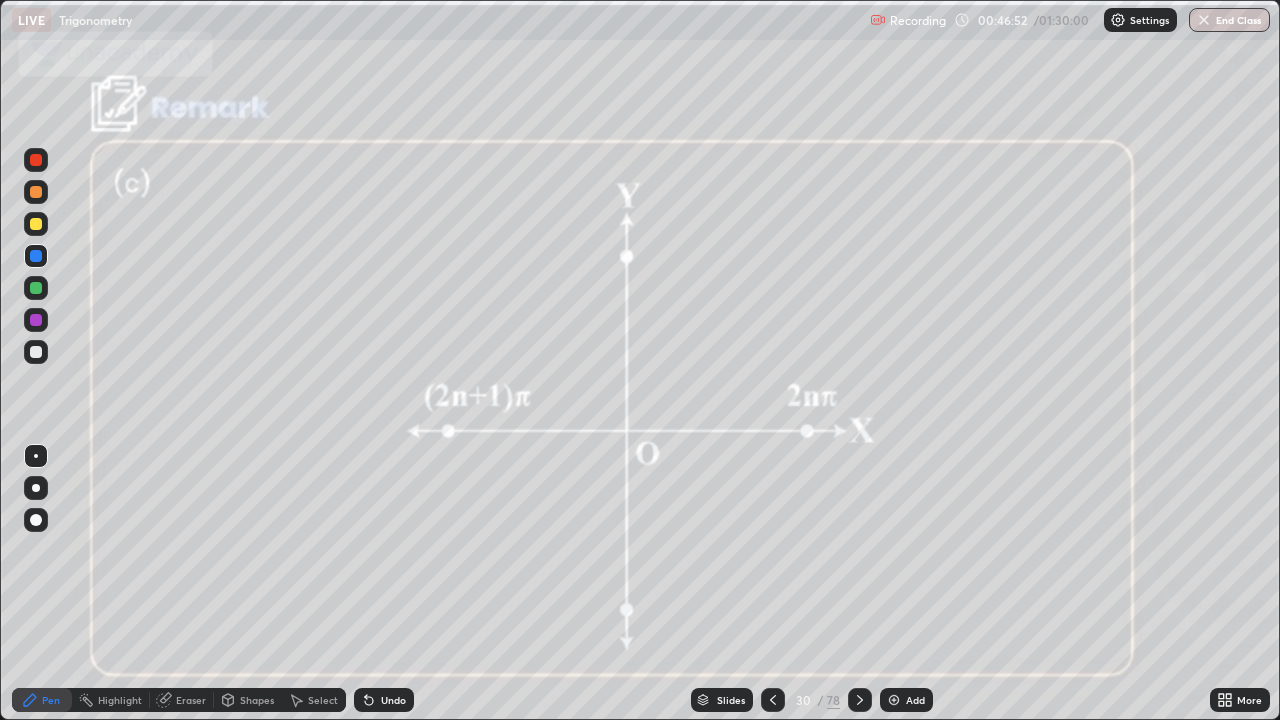 click at bounding box center (36, 224) 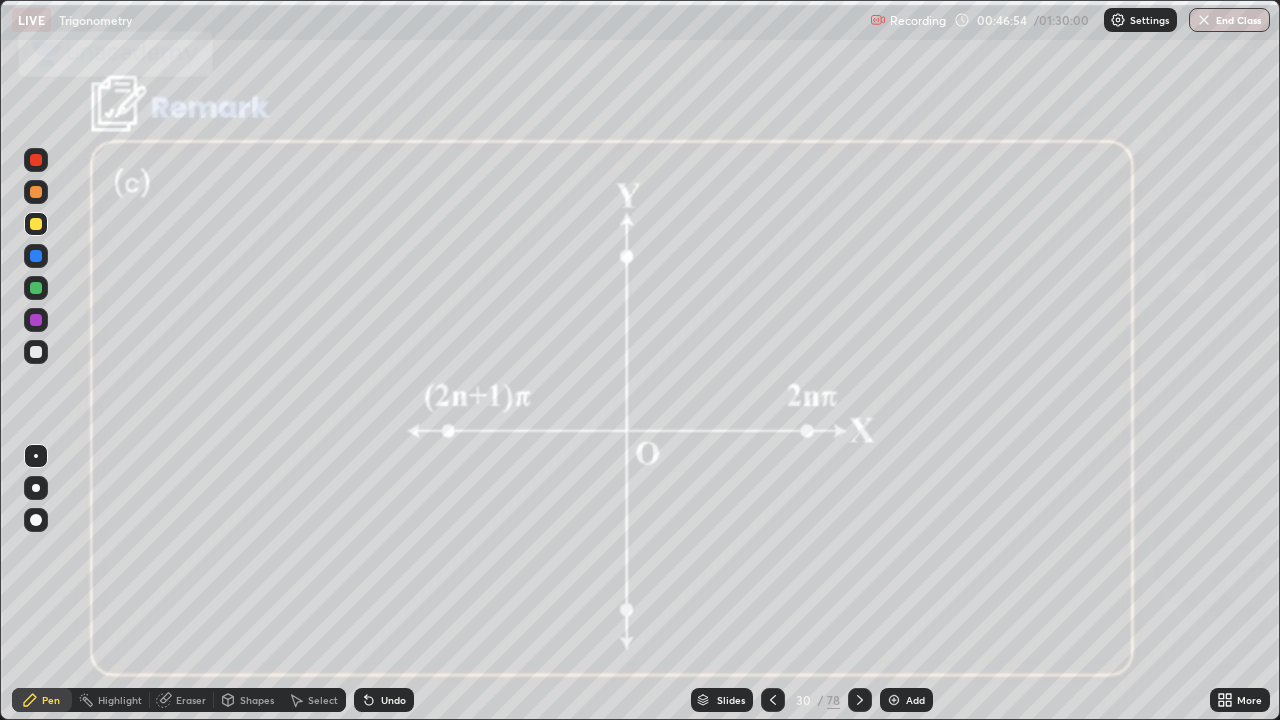 click at bounding box center (894, 700) 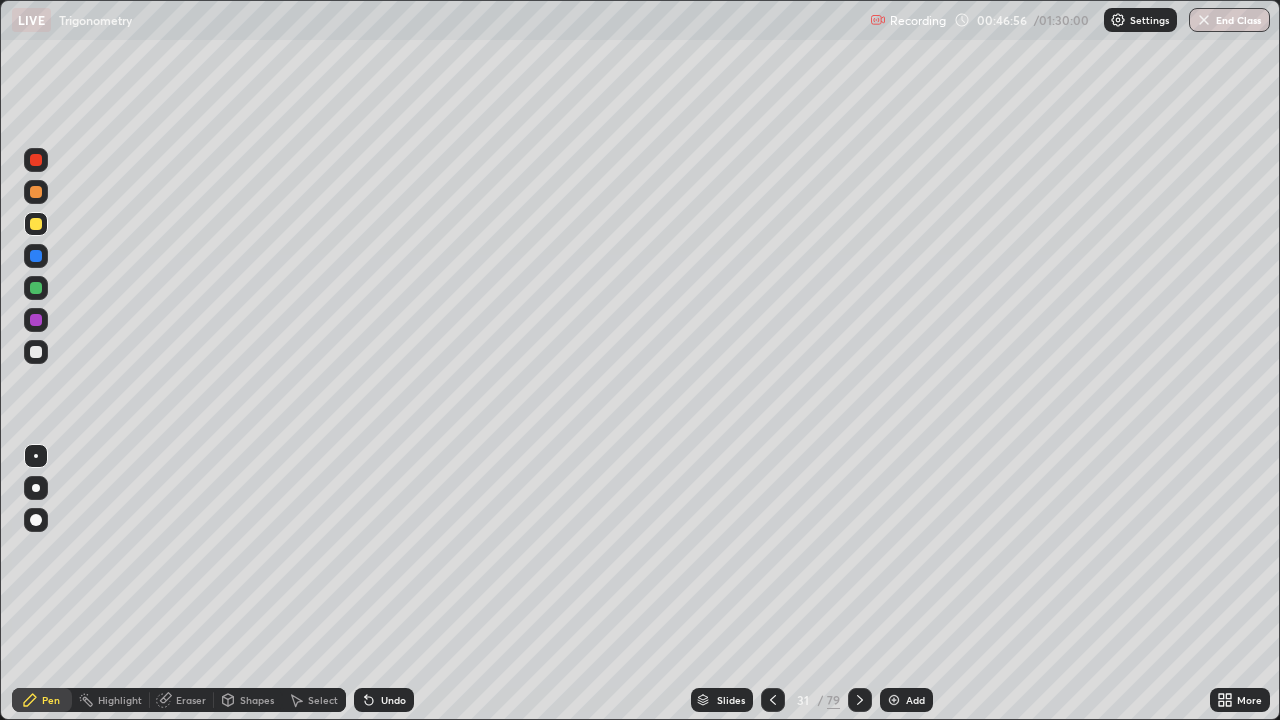 click on "Shapes" at bounding box center (257, 700) 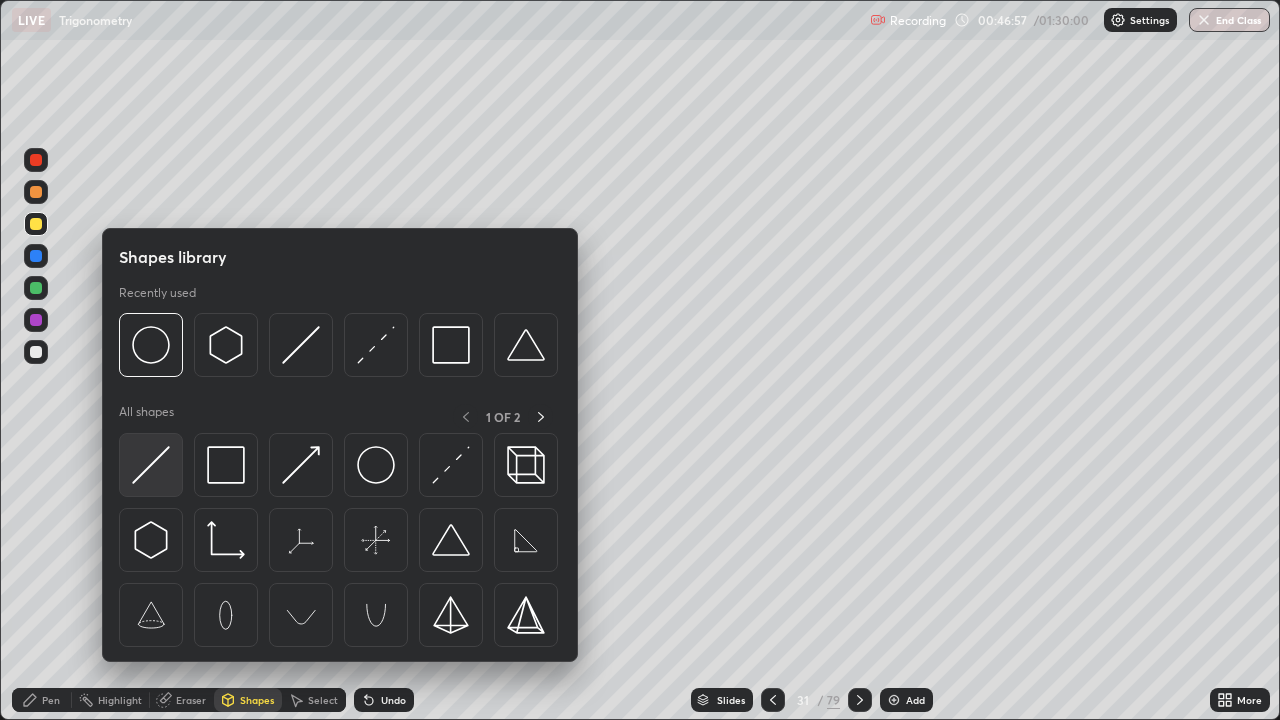 click at bounding box center [151, 465] 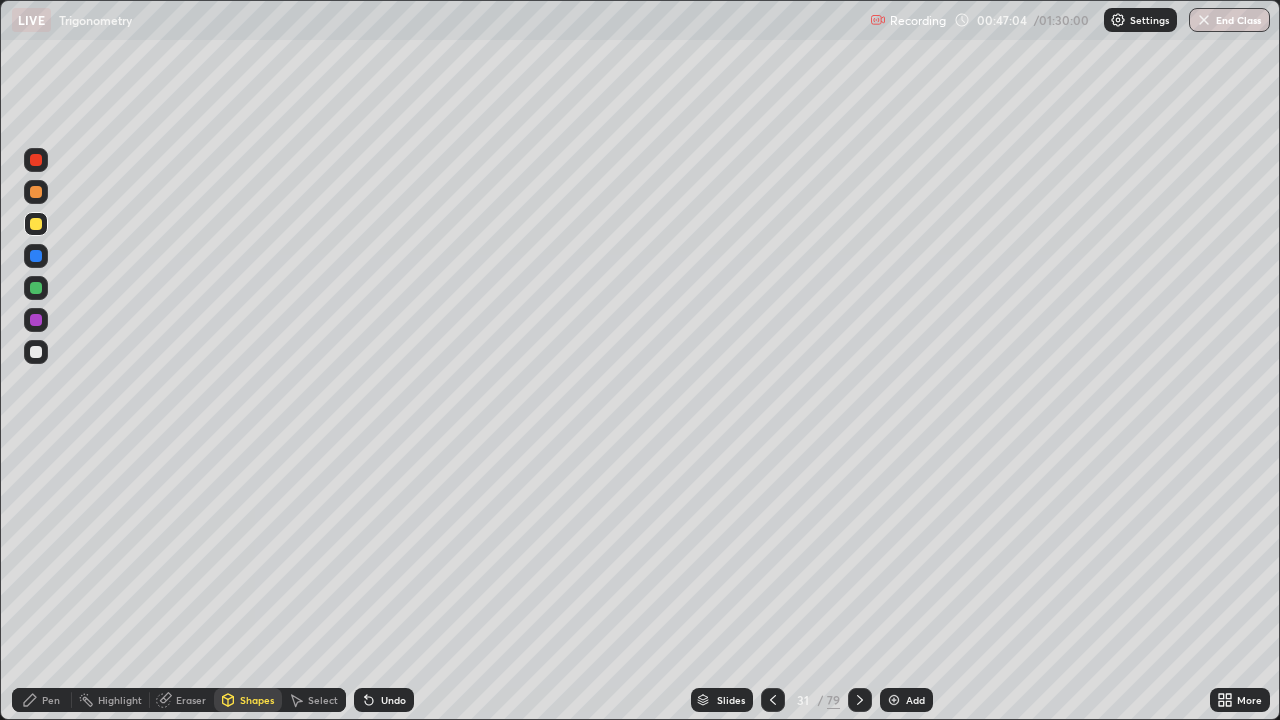 click at bounding box center (36, 256) 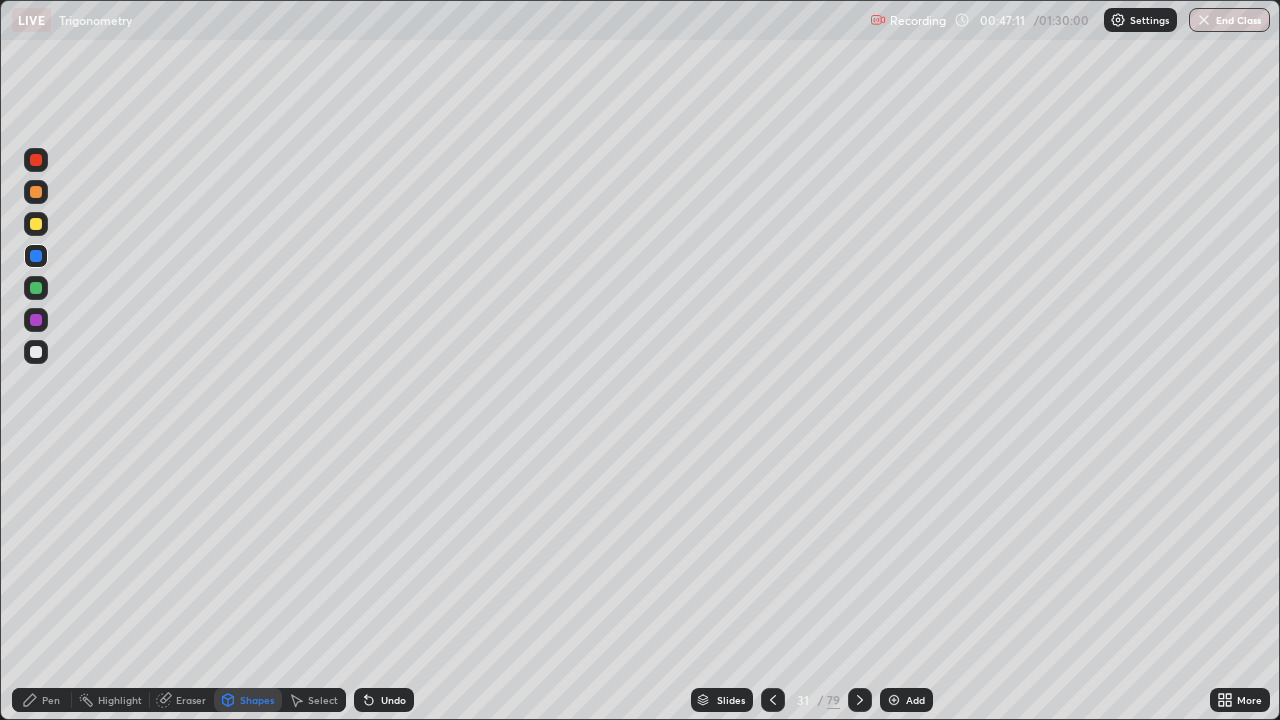 click on "Pen" at bounding box center [51, 700] 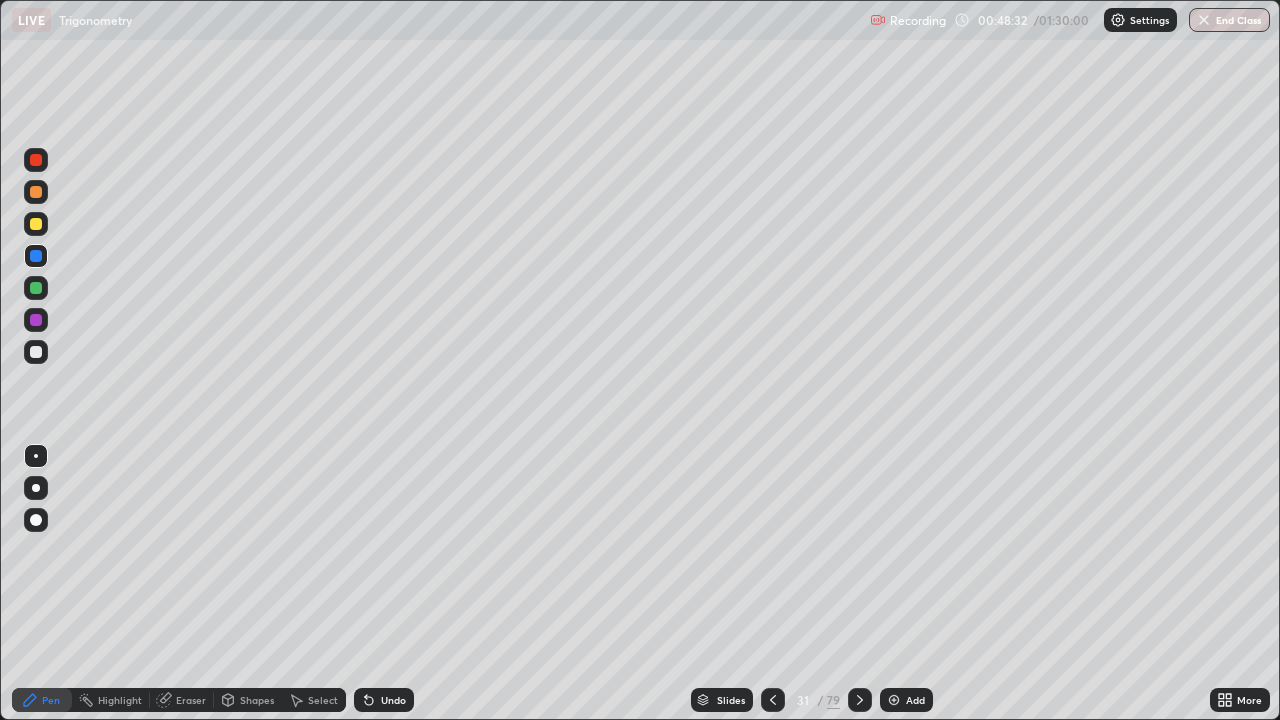 click at bounding box center (36, 288) 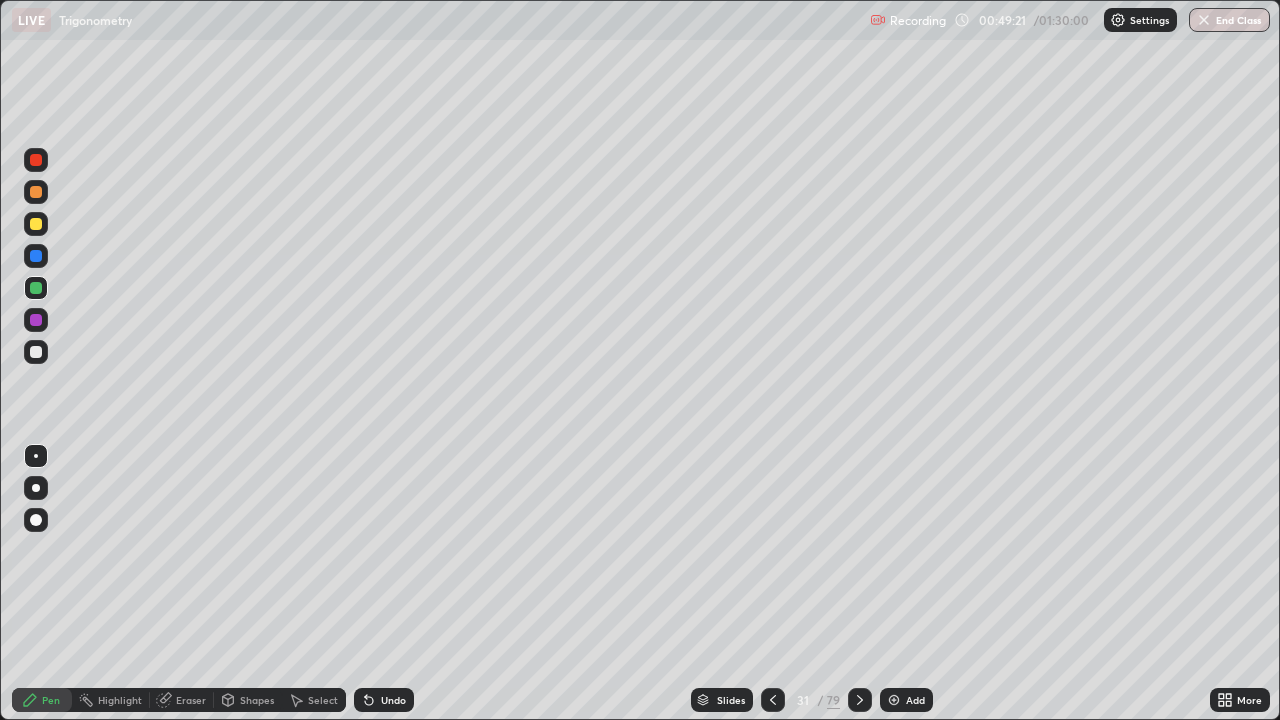 click at bounding box center [36, 224] 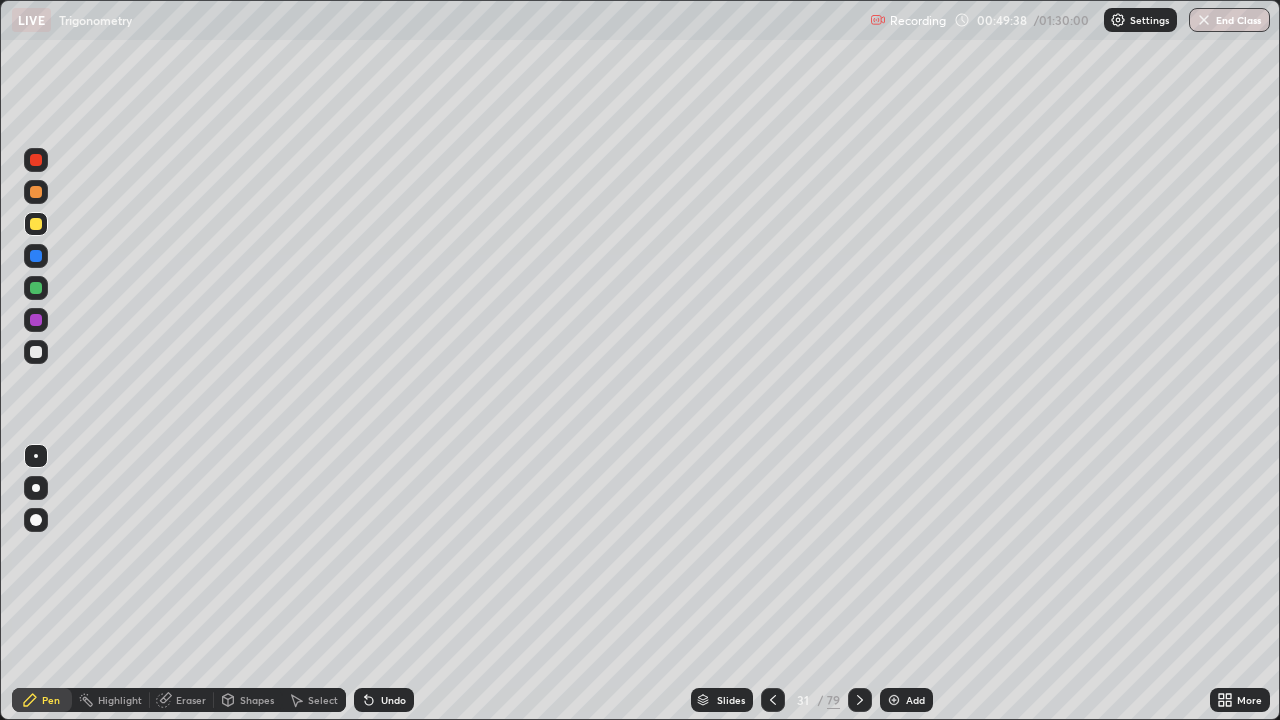 click on "Undo" at bounding box center [384, 700] 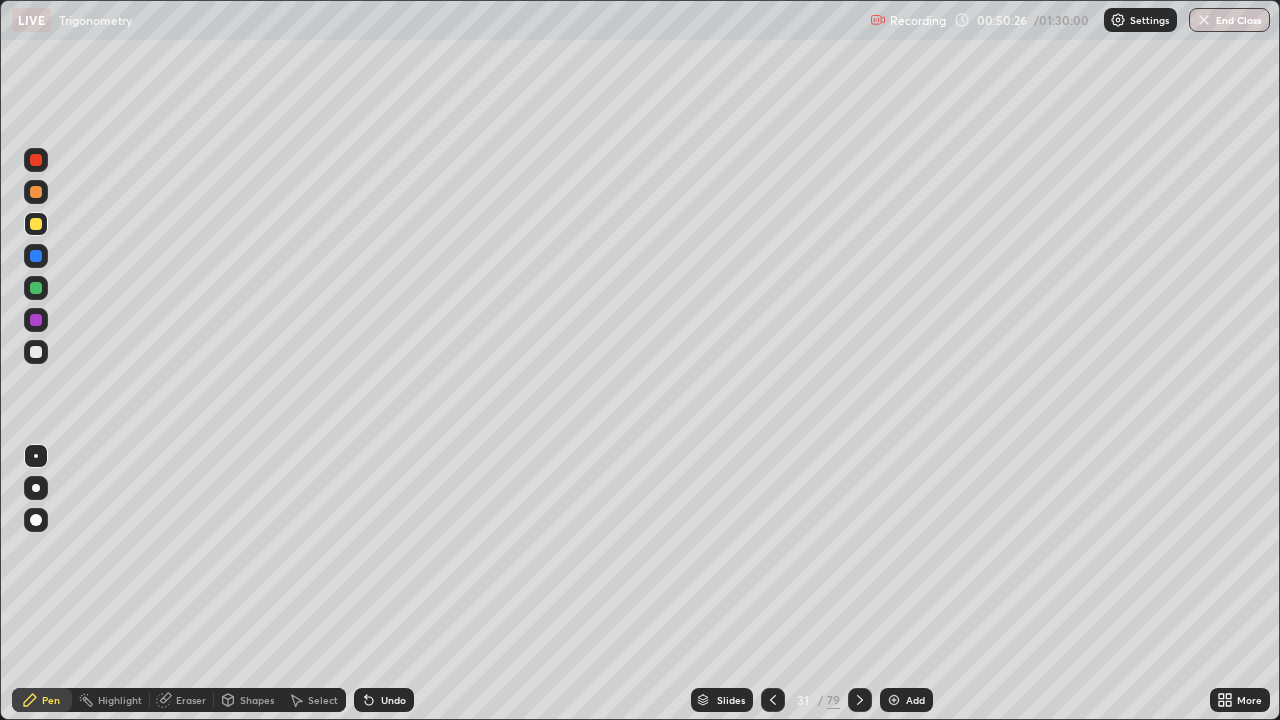click at bounding box center [894, 700] 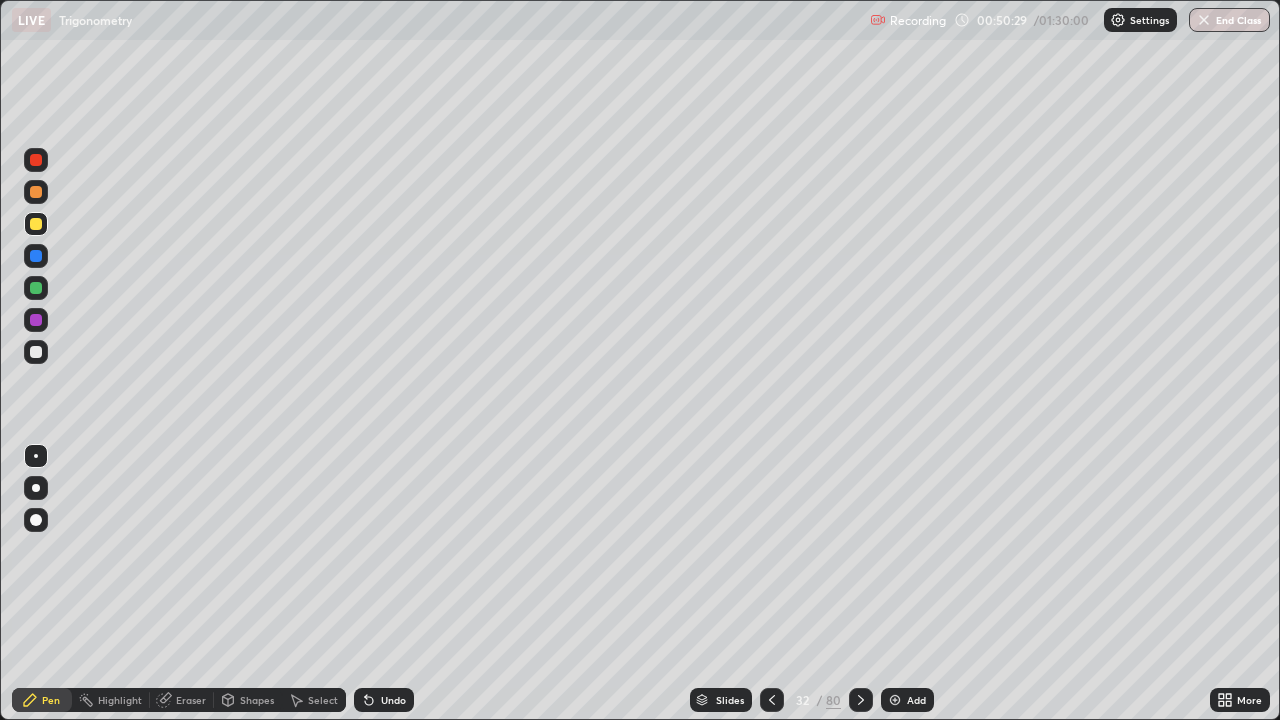 click on "Shapes" at bounding box center [257, 700] 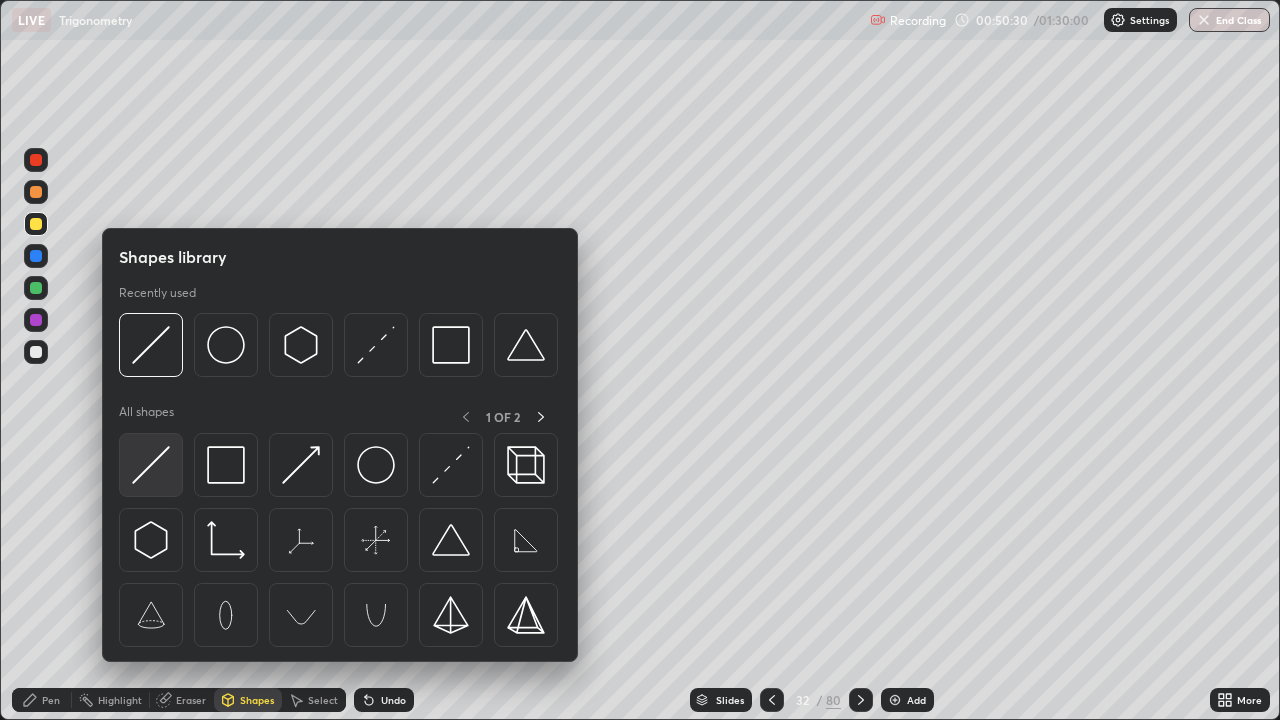click at bounding box center (151, 465) 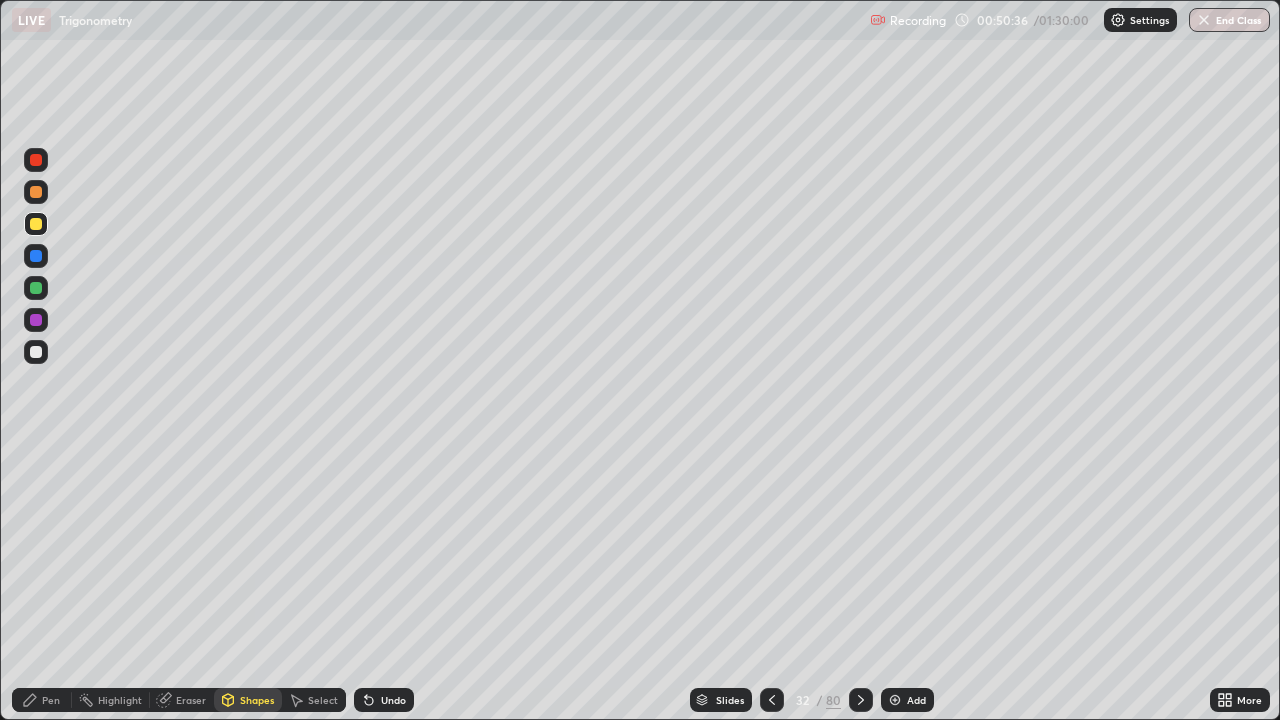 click at bounding box center [36, 288] 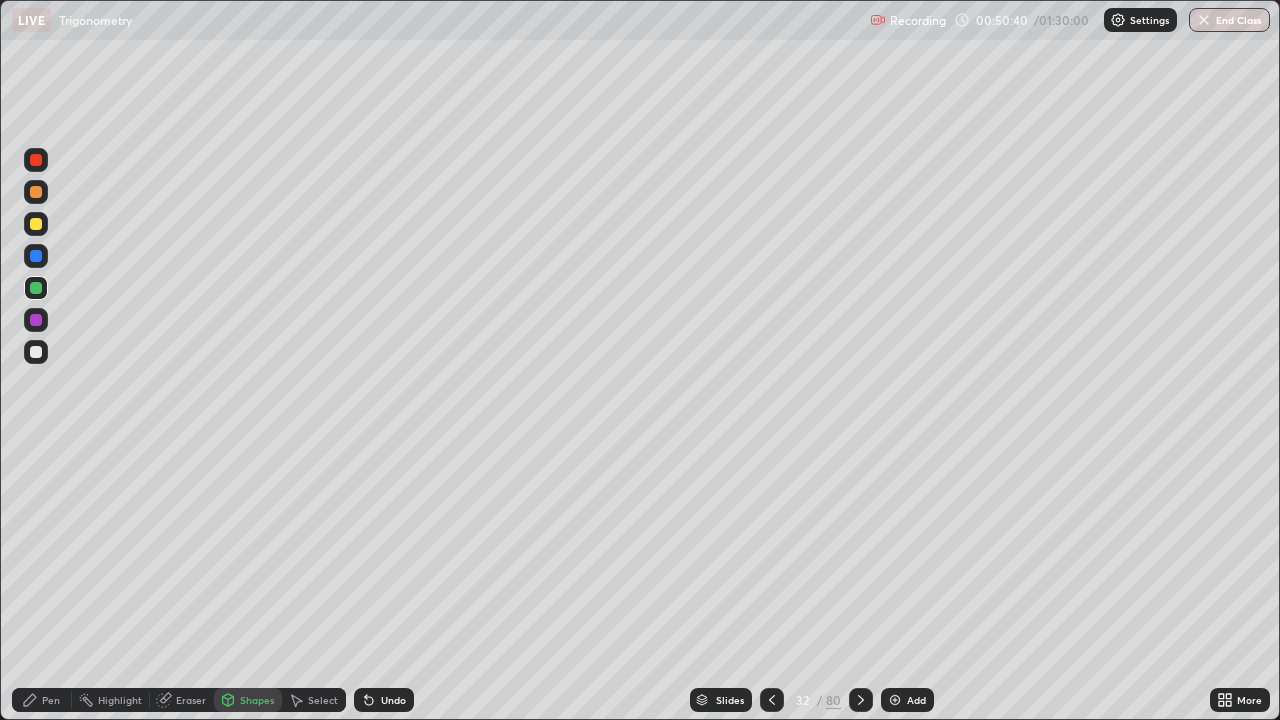 click on "Undo" at bounding box center (393, 700) 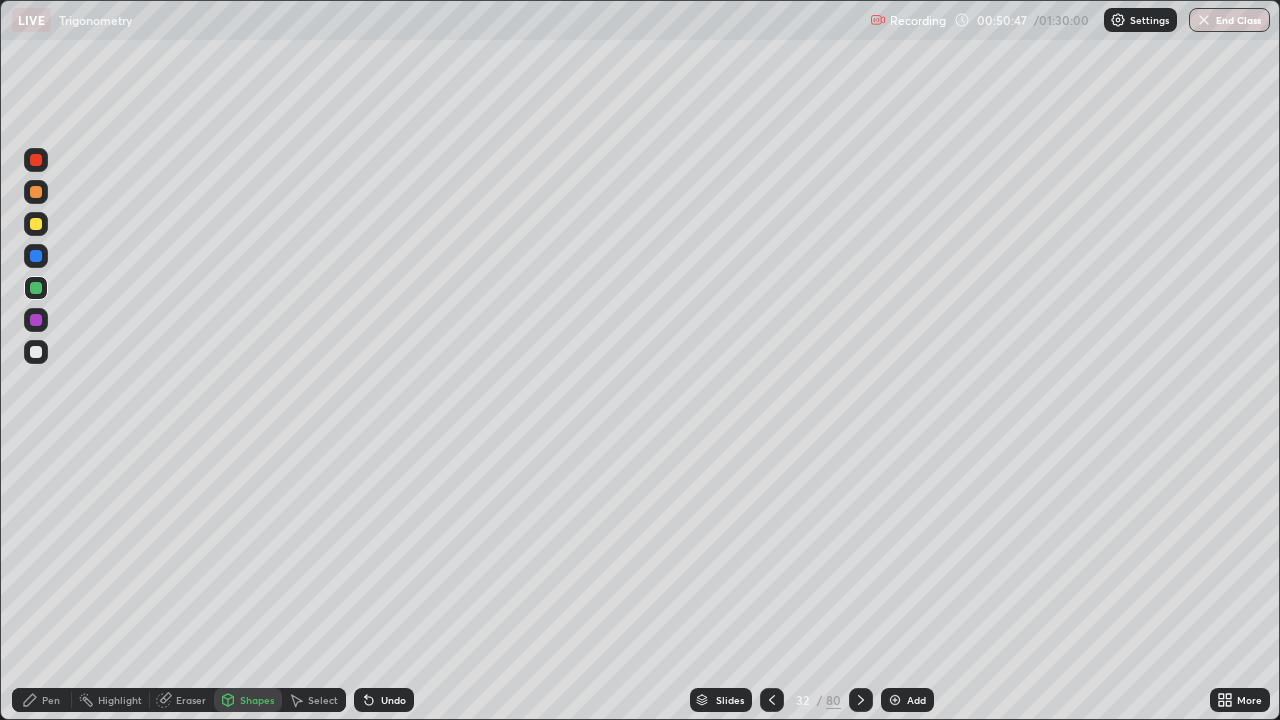 click on "Pen" at bounding box center [51, 700] 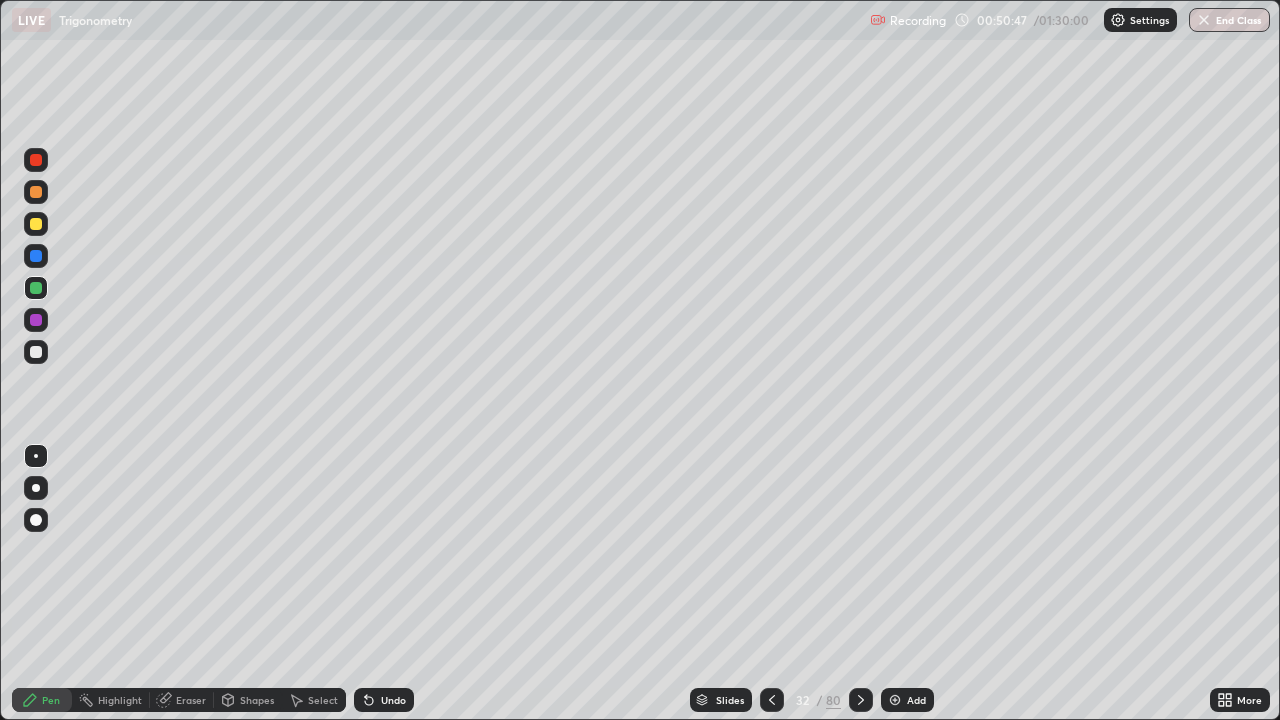 click on "Pen" at bounding box center [51, 700] 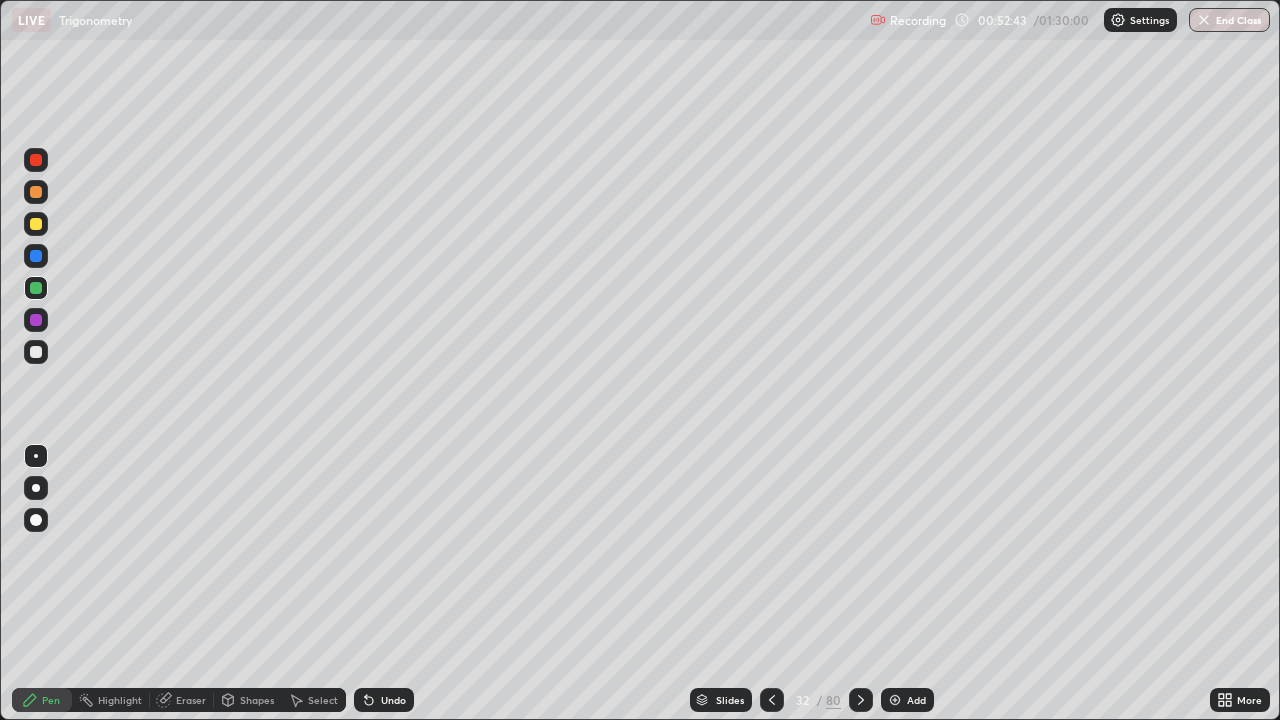 click at bounding box center [36, 256] 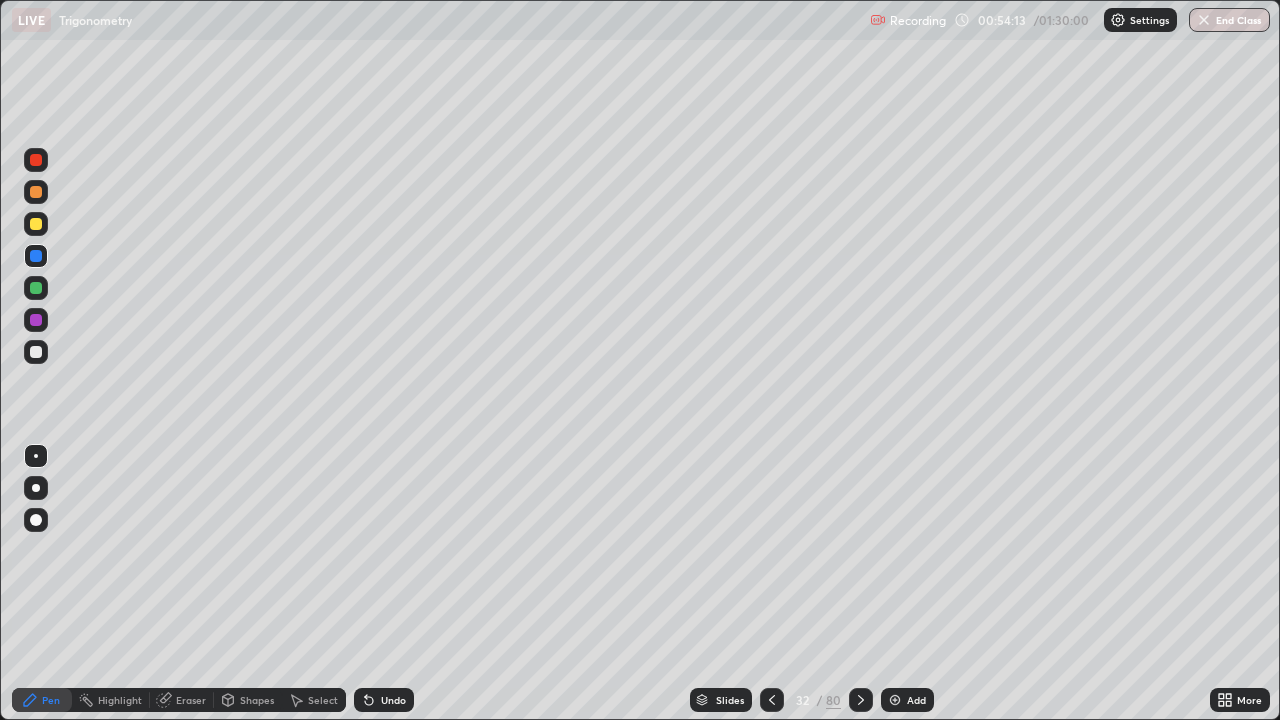 click at bounding box center (36, 256) 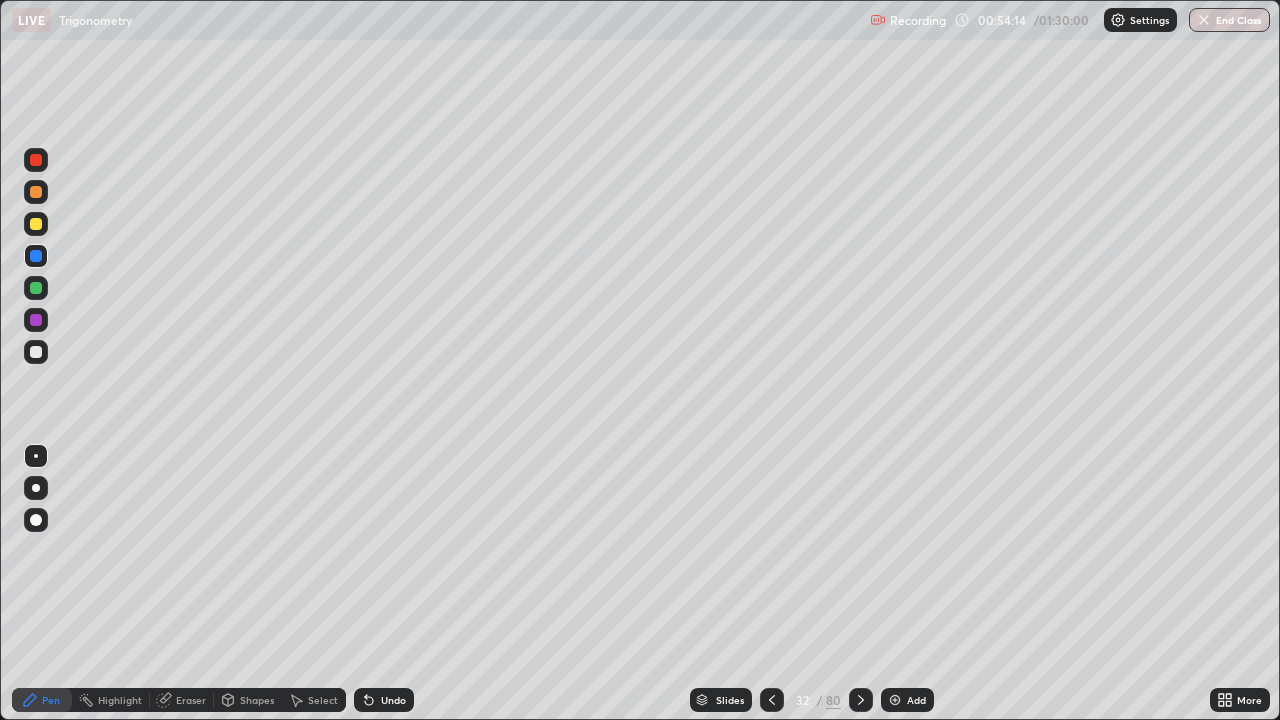 click at bounding box center [36, 224] 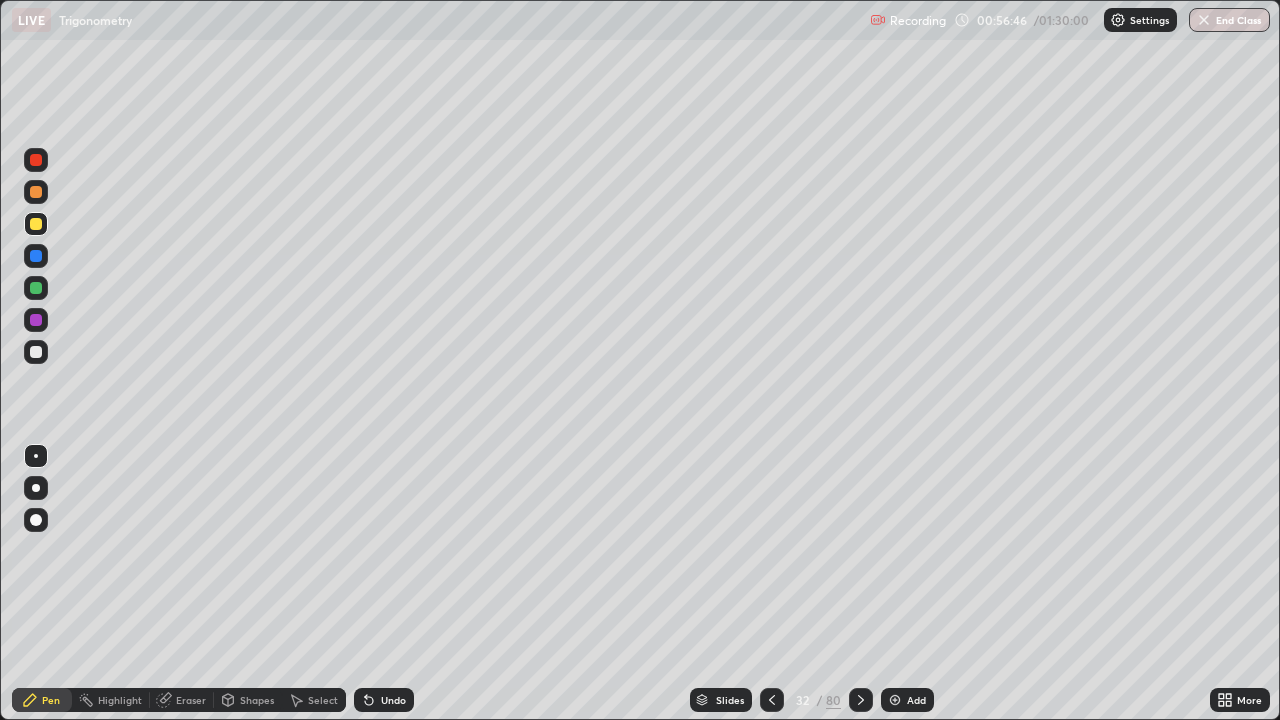 click 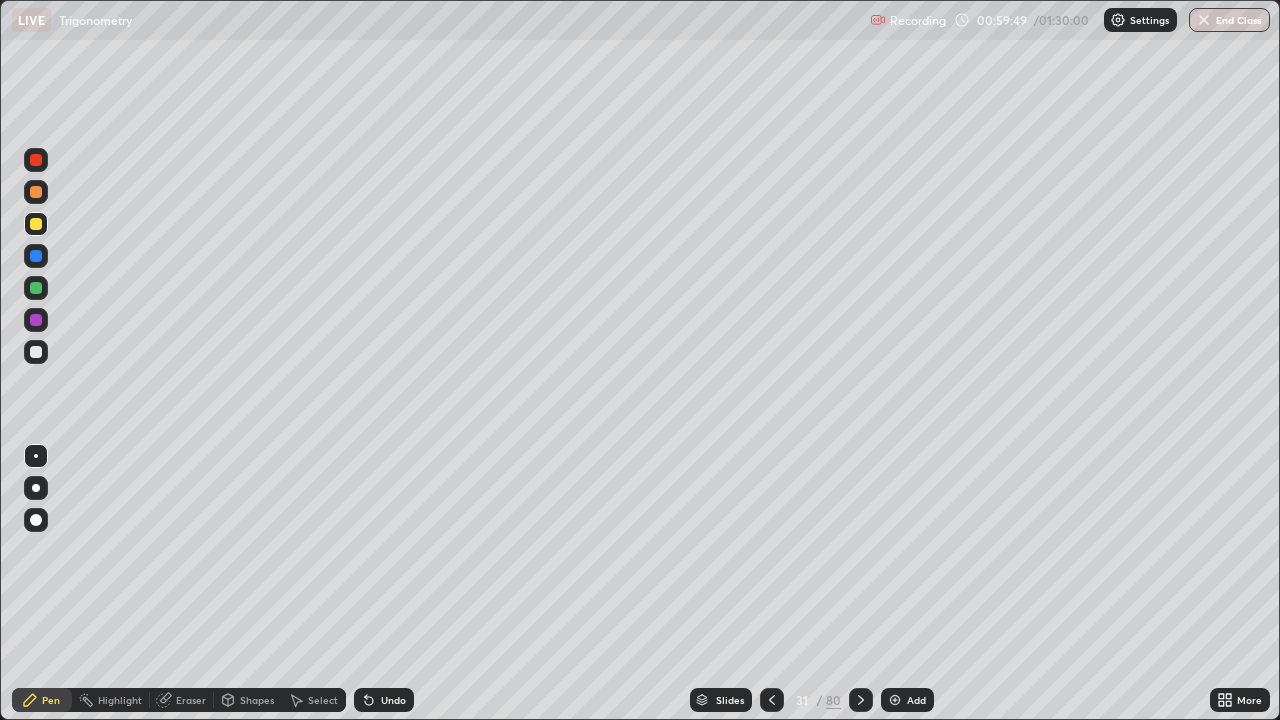 click on "Slides" at bounding box center (721, 700) 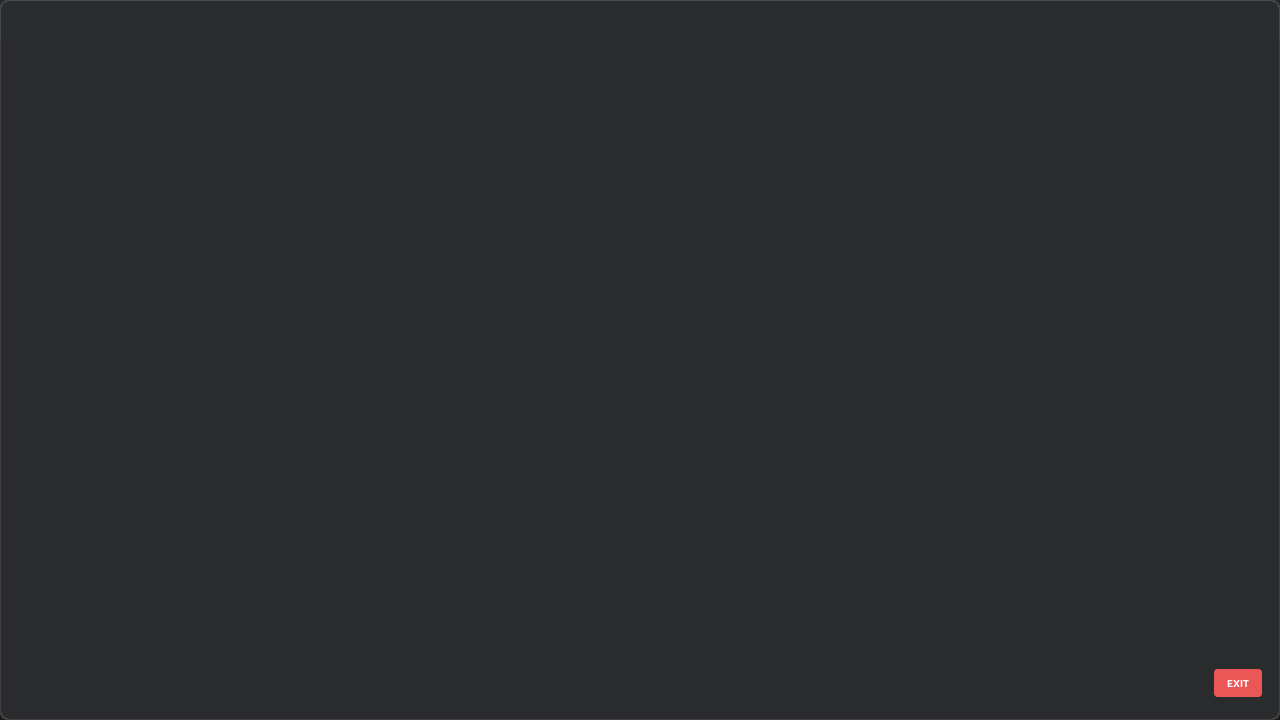 scroll, scrollTop: 1753, scrollLeft: 0, axis: vertical 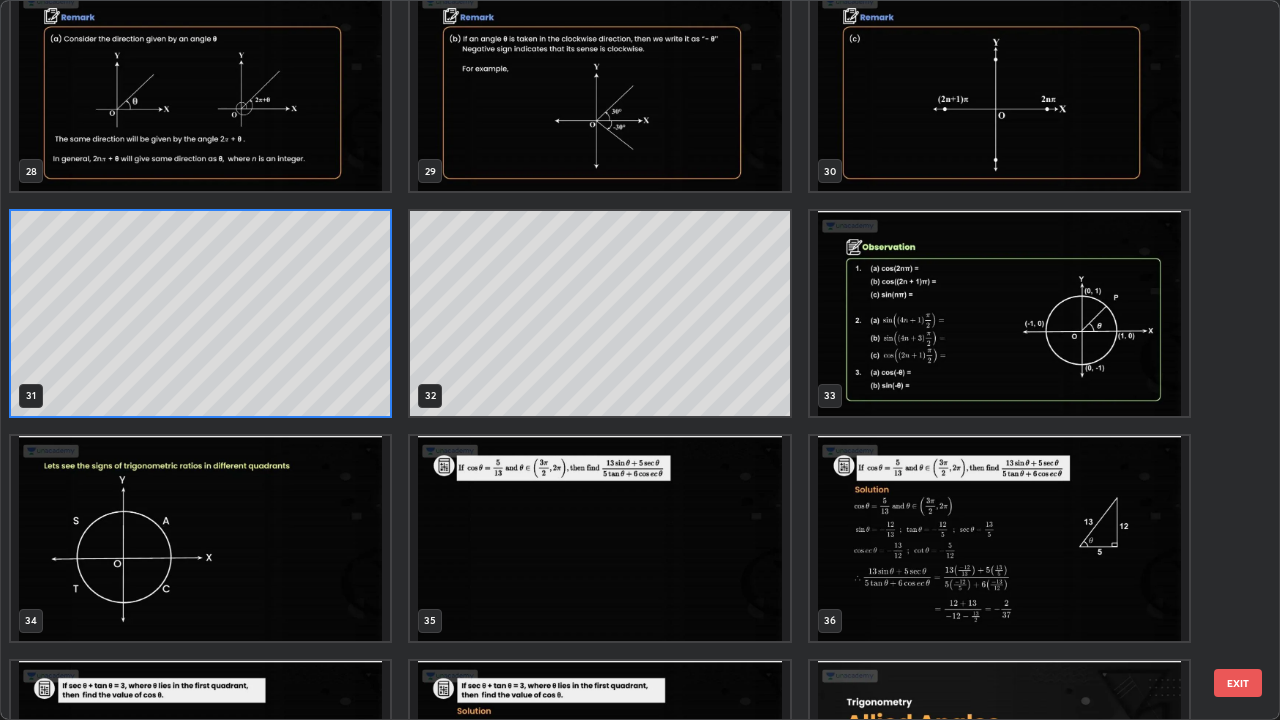 click at bounding box center (999, 313) 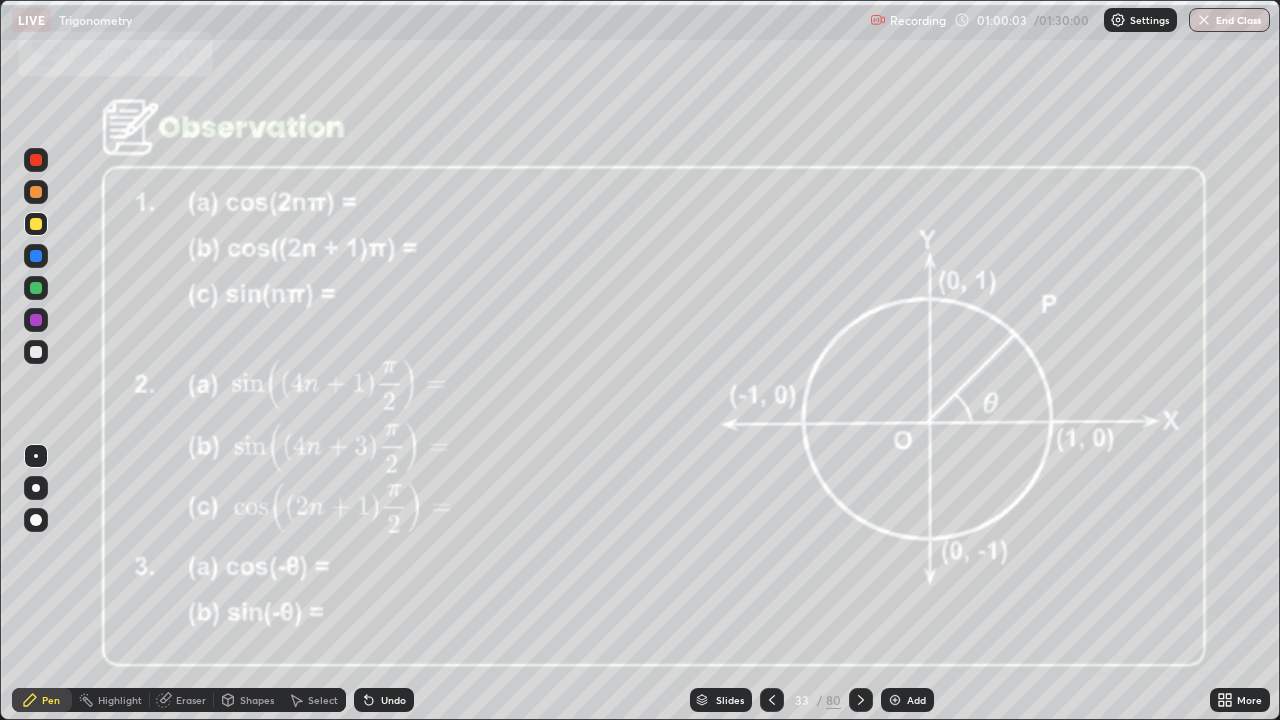 click at bounding box center (36, 320) 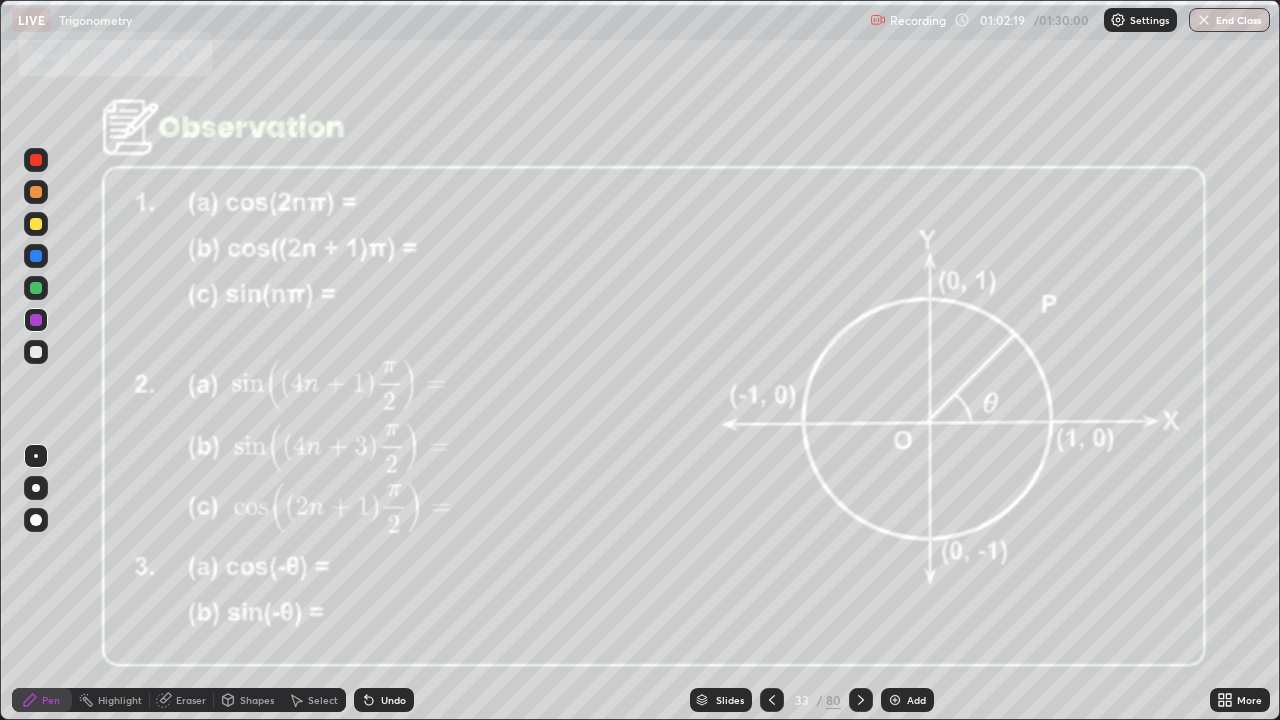 click on "Eraser" at bounding box center (191, 700) 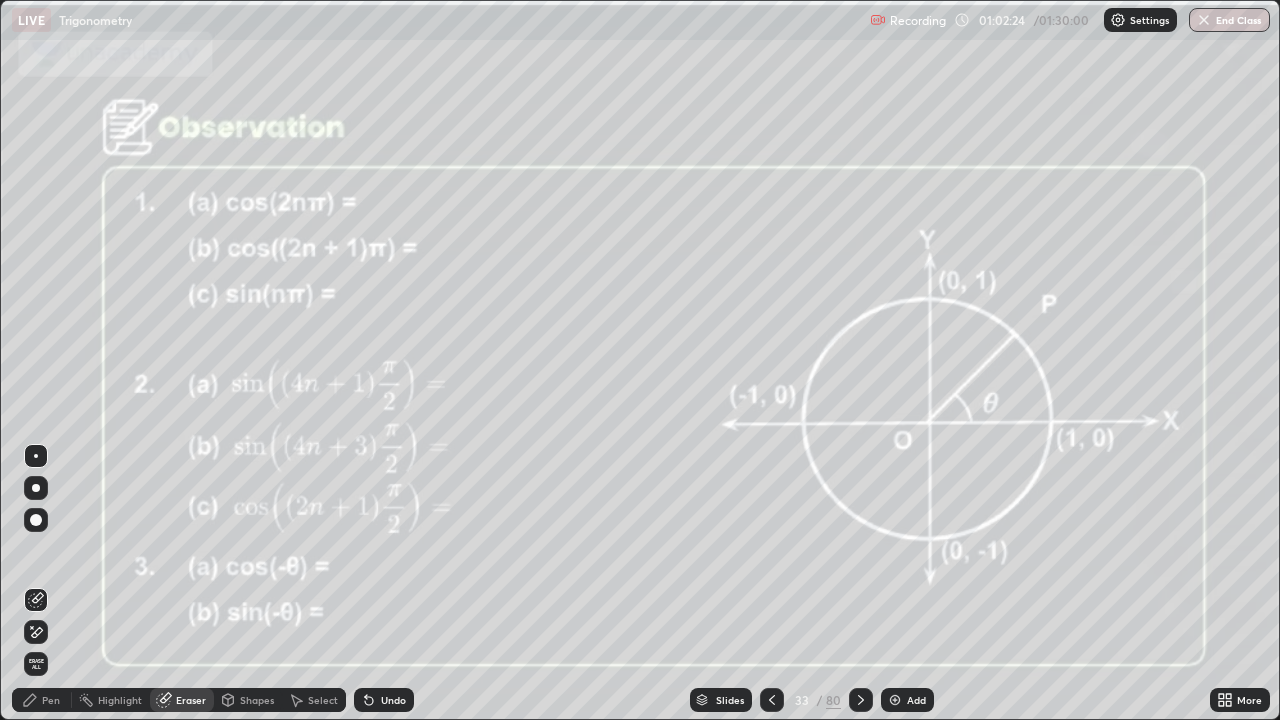 click at bounding box center (36, 456) 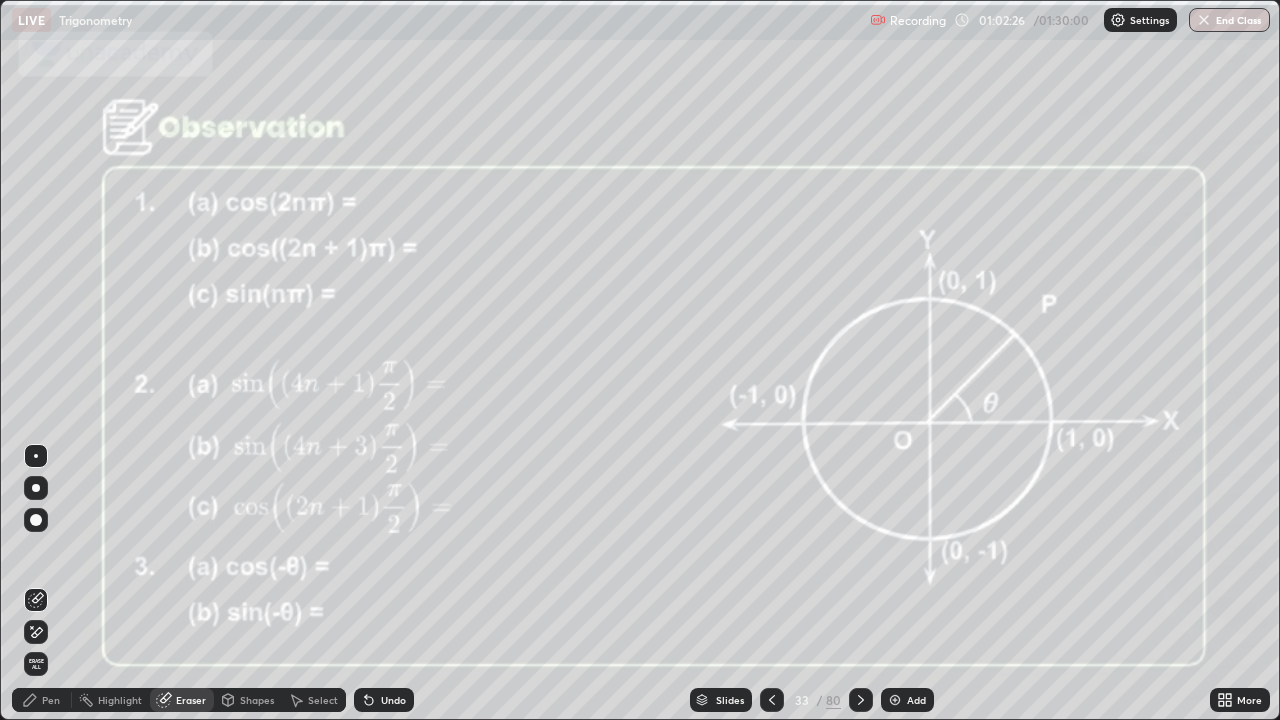 click on "Pen" at bounding box center (42, 700) 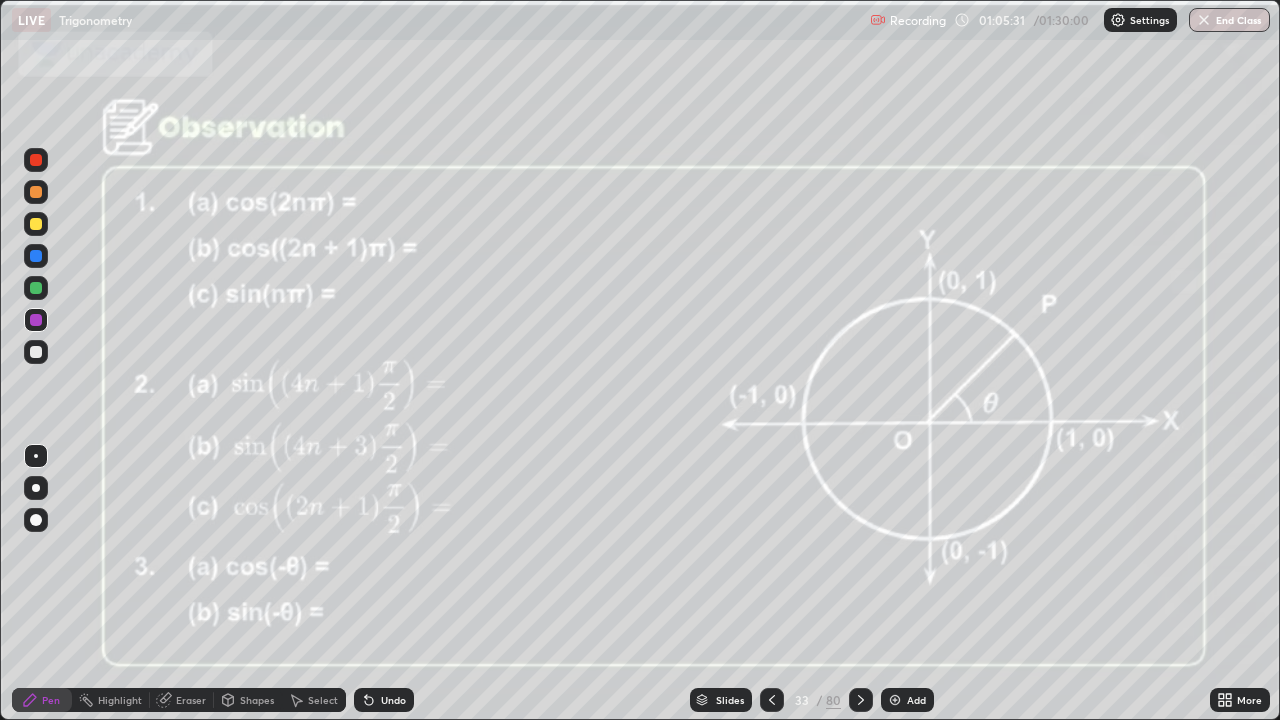 click 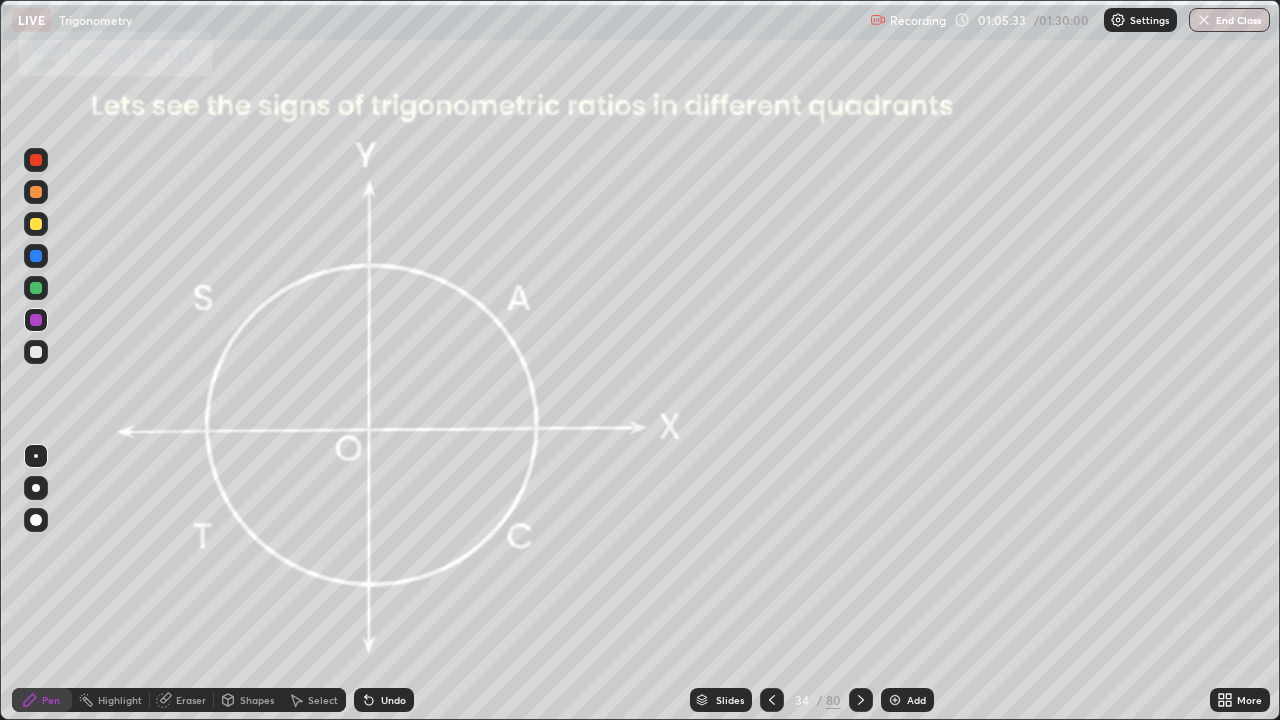 click 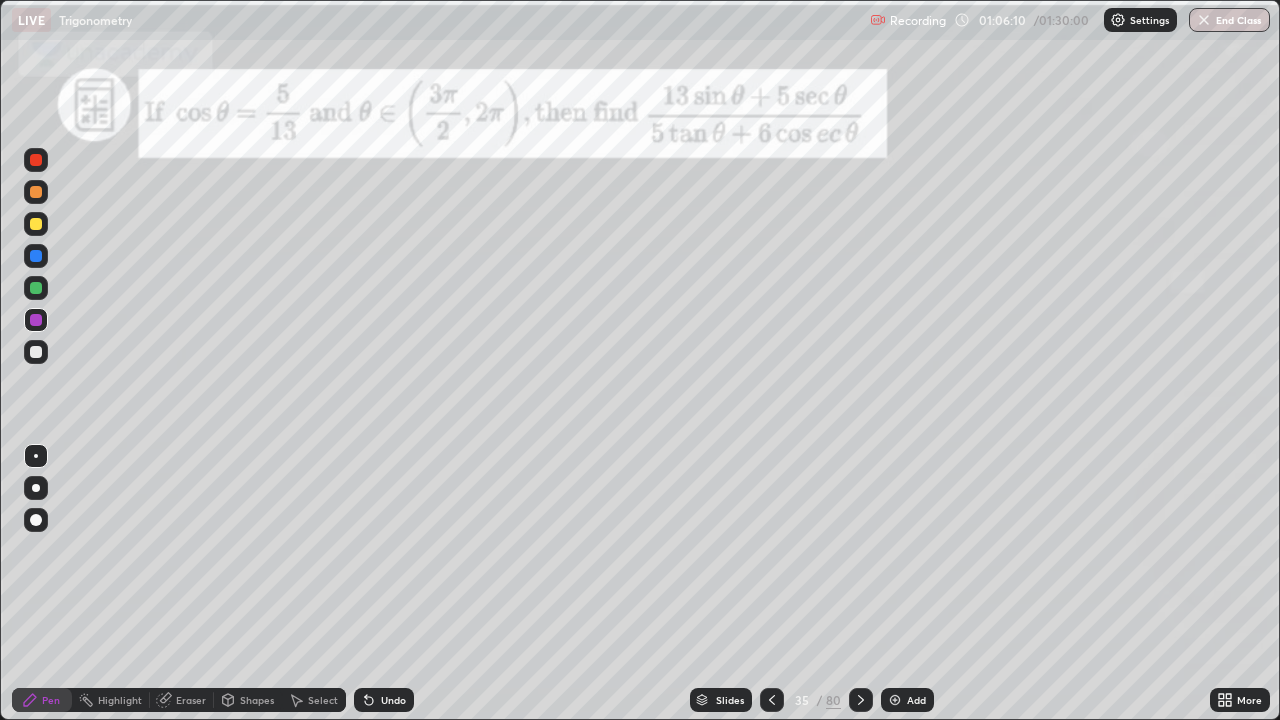 click on "Shapes" at bounding box center [257, 700] 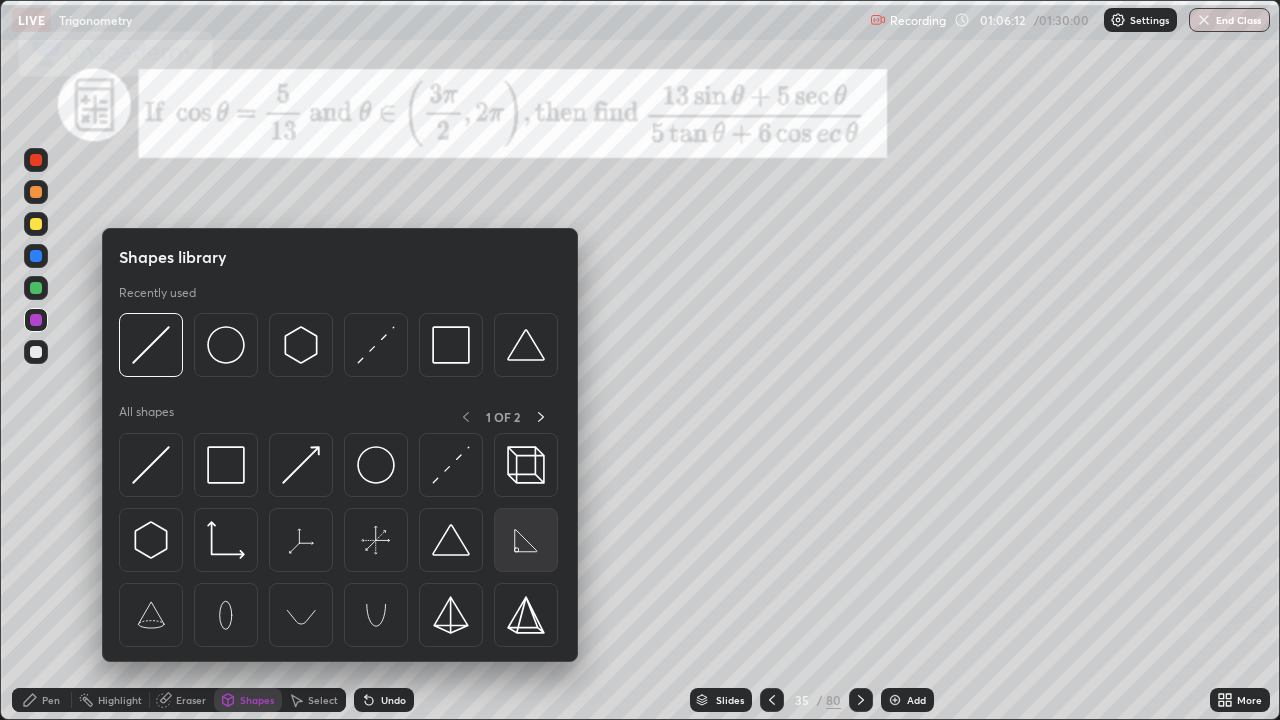 click at bounding box center [526, 540] 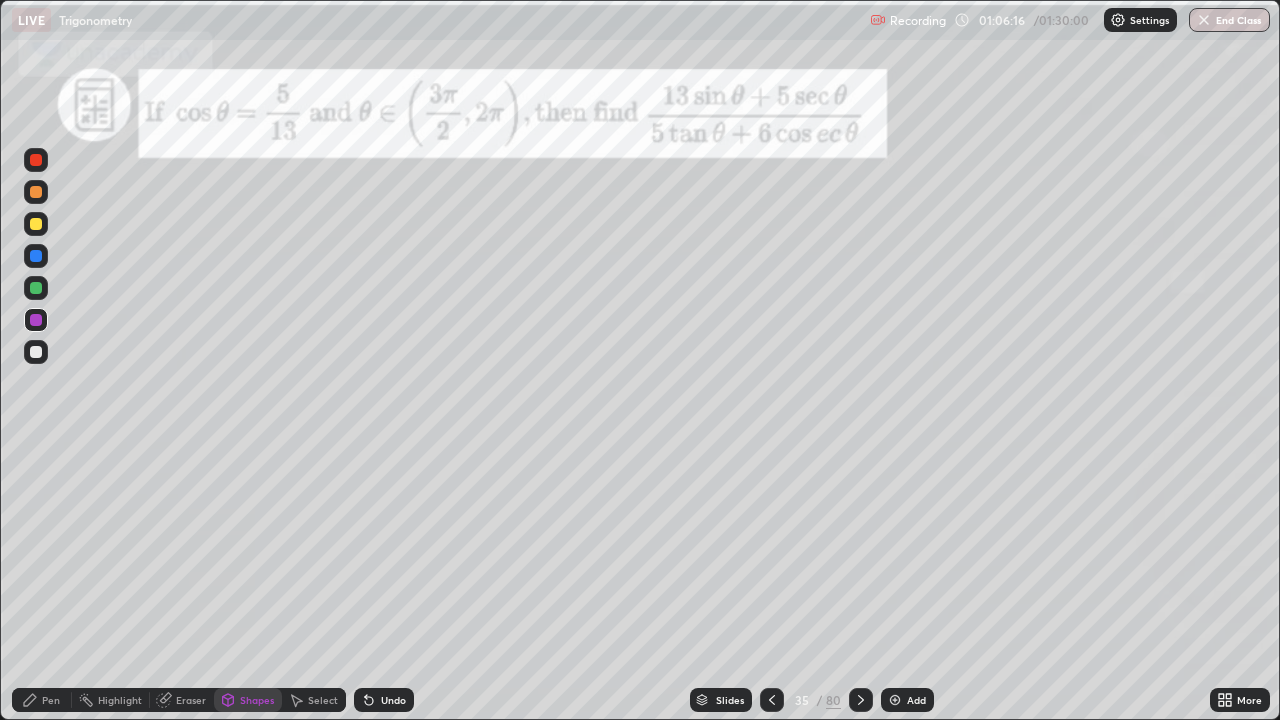click at bounding box center (36, 256) 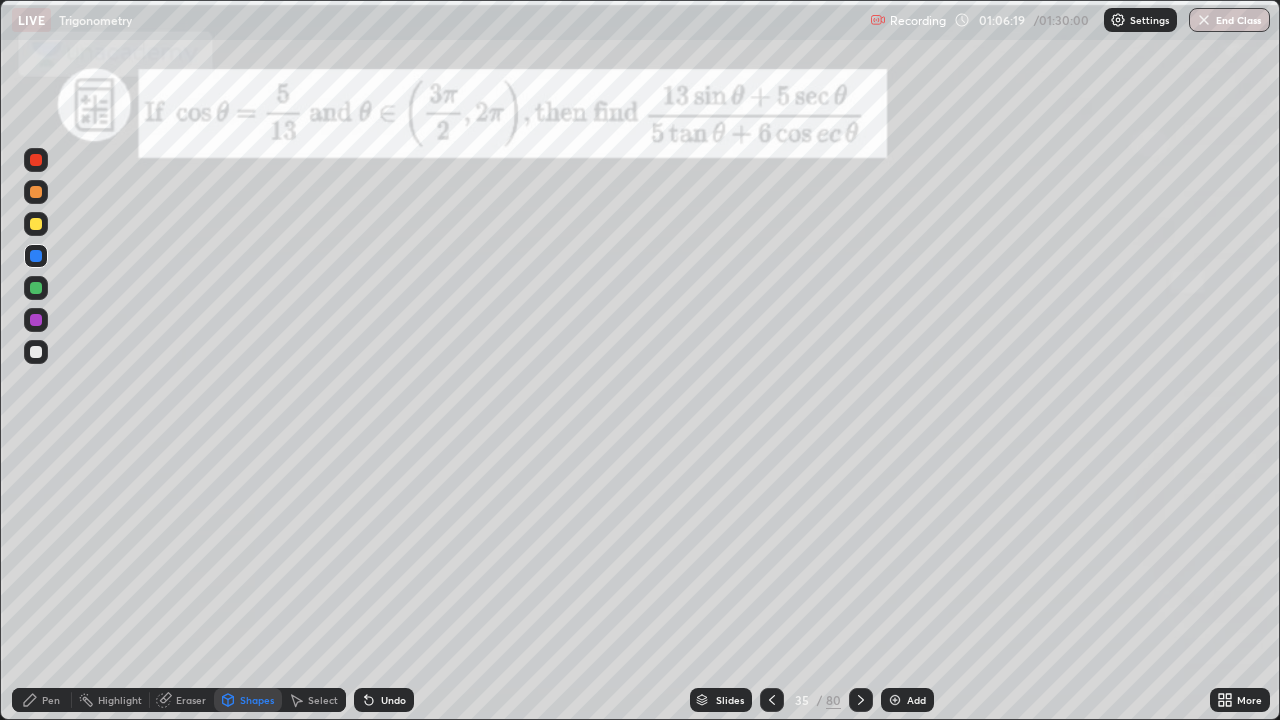 click on "Pen" at bounding box center (51, 700) 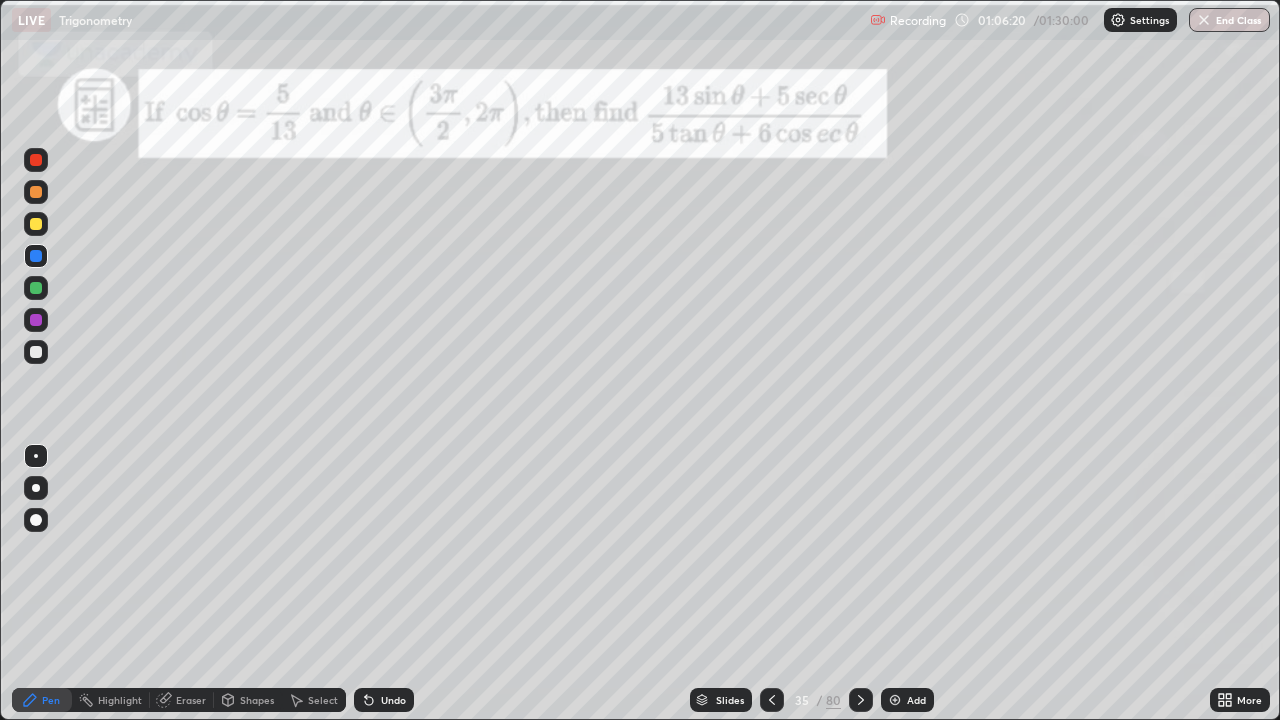 click at bounding box center [36, 352] 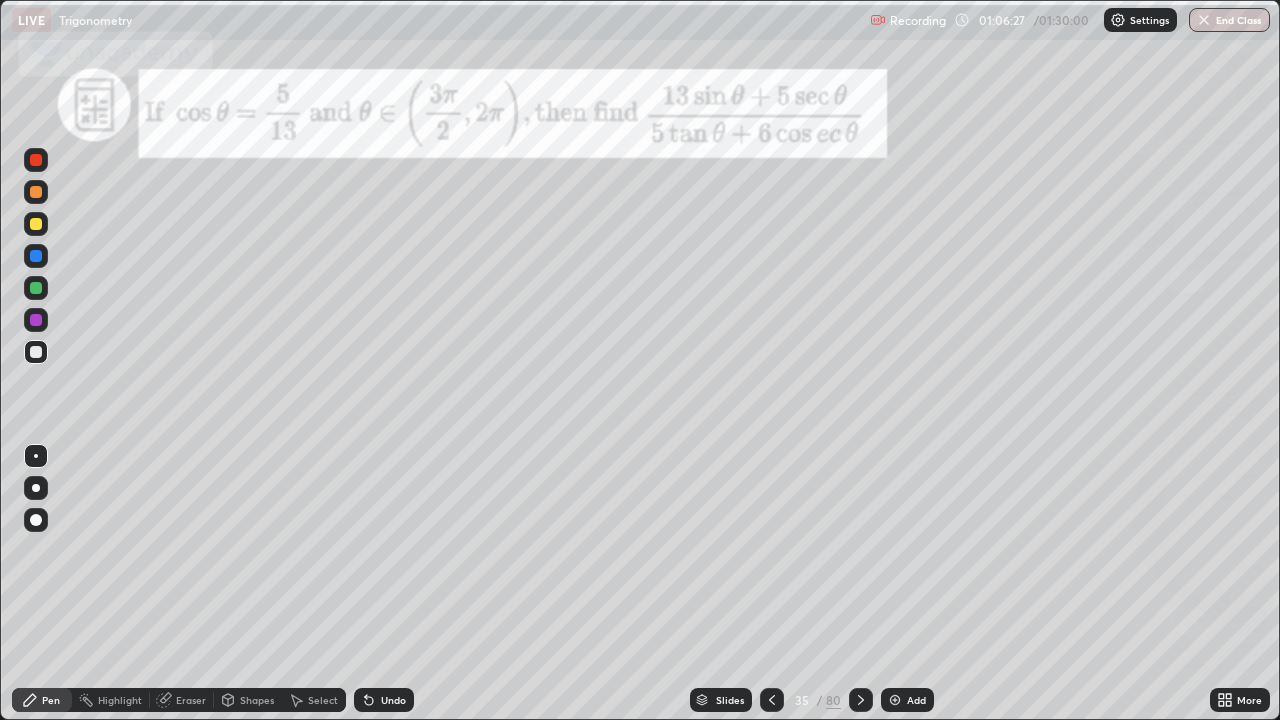 click at bounding box center [36, 224] 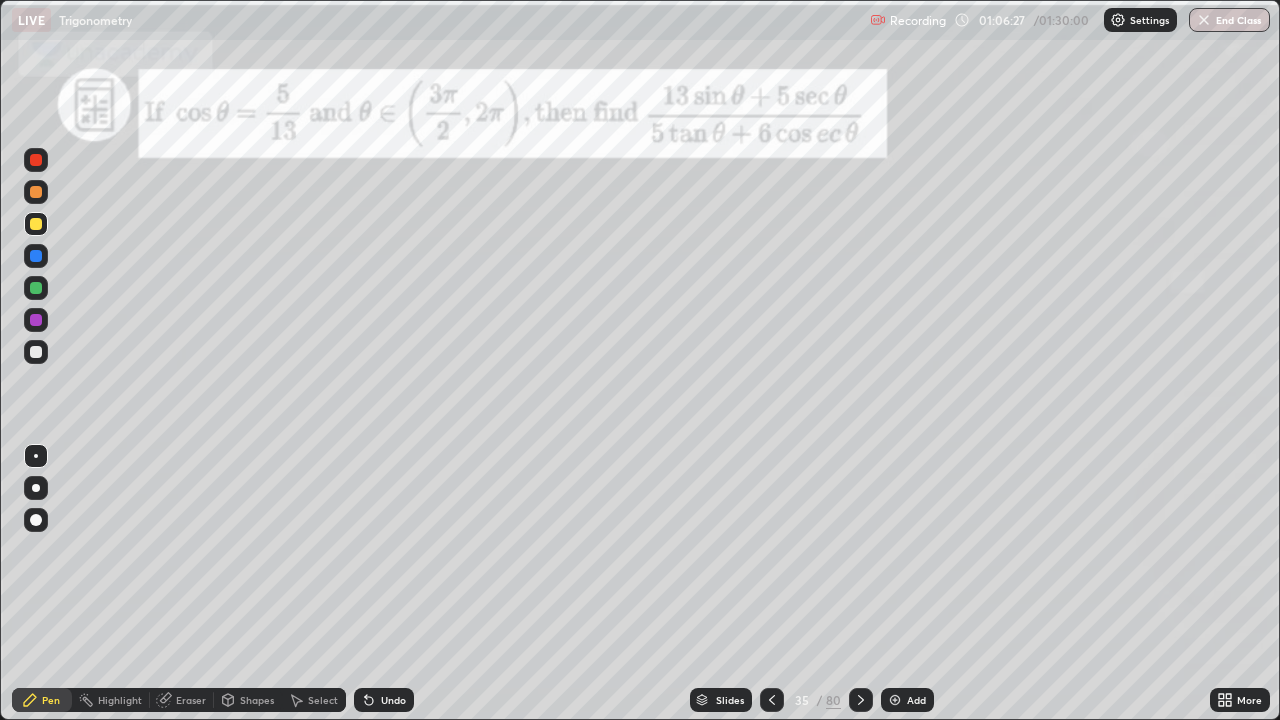 click at bounding box center (36, 256) 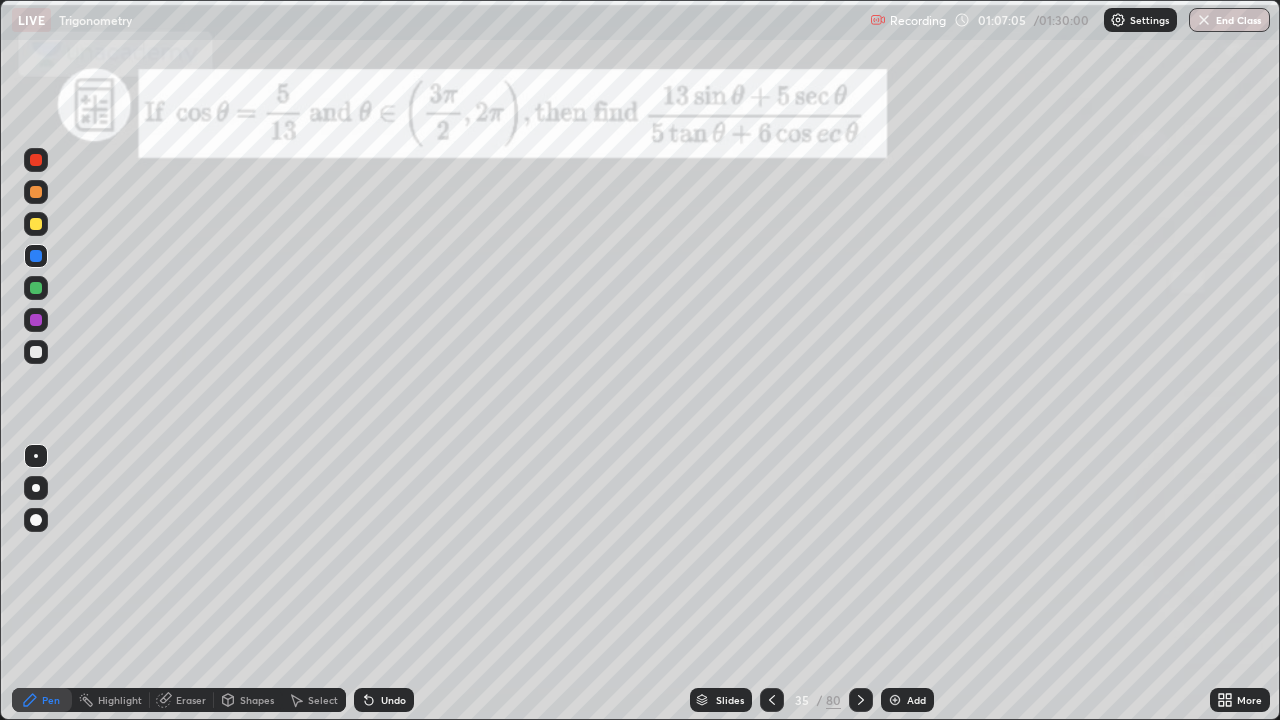 click at bounding box center [36, 288] 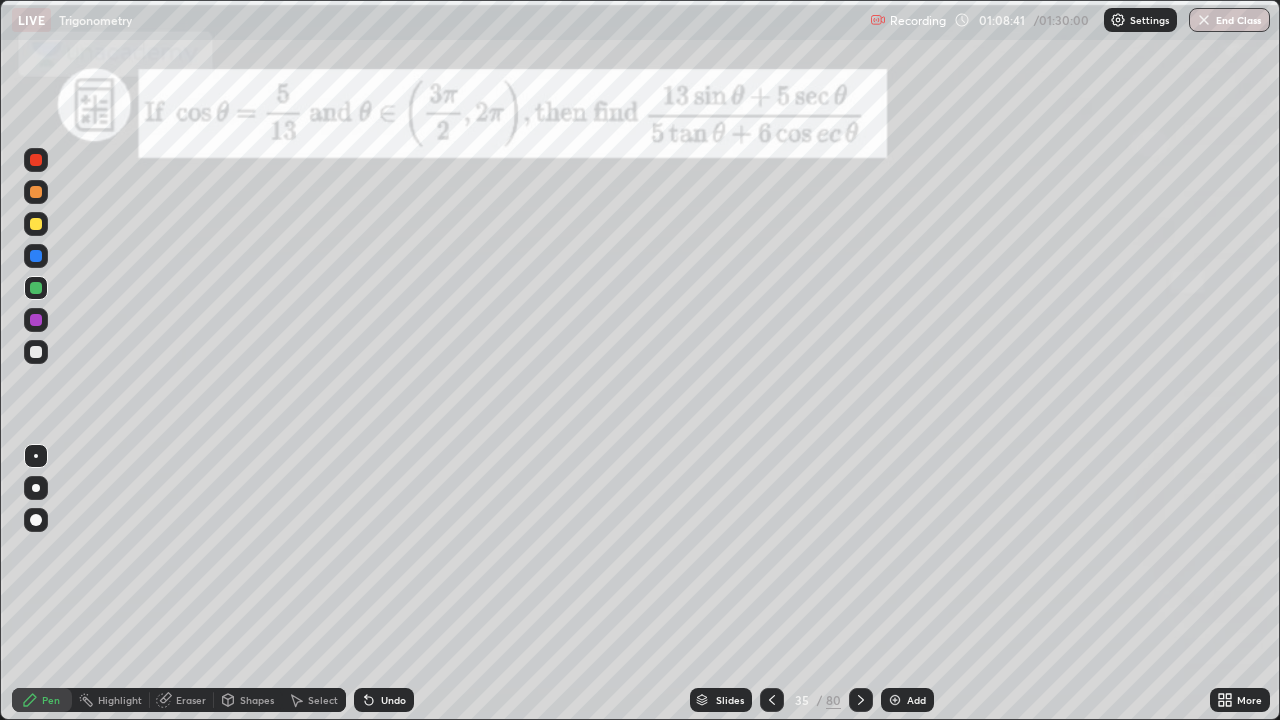 click 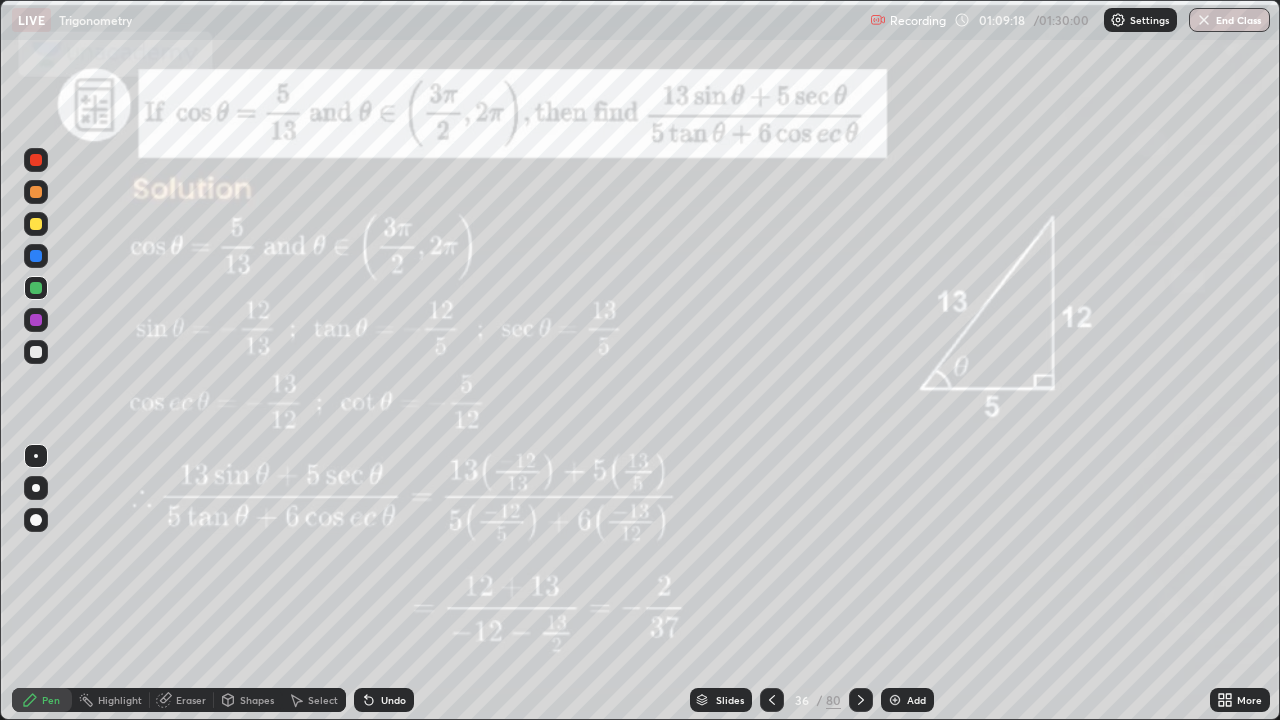 click on "Slides" at bounding box center (730, 700) 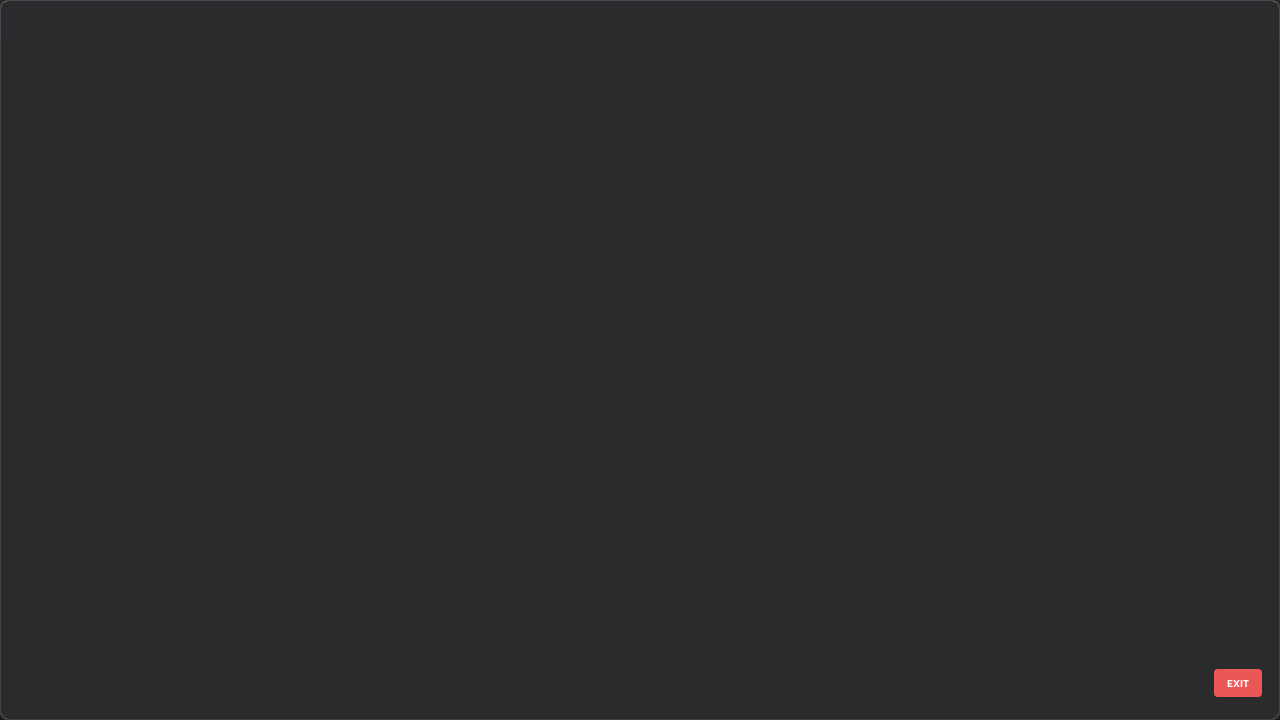 scroll, scrollTop: 1977, scrollLeft: 0, axis: vertical 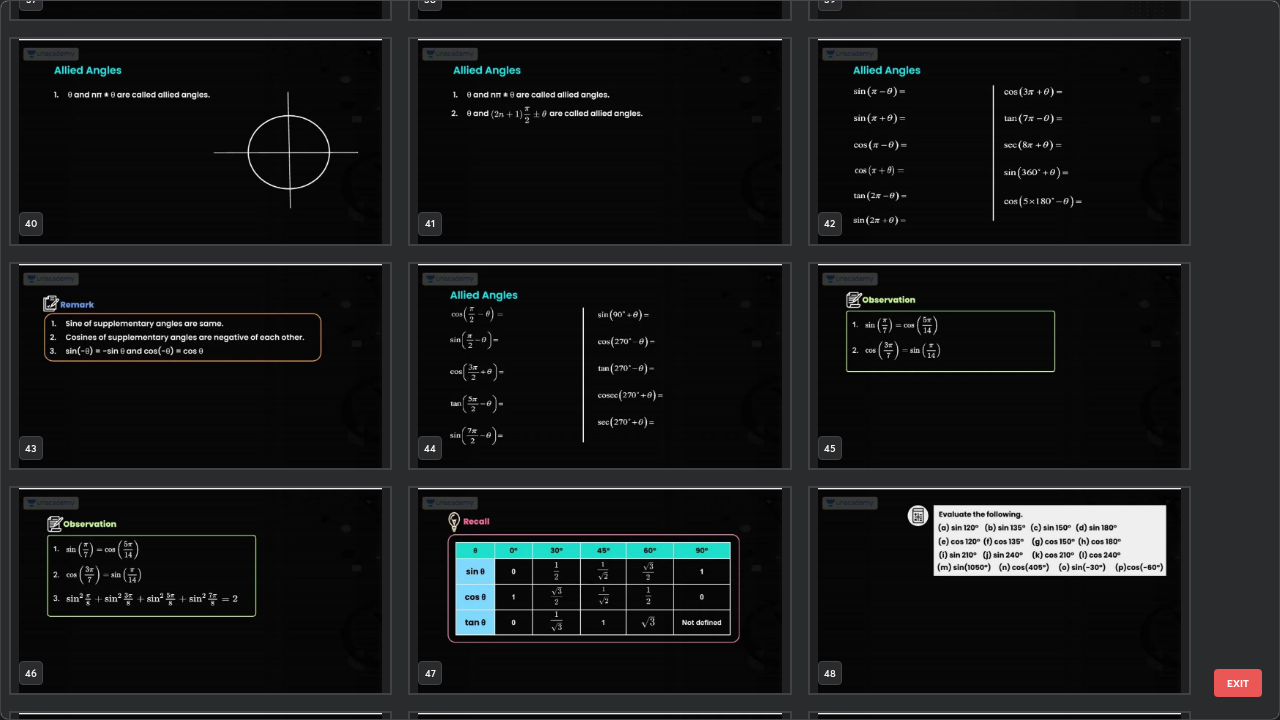 click at bounding box center [599, 366] 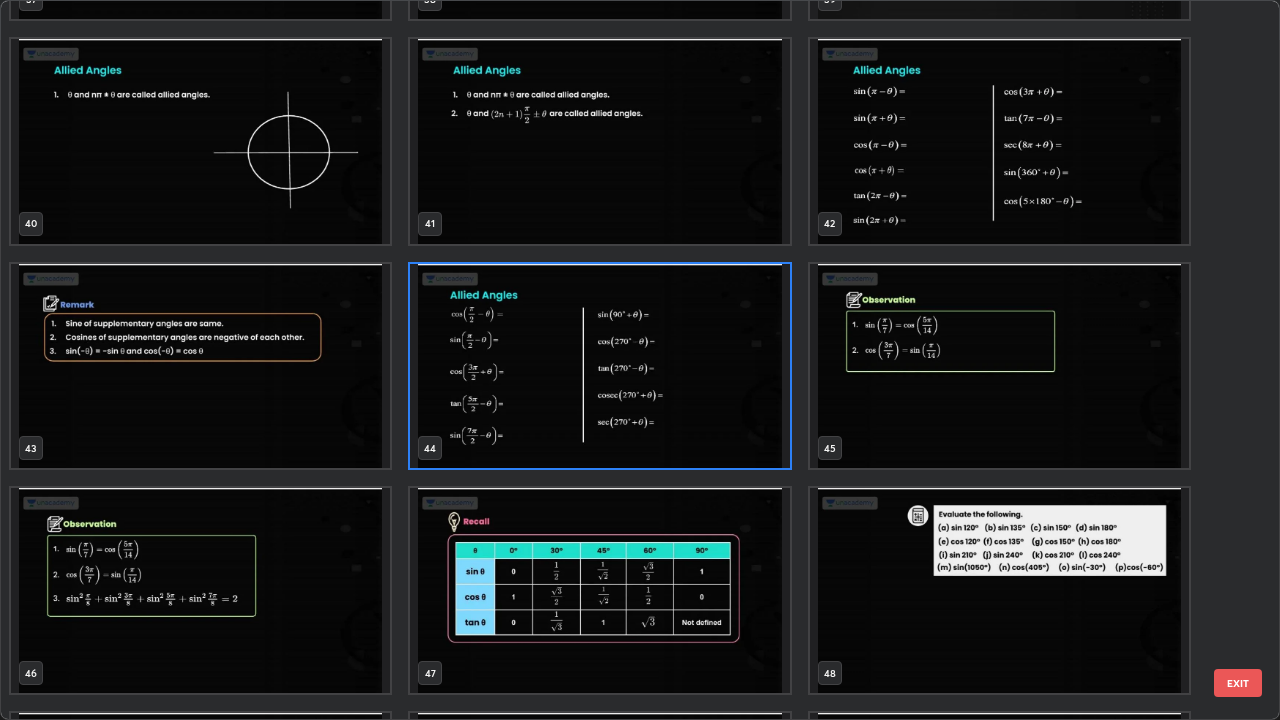 click at bounding box center [599, 366] 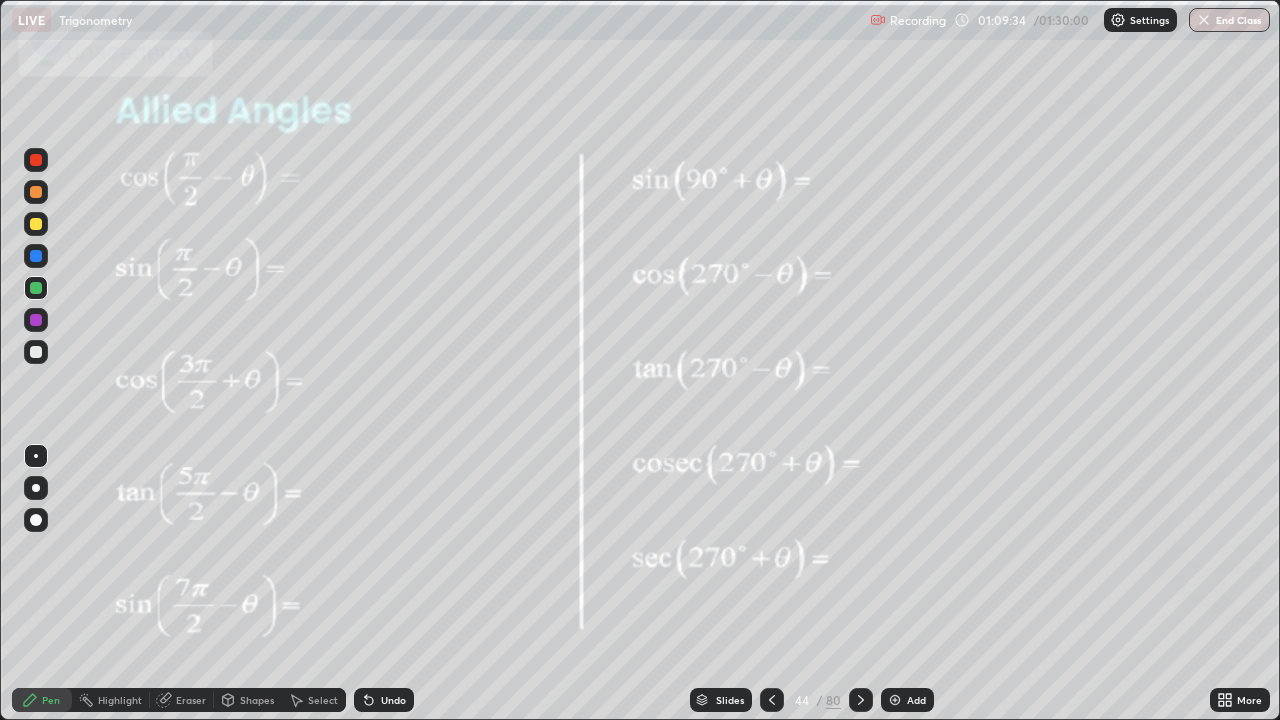 click at bounding box center (36, 320) 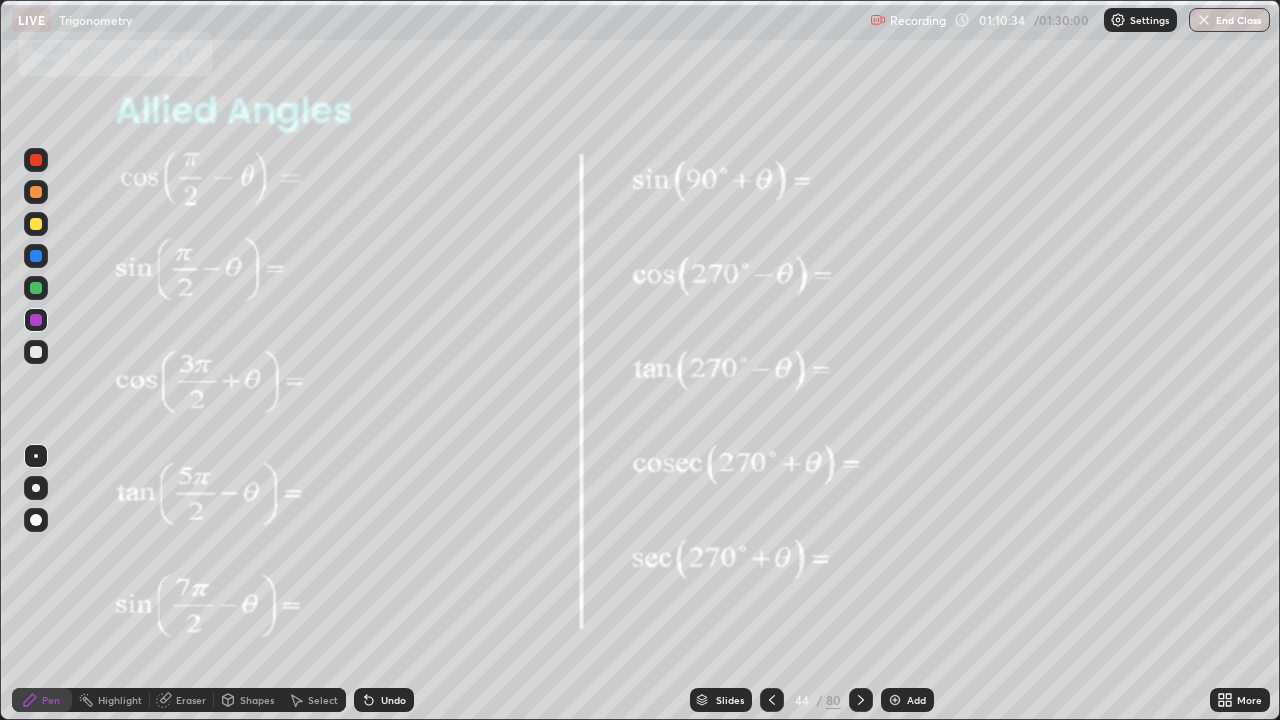click 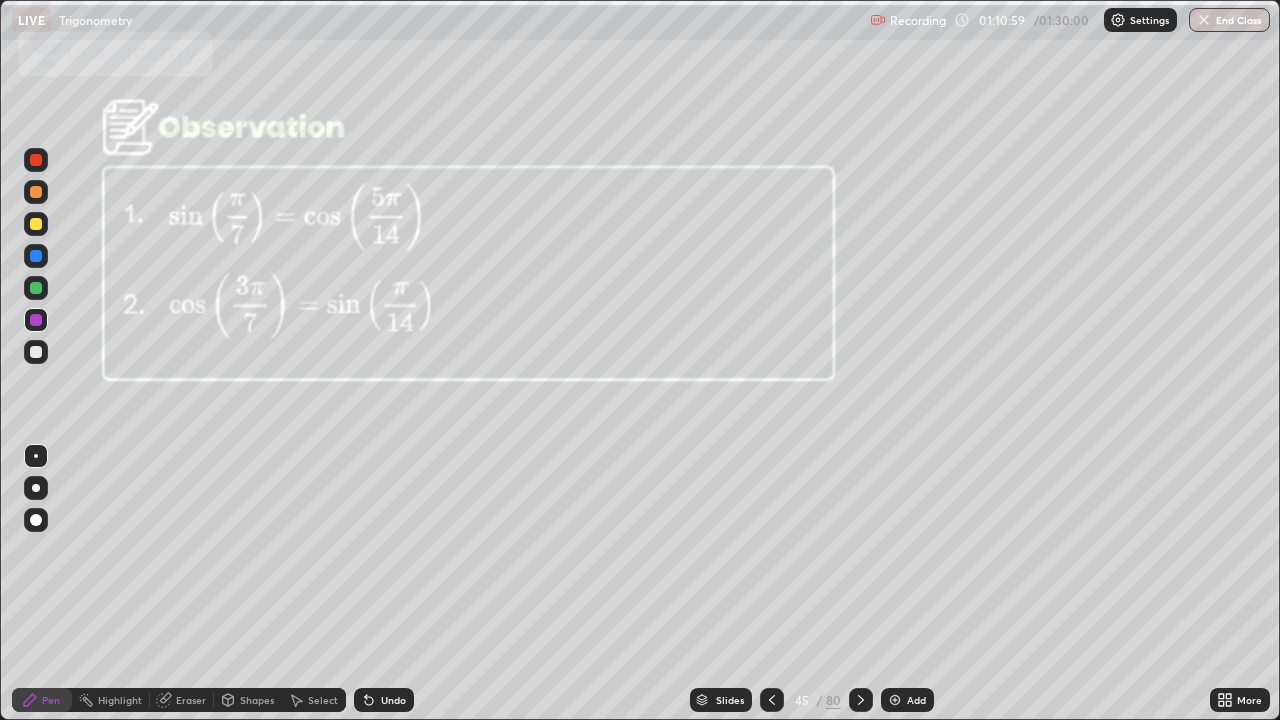 click at bounding box center (36, 288) 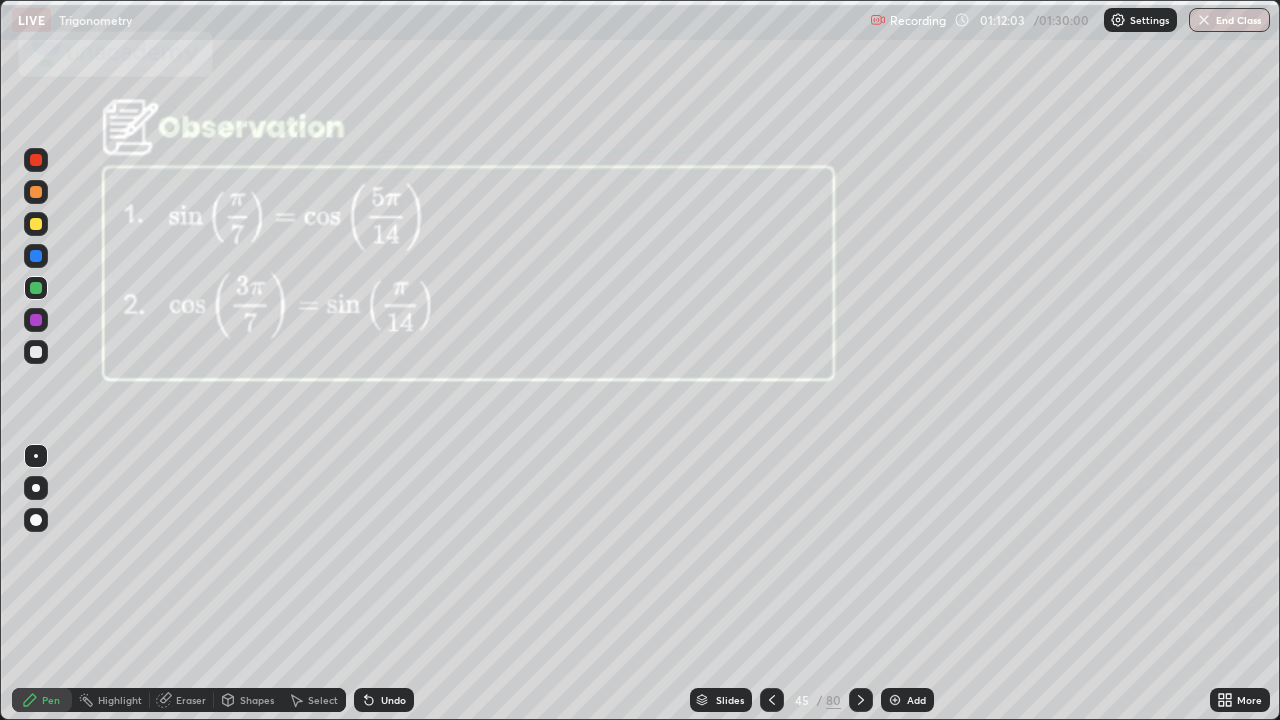 click 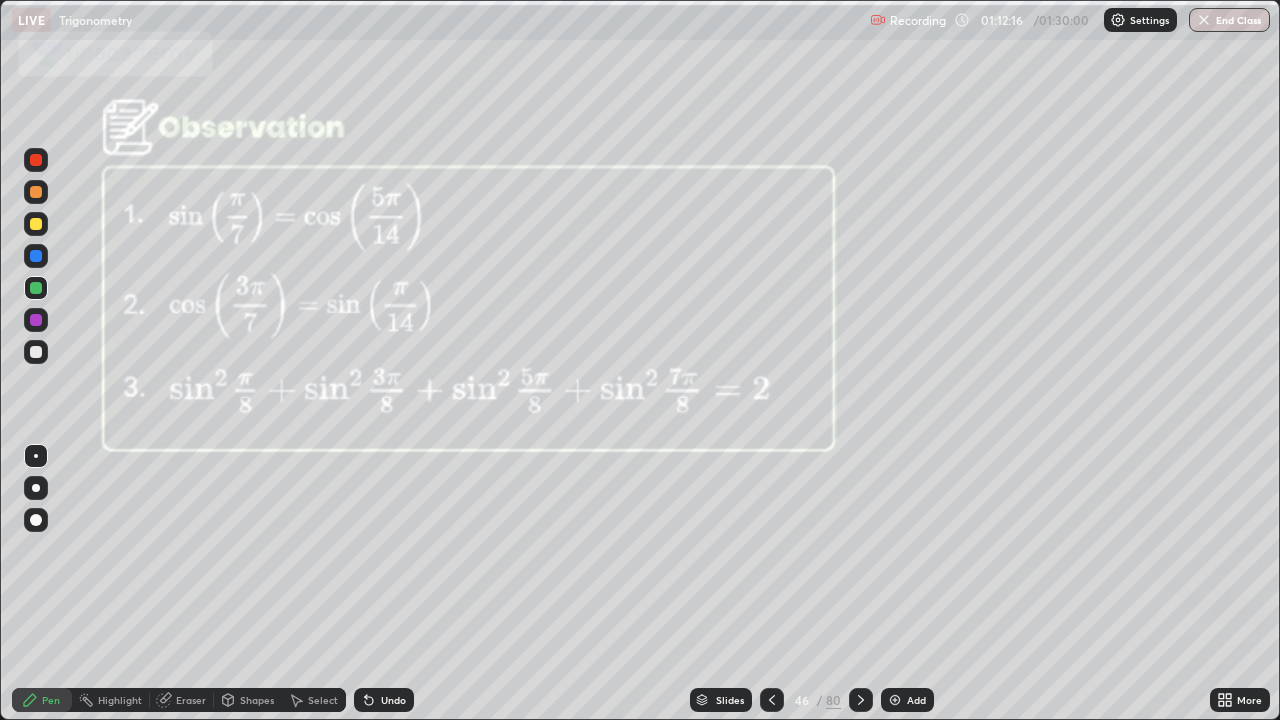 click at bounding box center [36, 320] 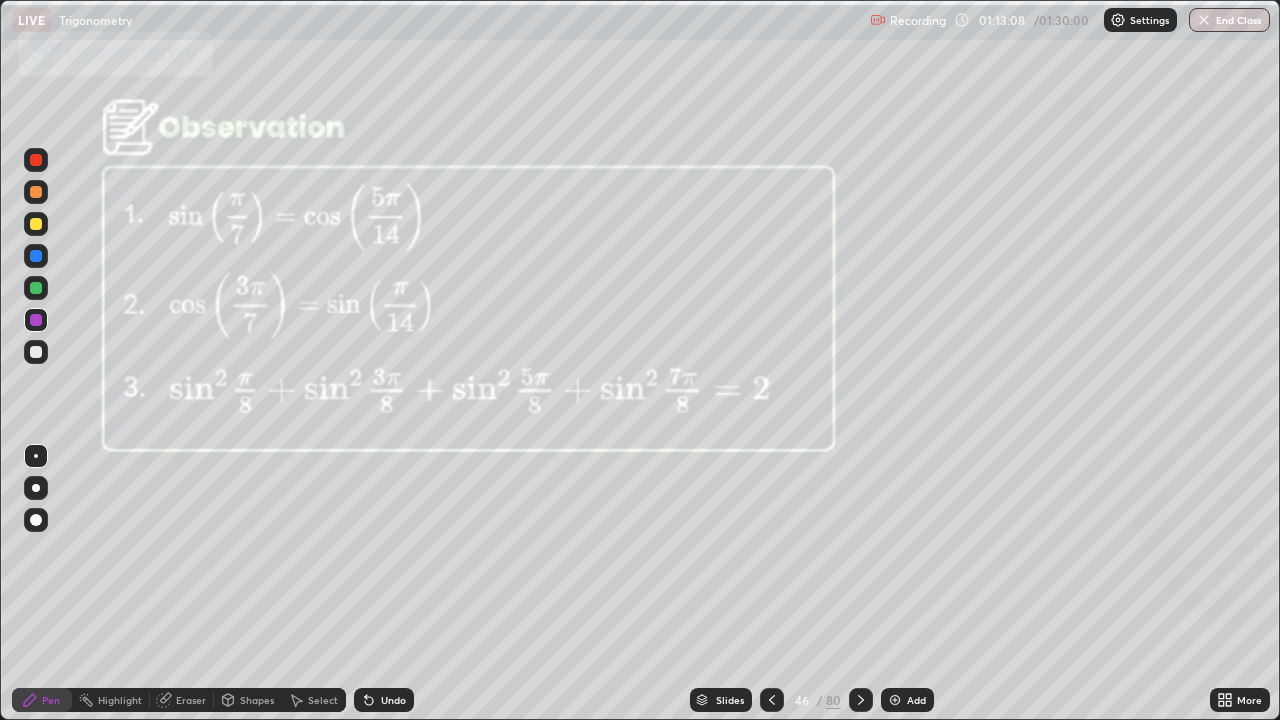 click on "Undo" at bounding box center [384, 700] 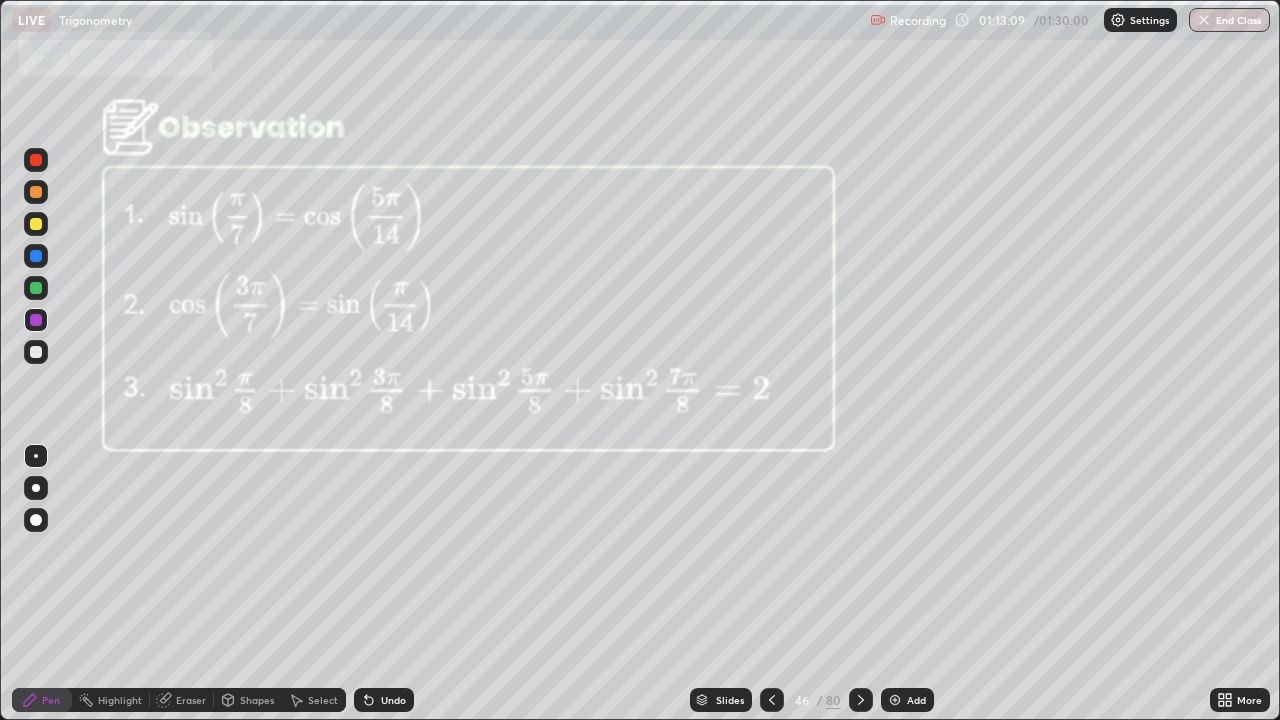 click on "Undo" at bounding box center (393, 700) 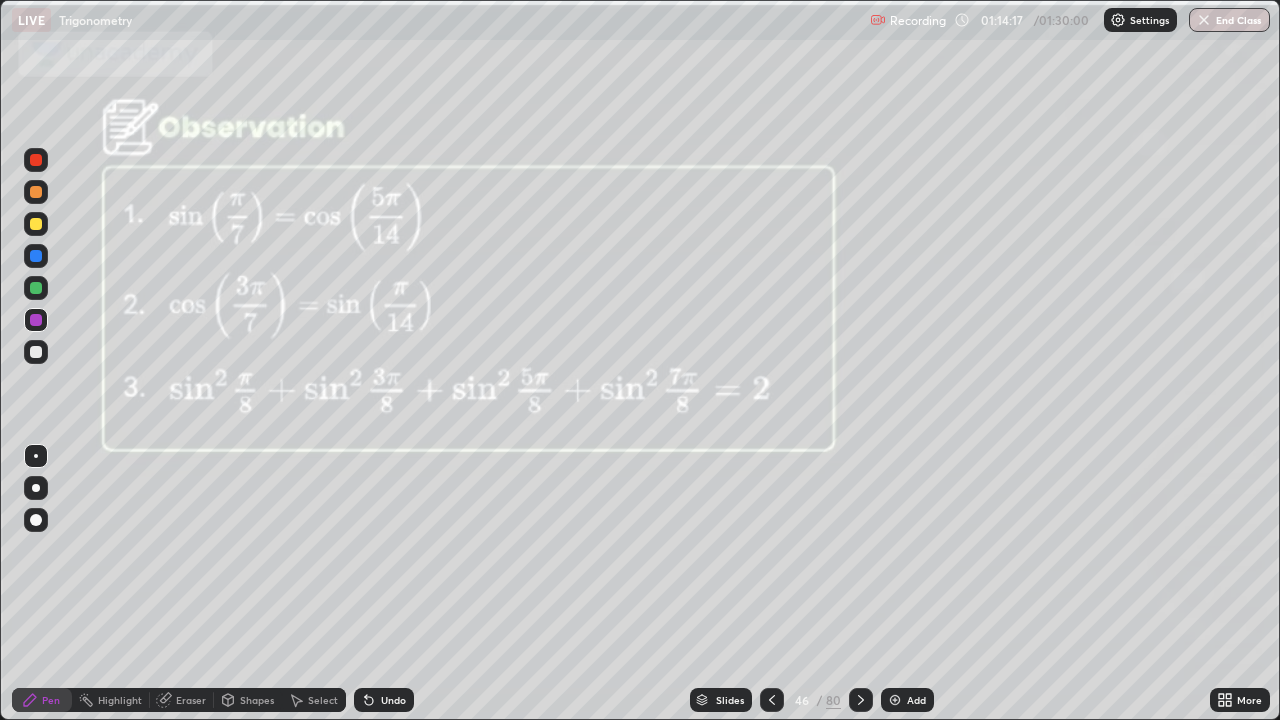 click on "Slides" at bounding box center [730, 700] 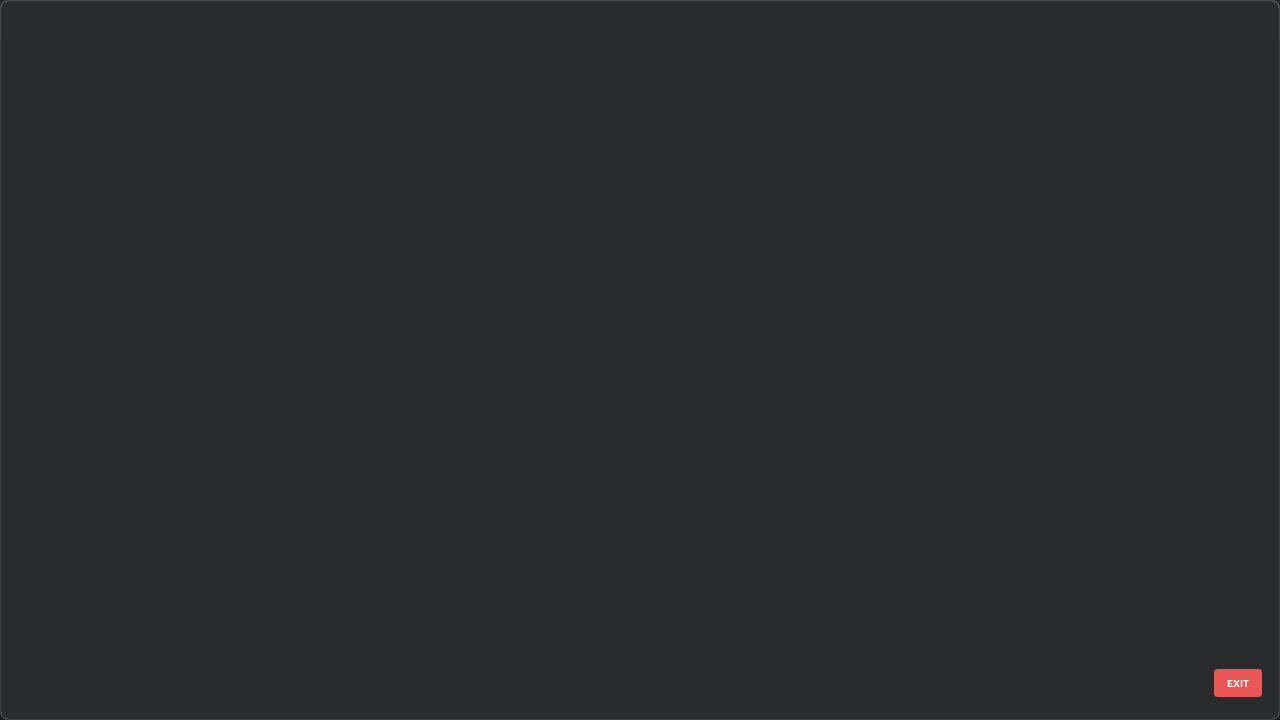 scroll, scrollTop: 2876, scrollLeft: 0, axis: vertical 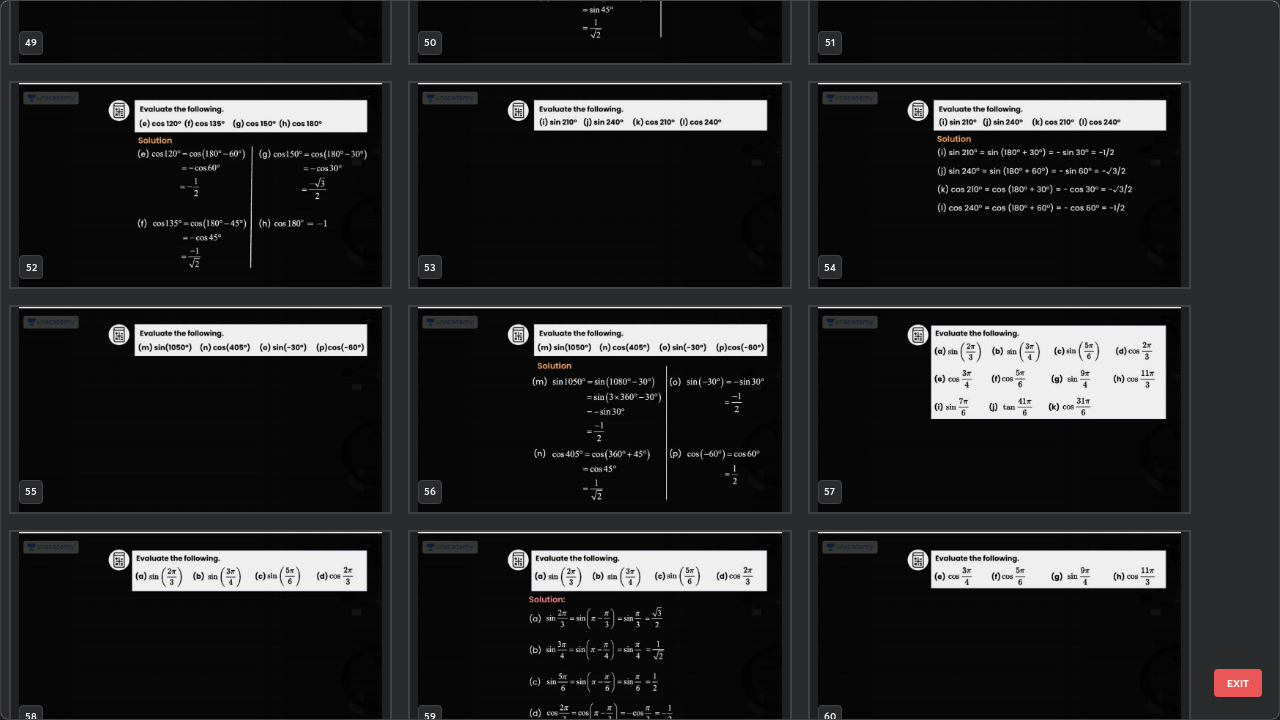 click at bounding box center [999, 409] 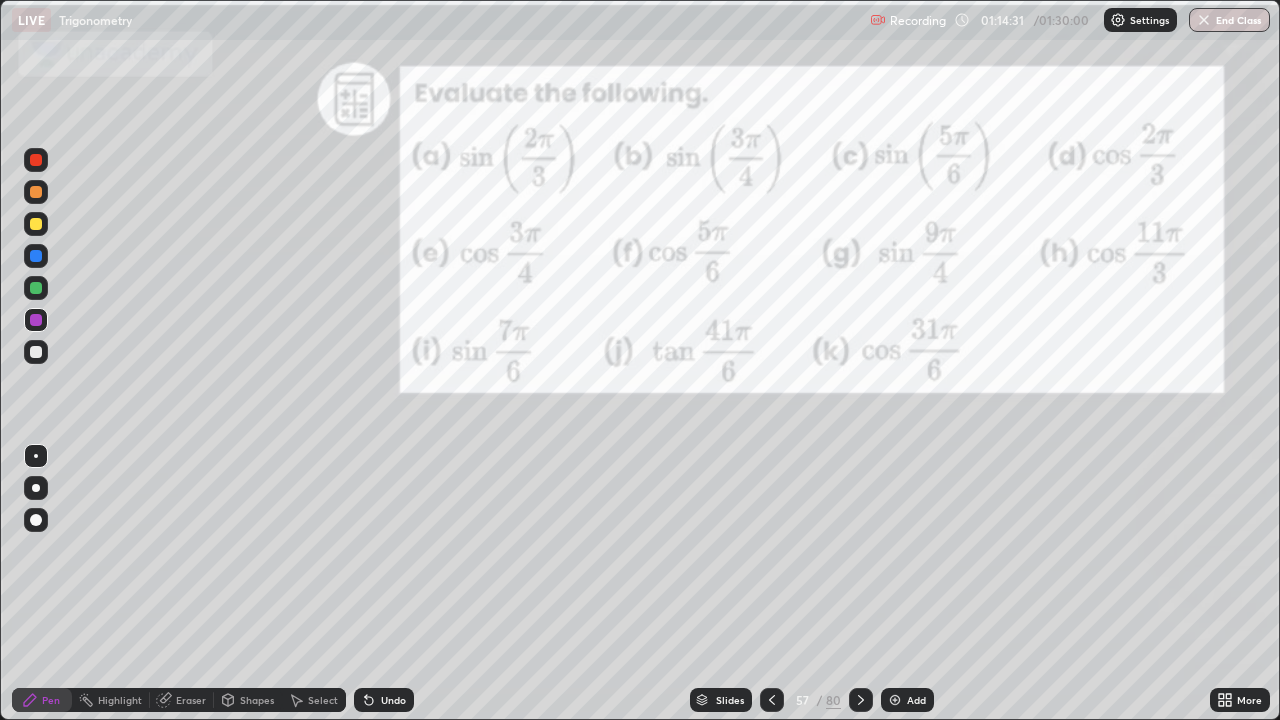 click at bounding box center [36, 160] 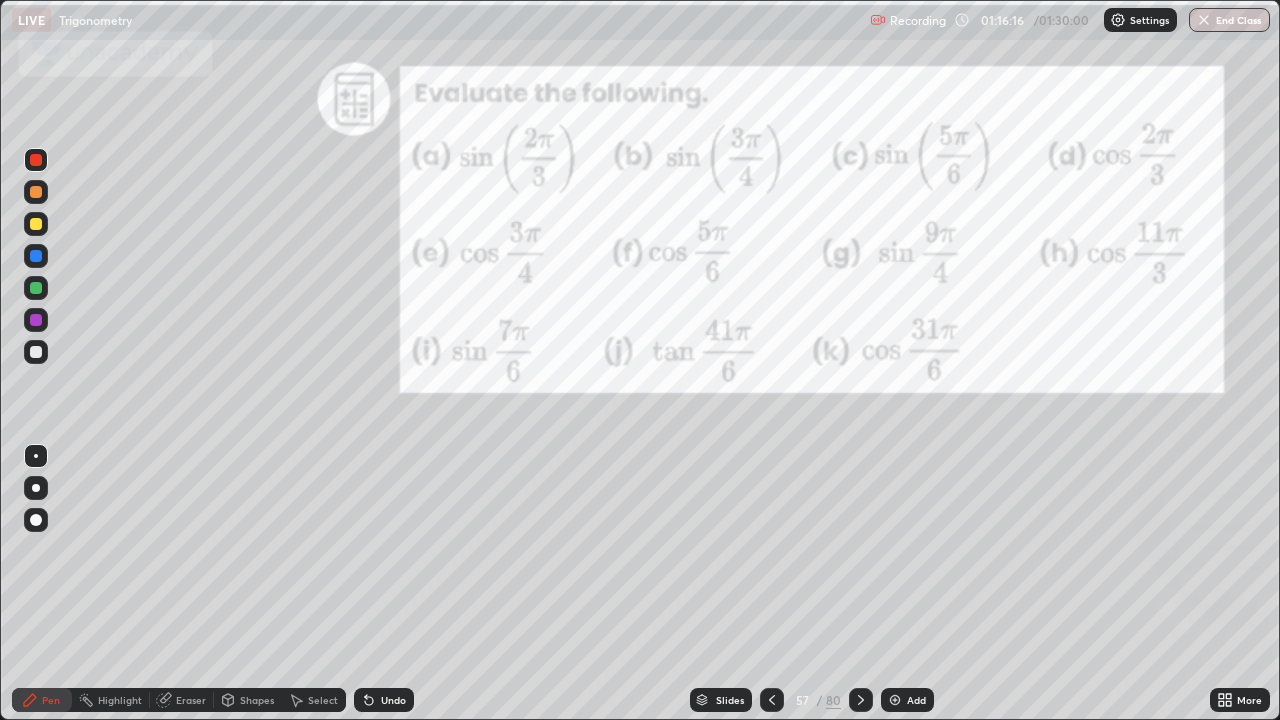 click on "End Class" at bounding box center (1229, 20) 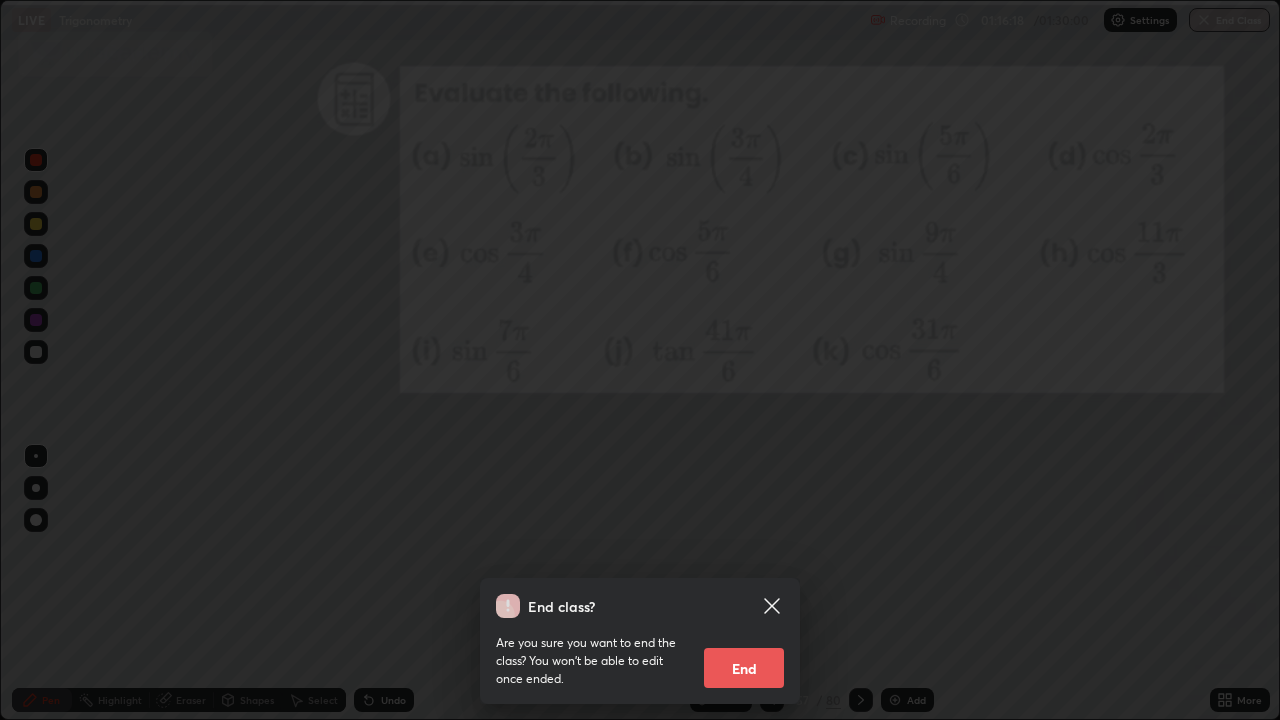 click on "End" at bounding box center (744, 668) 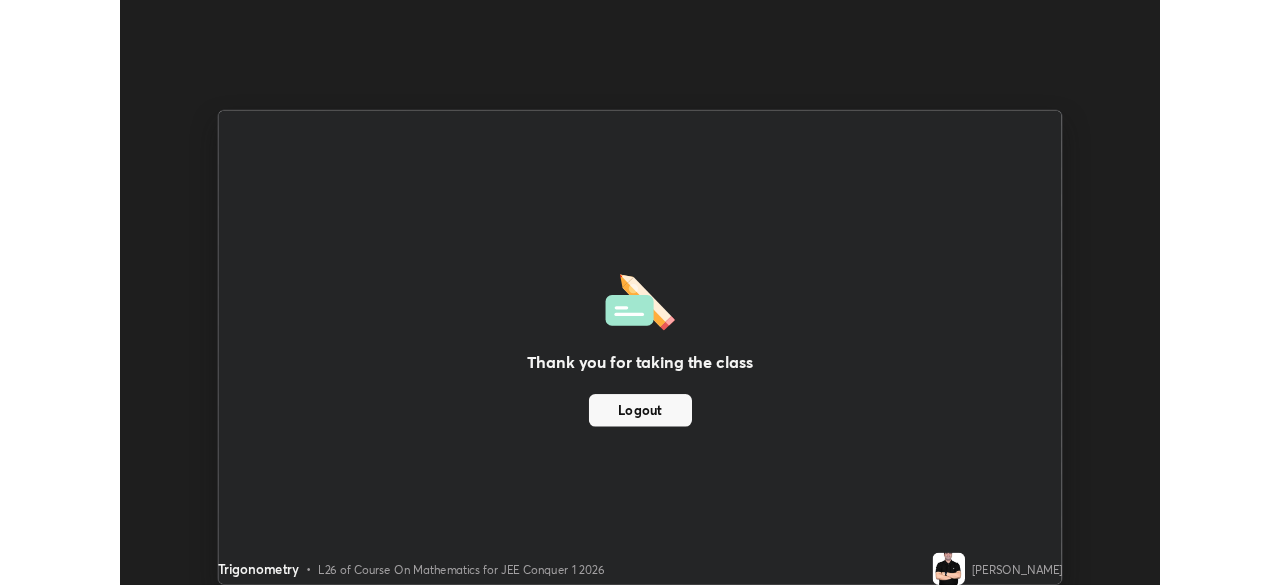scroll, scrollTop: 585, scrollLeft: 1280, axis: both 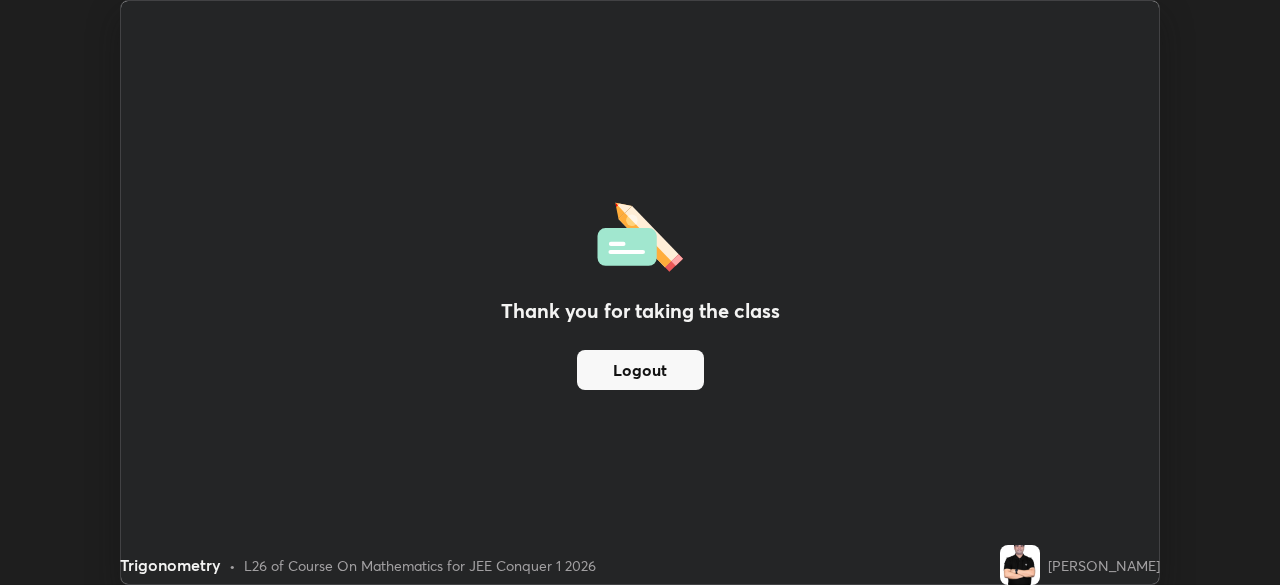 click on "Logout" at bounding box center (640, 370) 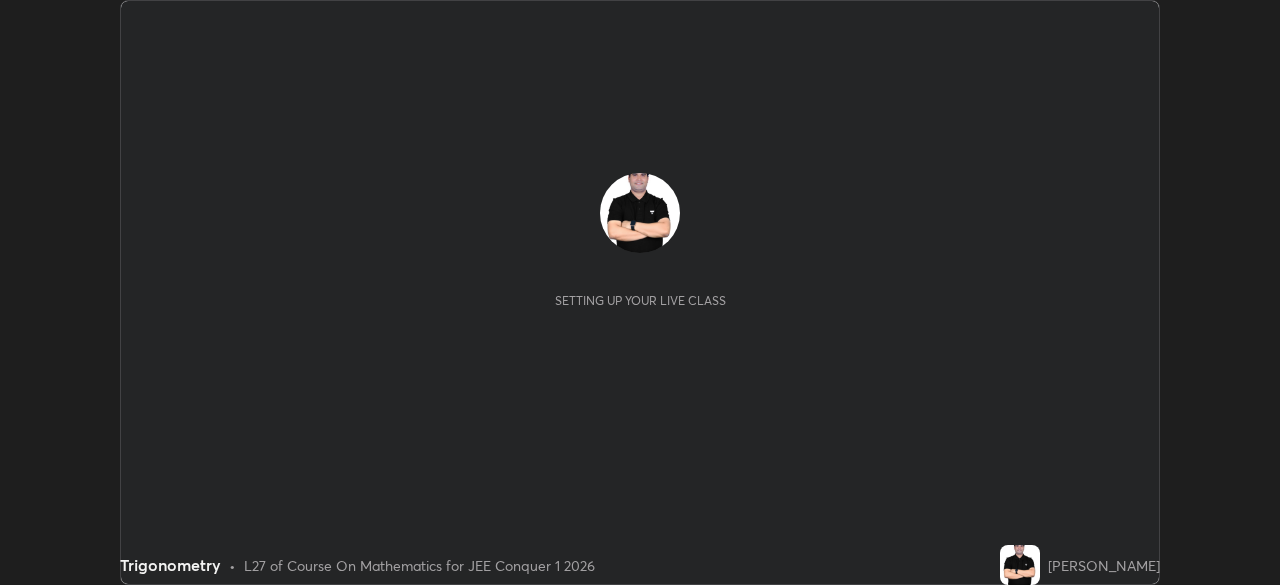 scroll, scrollTop: 0, scrollLeft: 0, axis: both 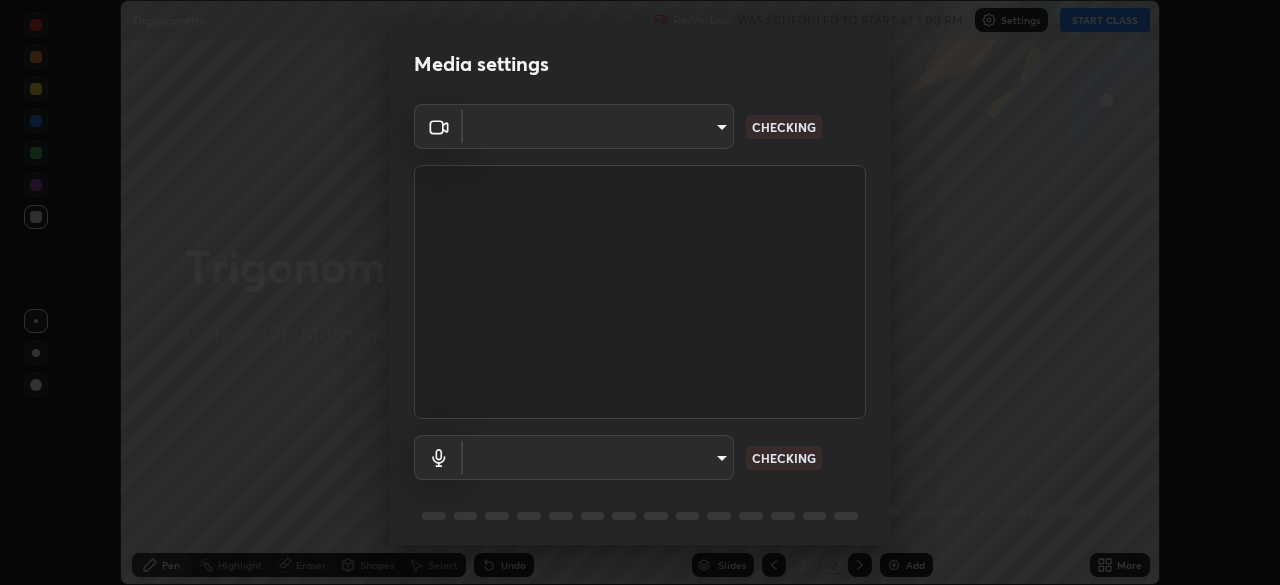 type on "29a6fad39686c8865271031c2ca64415912ad9ea0697b9480c0af49a57aa9a2c" 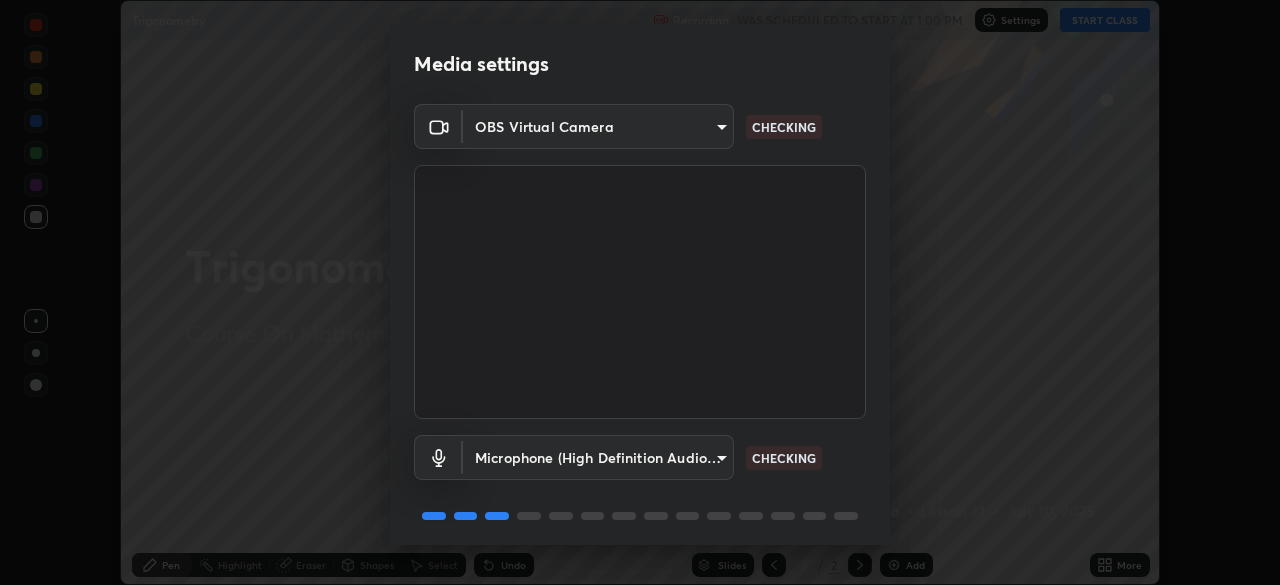scroll, scrollTop: 71, scrollLeft: 0, axis: vertical 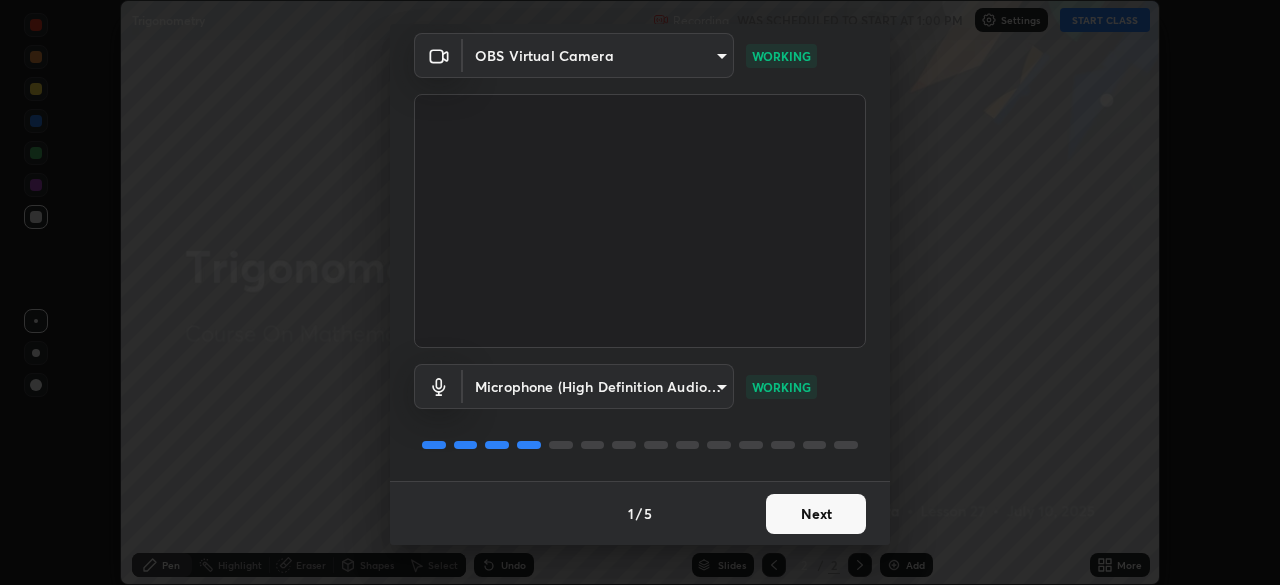 click on "Next" at bounding box center (816, 514) 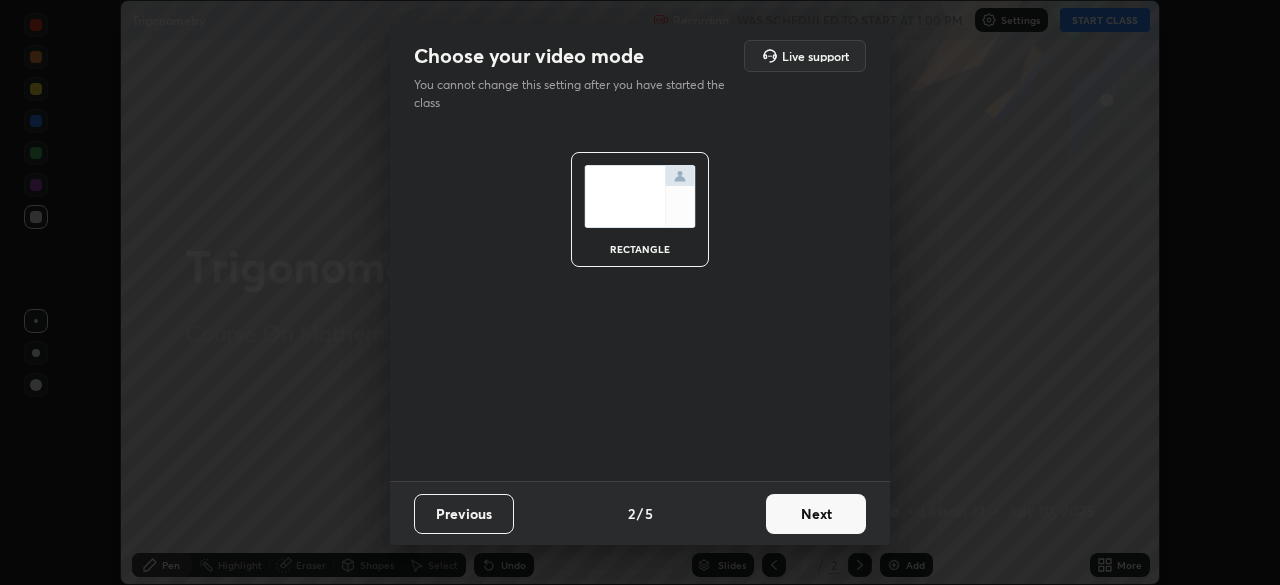 scroll, scrollTop: 0, scrollLeft: 0, axis: both 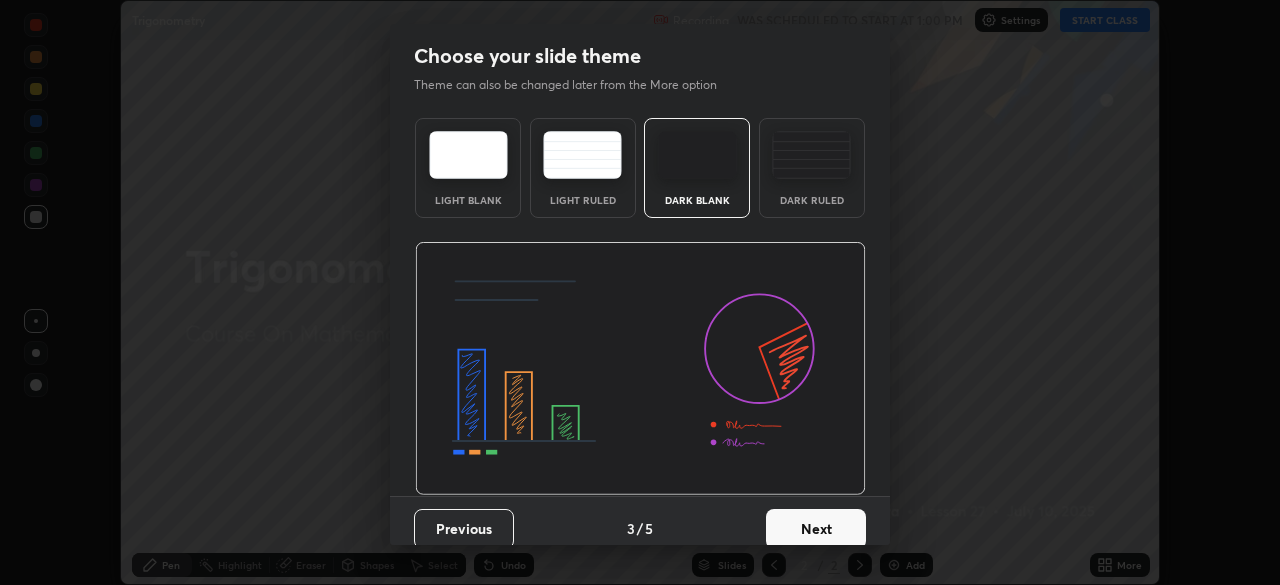 click on "Next" at bounding box center [816, 529] 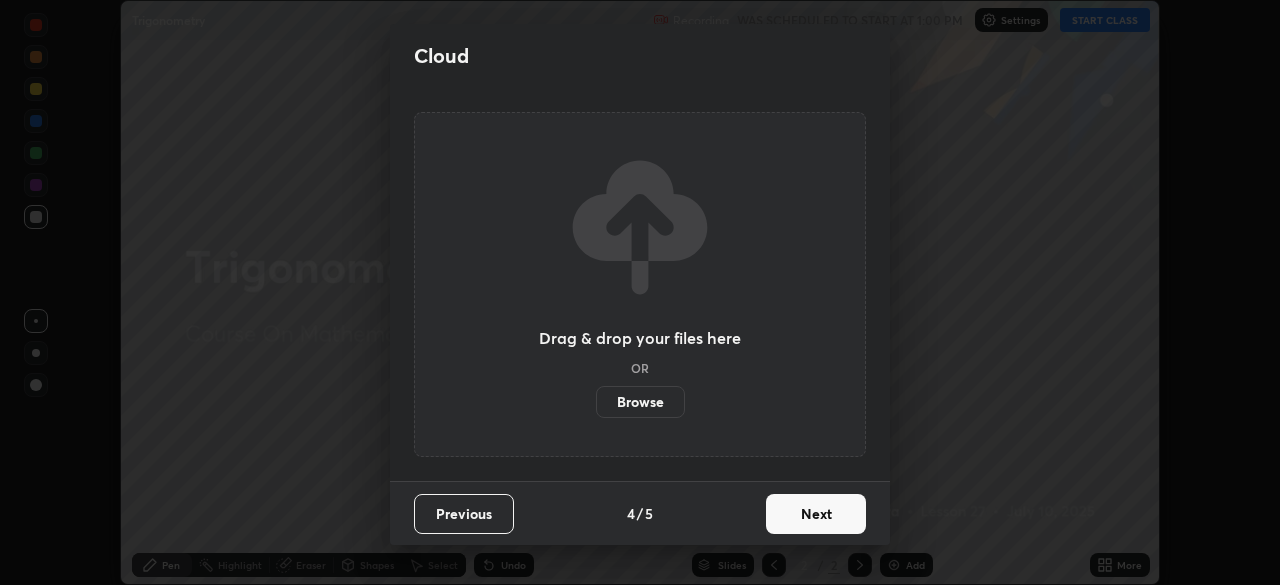 click on "Browse" at bounding box center (640, 402) 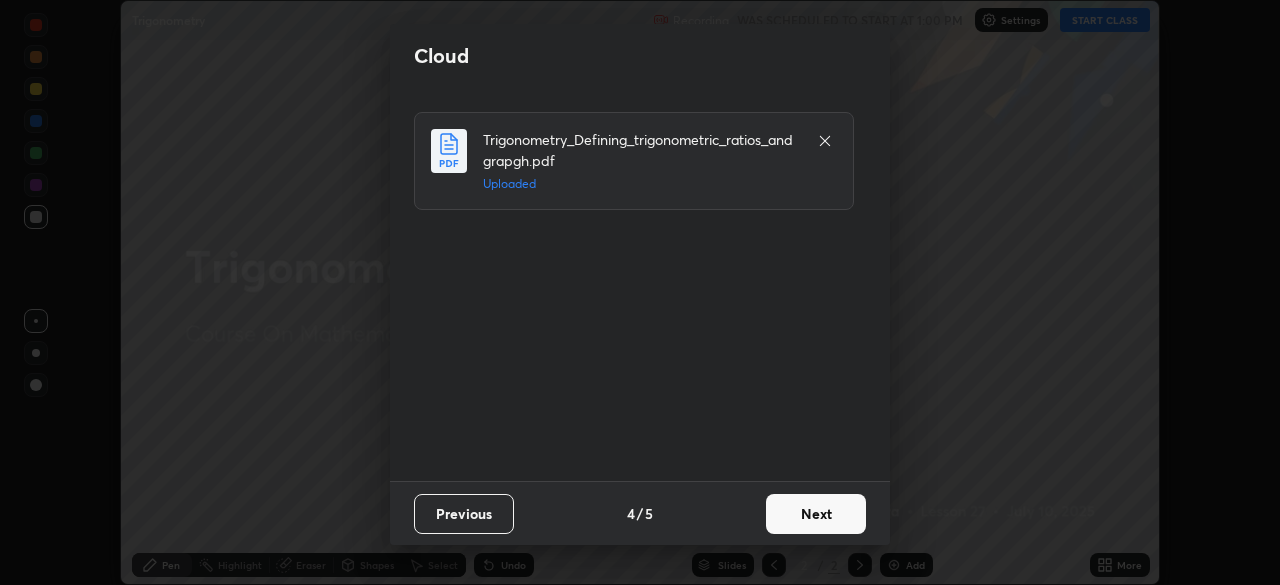 click on "Next" at bounding box center (816, 514) 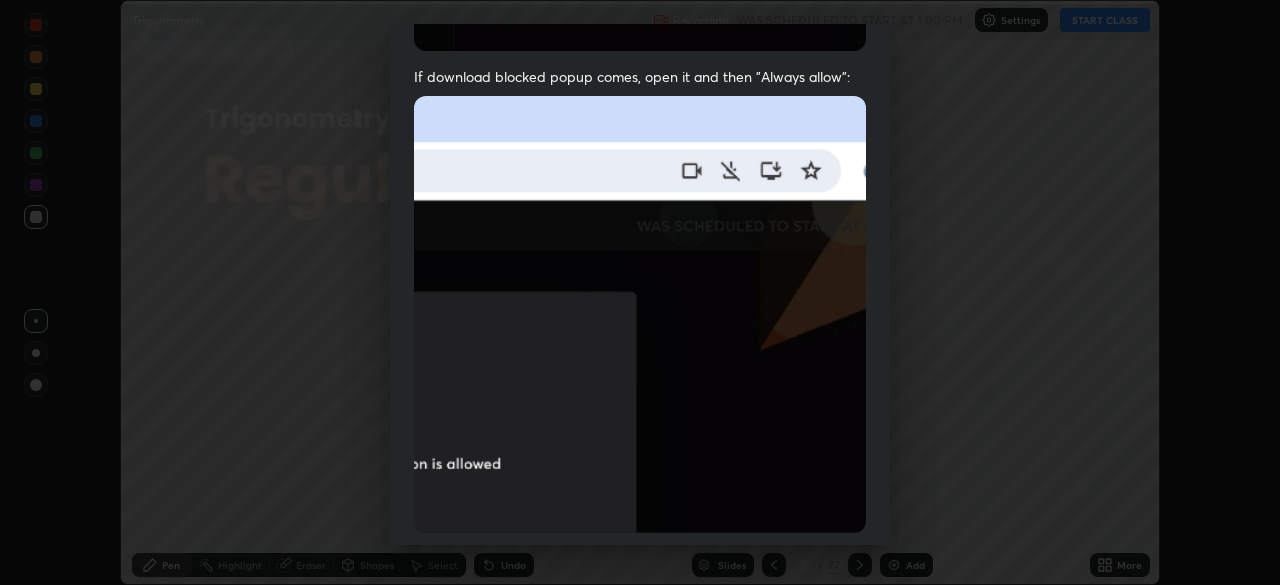 scroll, scrollTop: 479, scrollLeft: 0, axis: vertical 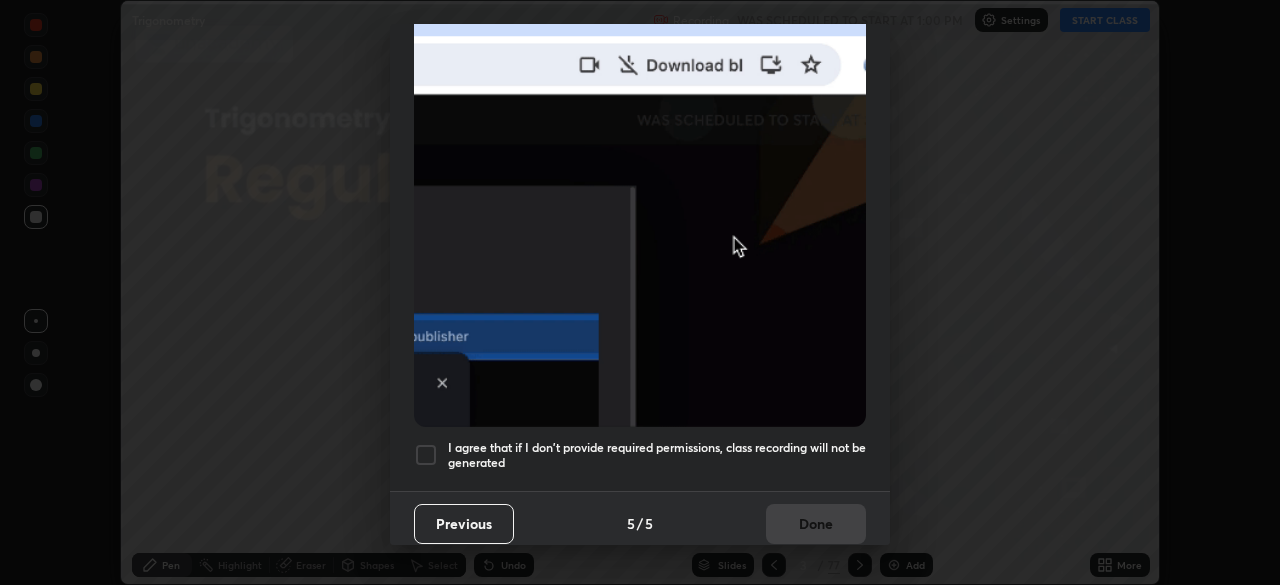 click at bounding box center (426, 455) 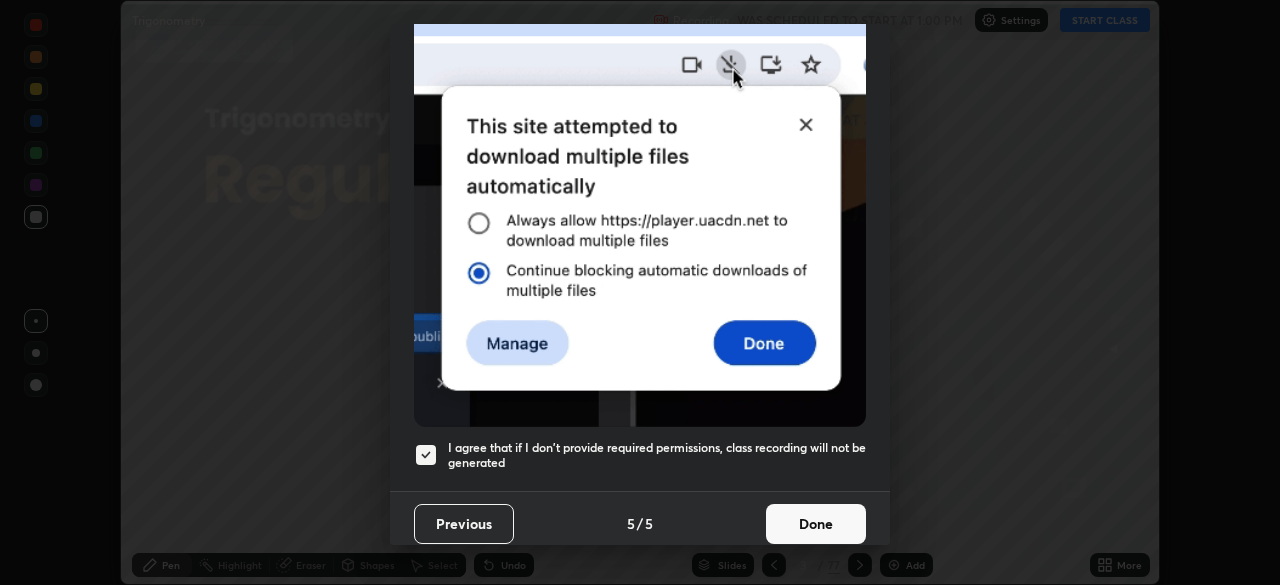 click on "Done" at bounding box center [816, 524] 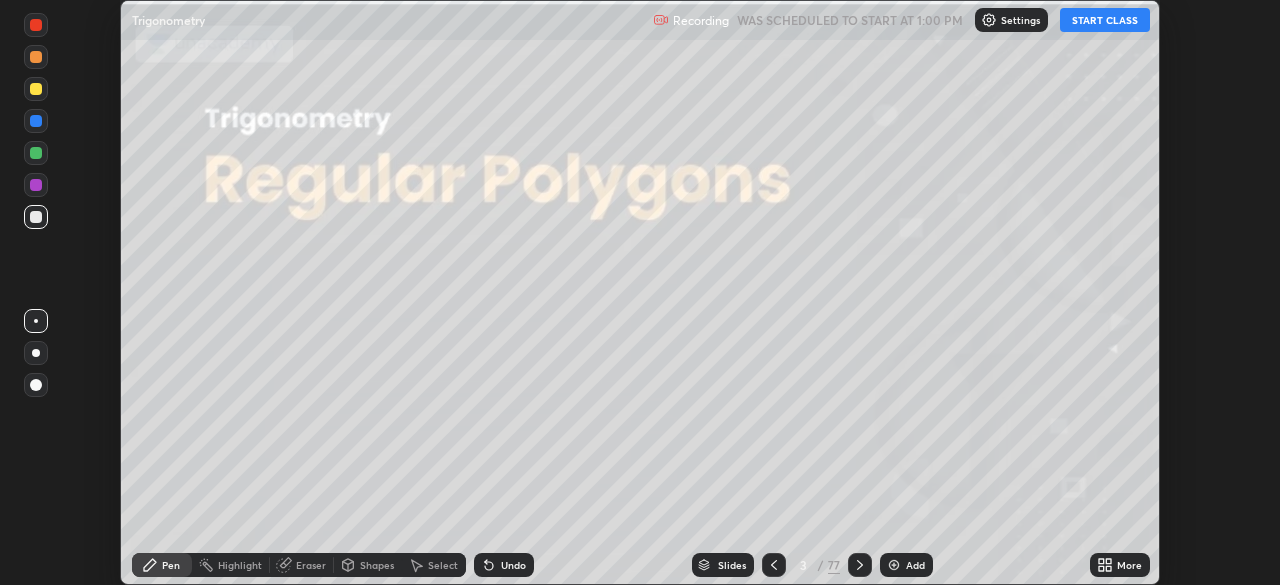 click on "Slides" at bounding box center [732, 565] 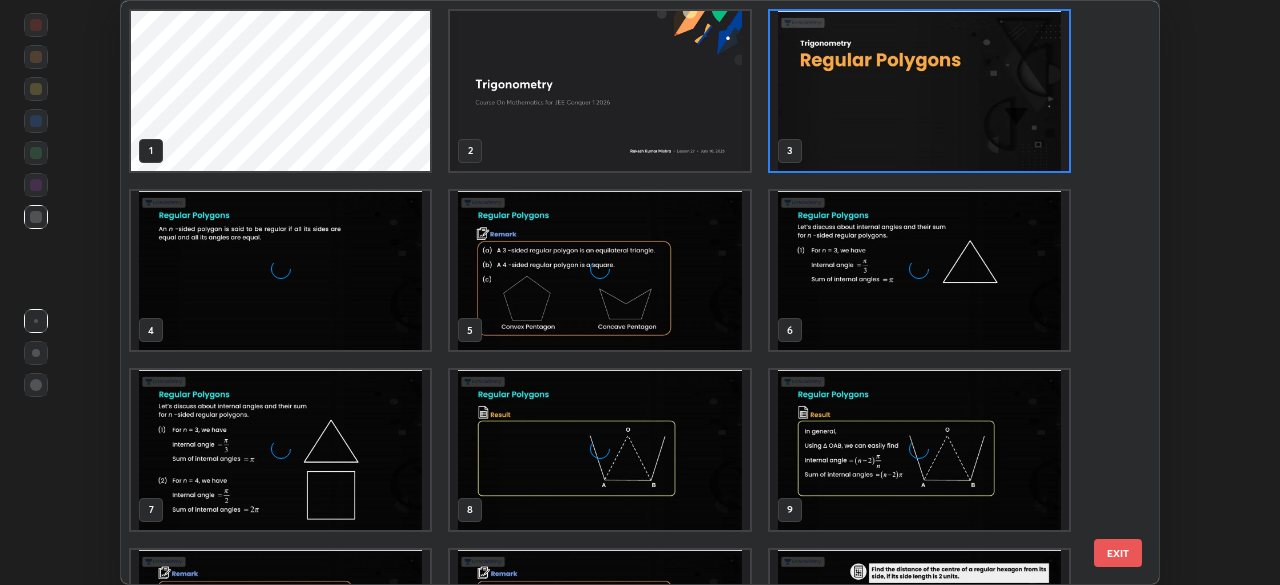 scroll, scrollTop: 7, scrollLeft: 11, axis: both 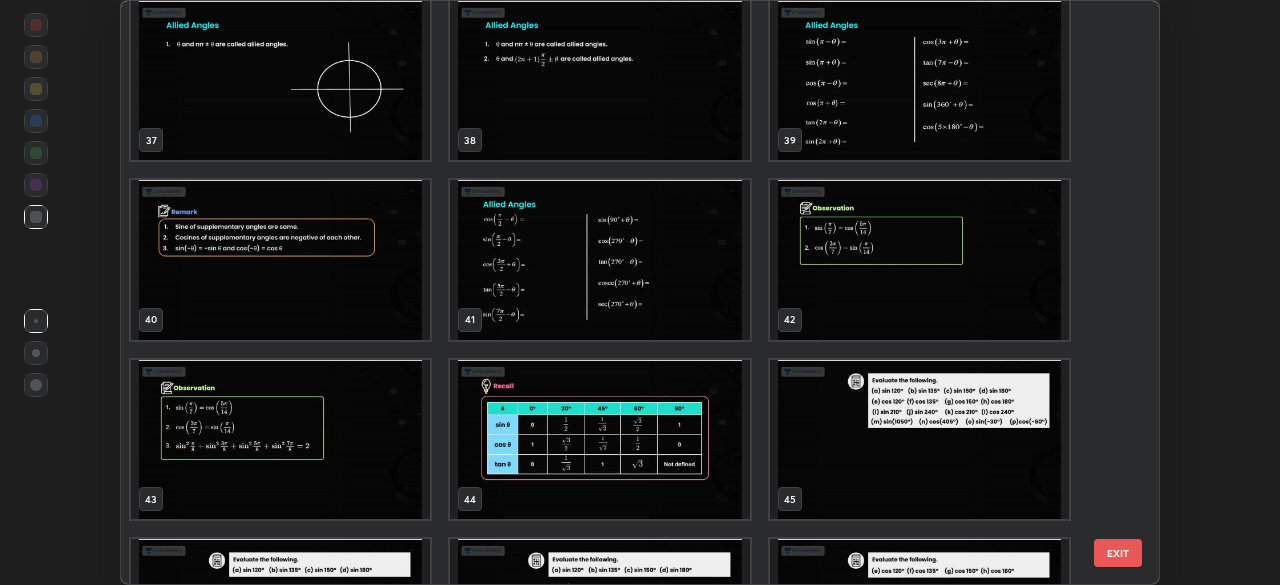 click at bounding box center [919, 260] 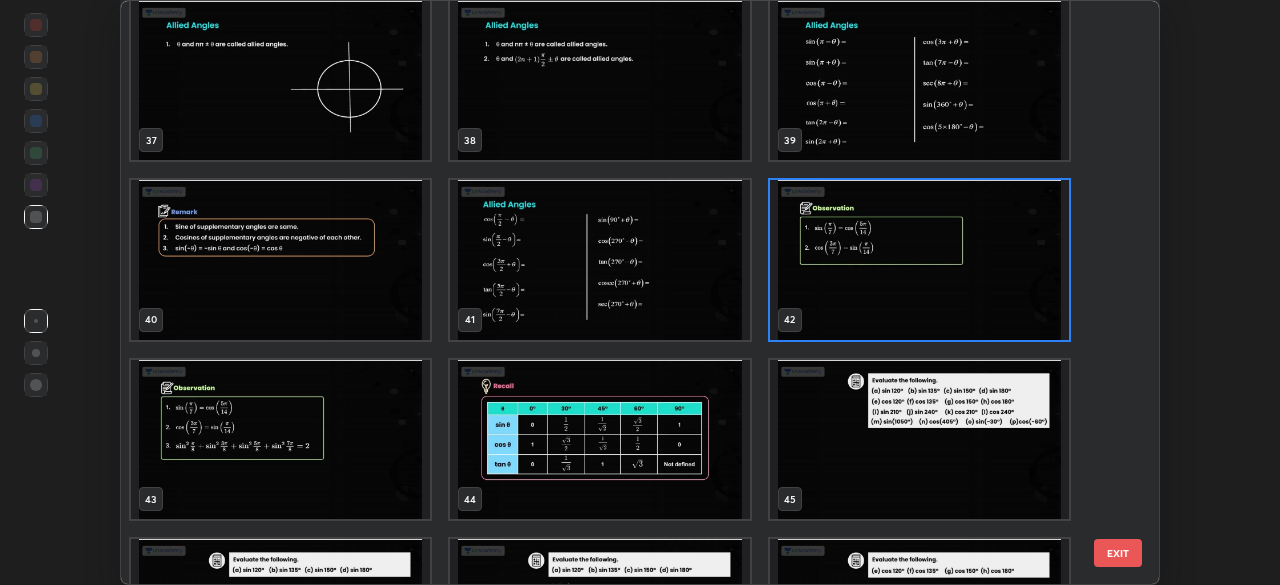 click at bounding box center (919, 260) 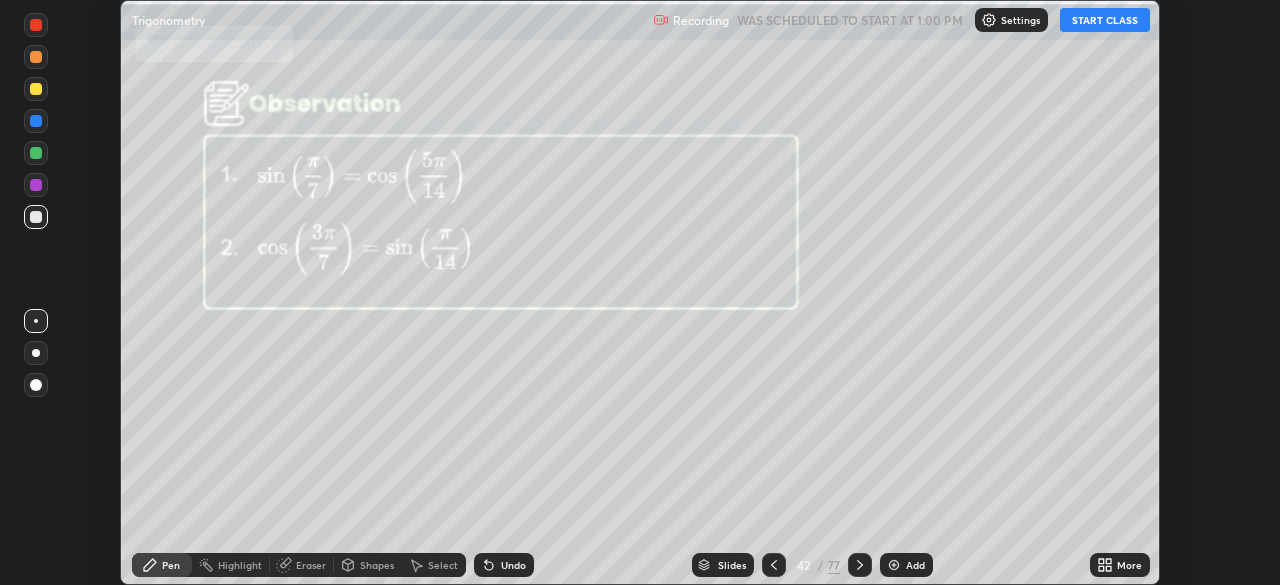 click on "START CLASS" at bounding box center [1105, 20] 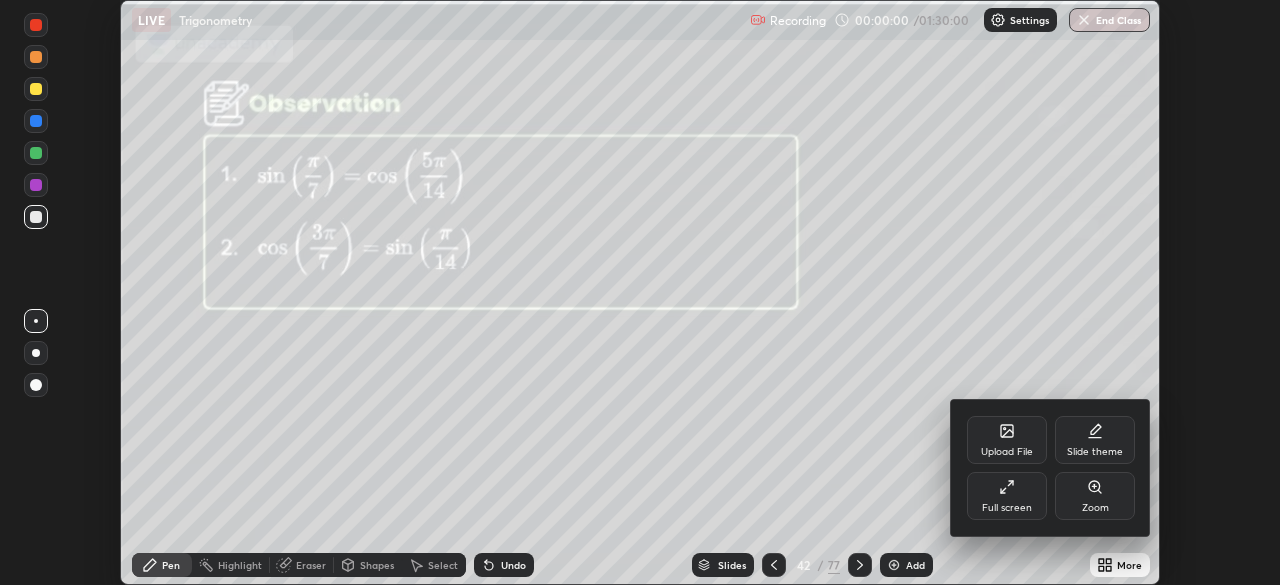 click on "Full screen" at bounding box center (1007, 496) 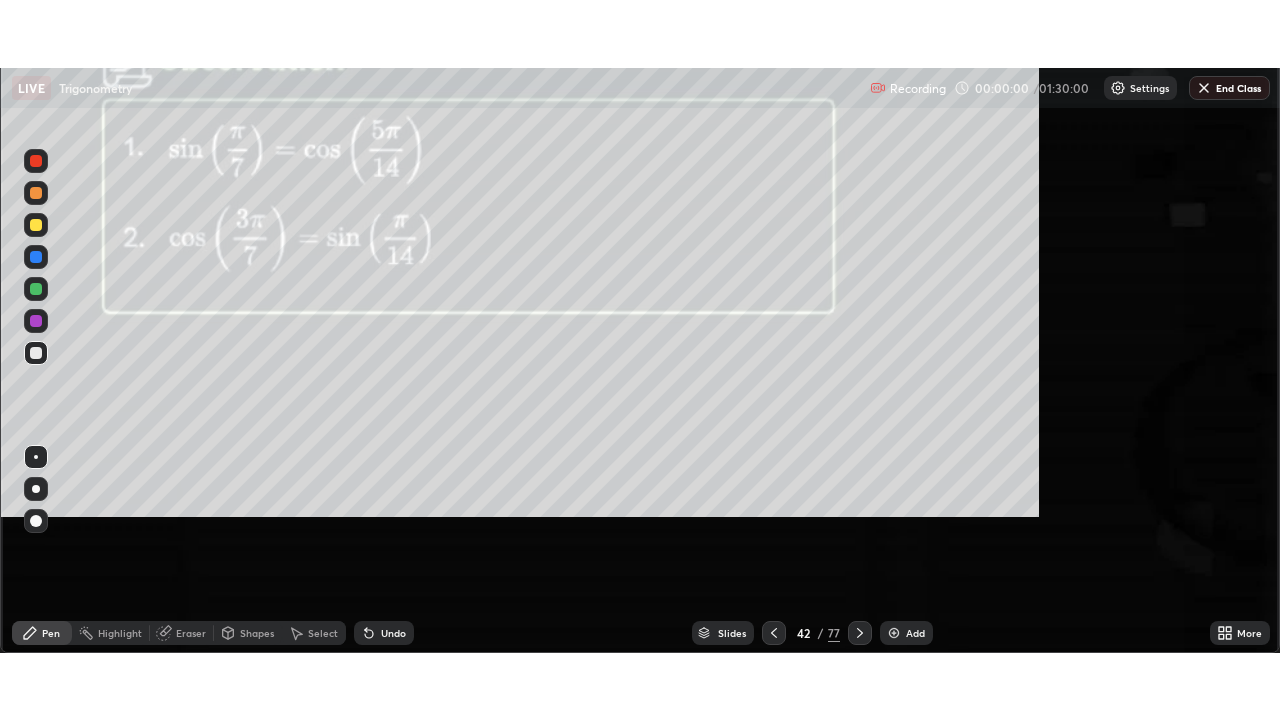 scroll, scrollTop: 99280, scrollLeft: 98720, axis: both 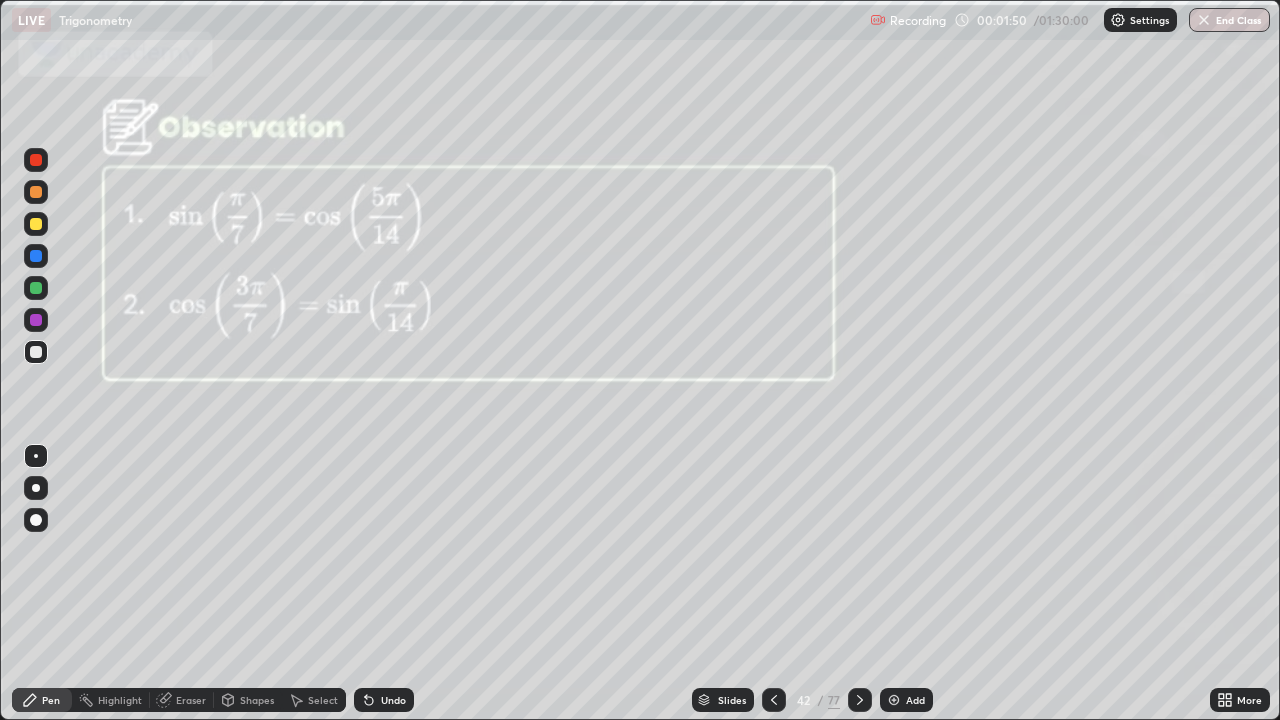 click on "Slides" at bounding box center [732, 700] 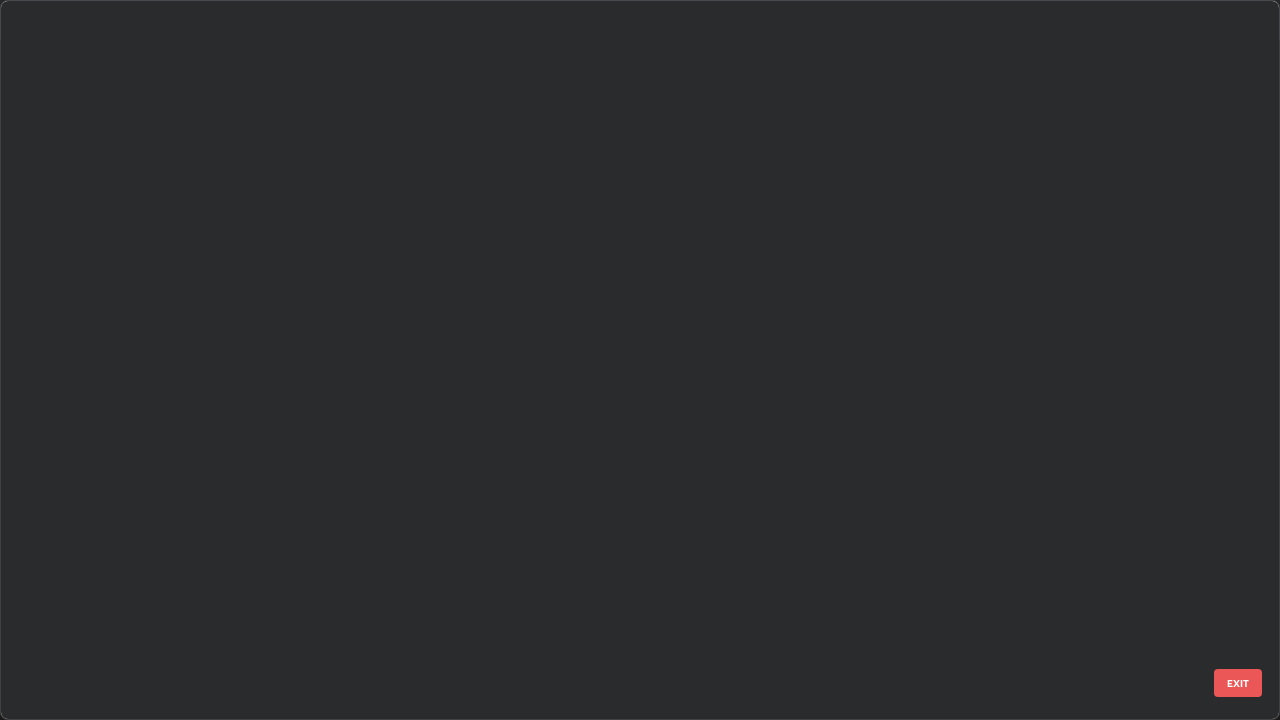 scroll, scrollTop: 2426, scrollLeft: 0, axis: vertical 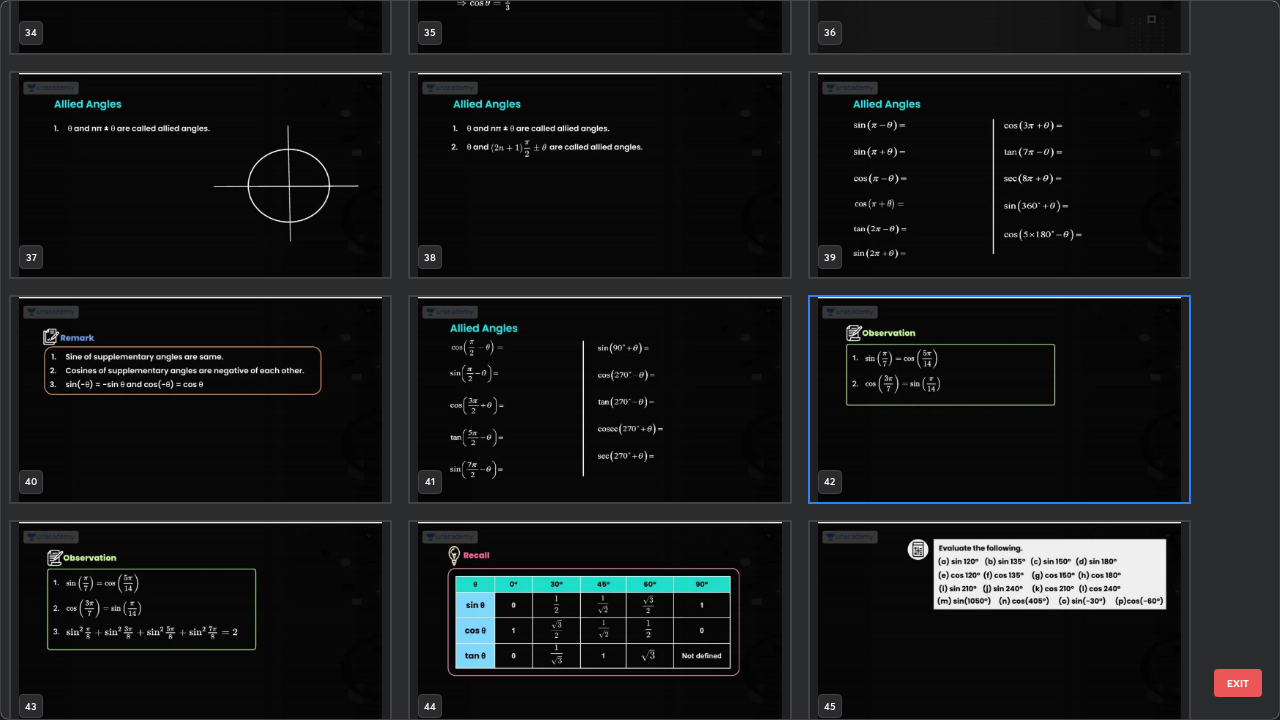 click at bounding box center (599, 624) 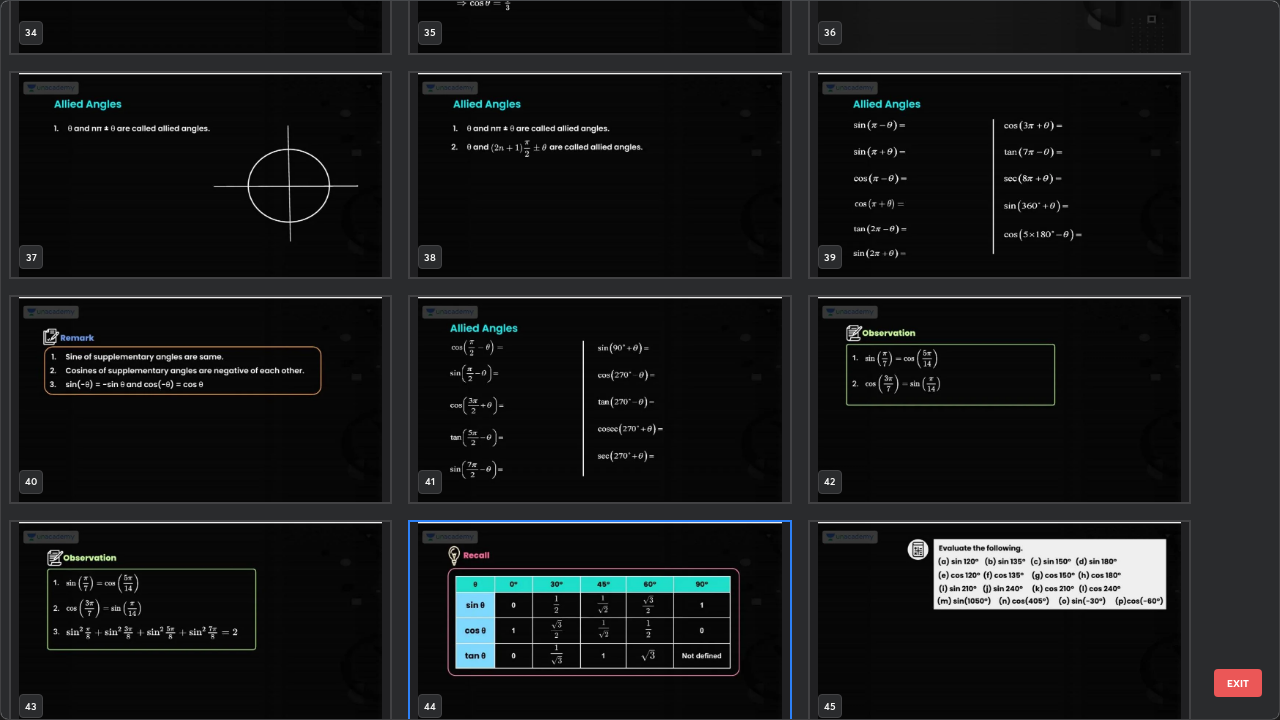 scroll, scrollTop: 2651, scrollLeft: 0, axis: vertical 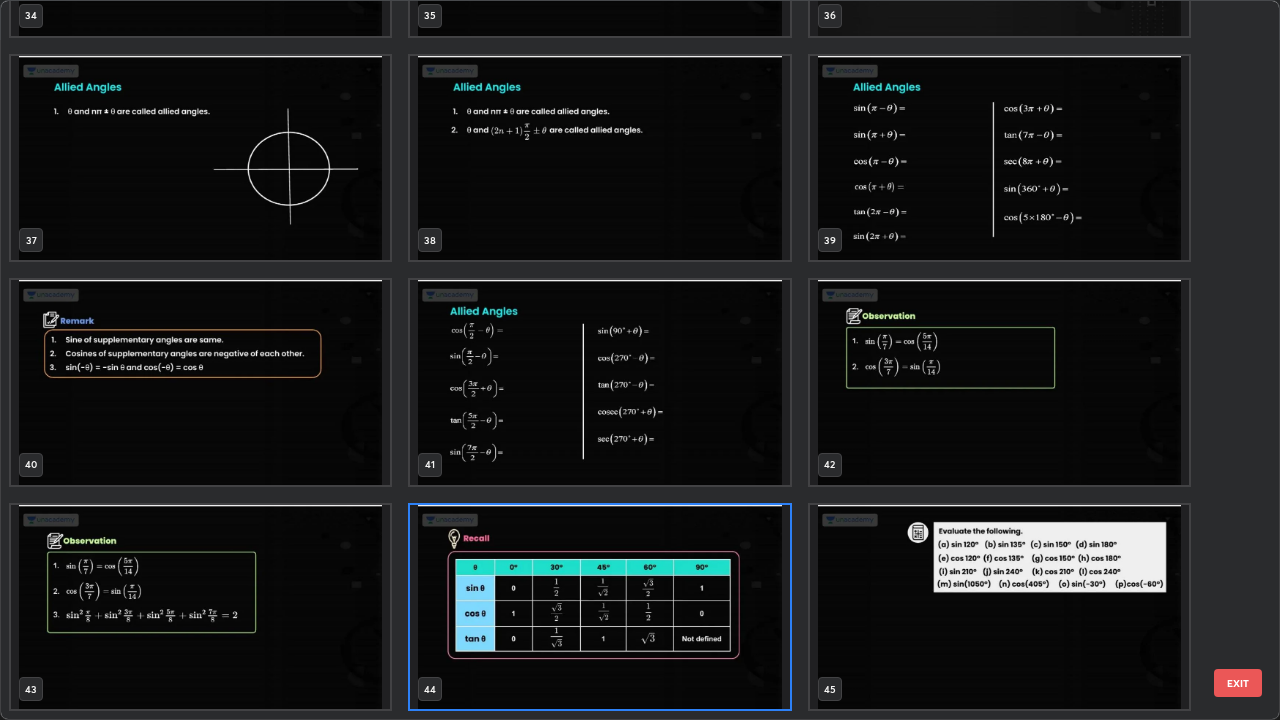 click at bounding box center [599, 607] 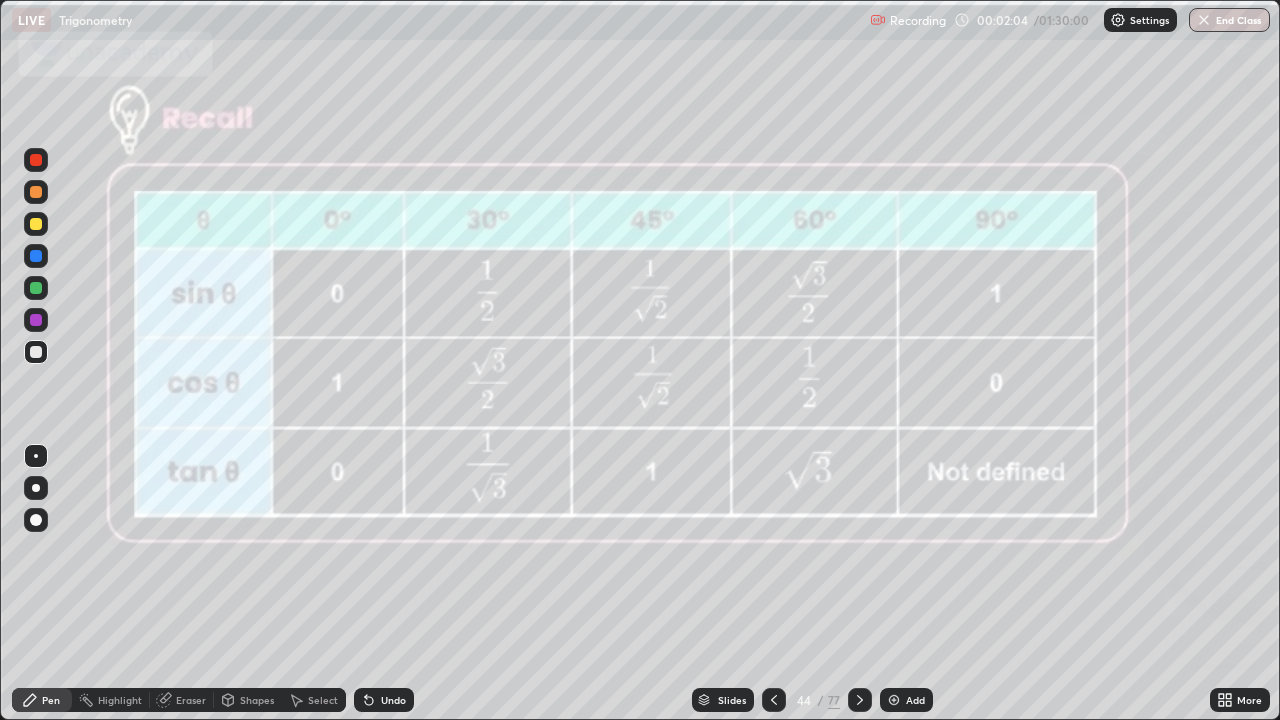 click 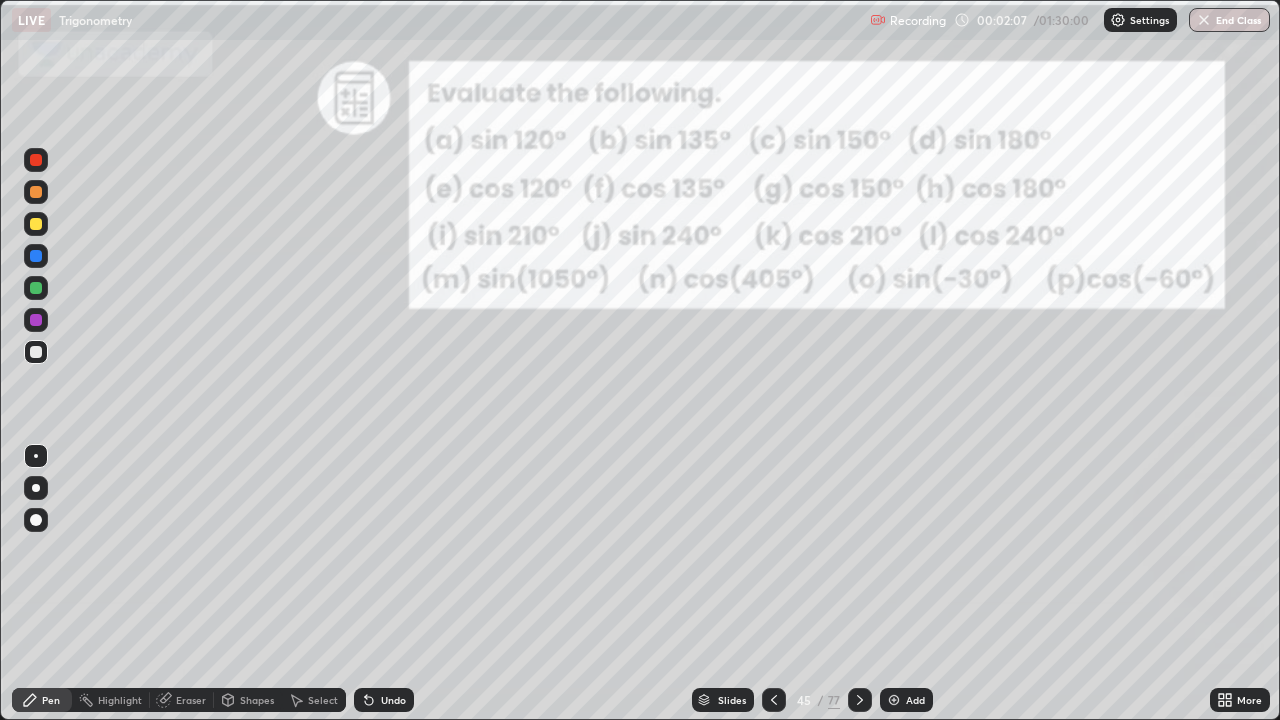 click 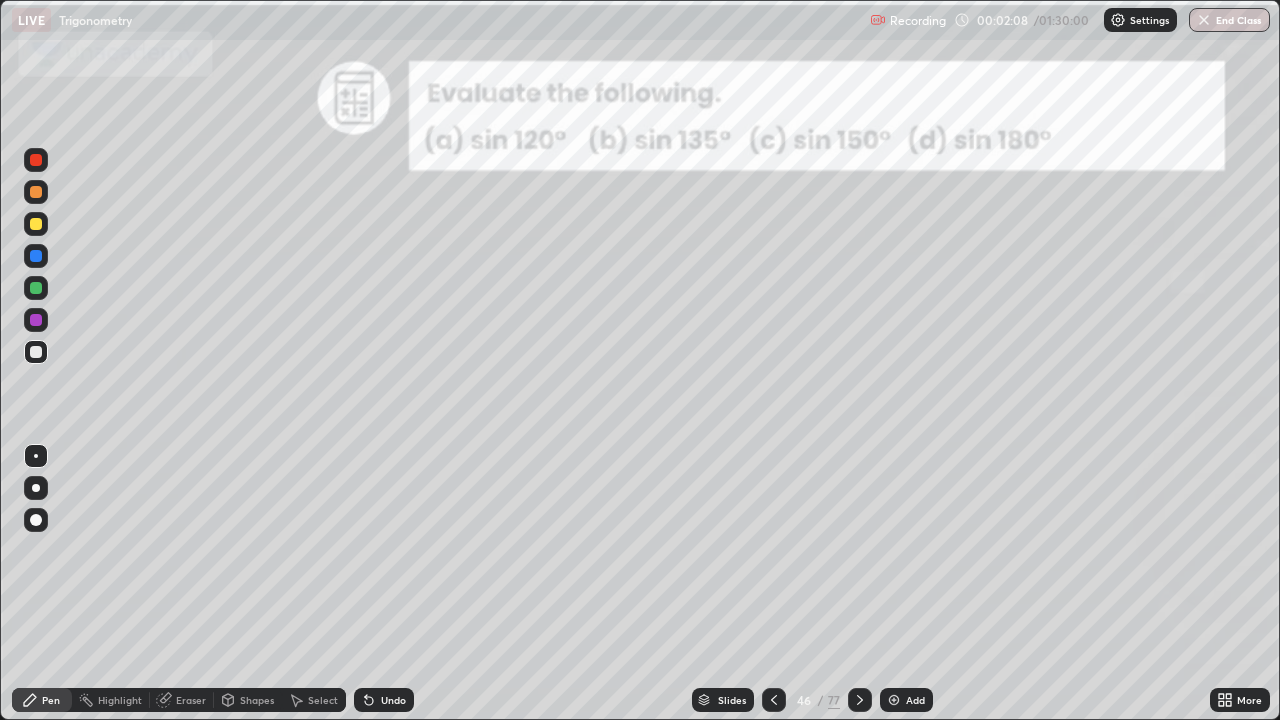 click 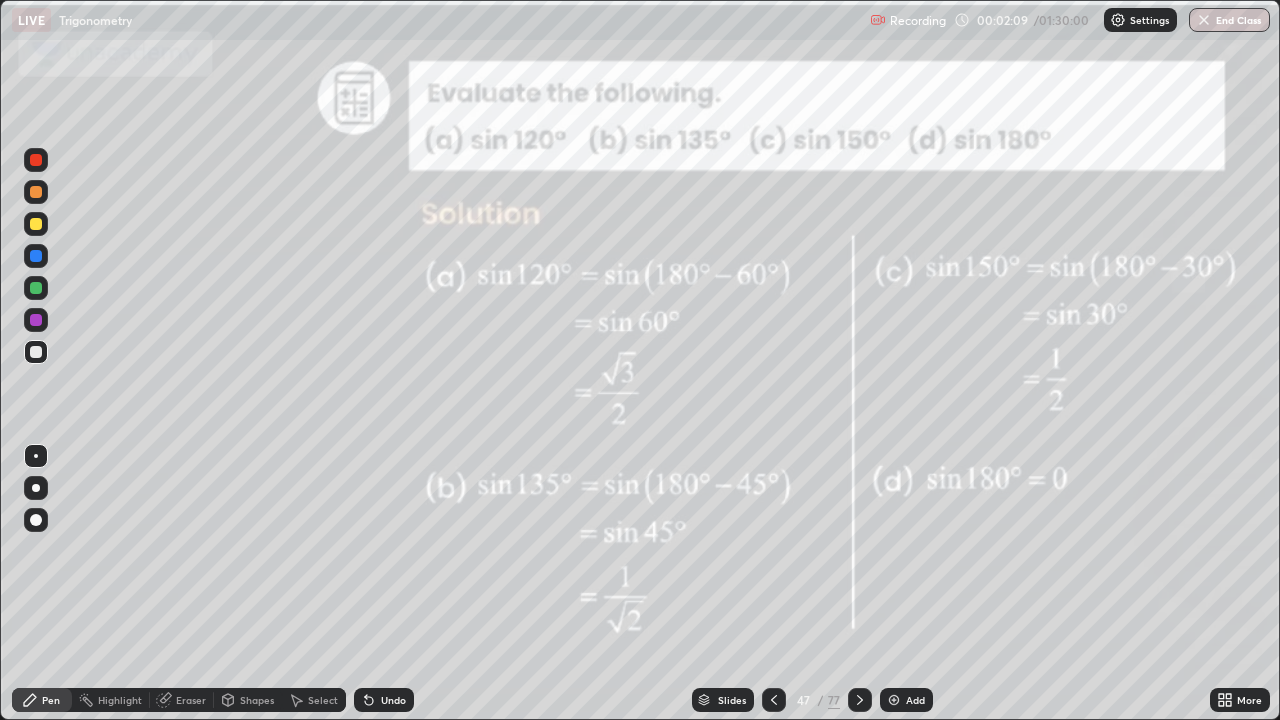 click on "Slides" at bounding box center [723, 700] 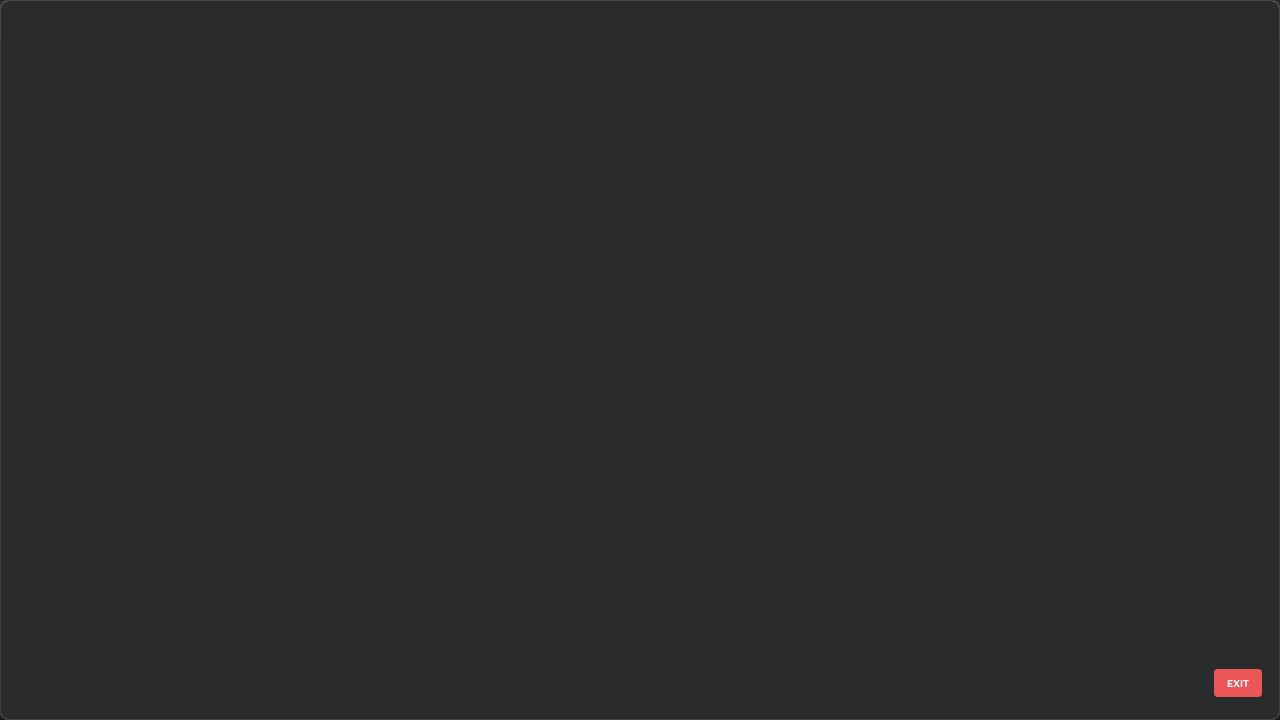 scroll, scrollTop: 2876, scrollLeft: 0, axis: vertical 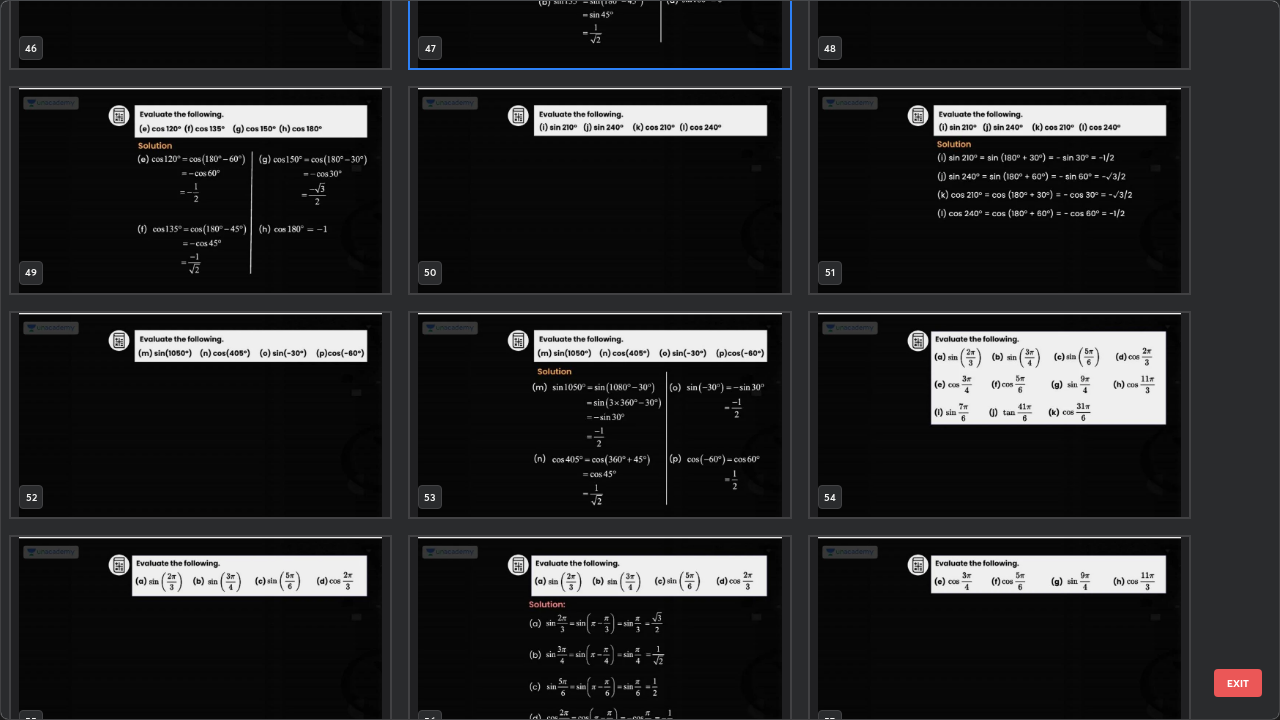 click at bounding box center [999, 415] 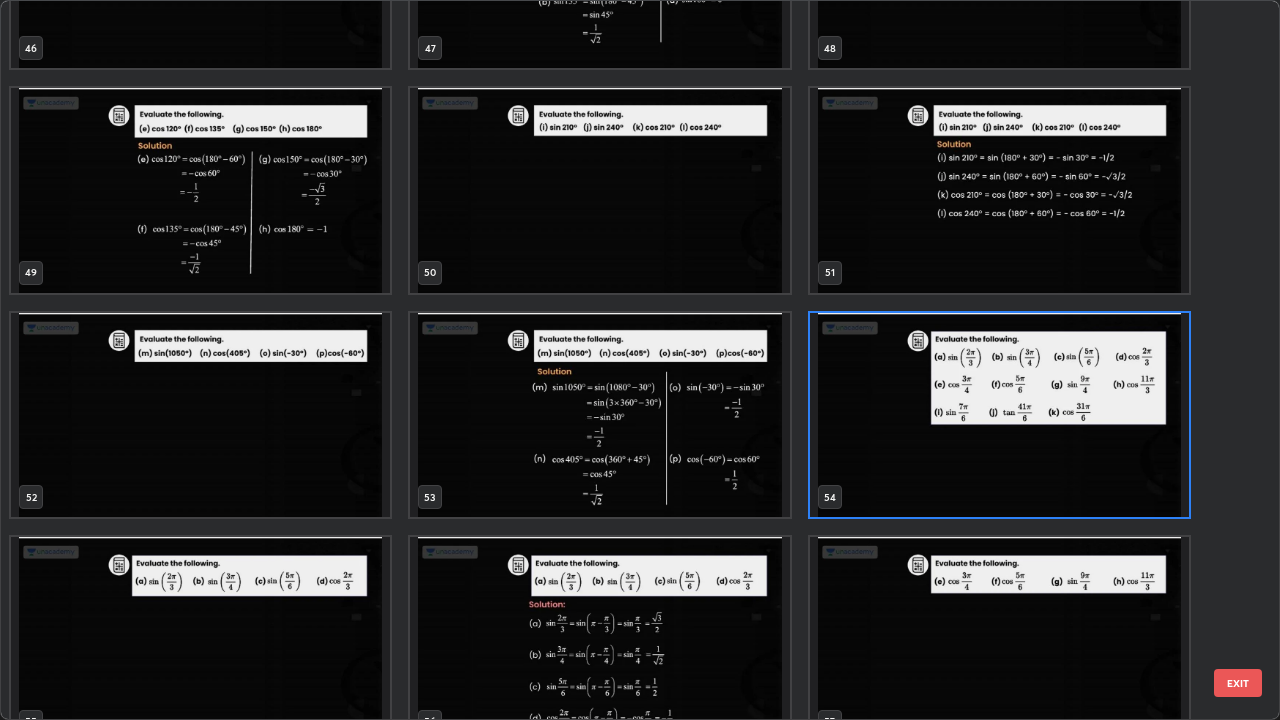 click at bounding box center (999, 415) 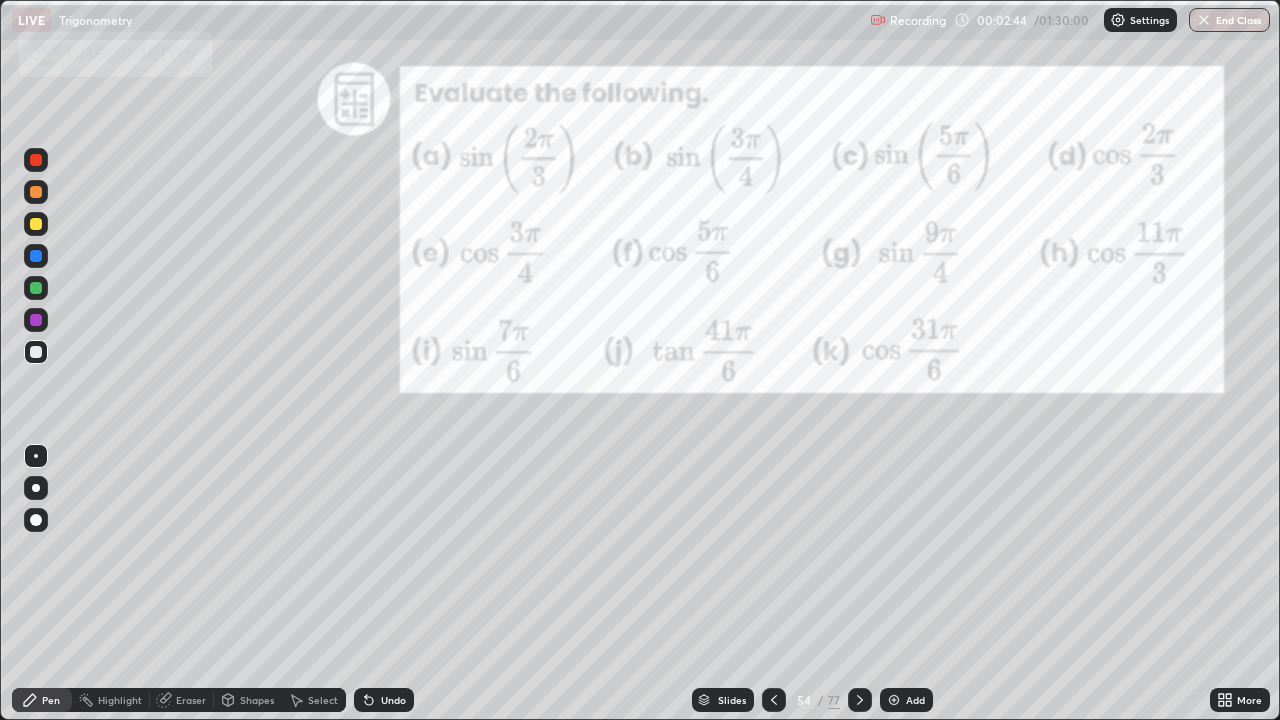 click at bounding box center (36, 256) 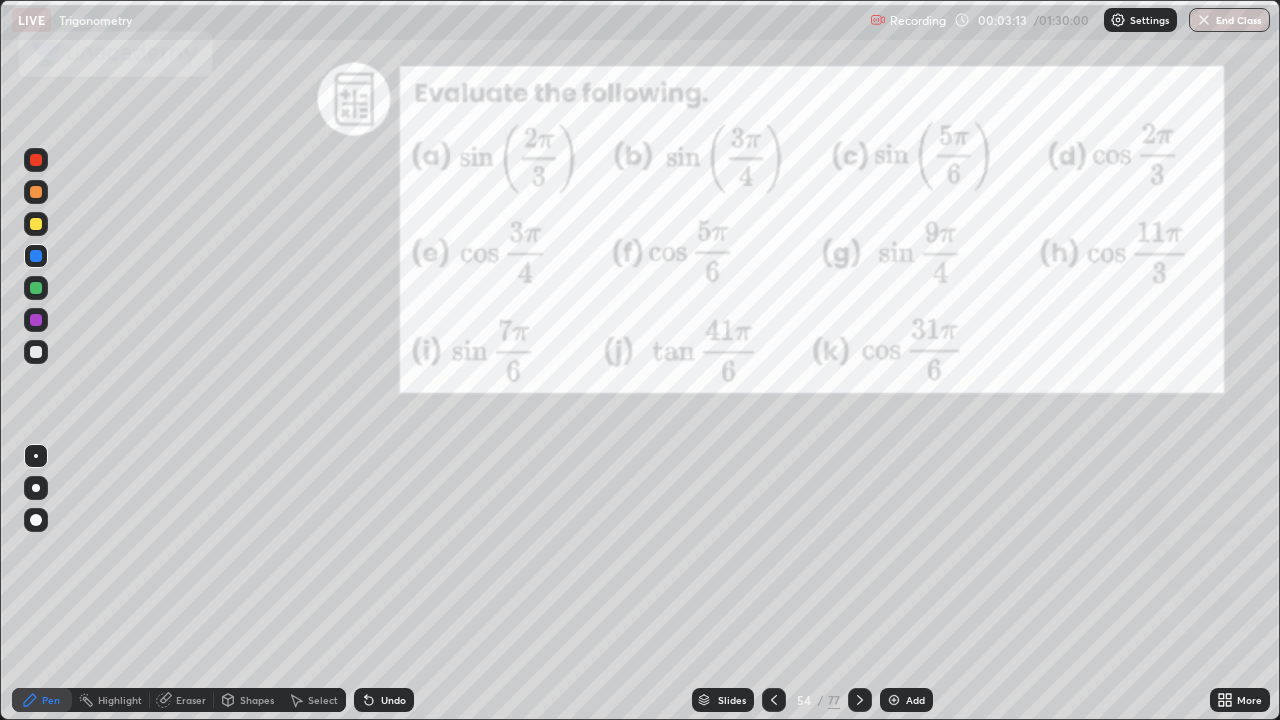 click at bounding box center (36, 224) 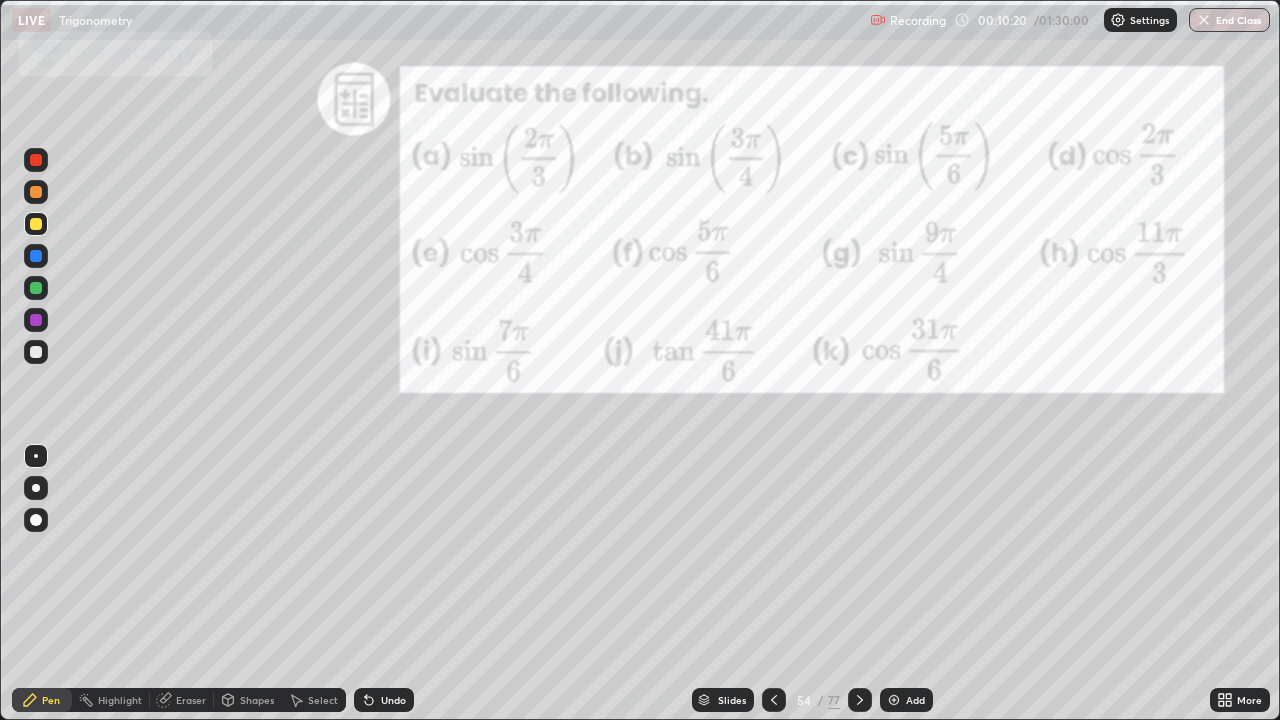 click 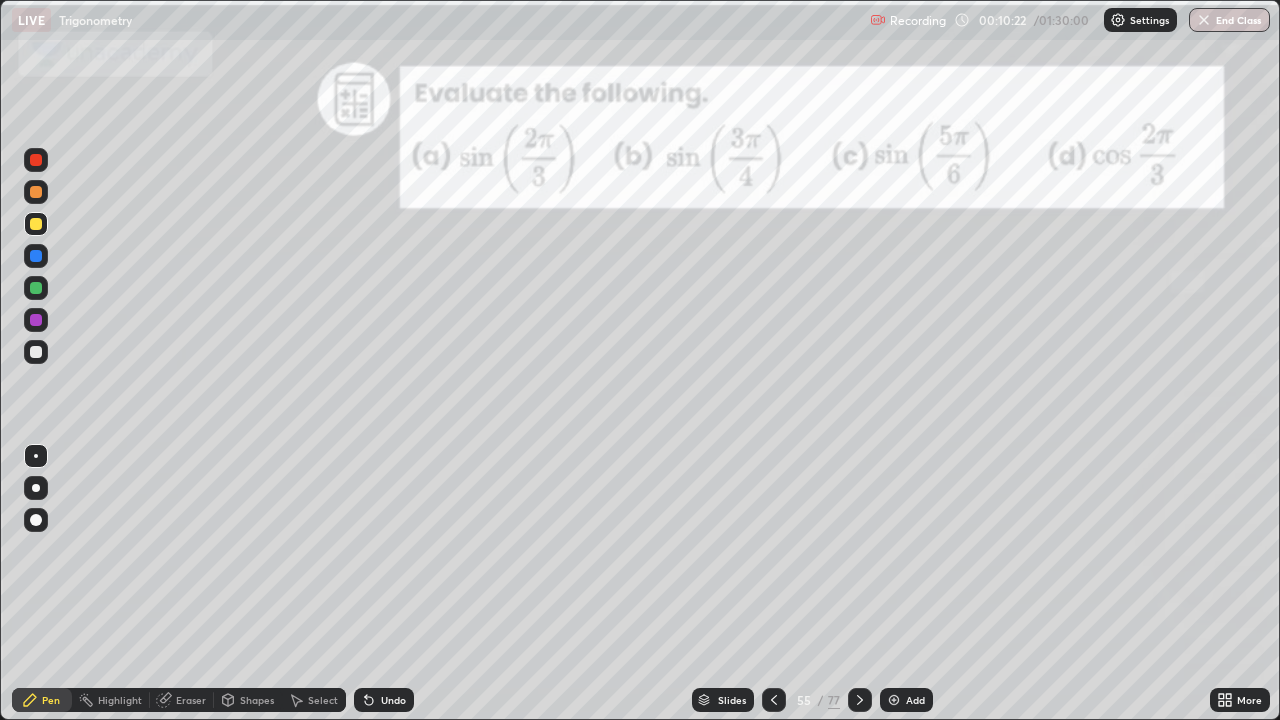 click 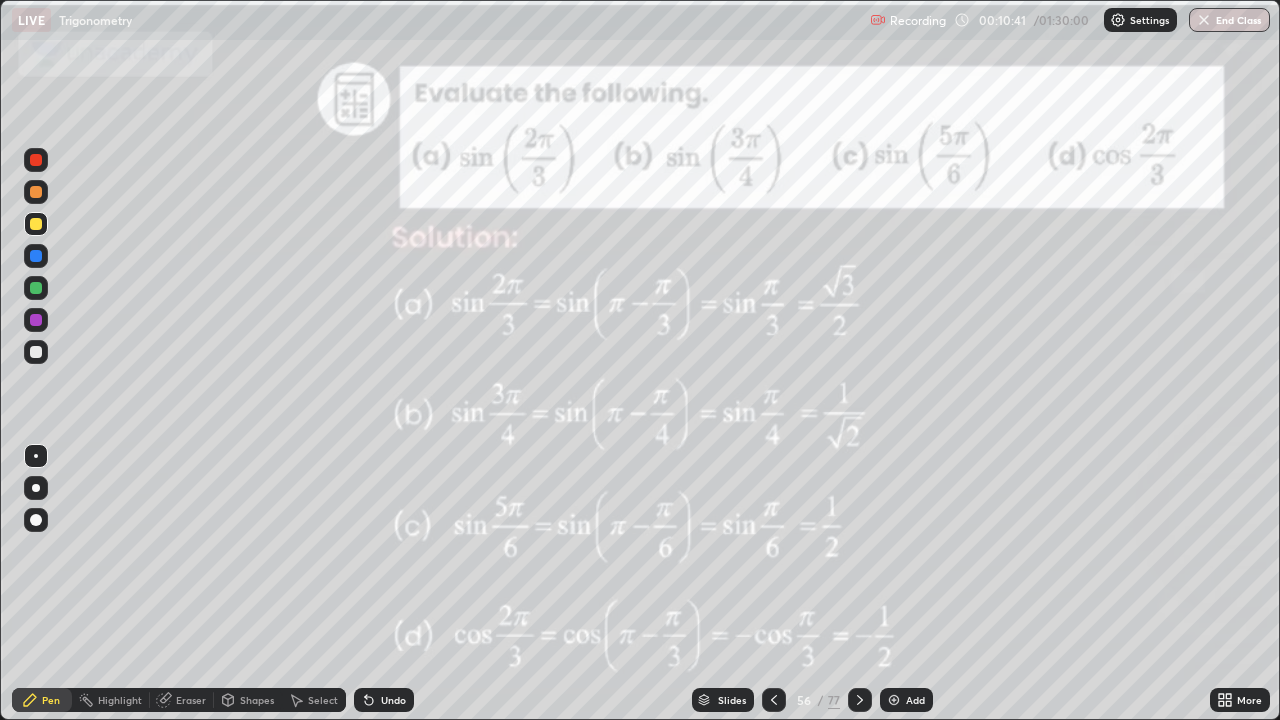 click 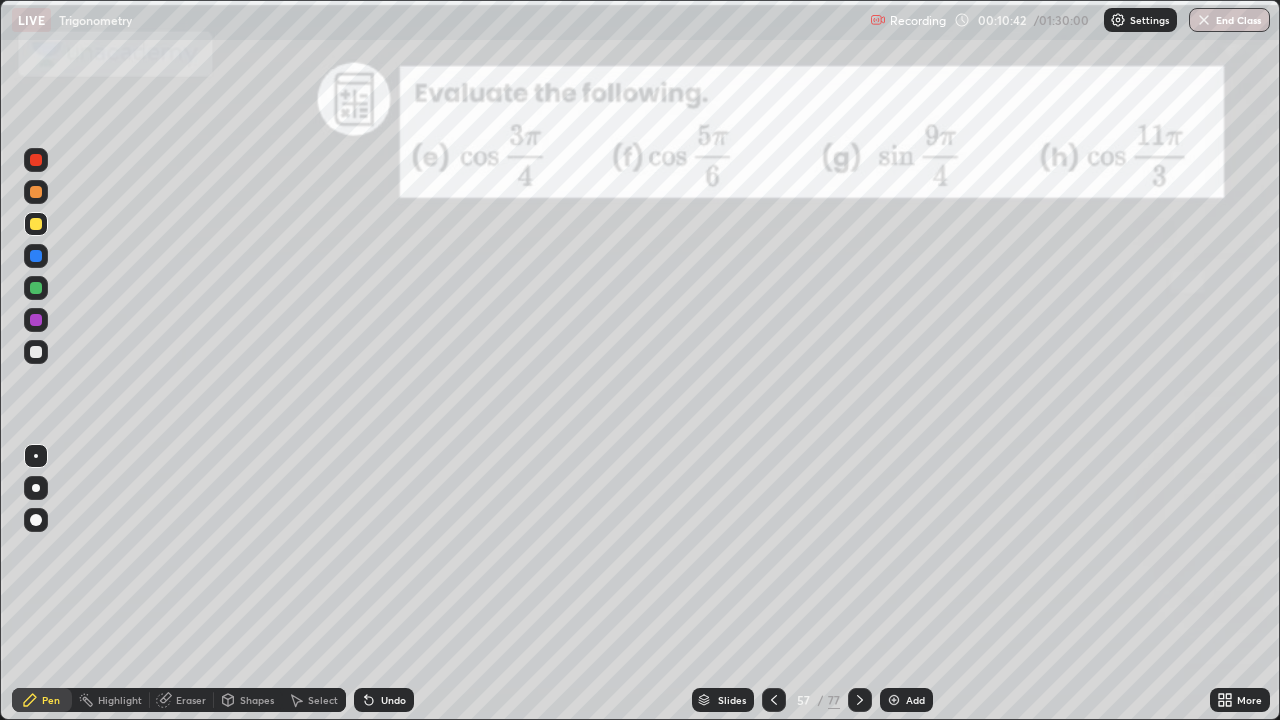 click 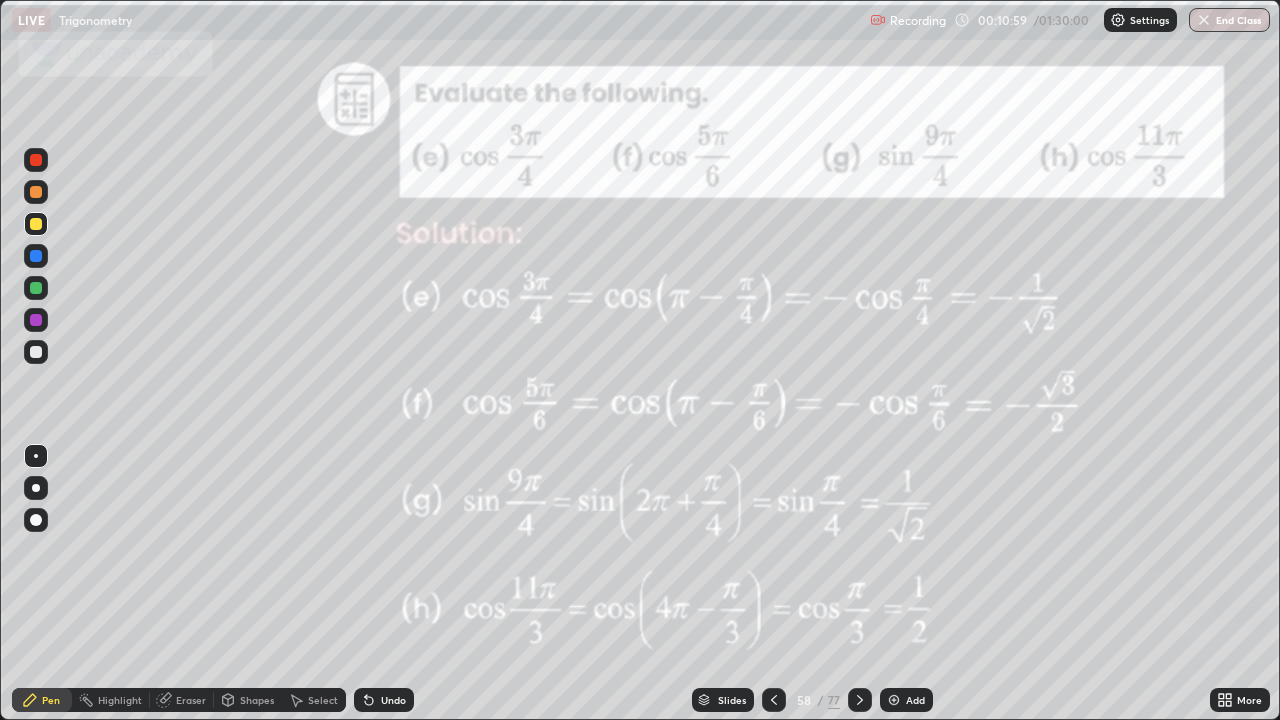 click 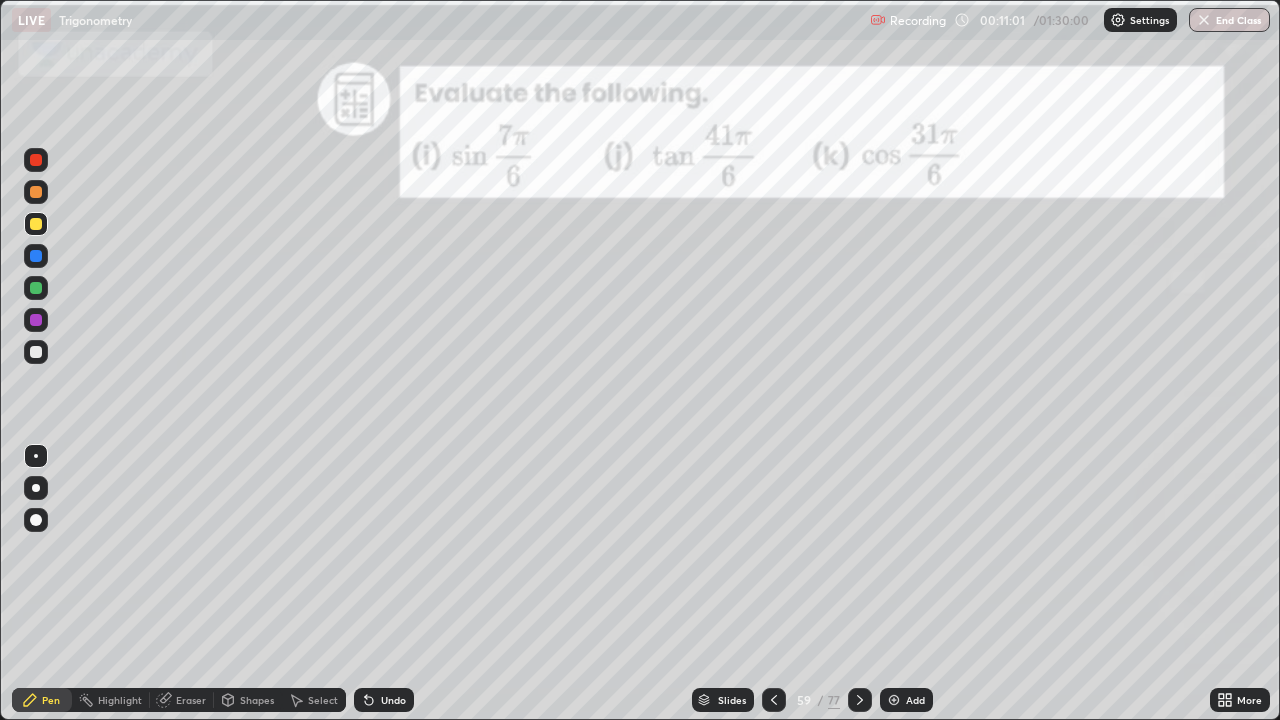 click at bounding box center [860, 700] 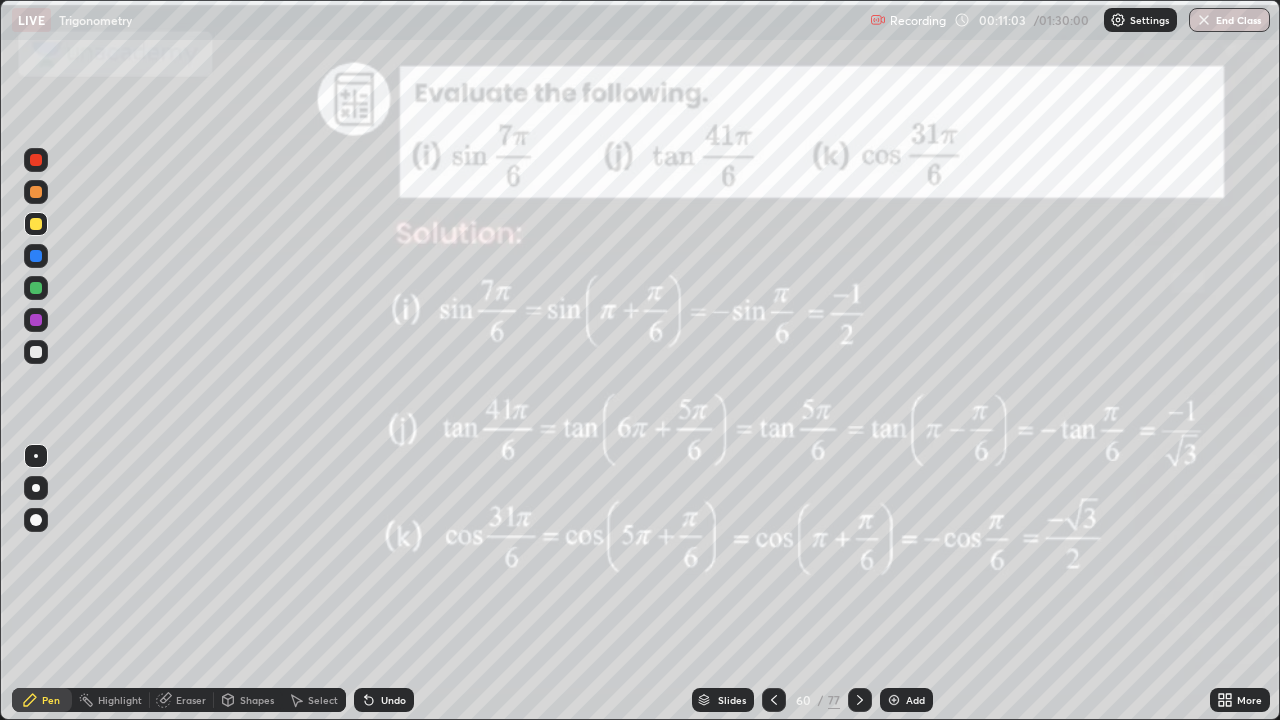 click 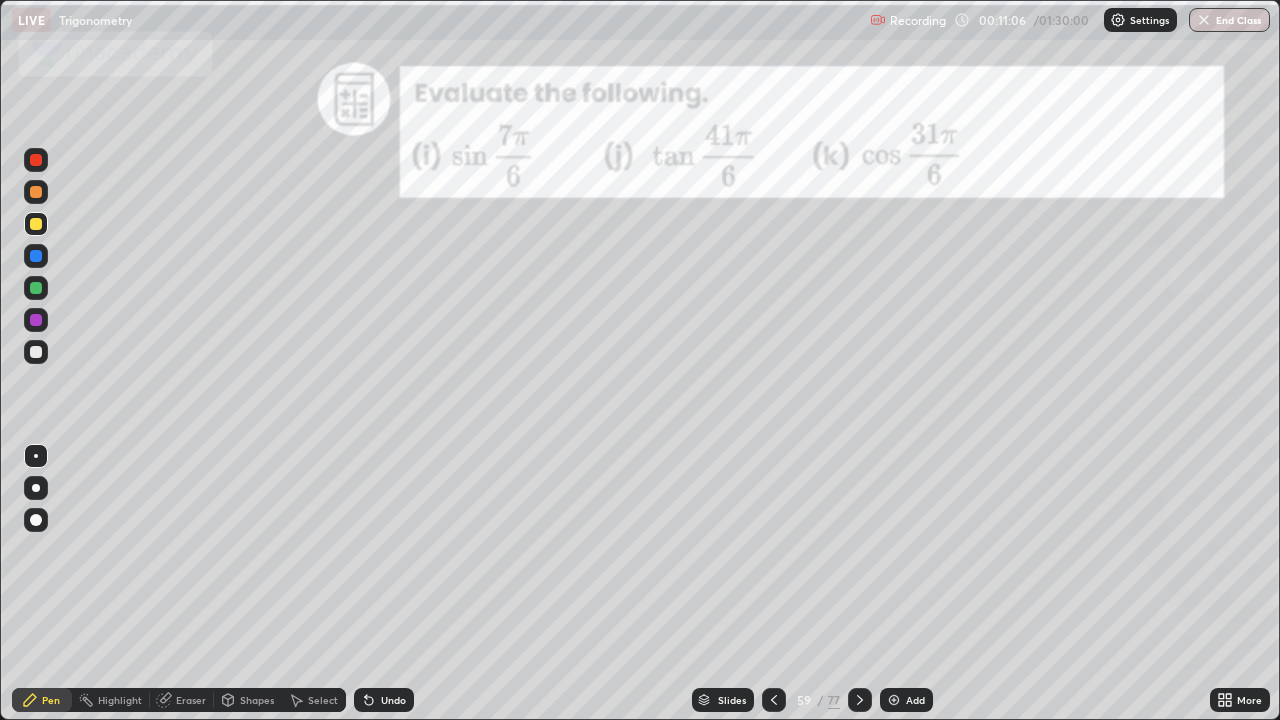 click 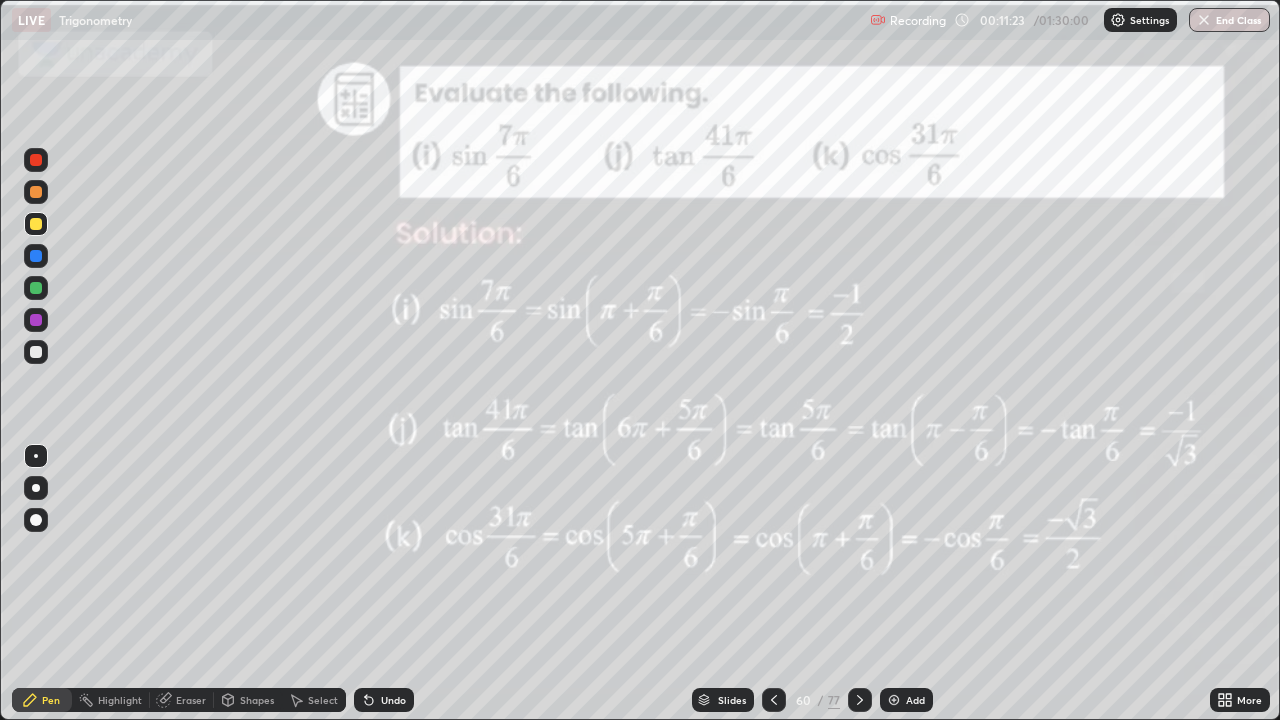 click 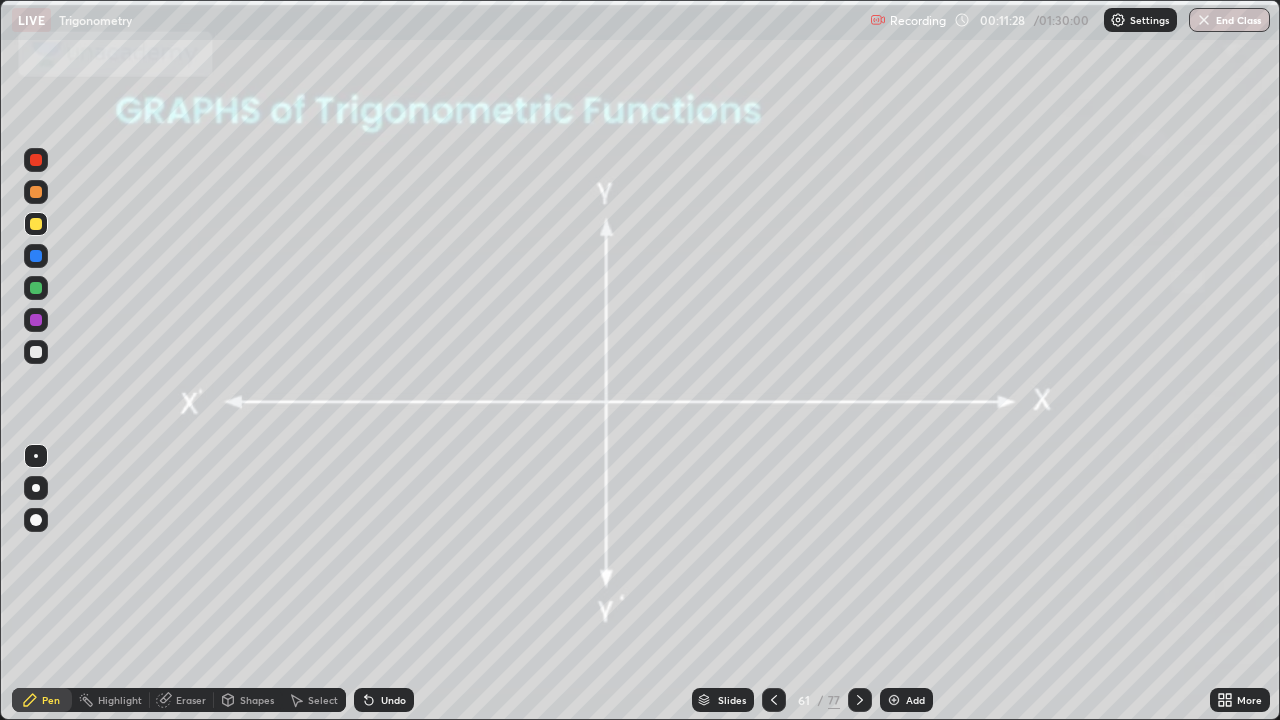 click 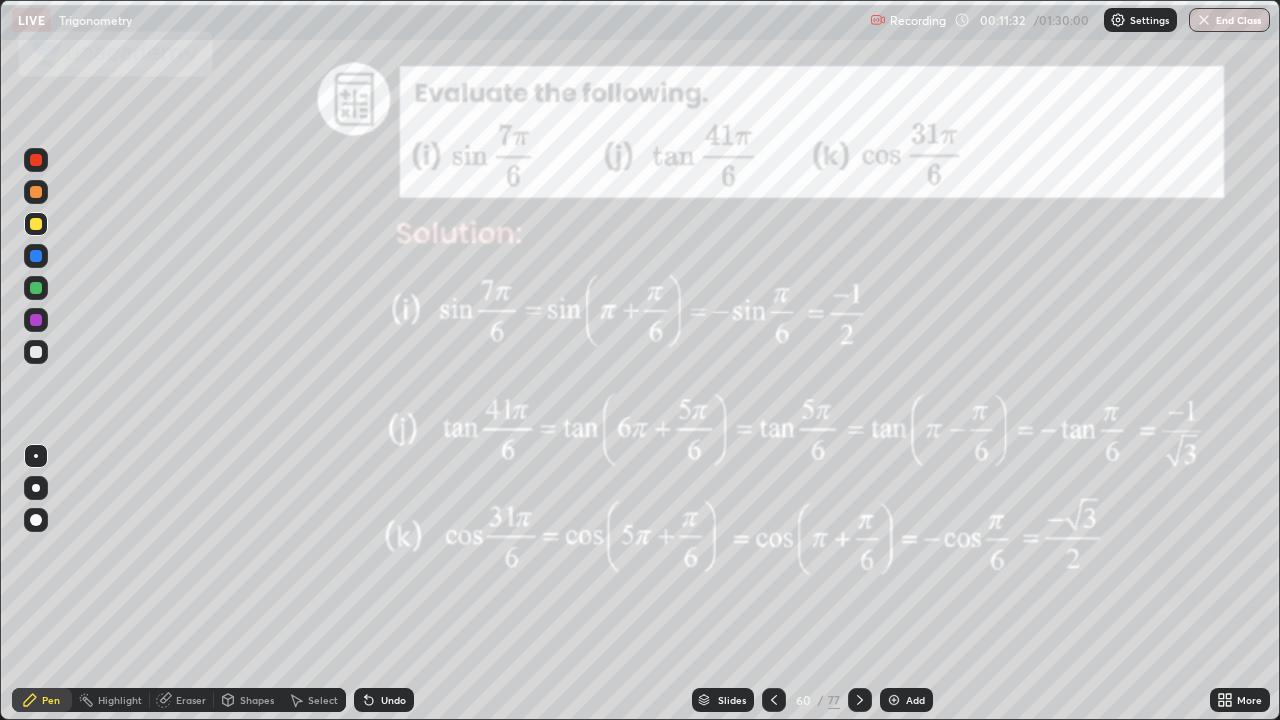 click 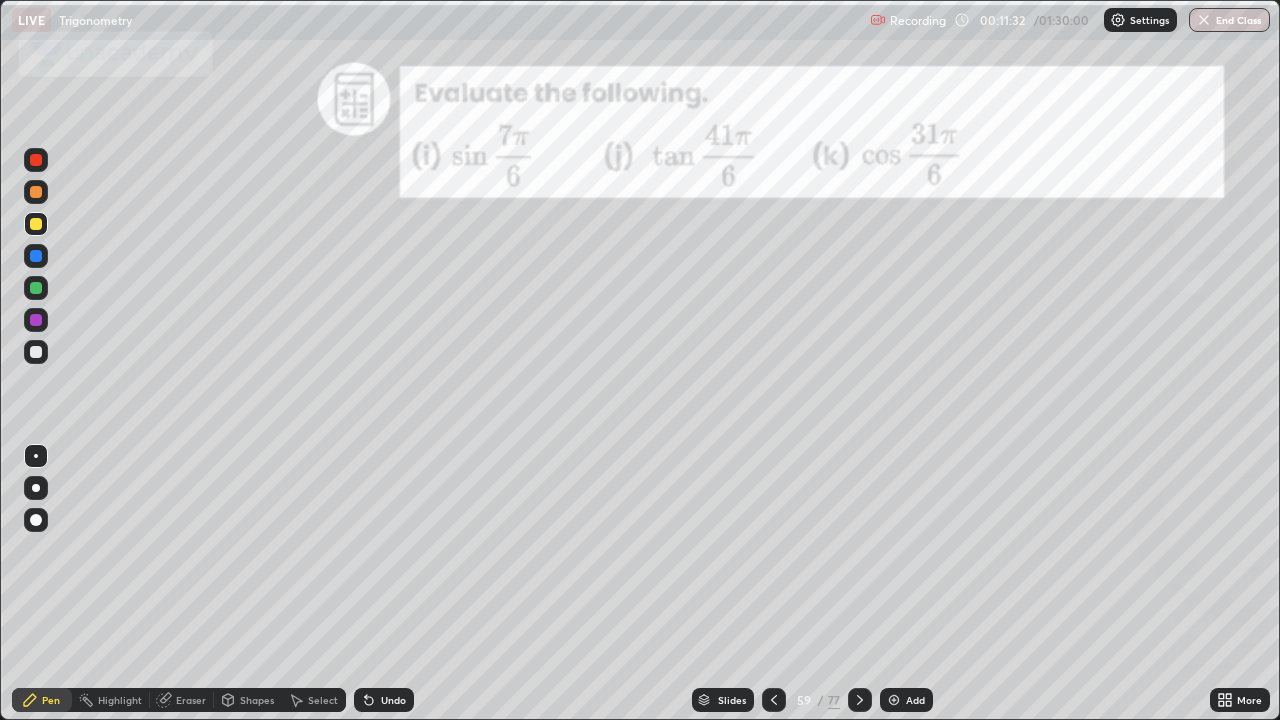 click 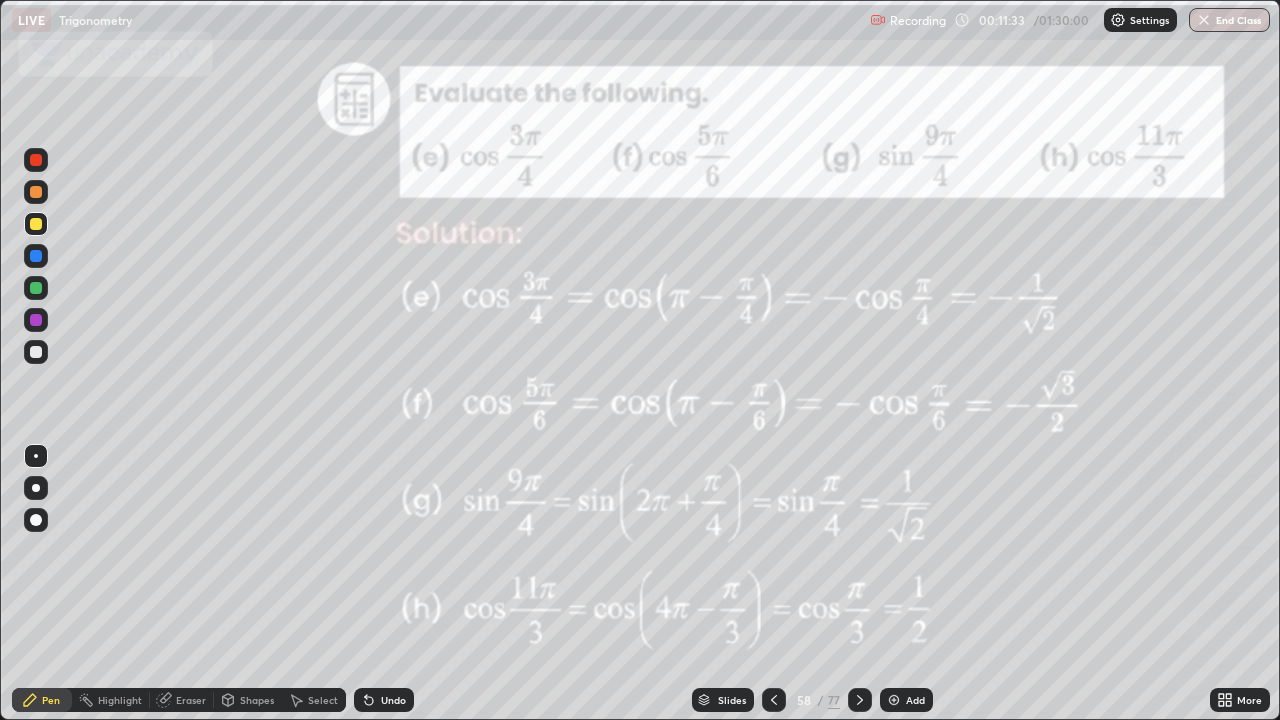 click on "Slides" at bounding box center (723, 700) 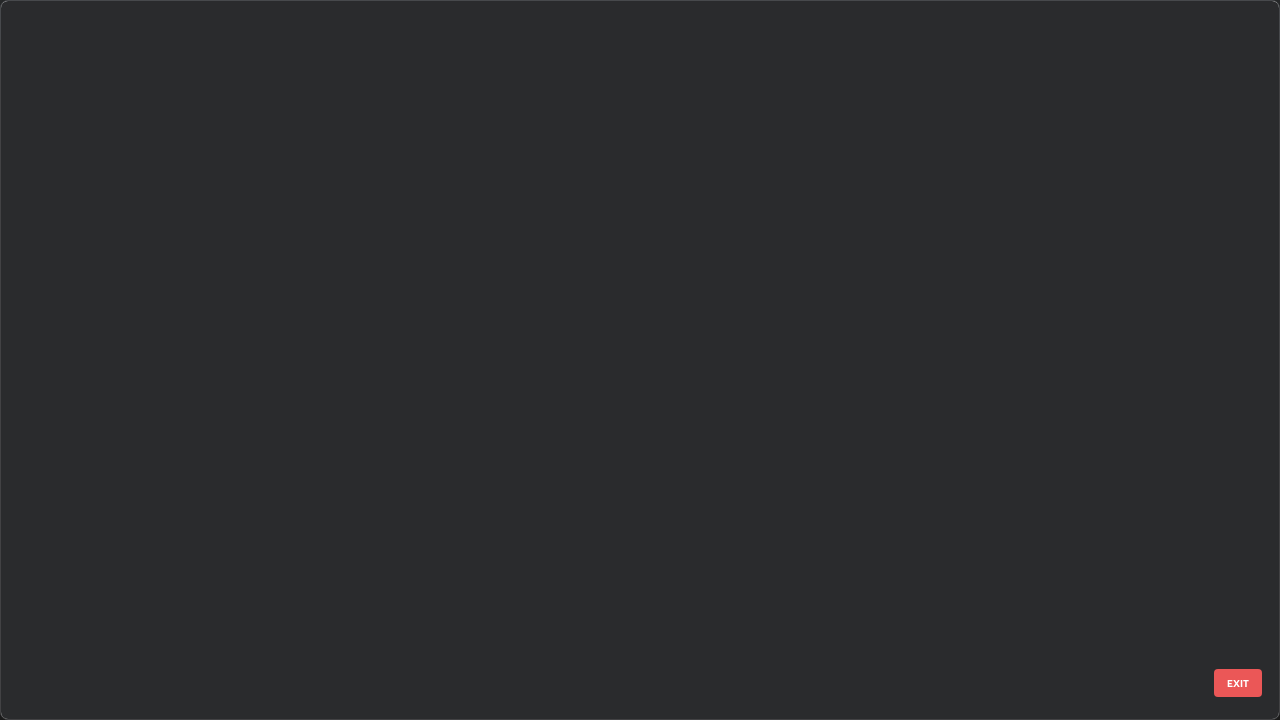 scroll, scrollTop: 712, scrollLeft: 1268, axis: both 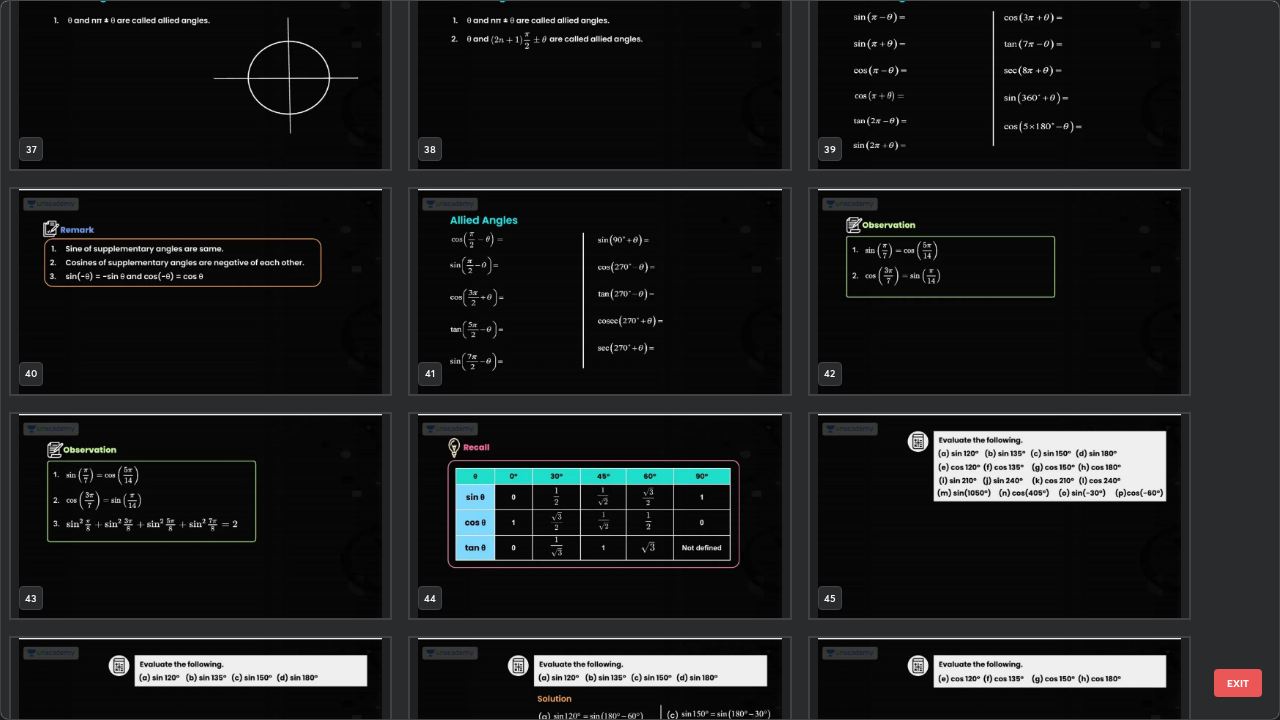 click at bounding box center (200, 516) 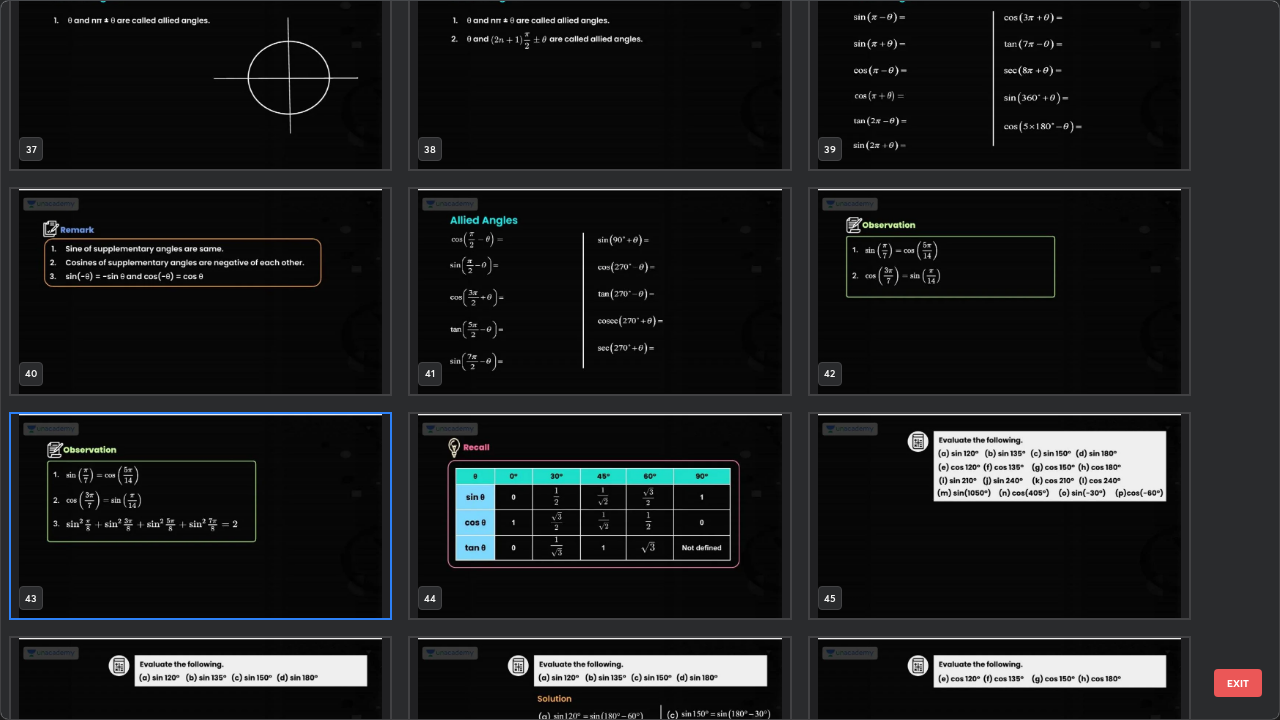 click at bounding box center (200, 516) 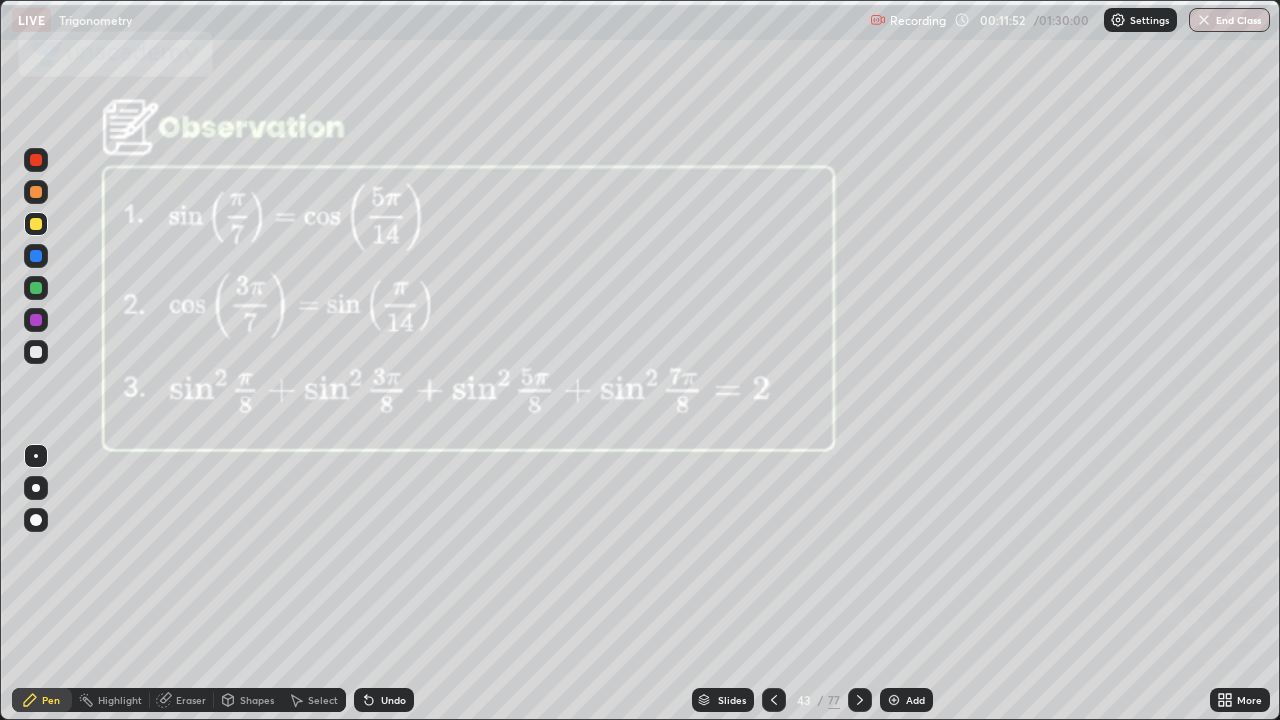 click at bounding box center (36, 320) 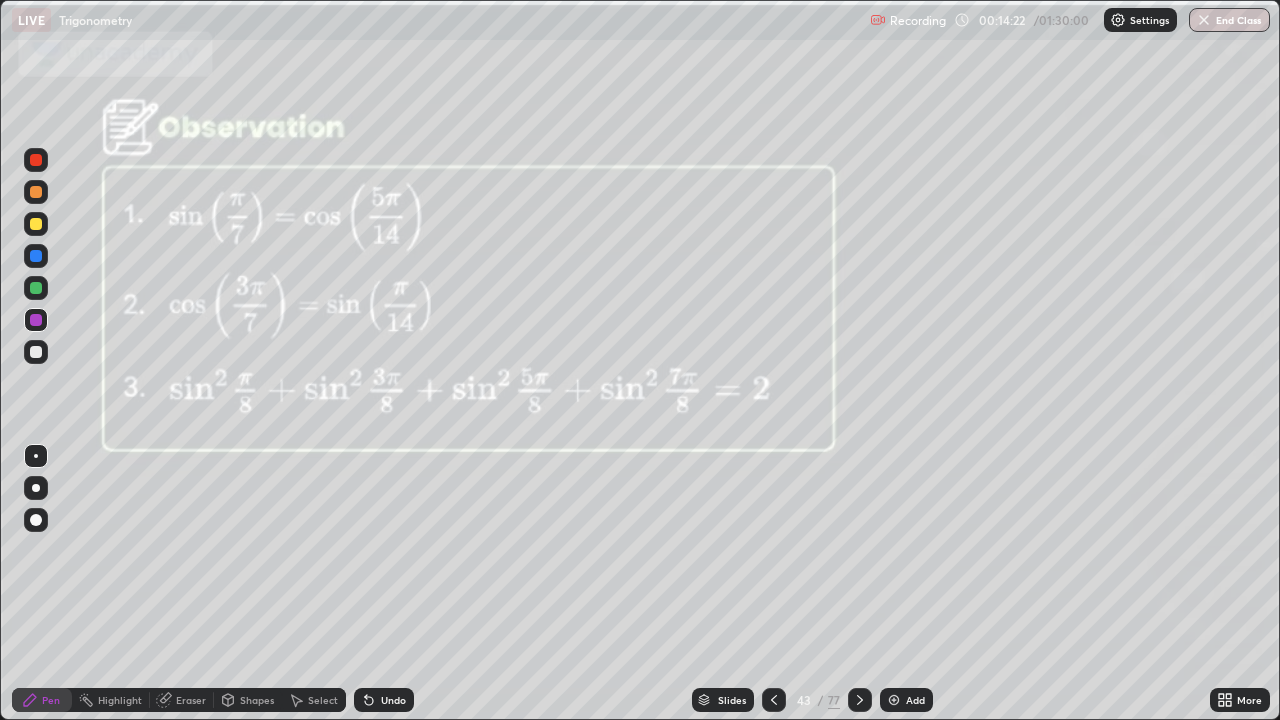 click at bounding box center [36, 288] 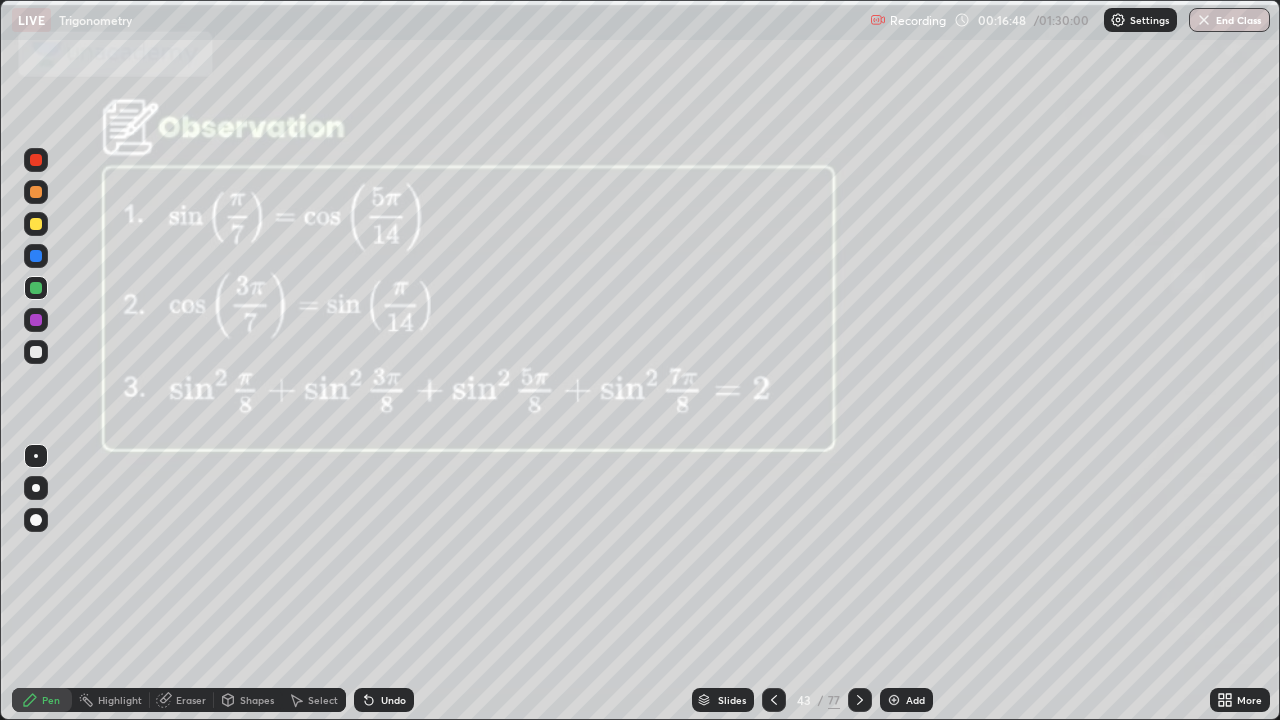 click at bounding box center [894, 700] 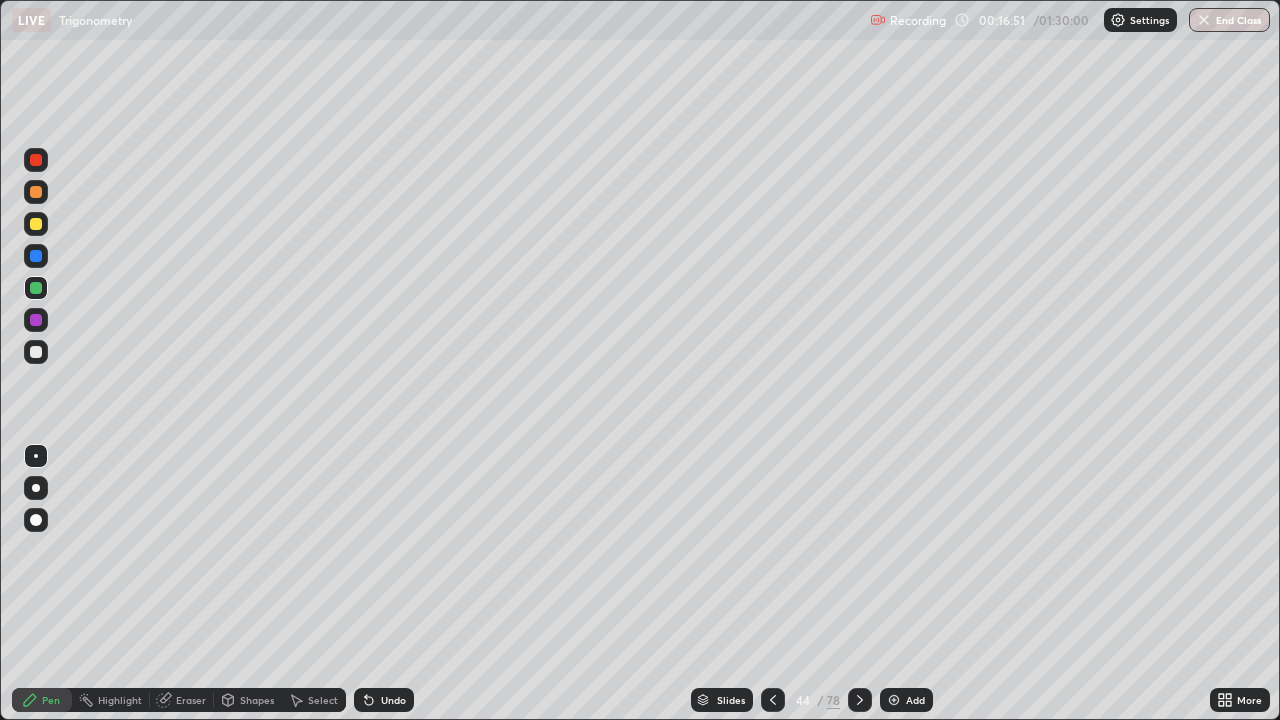 click at bounding box center (36, 288) 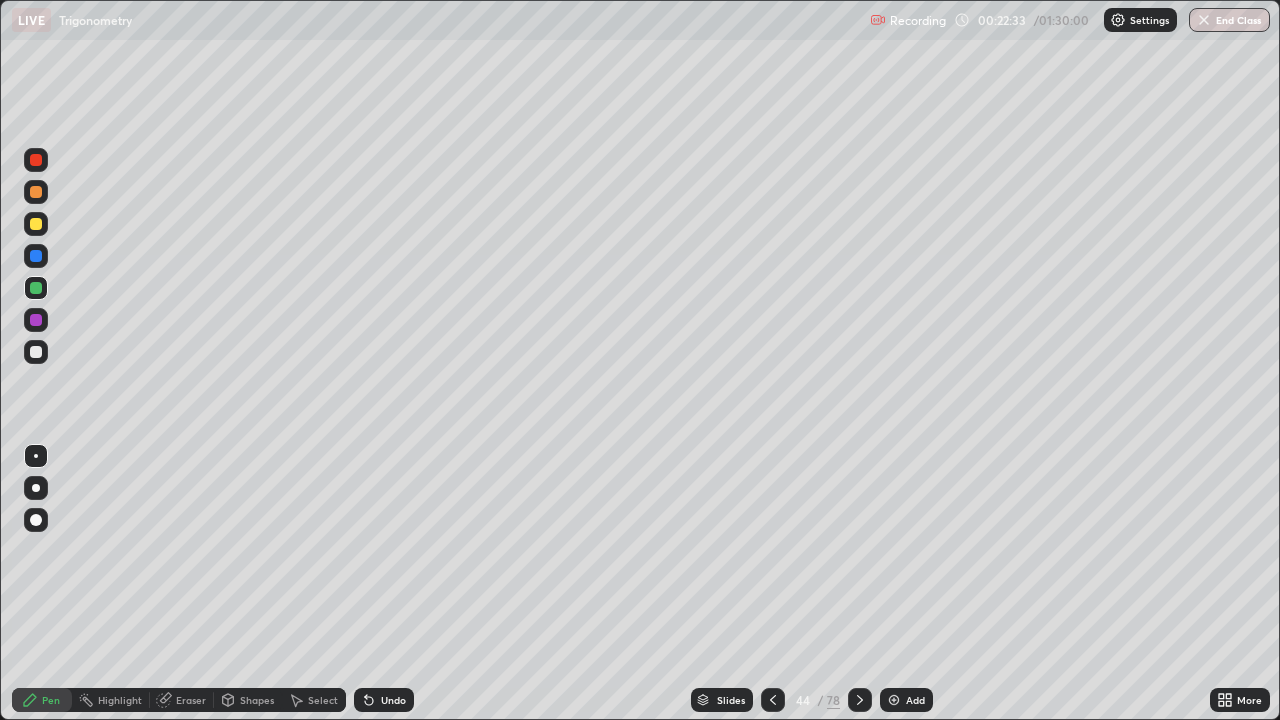 click at bounding box center (36, 320) 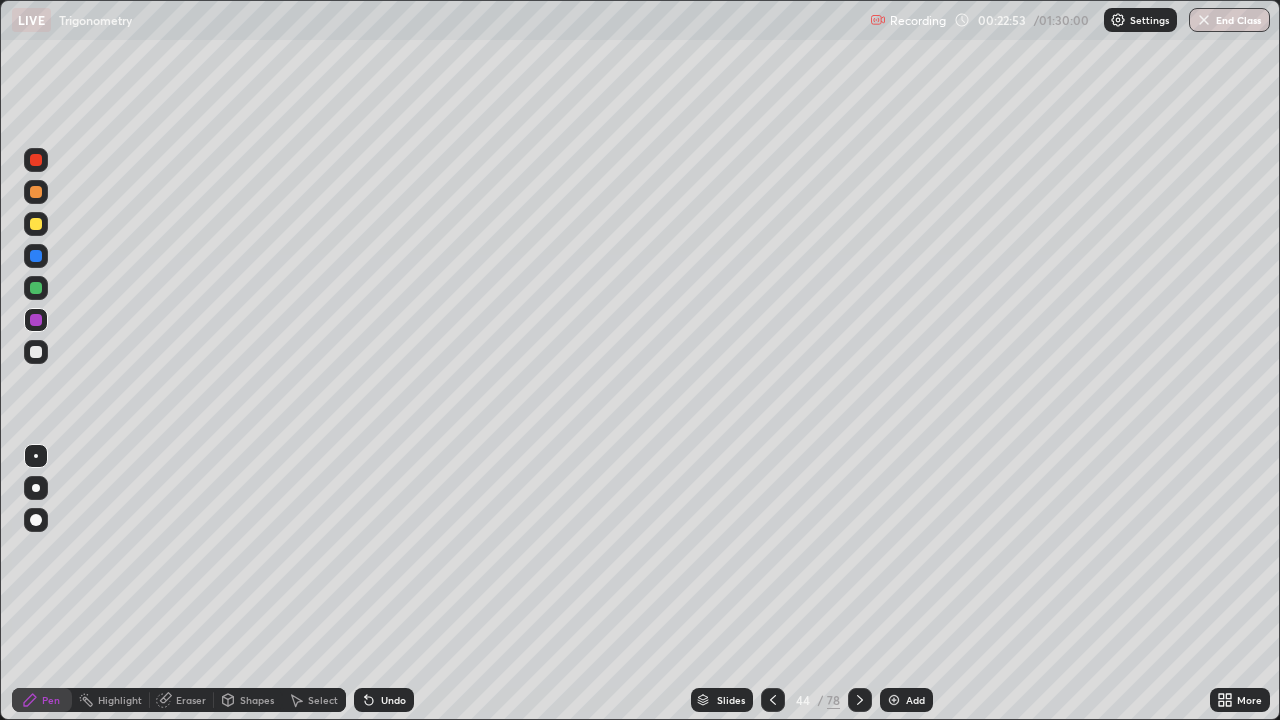 click on "Undo" at bounding box center (393, 700) 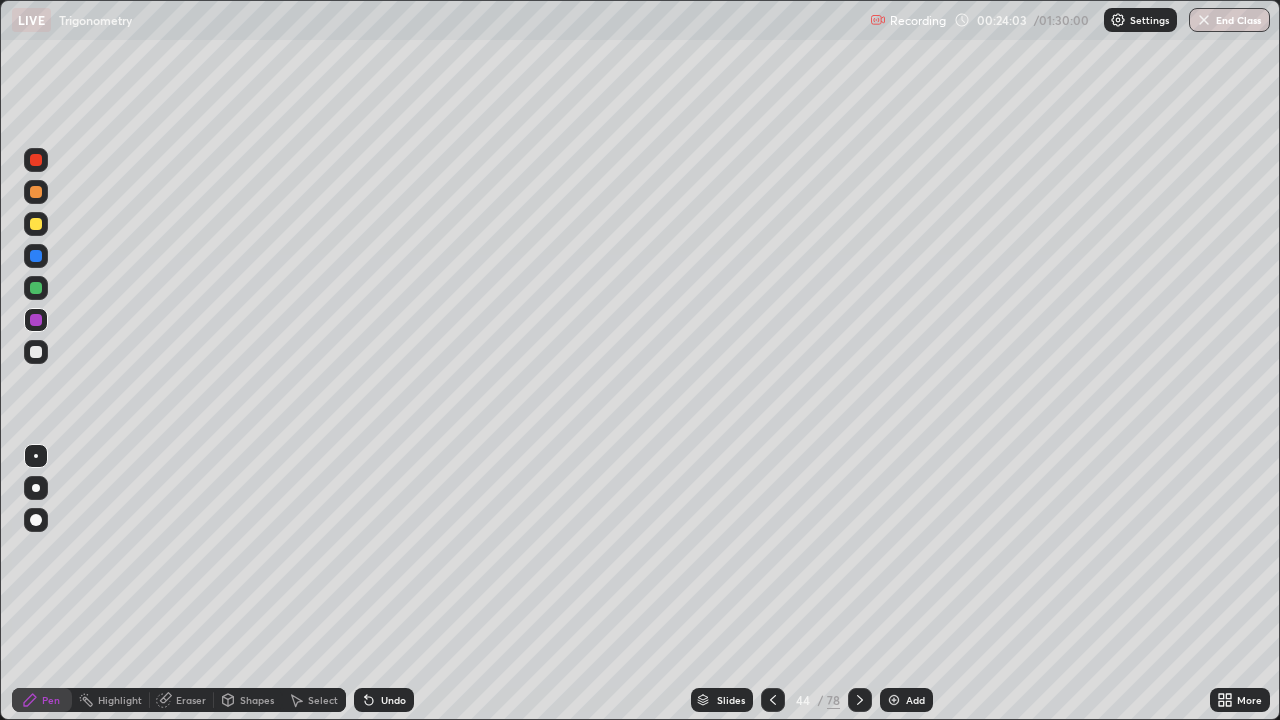 click on "Eraser" at bounding box center (191, 700) 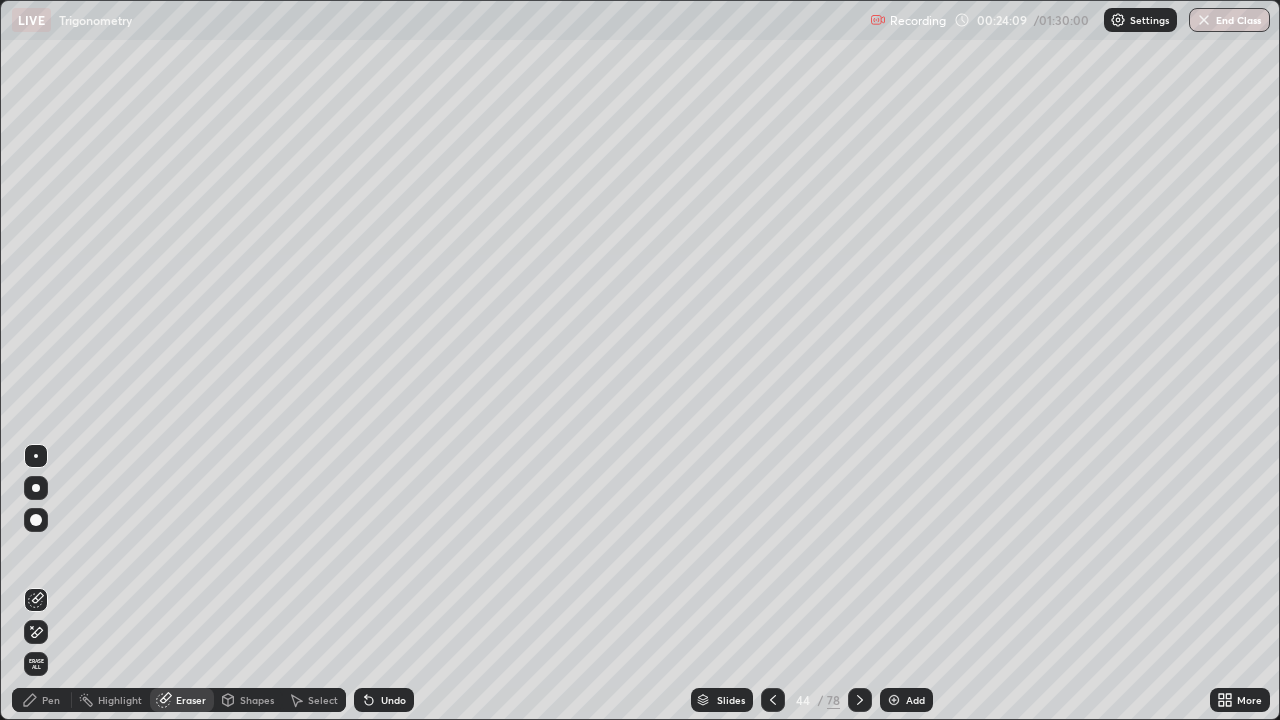 click on "Pen" at bounding box center [51, 700] 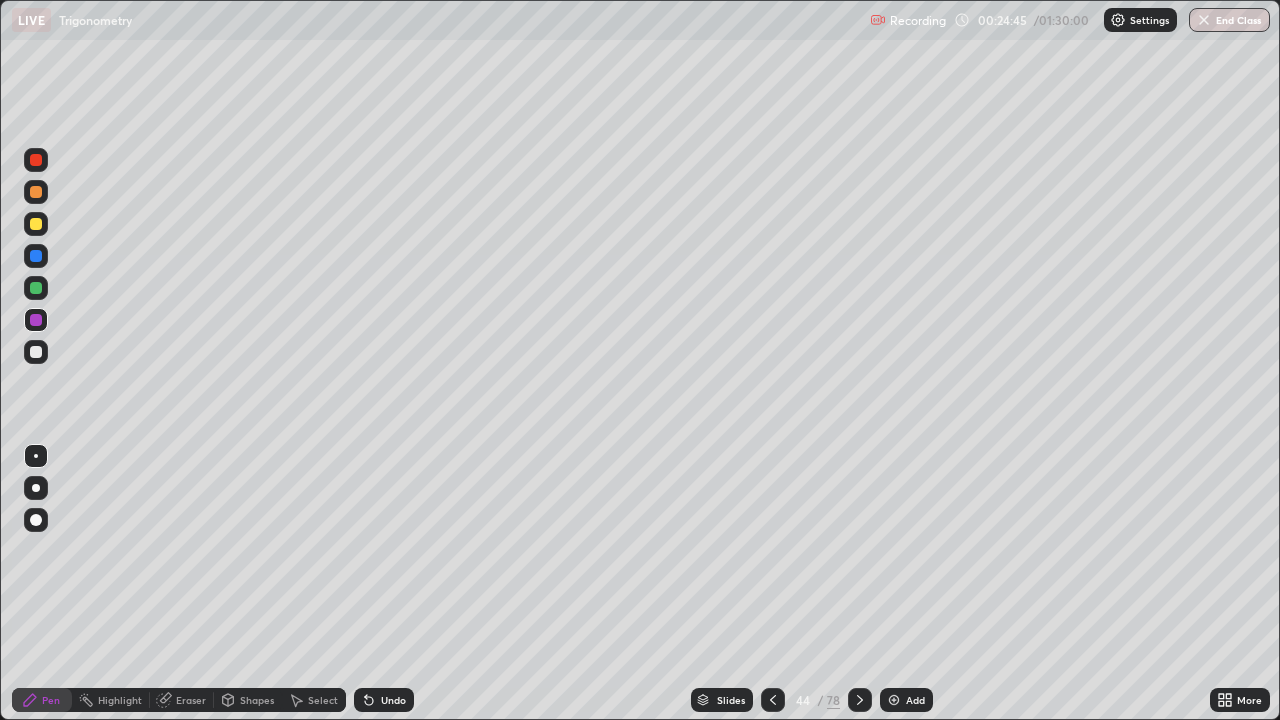 click at bounding box center [36, 320] 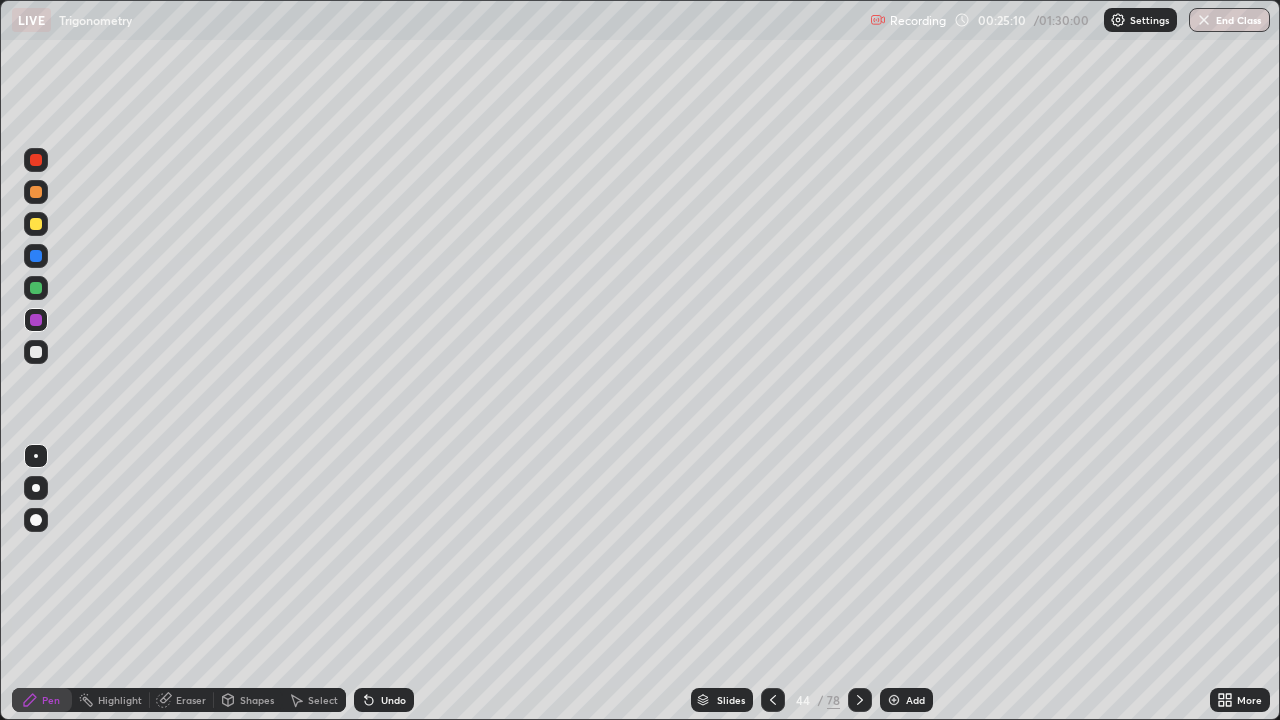 click at bounding box center [36, 256] 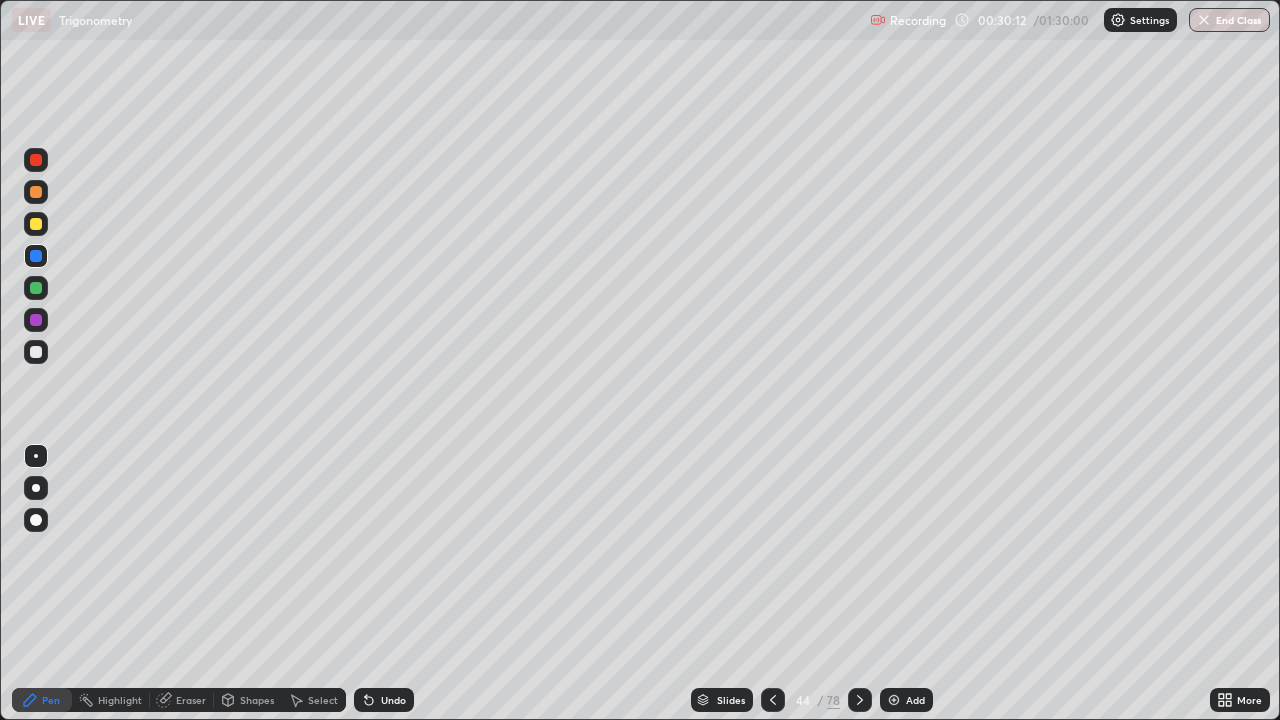 click on "Eraser" at bounding box center (191, 700) 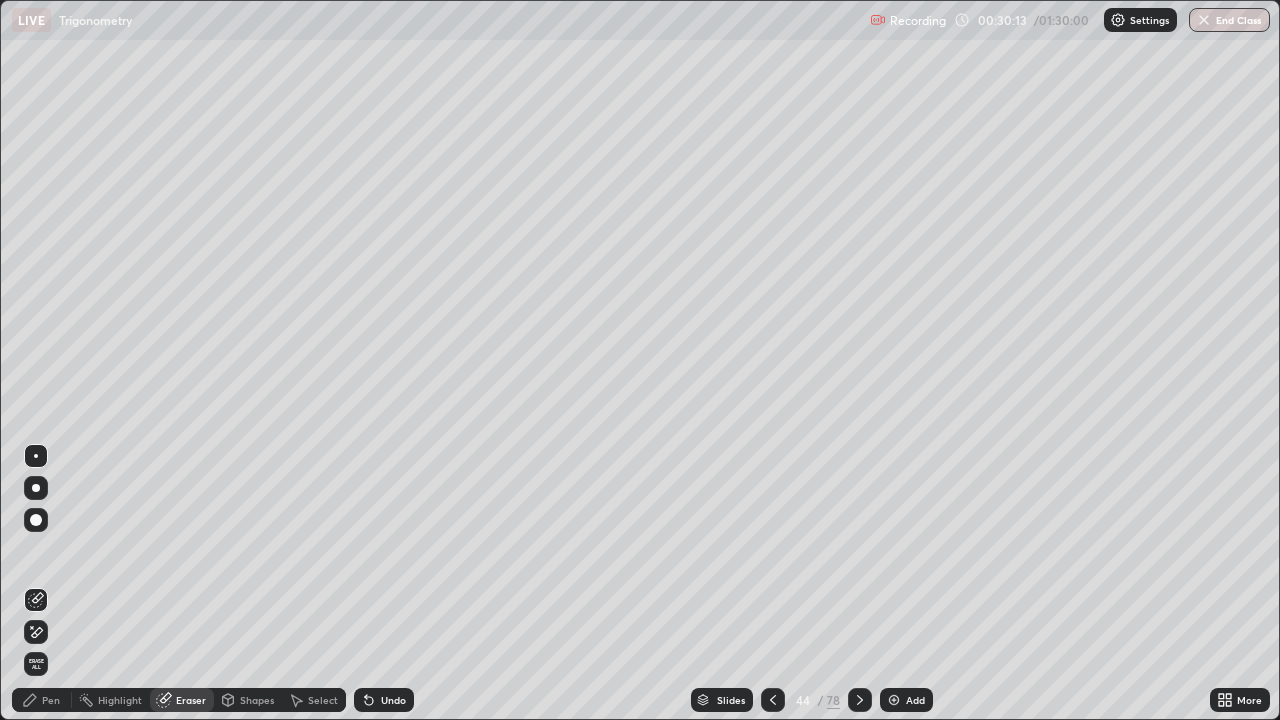 click at bounding box center [36, 632] 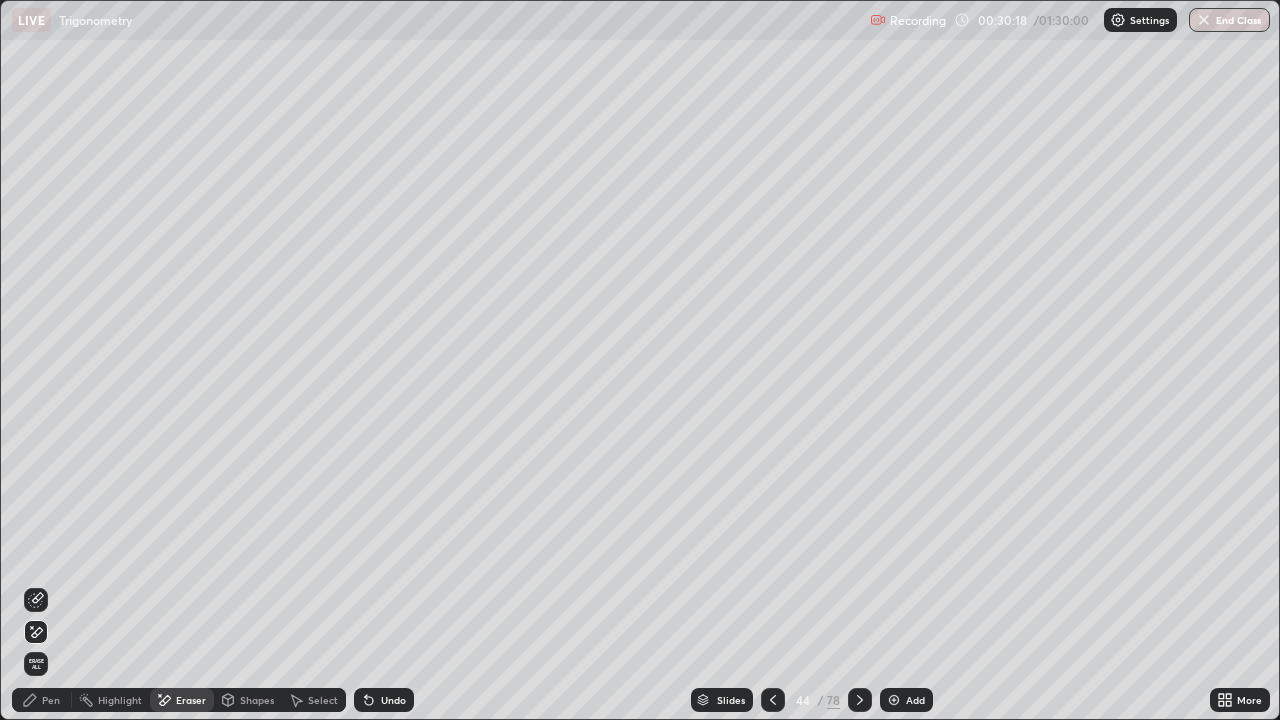click on "Pen" at bounding box center [51, 700] 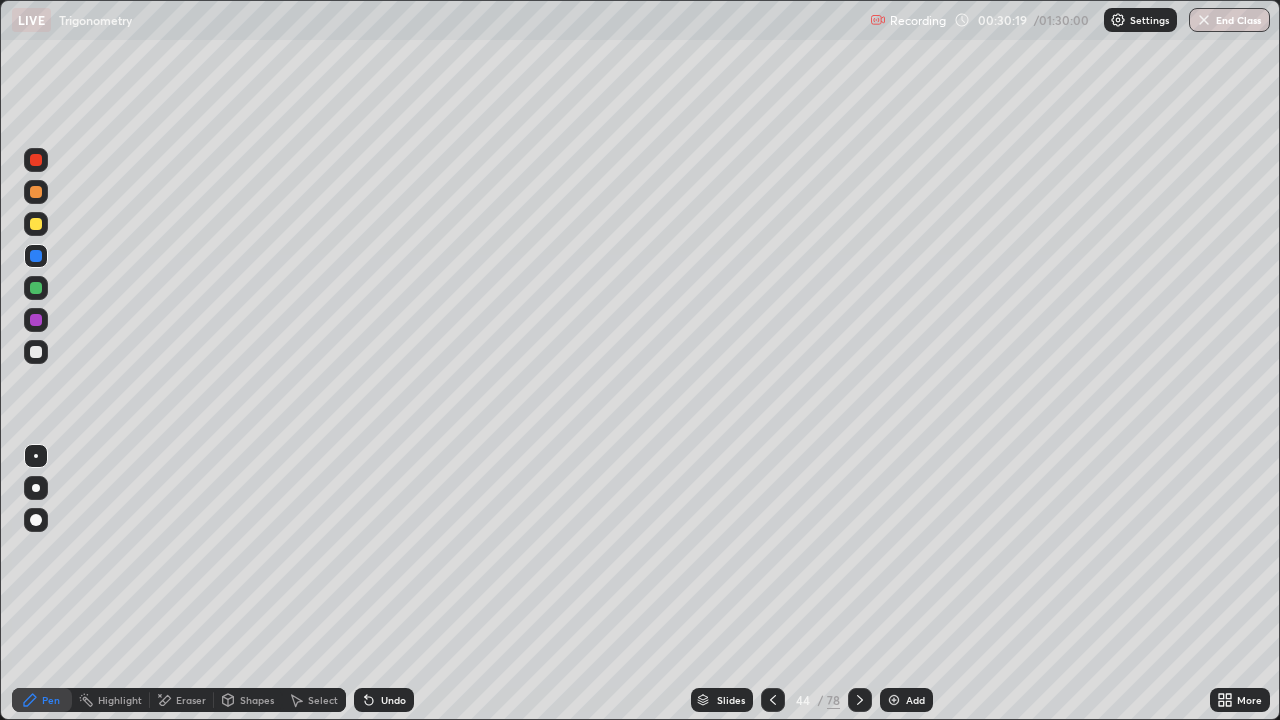 click at bounding box center (36, 288) 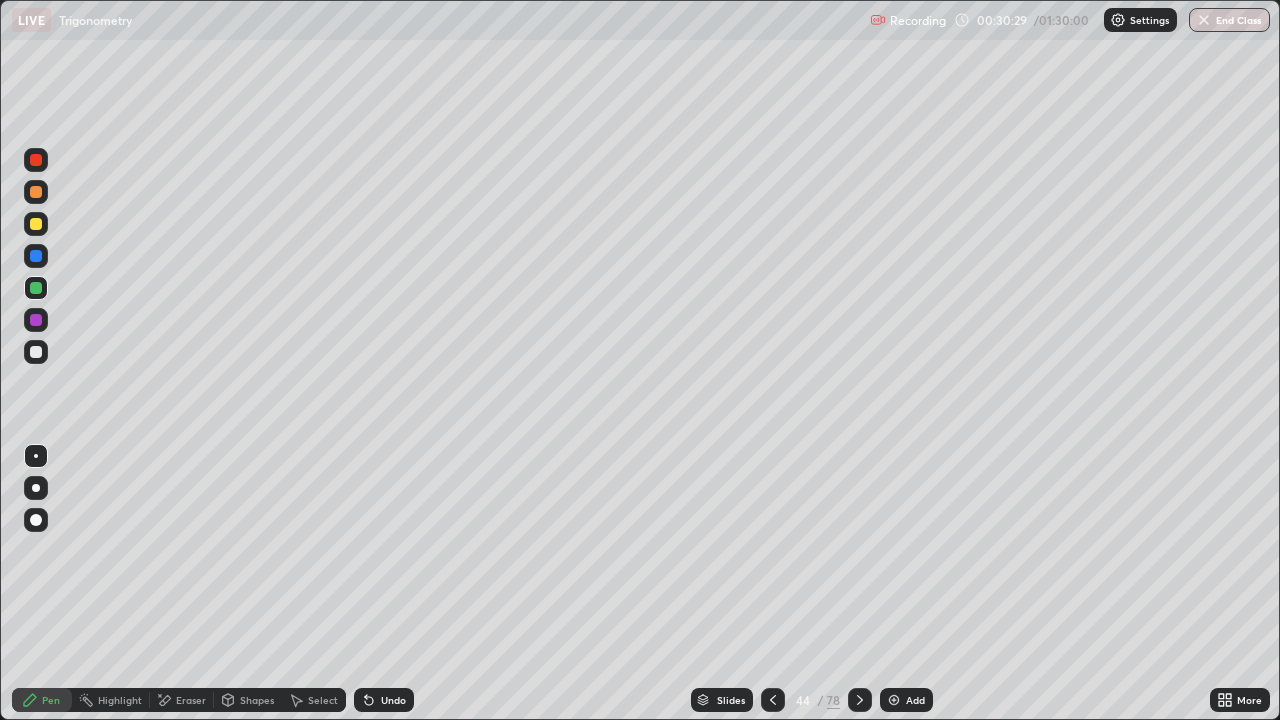 click at bounding box center (36, 160) 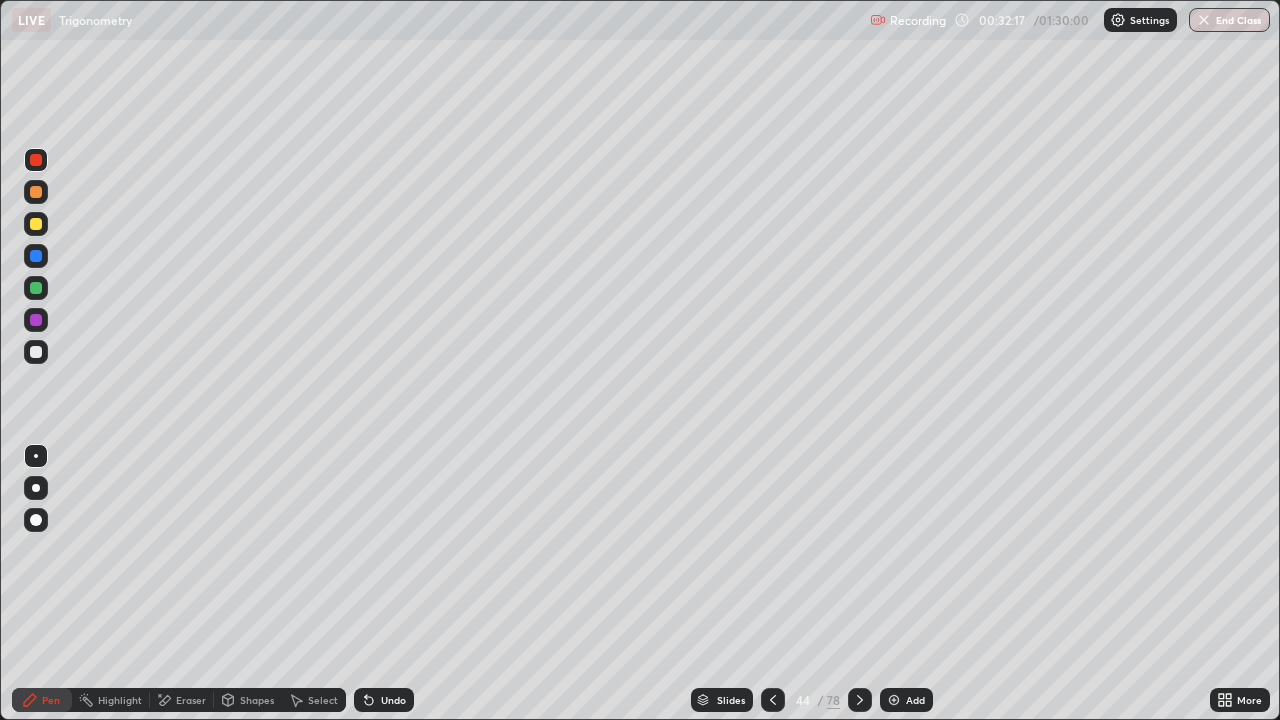 click at bounding box center (860, 700) 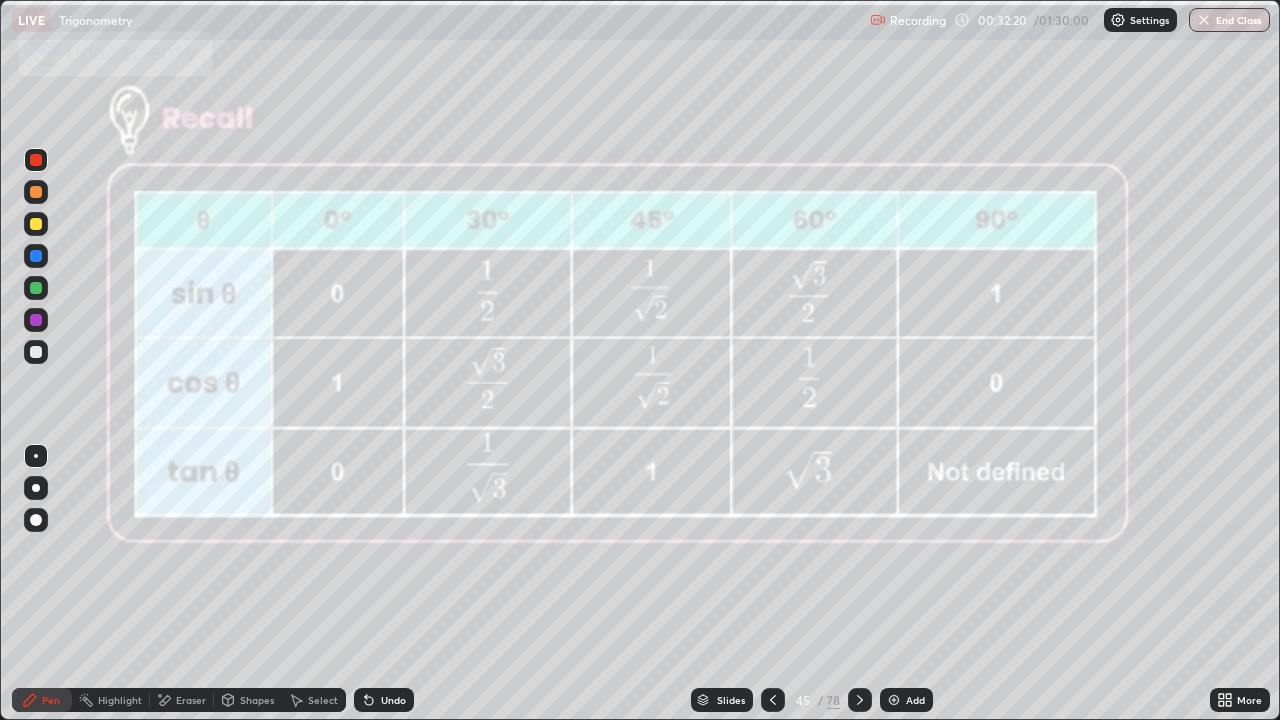 click at bounding box center (860, 700) 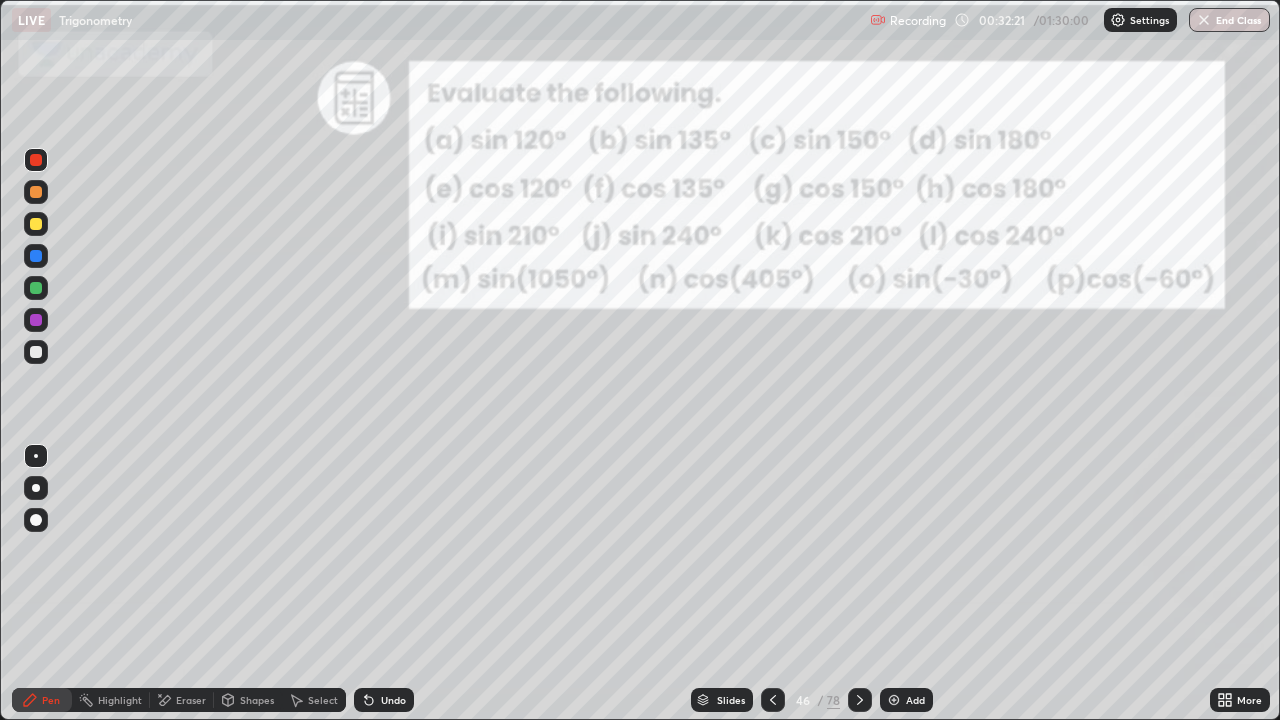 click on "Slides" at bounding box center (731, 700) 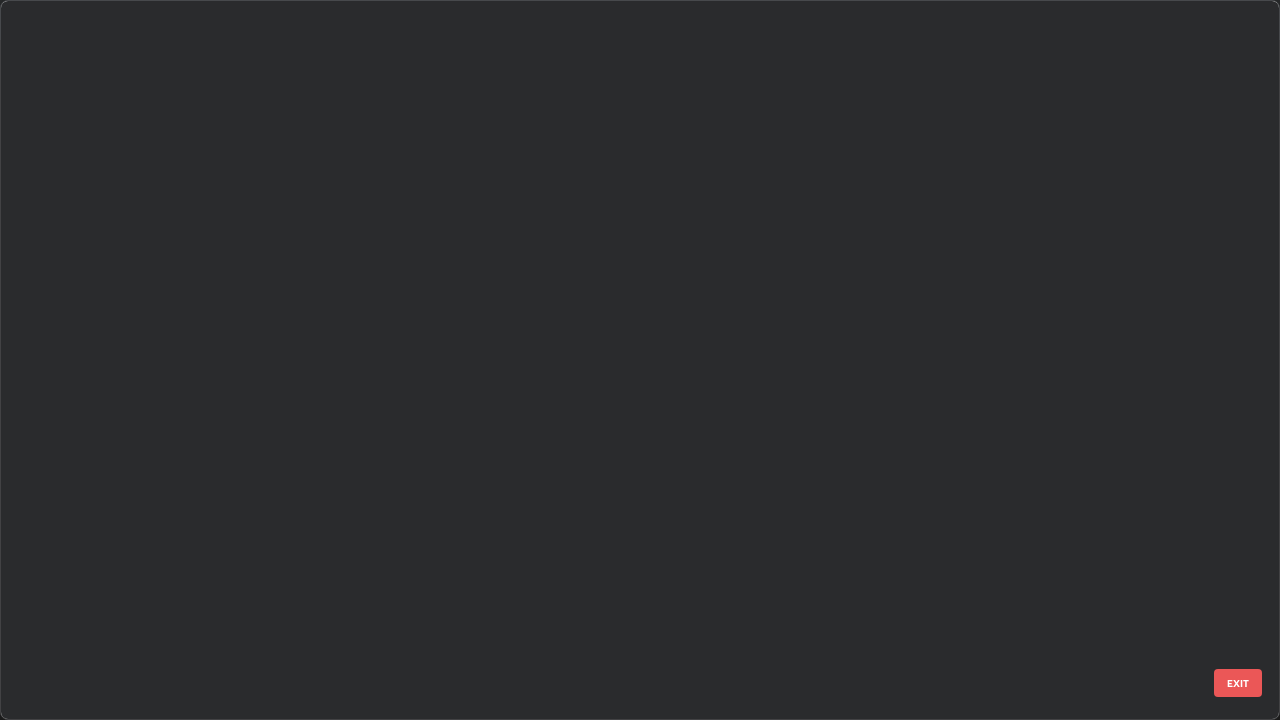 scroll, scrollTop: 2876, scrollLeft: 0, axis: vertical 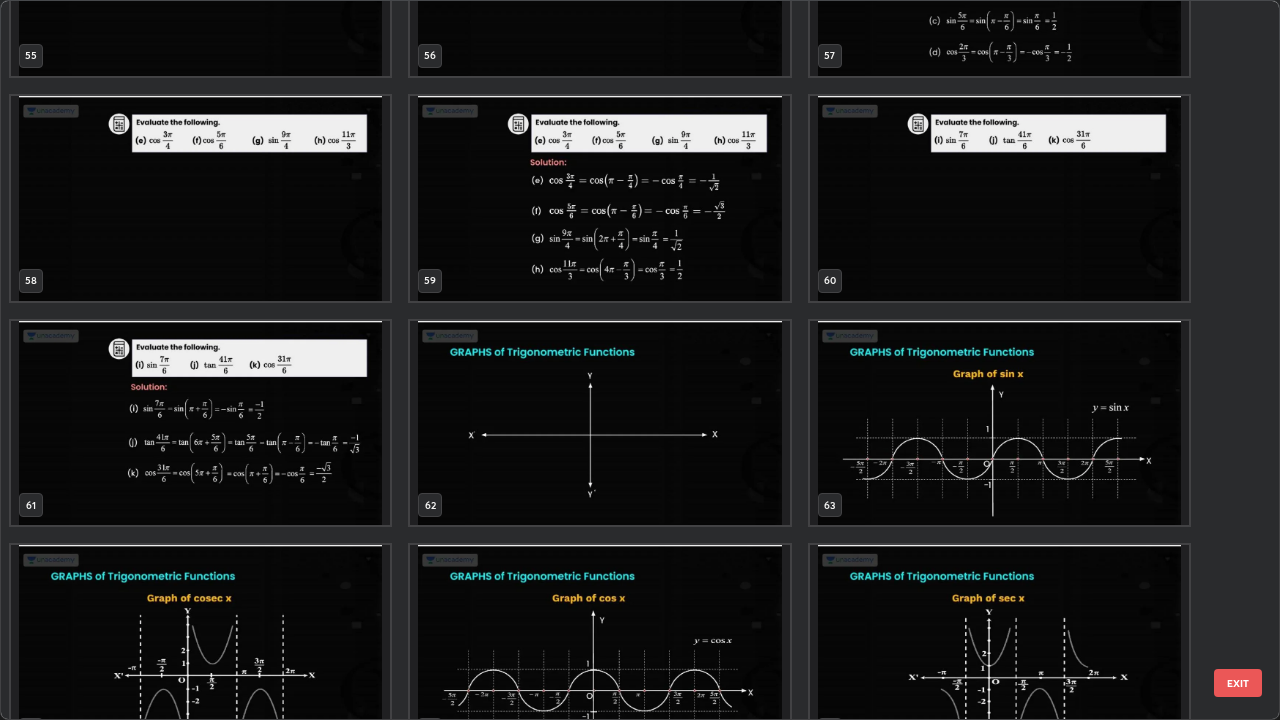 click at bounding box center [599, 423] 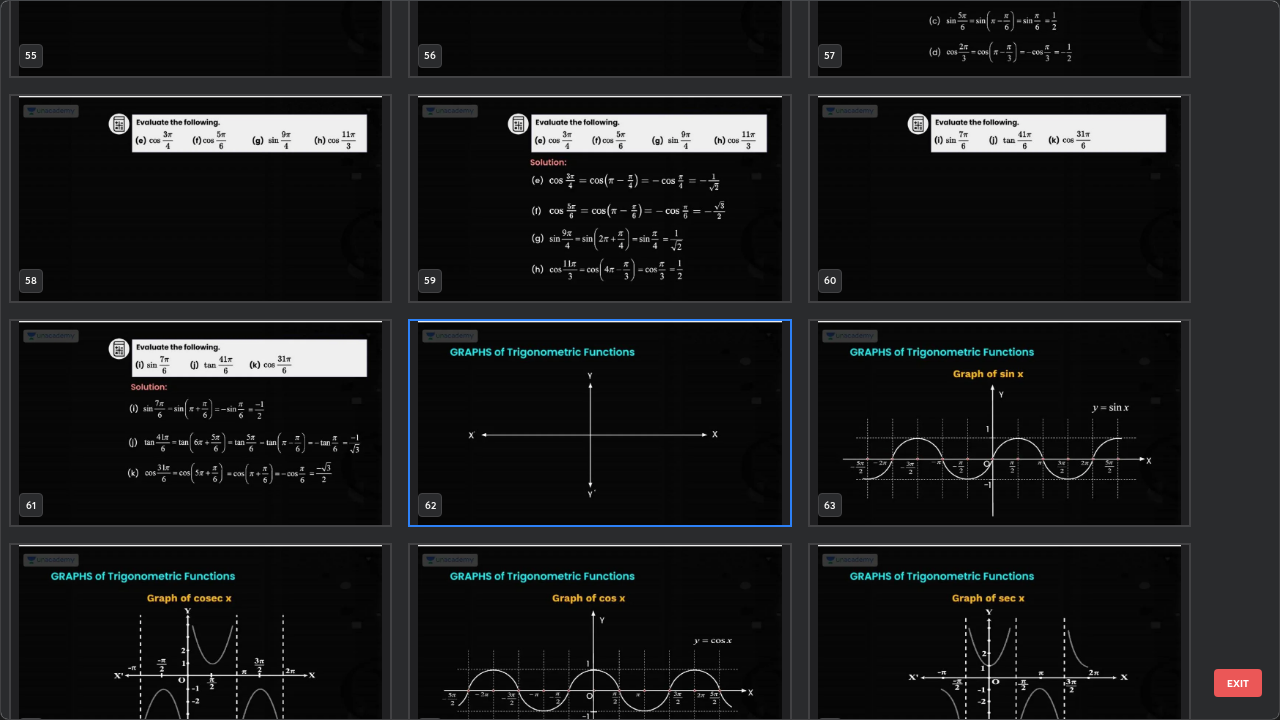 click at bounding box center (599, 423) 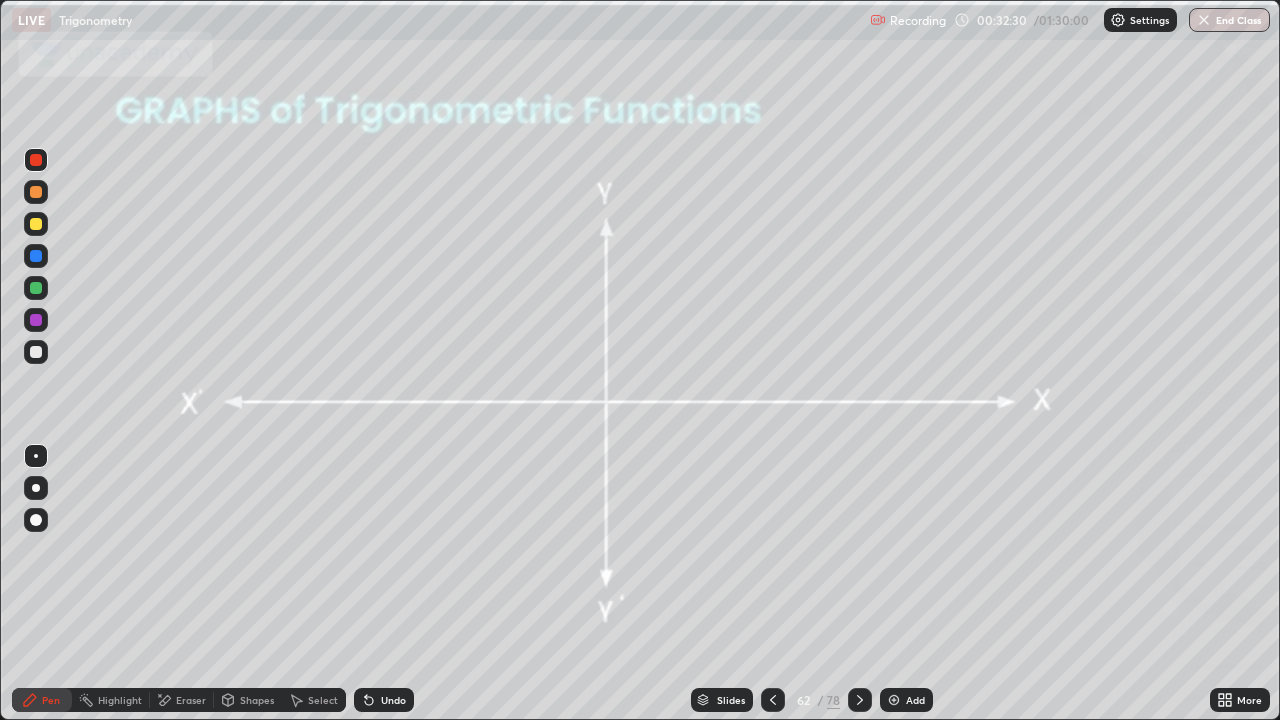 click at bounding box center (599, 423) 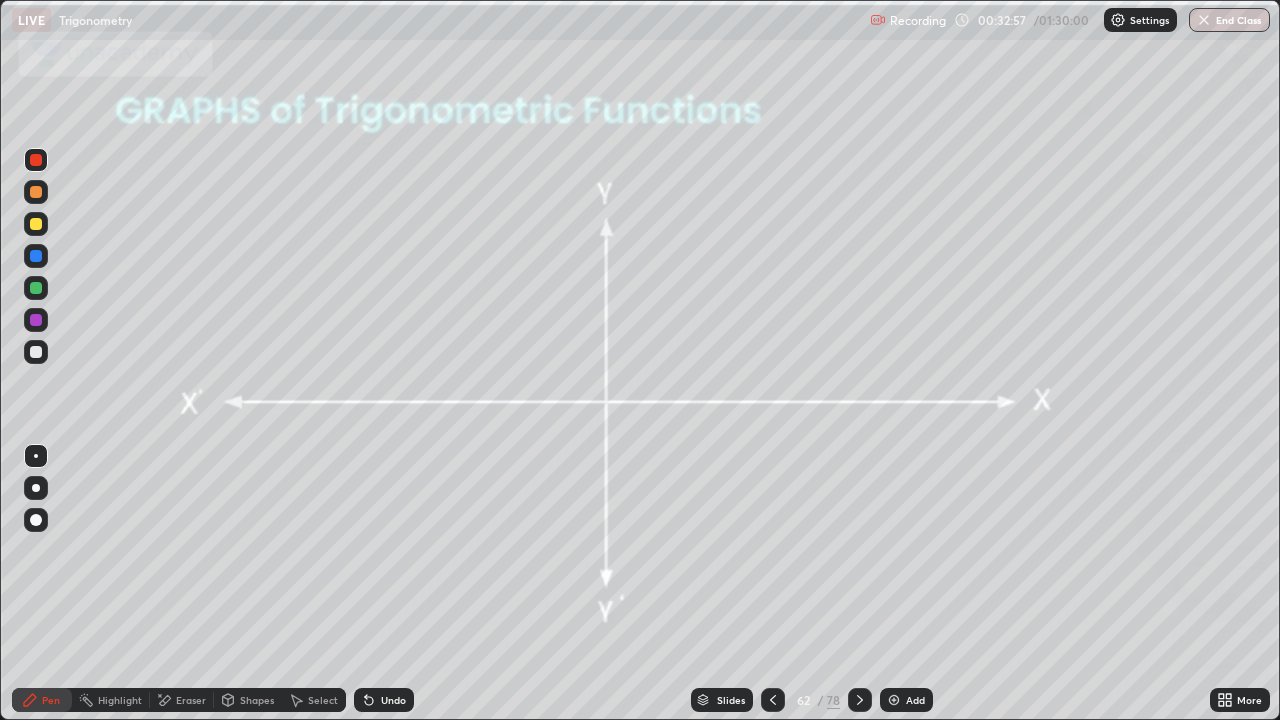 click on "Shapes" at bounding box center [257, 700] 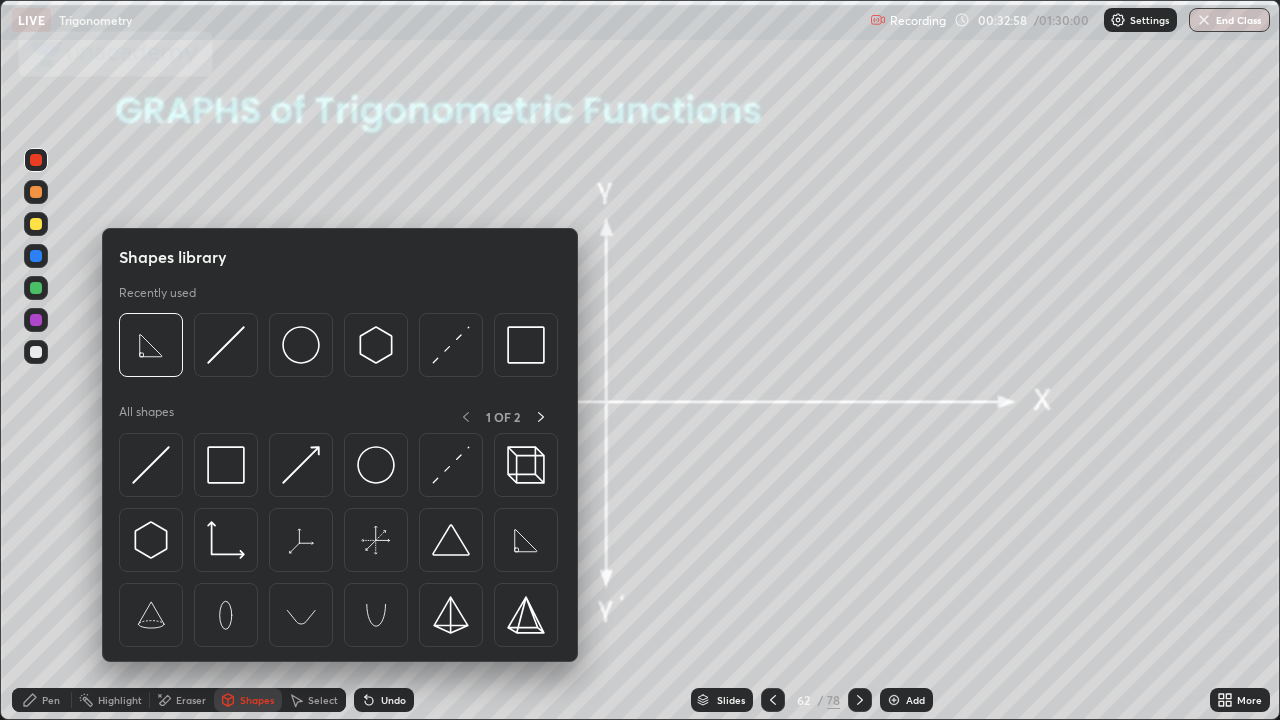 click at bounding box center (451, 465) 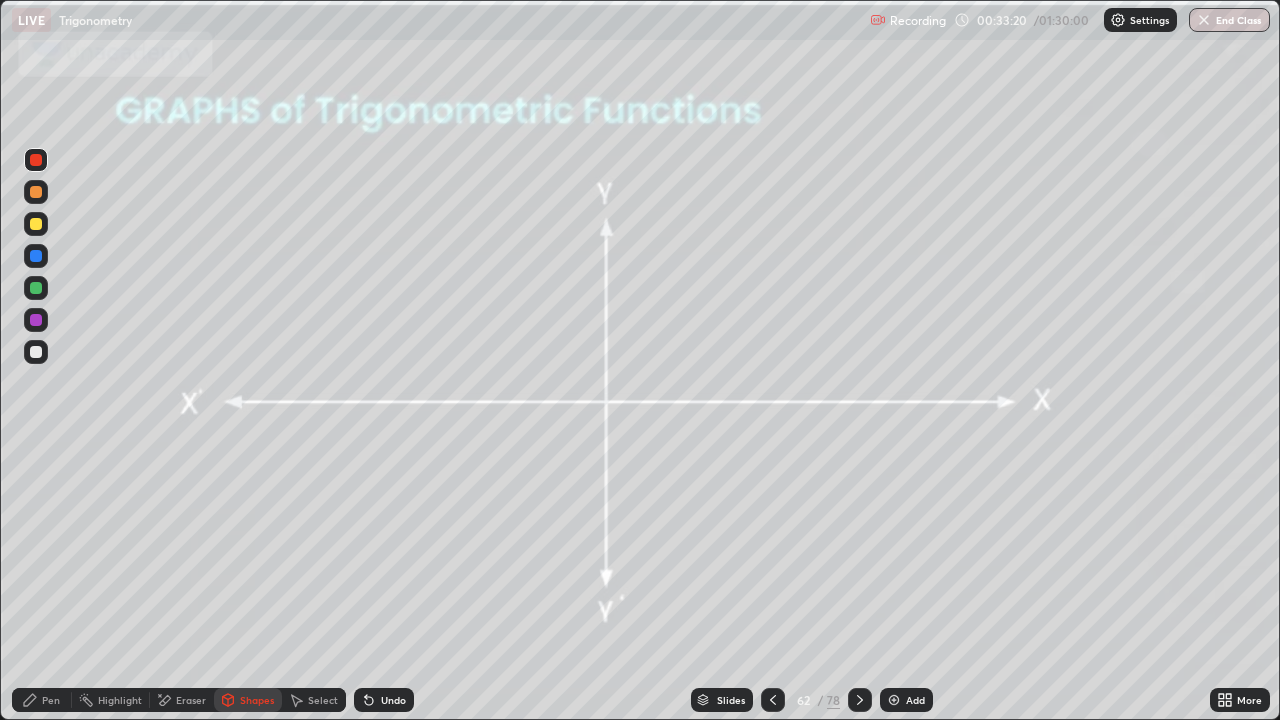 click 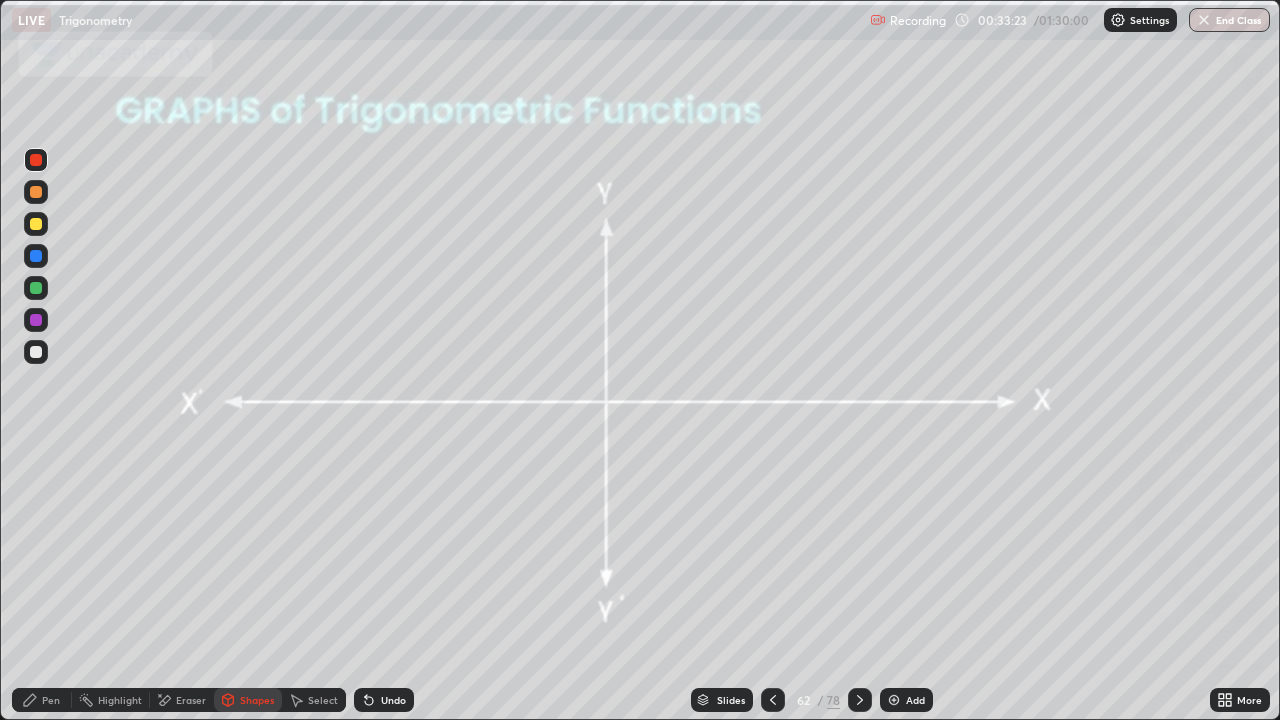 click at bounding box center (773, 700) 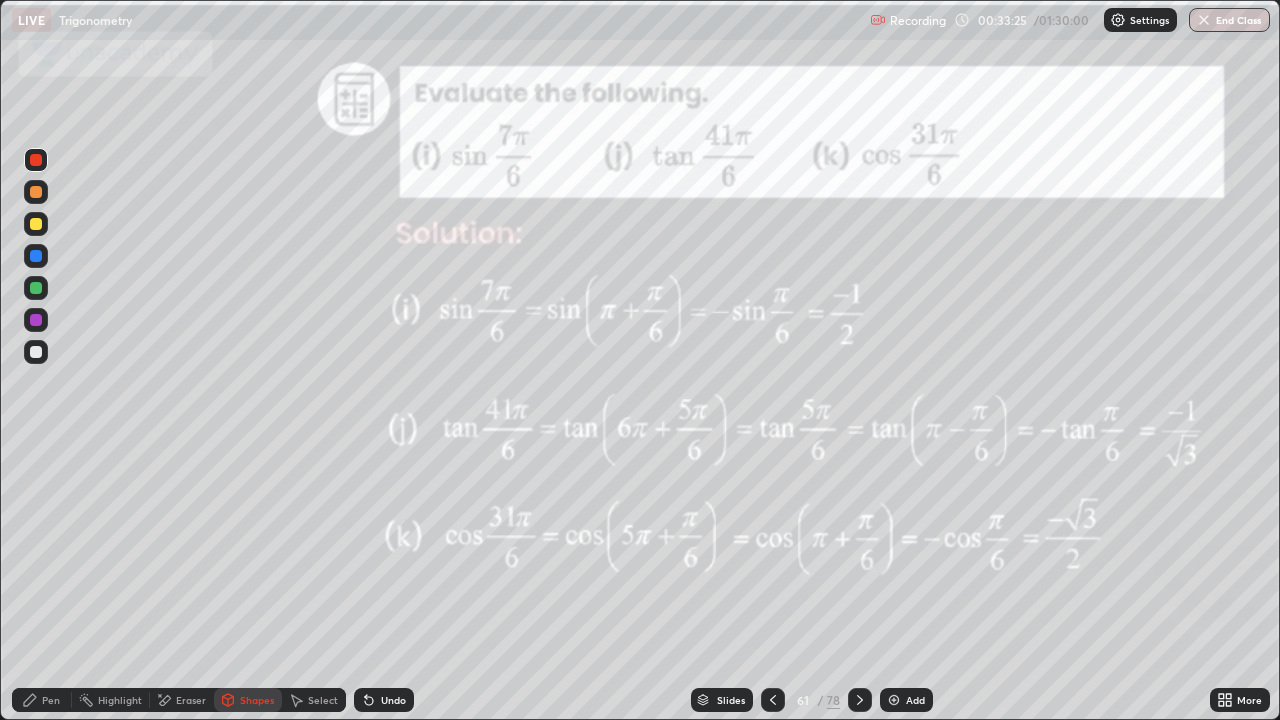 click 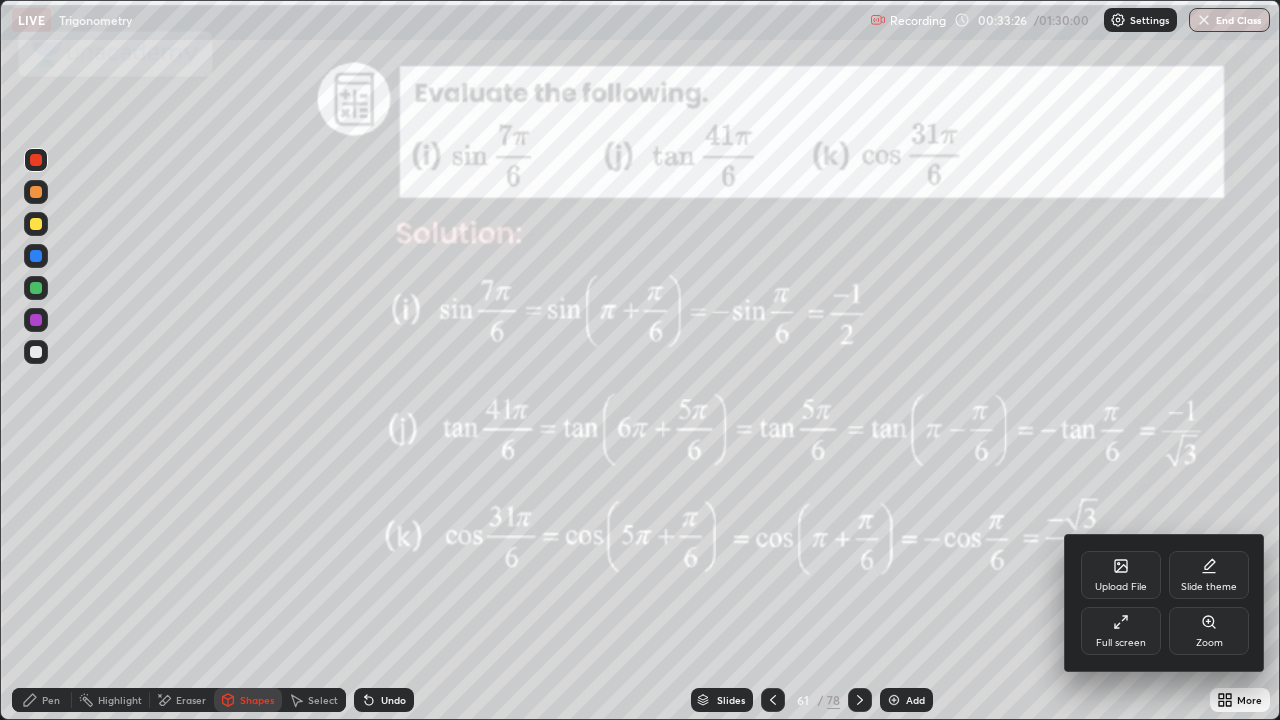 click on "Slide theme" at bounding box center (1209, 575) 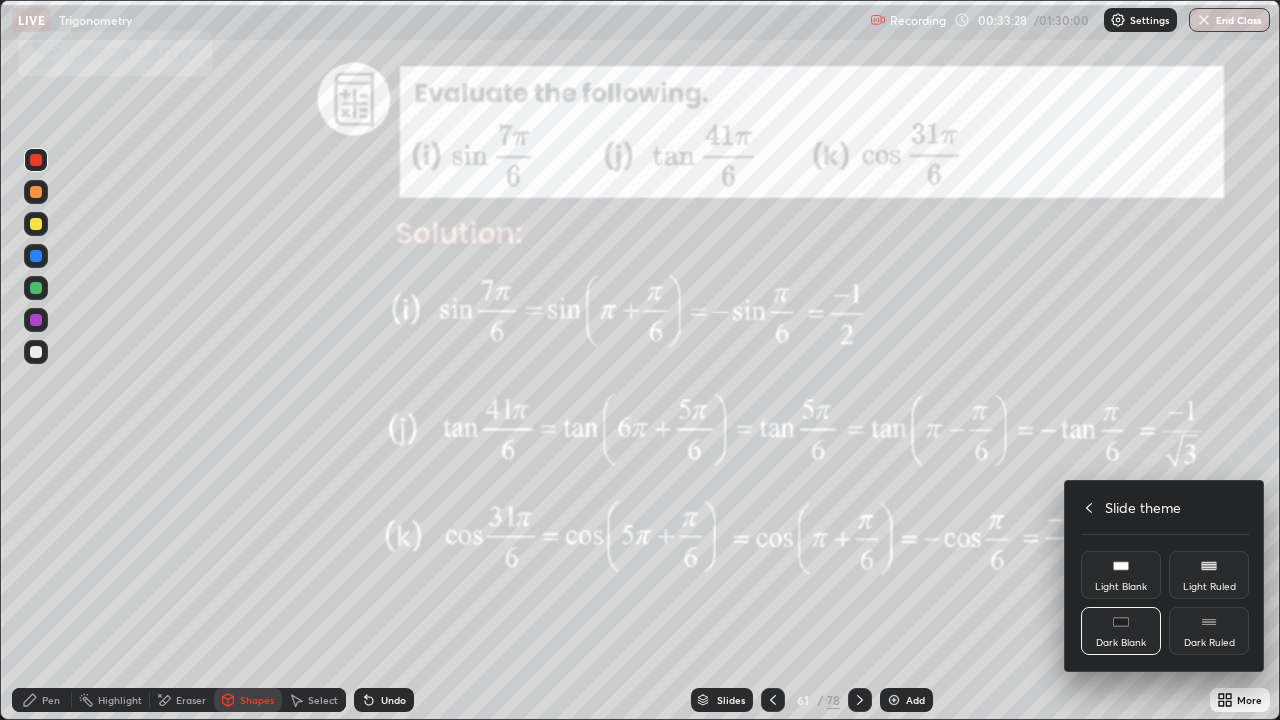 click on "Light Ruled" at bounding box center [1209, 575] 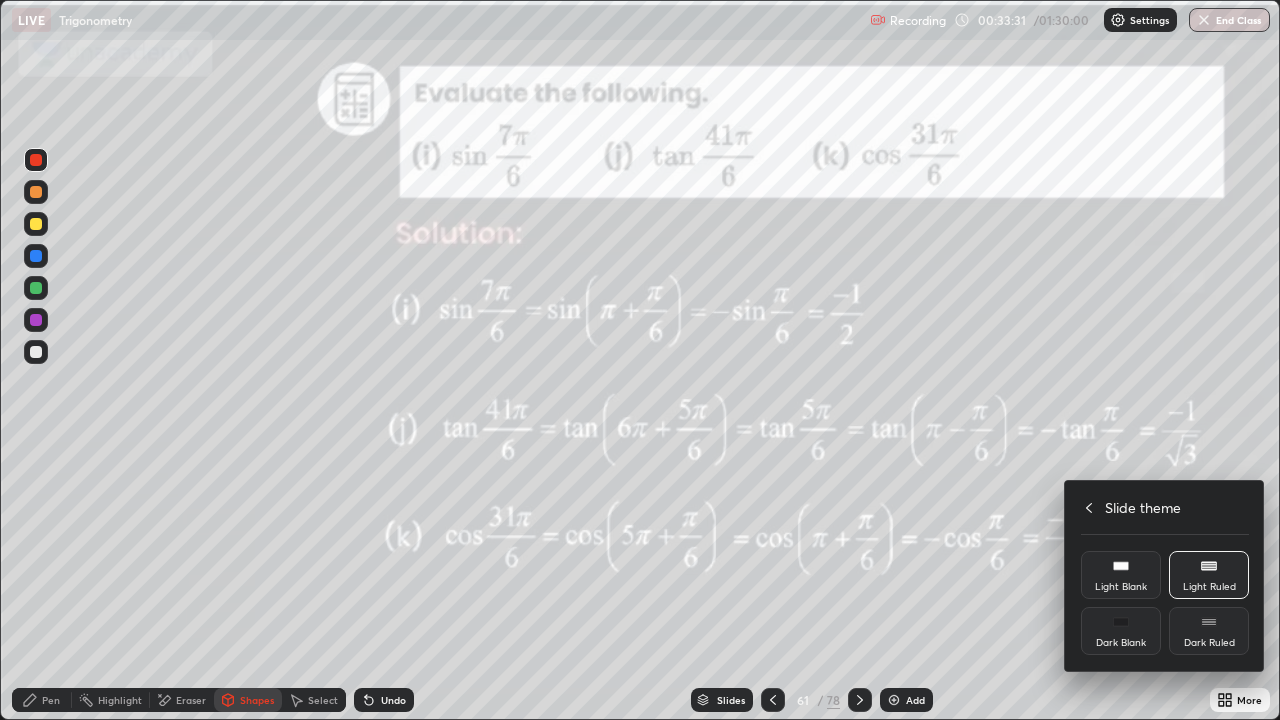 click on "Light Ruled" at bounding box center (1209, 587) 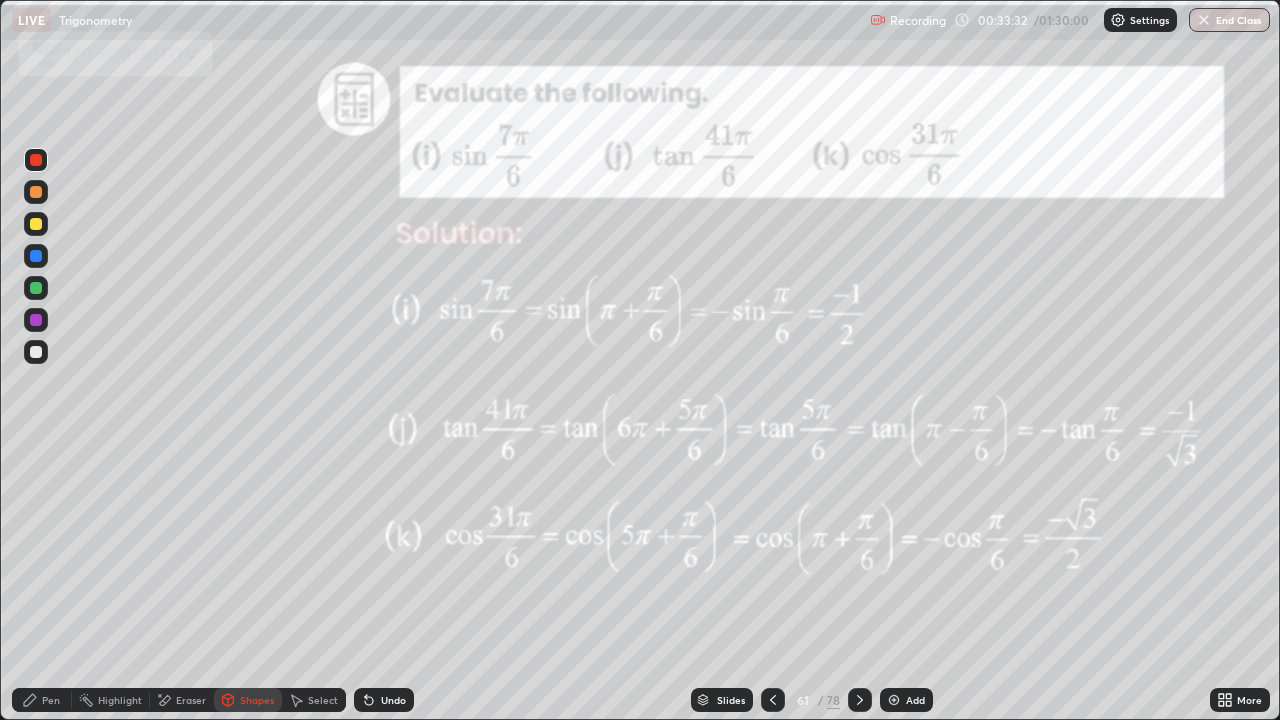 click at bounding box center [894, 700] 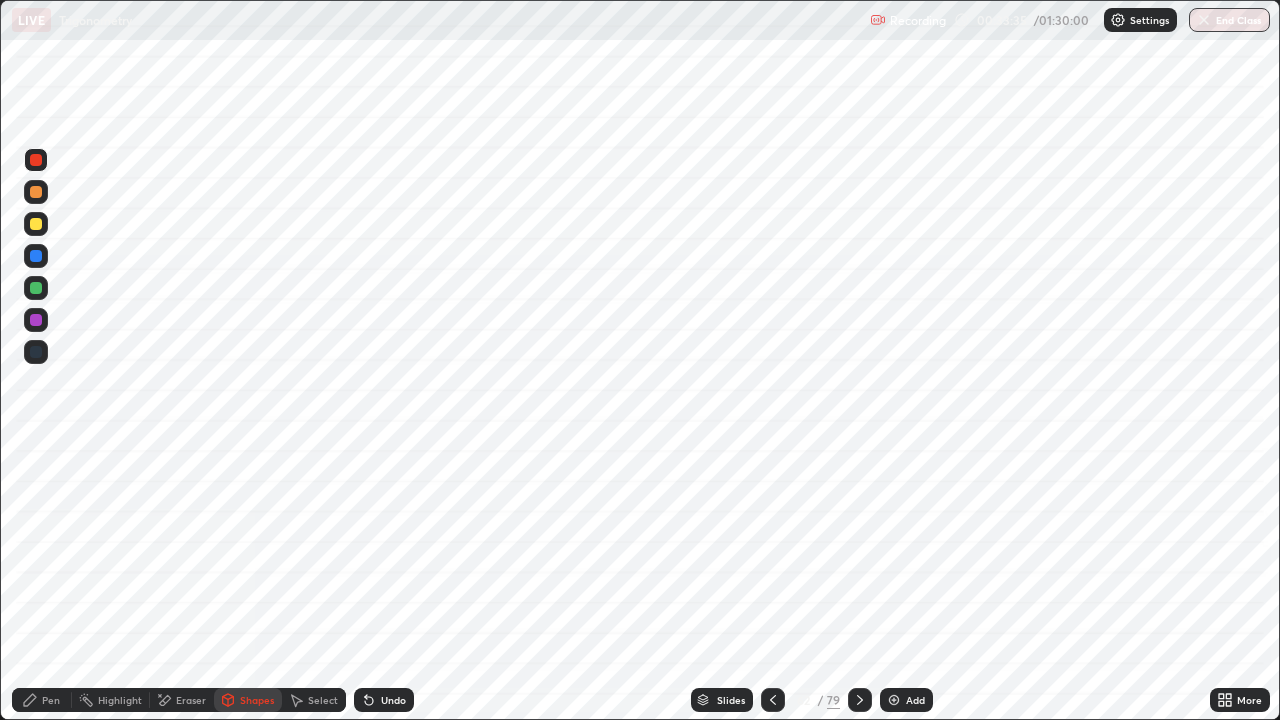 click 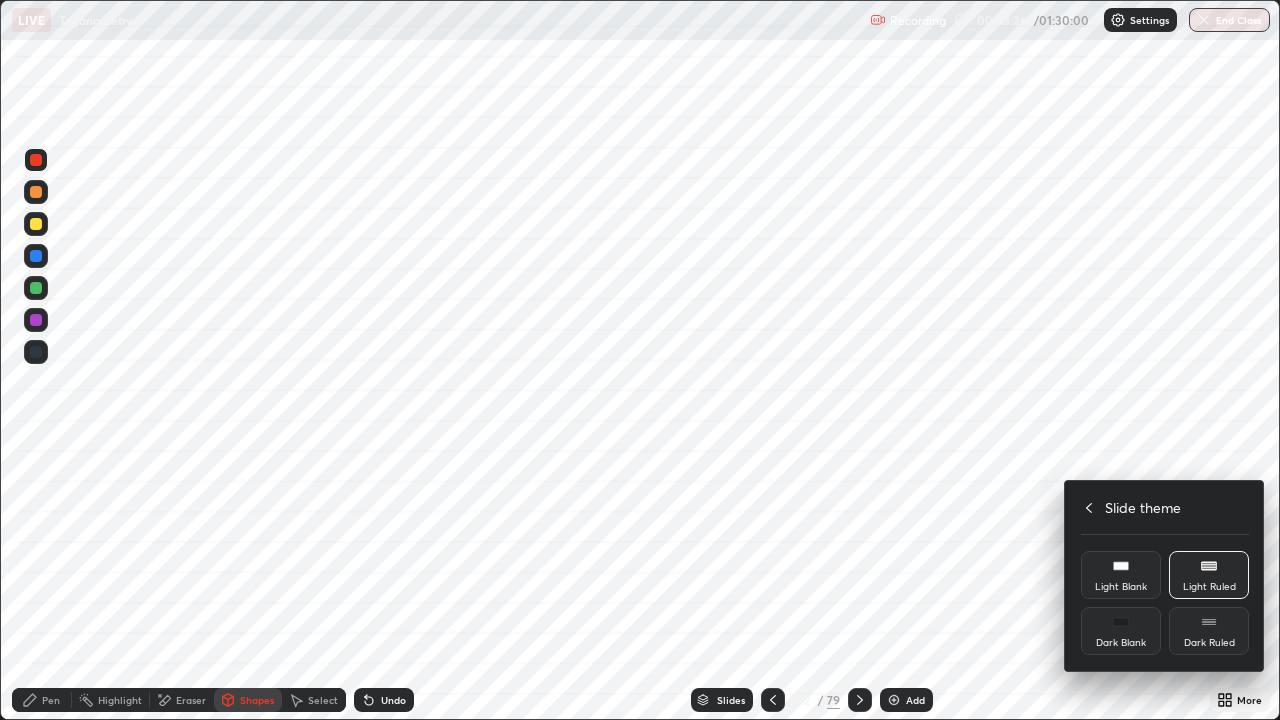 click on "Dark Ruled" at bounding box center (1209, 631) 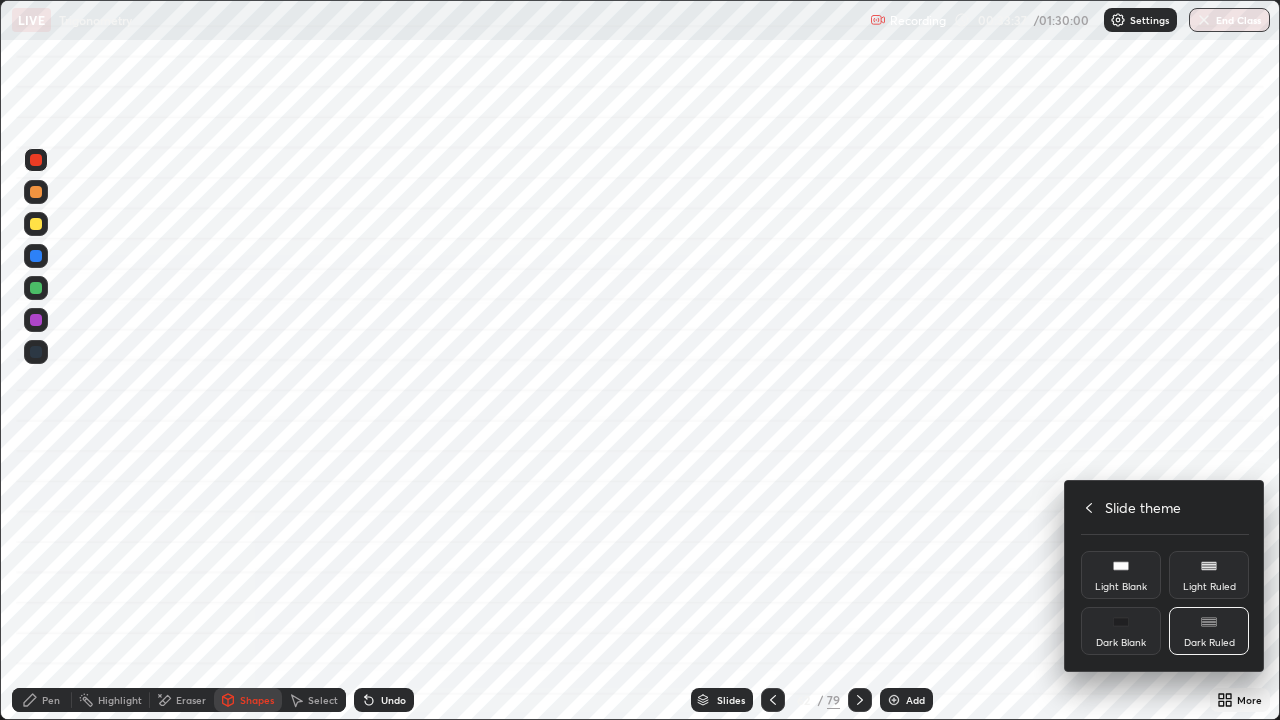 click on "Dark Ruled" at bounding box center (1209, 631) 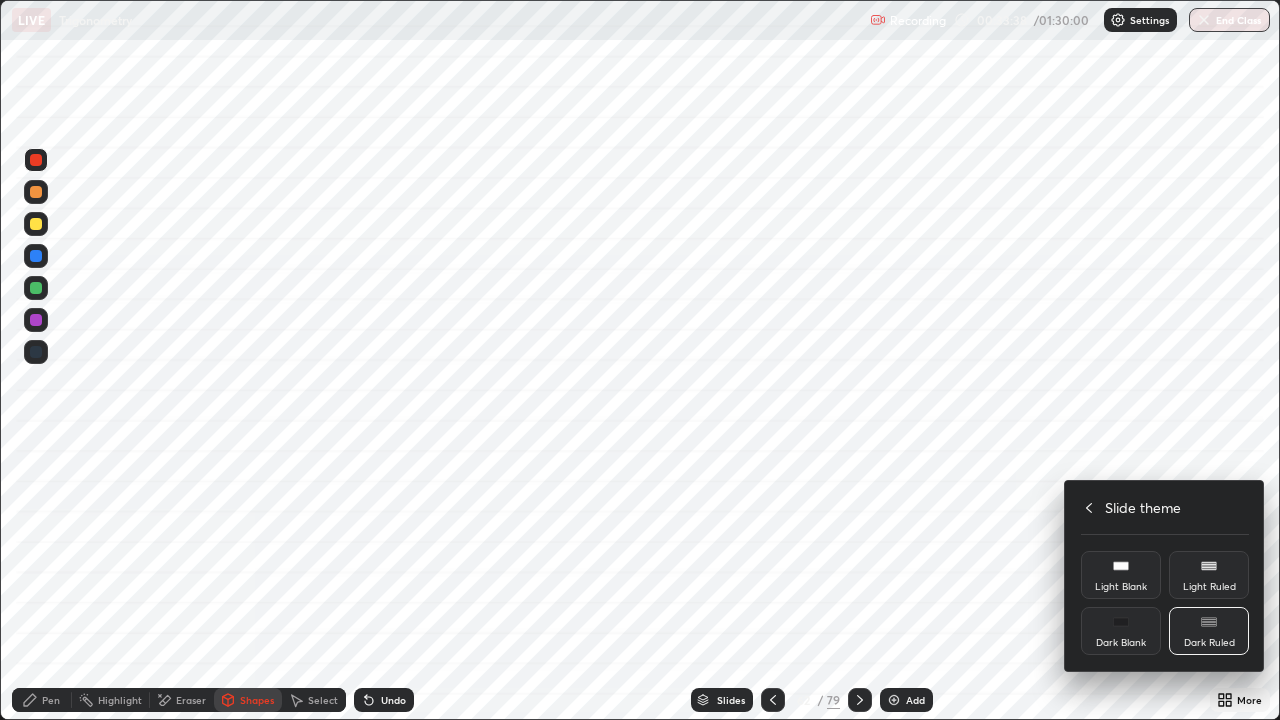 click at bounding box center (640, 360) 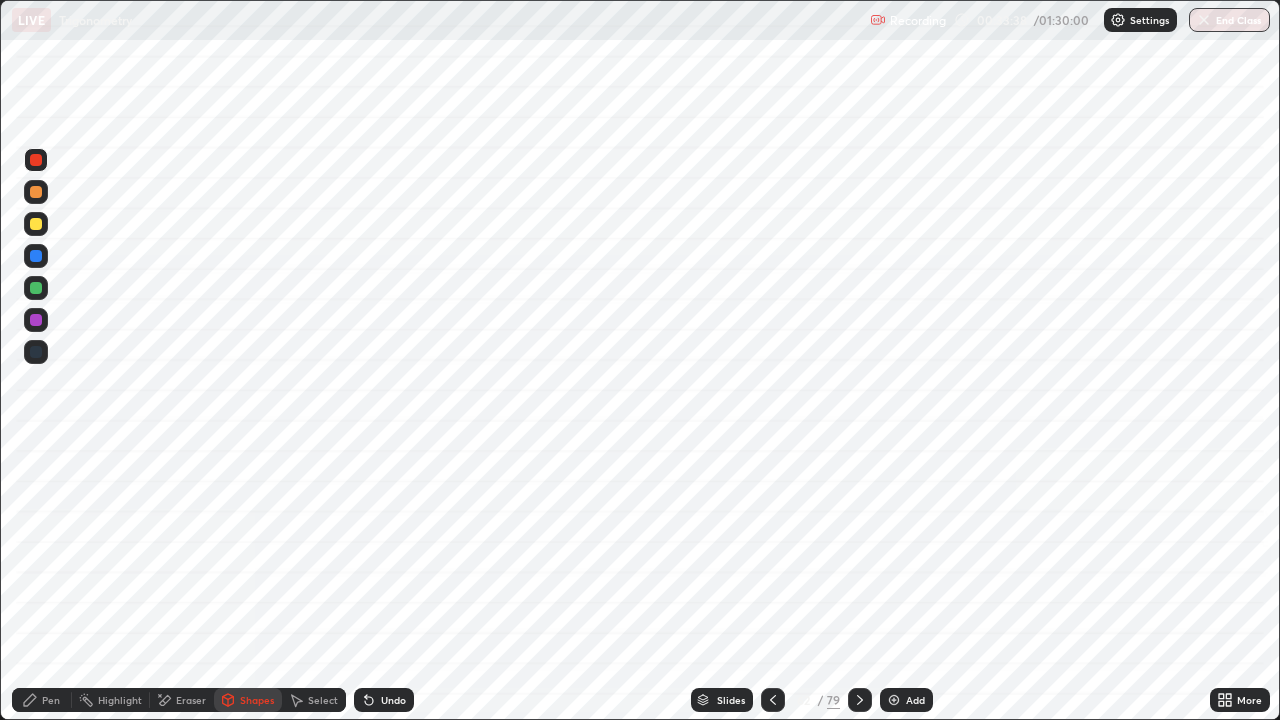 click 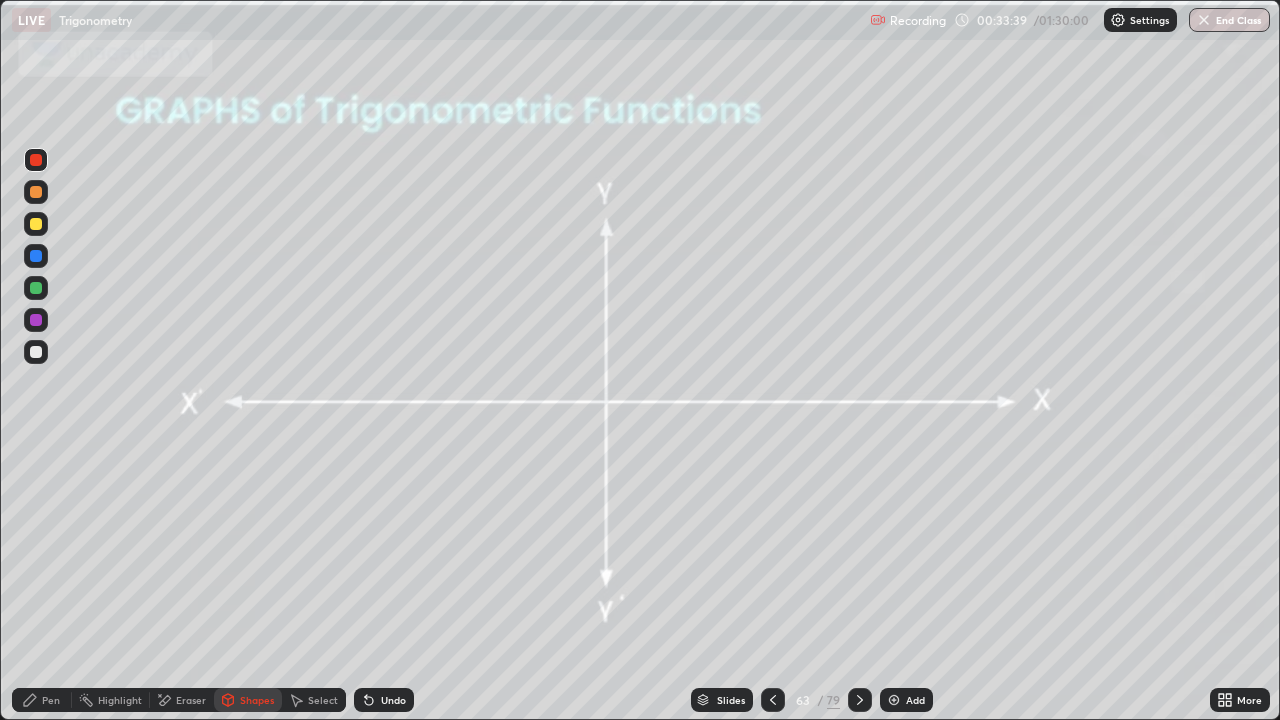 click at bounding box center [894, 700] 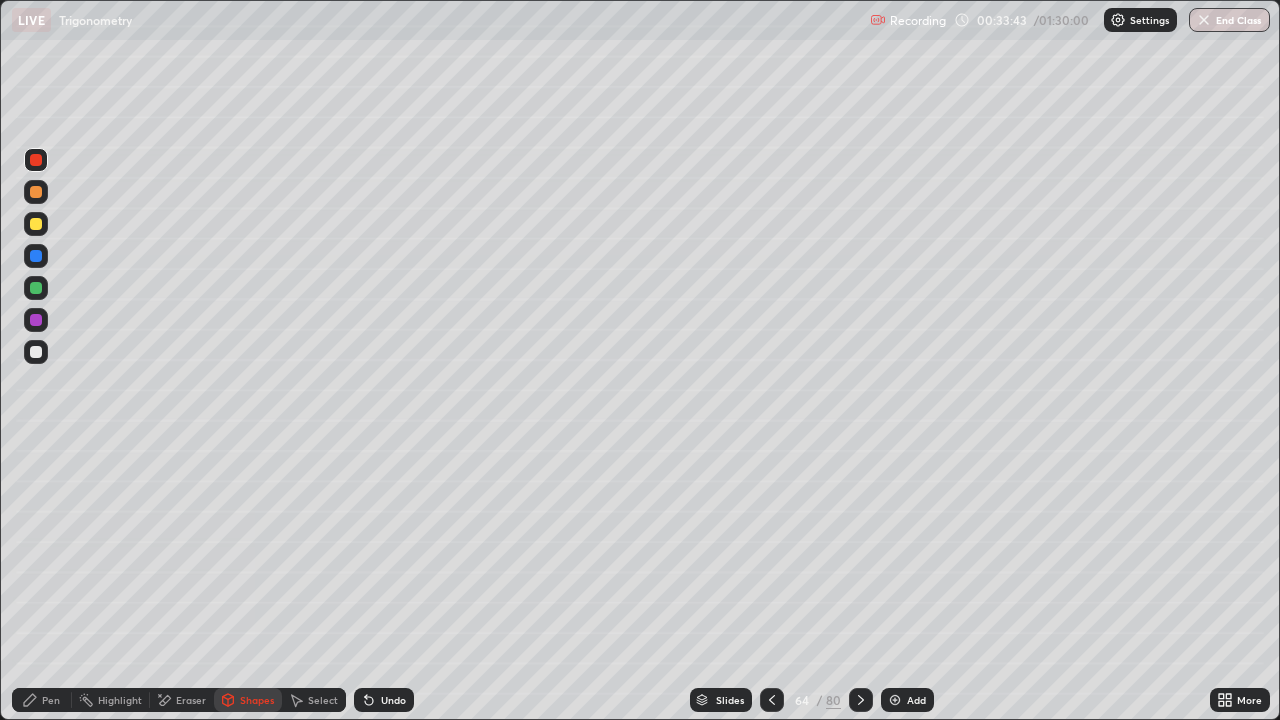 click on "Shapes" at bounding box center (257, 700) 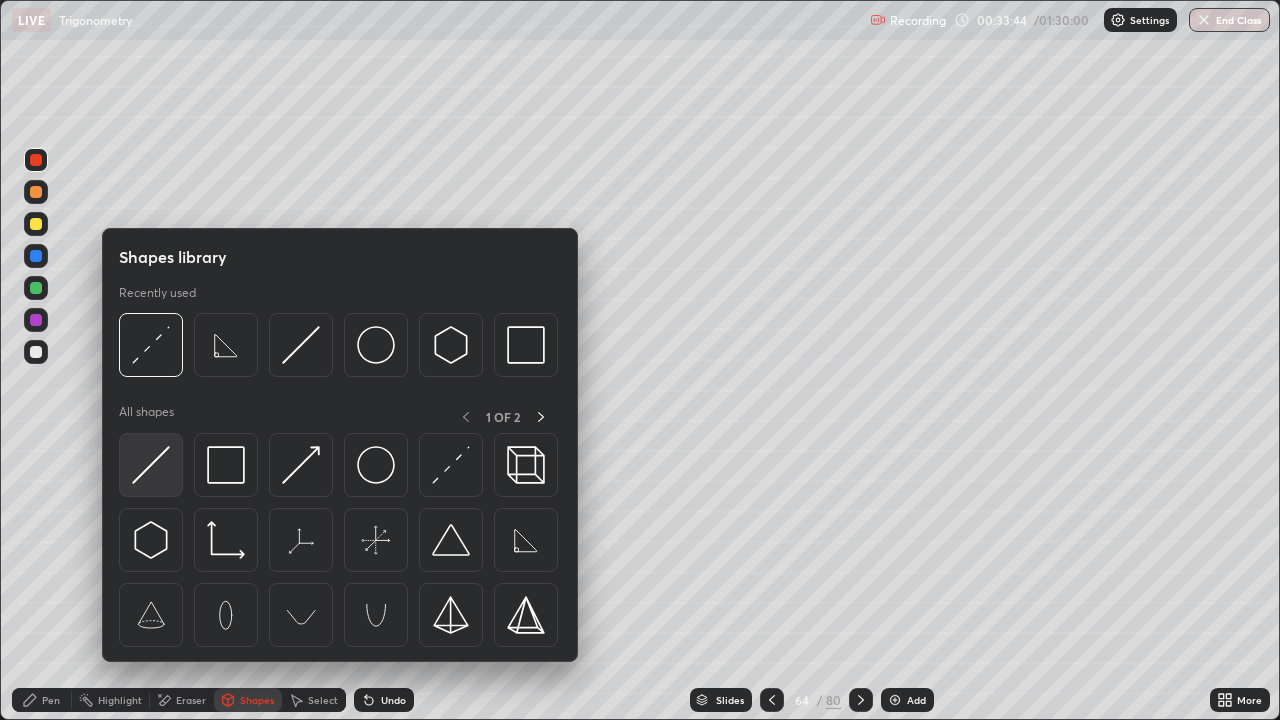 click at bounding box center [151, 465] 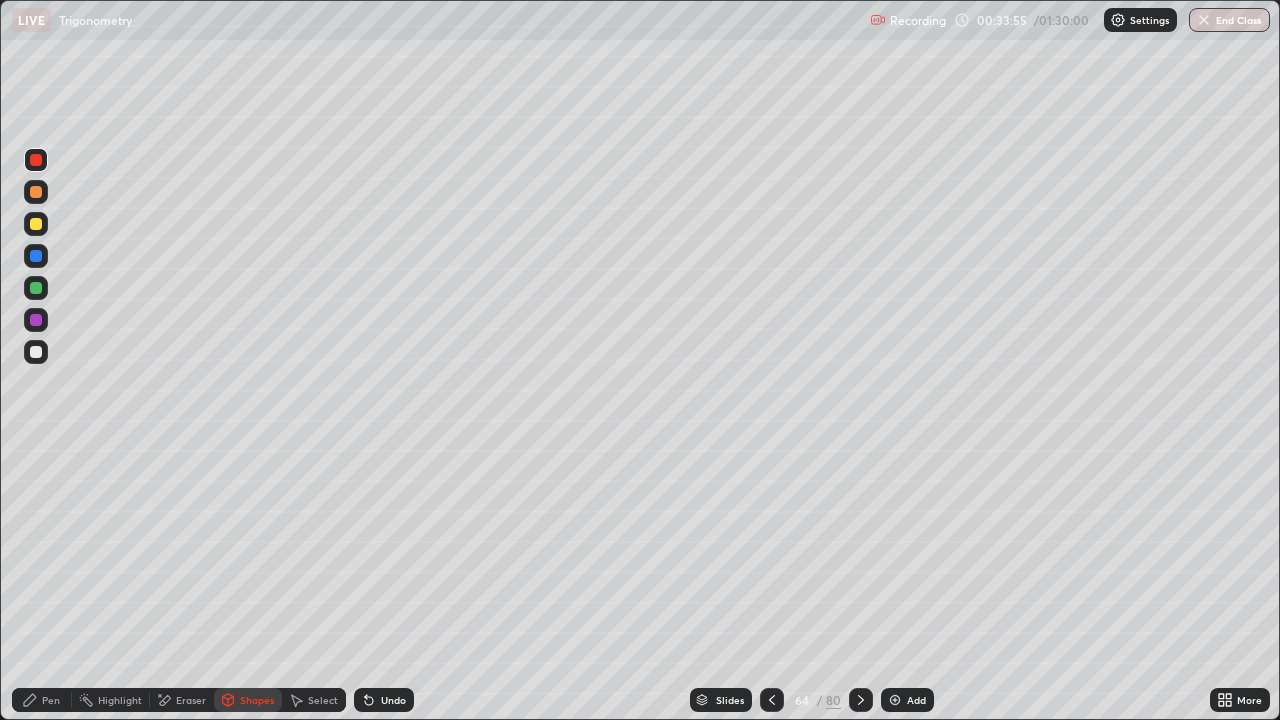 click at bounding box center [36, 288] 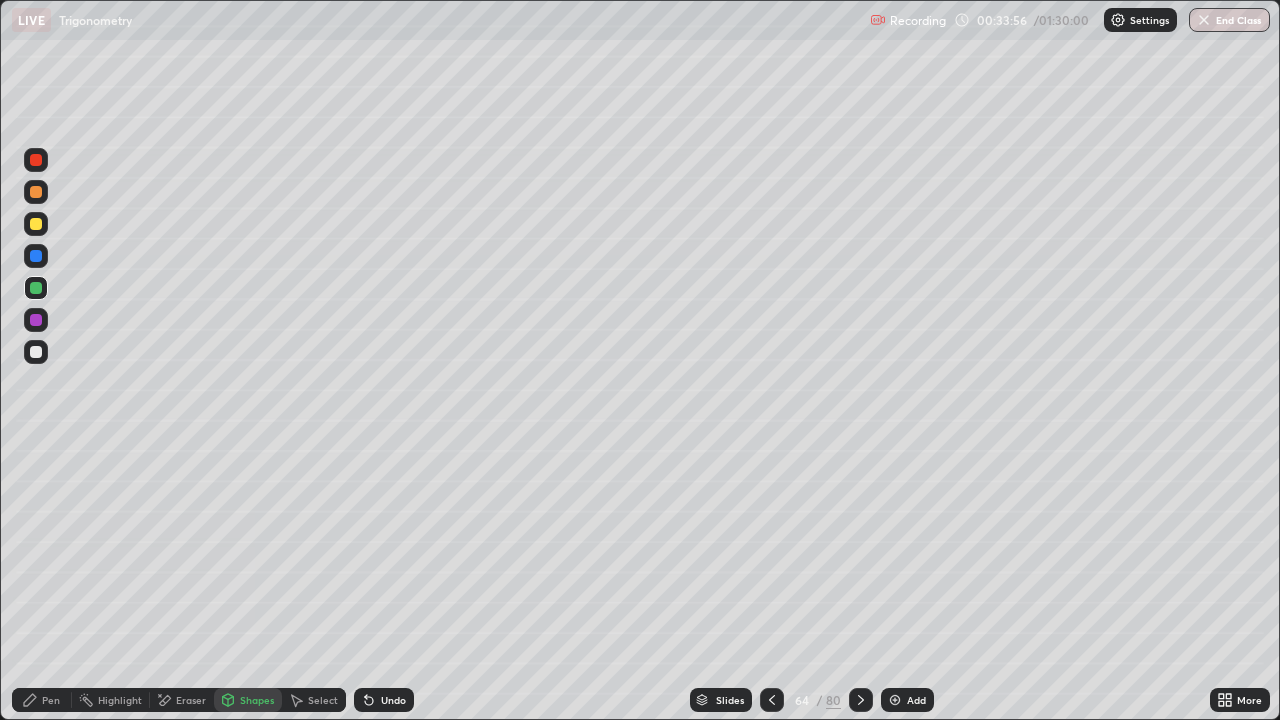 click on "Shapes" at bounding box center (257, 700) 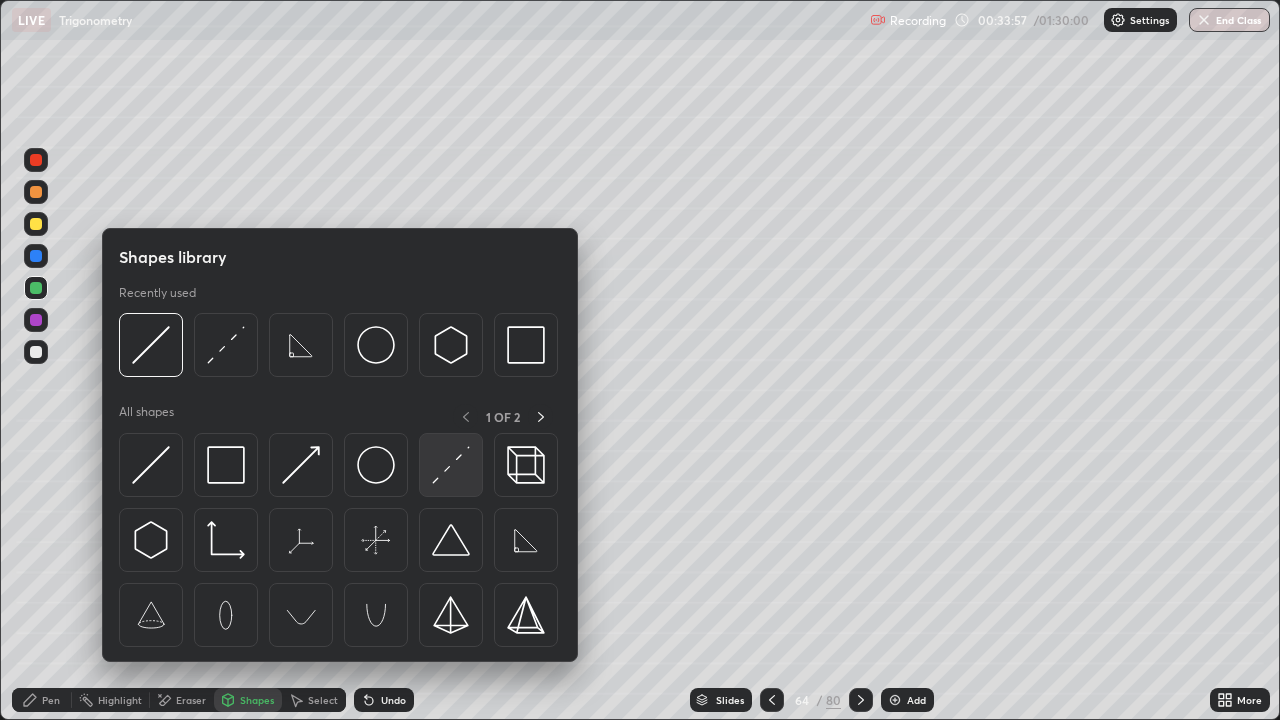 click at bounding box center [451, 465] 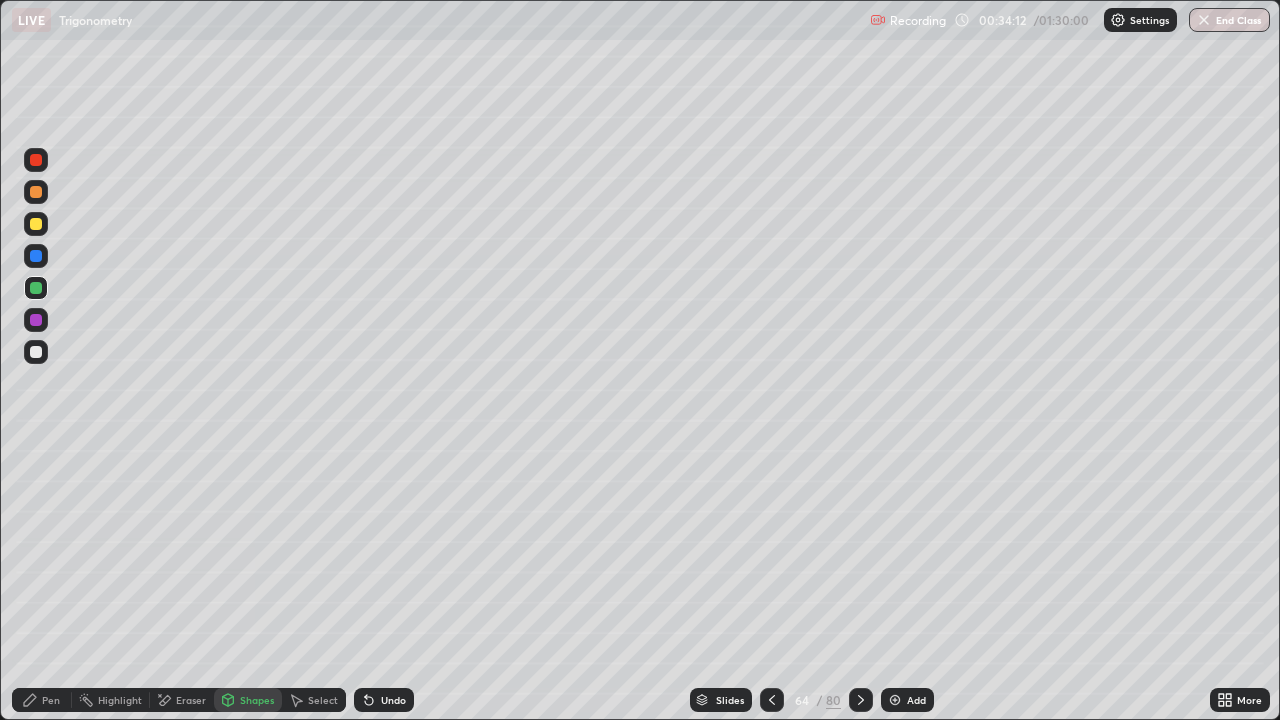 click at bounding box center (36, 320) 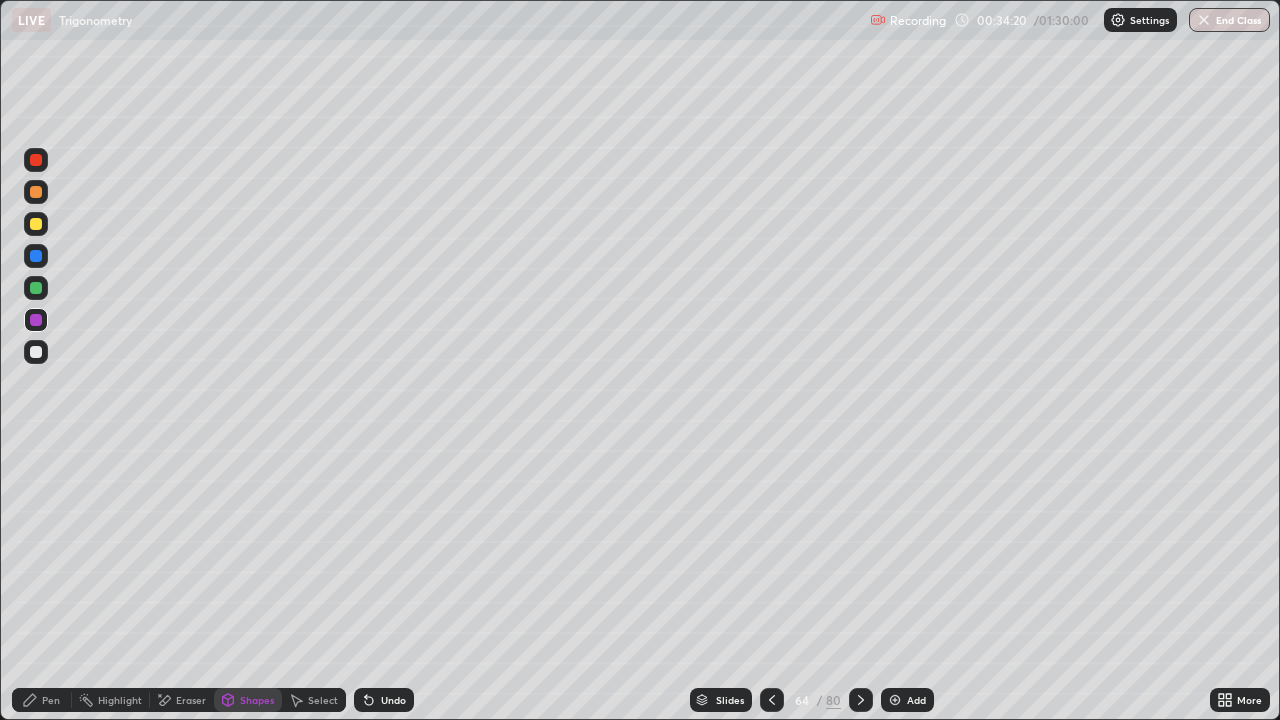 click on "Undo" at bounding box center (393, 700) 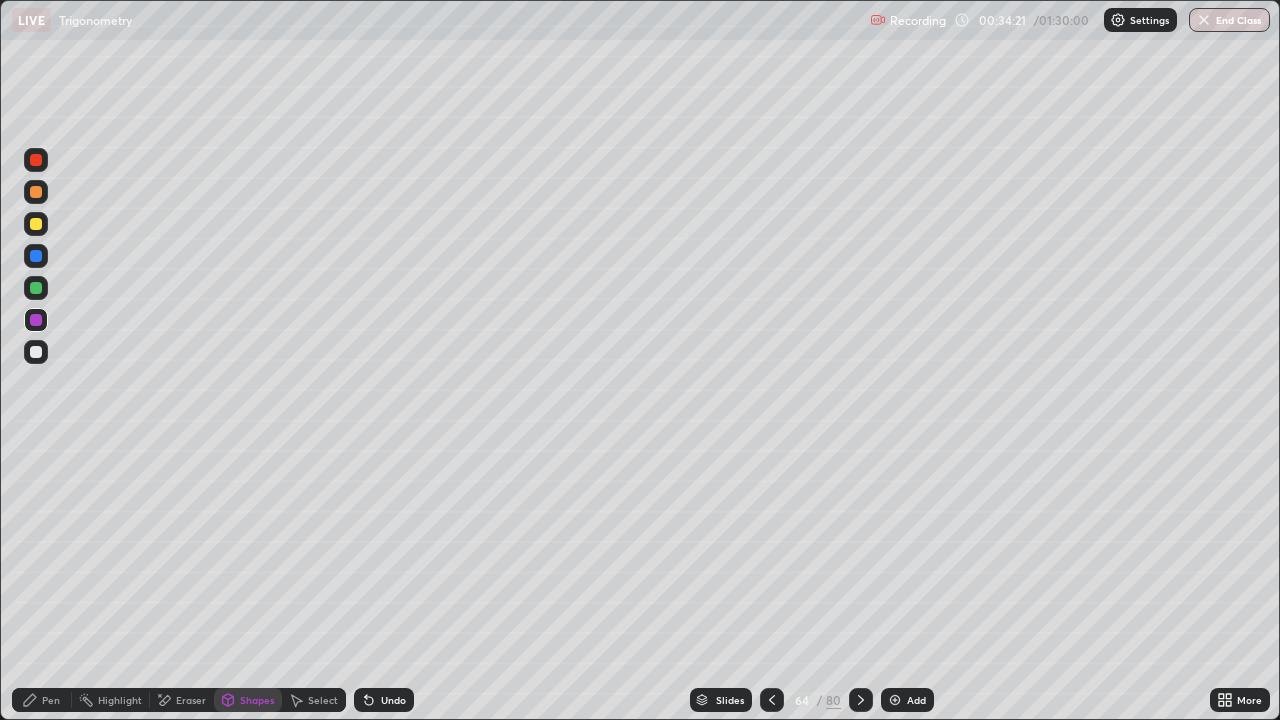 click on "Pen" at bounding box center (51, 700) 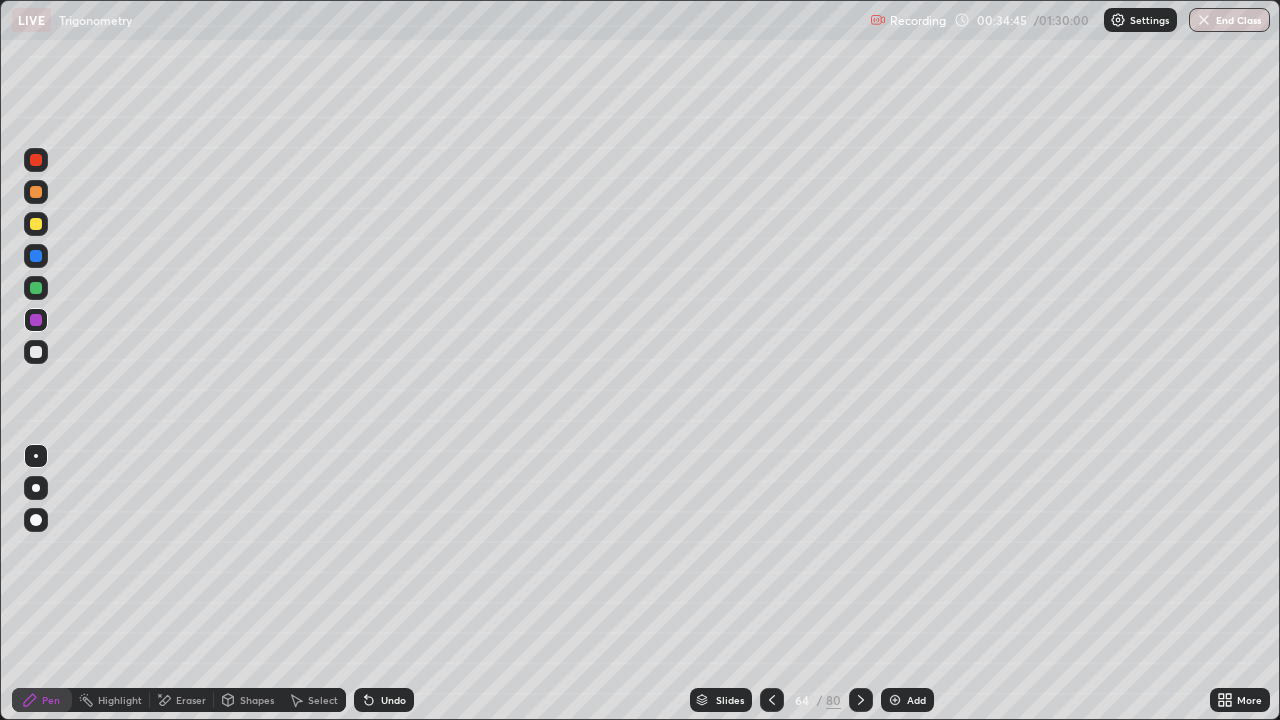 click at bounding box center (36, 352) 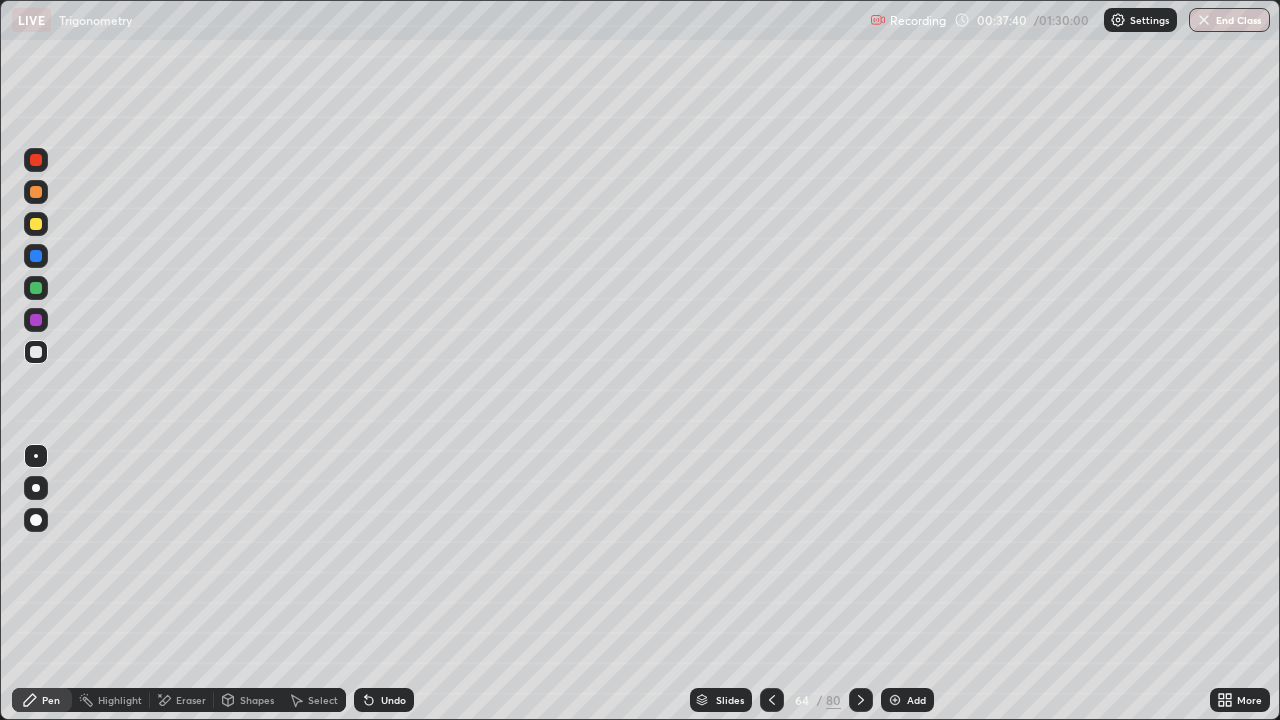 click 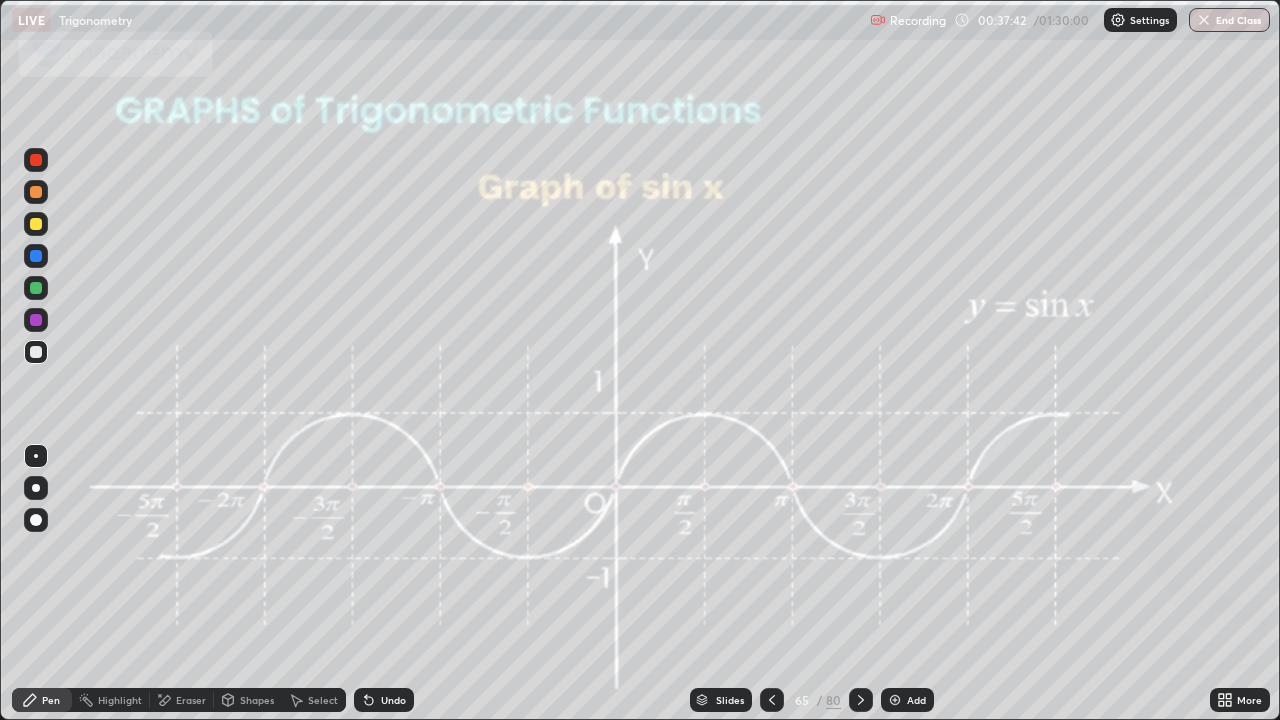 click at bounding box center (861, 700) 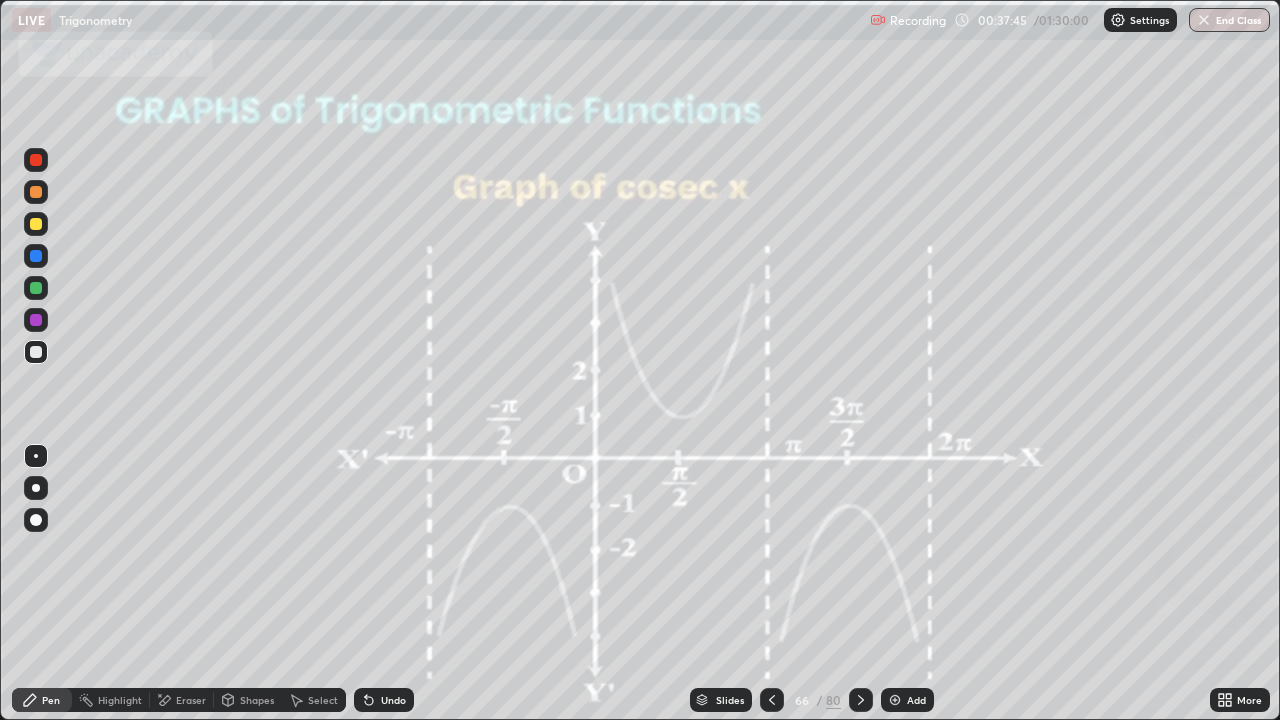 click 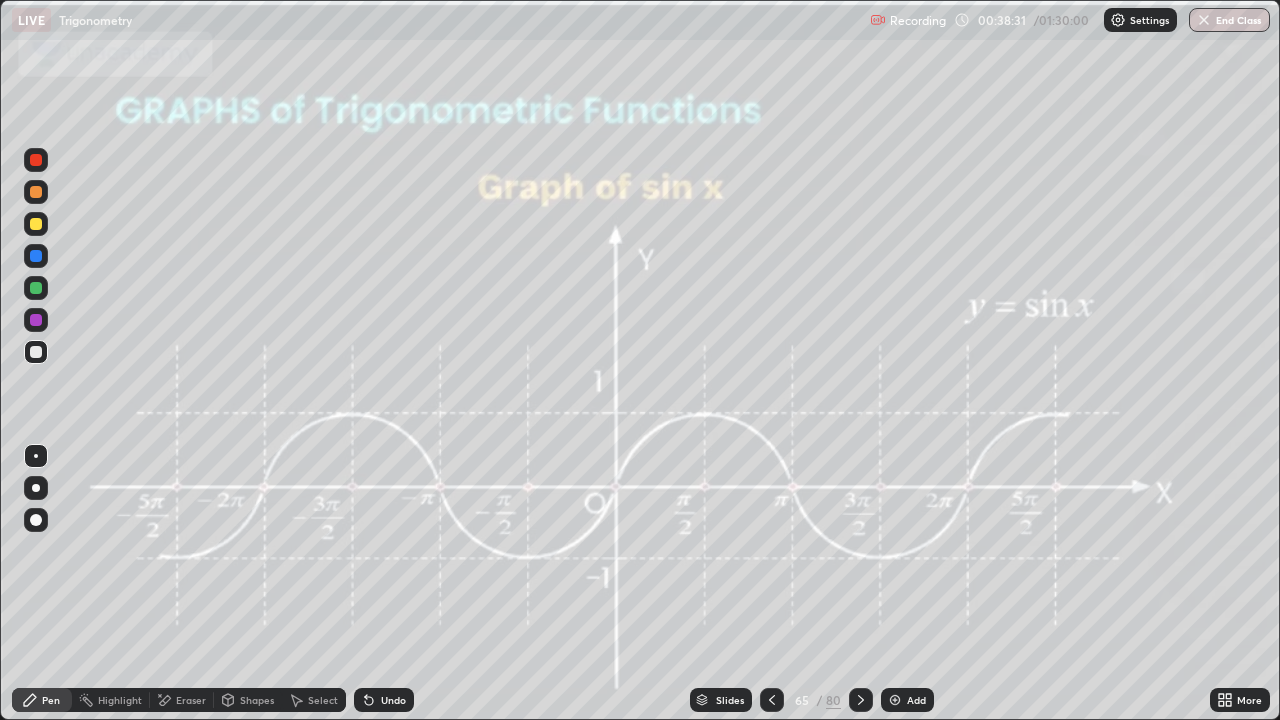 click at bounding box center [36, 320] 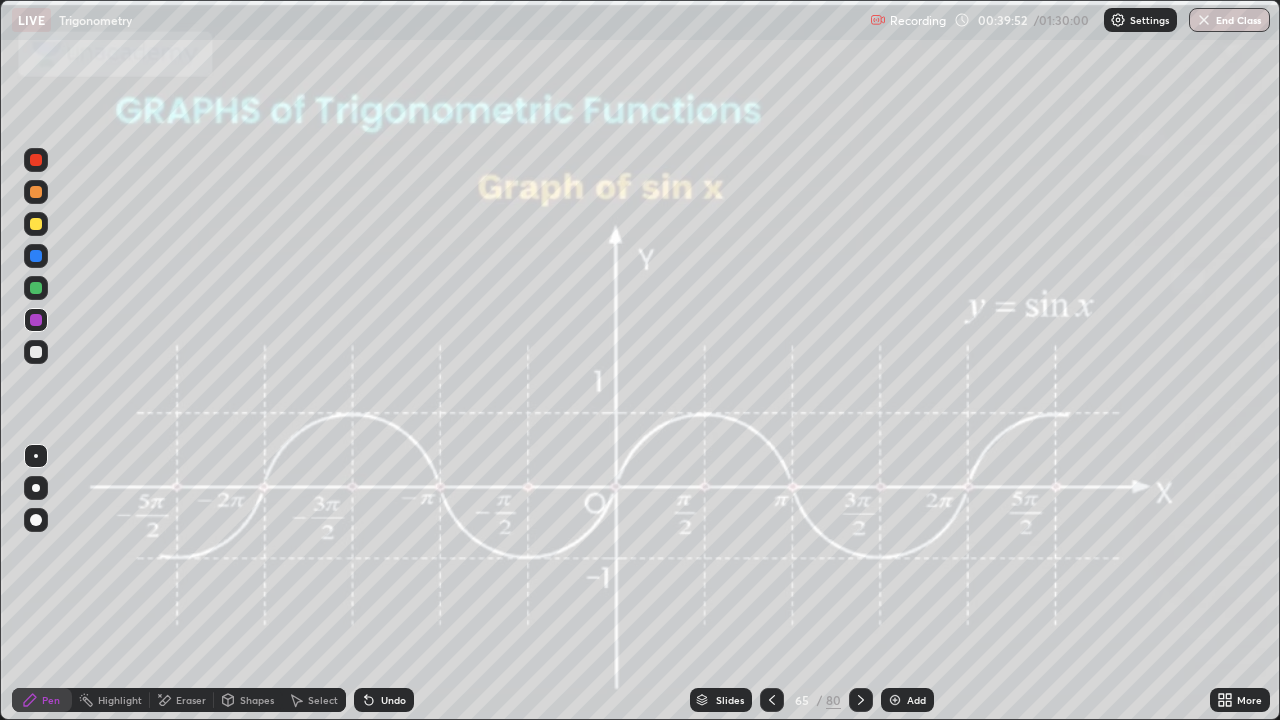 click on "Eraser" at bounding box center (191, 700) 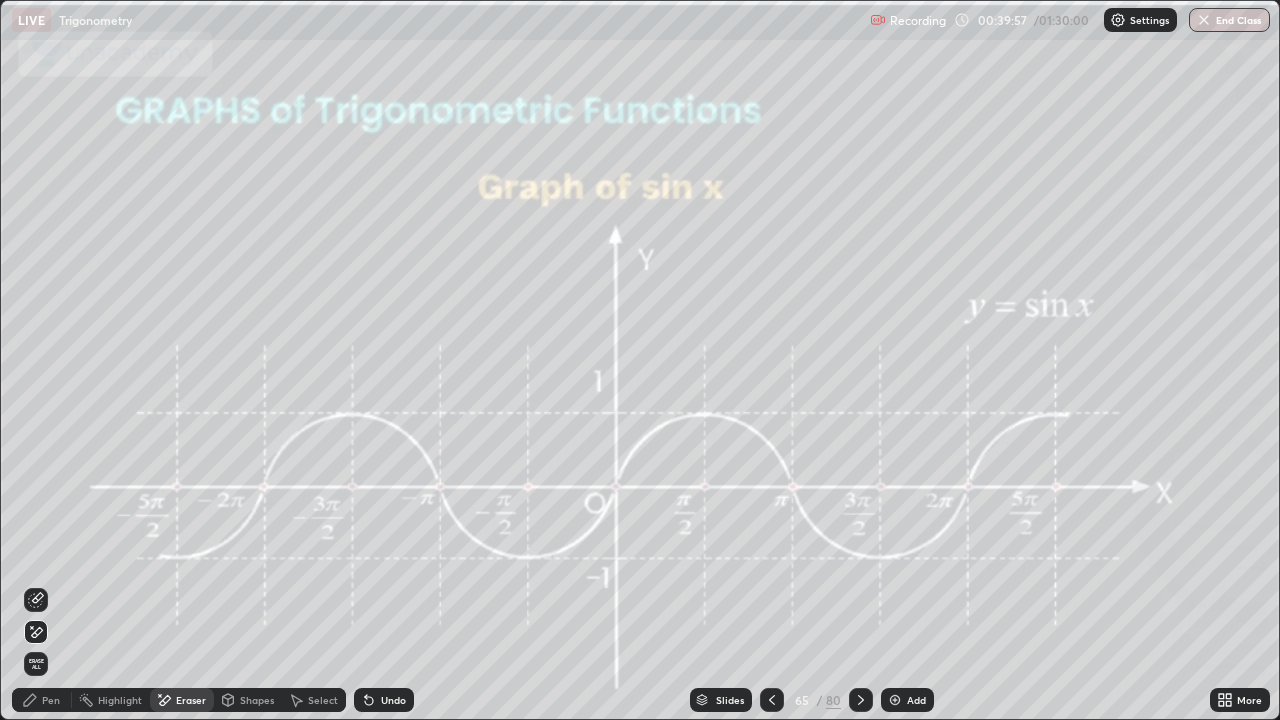 click 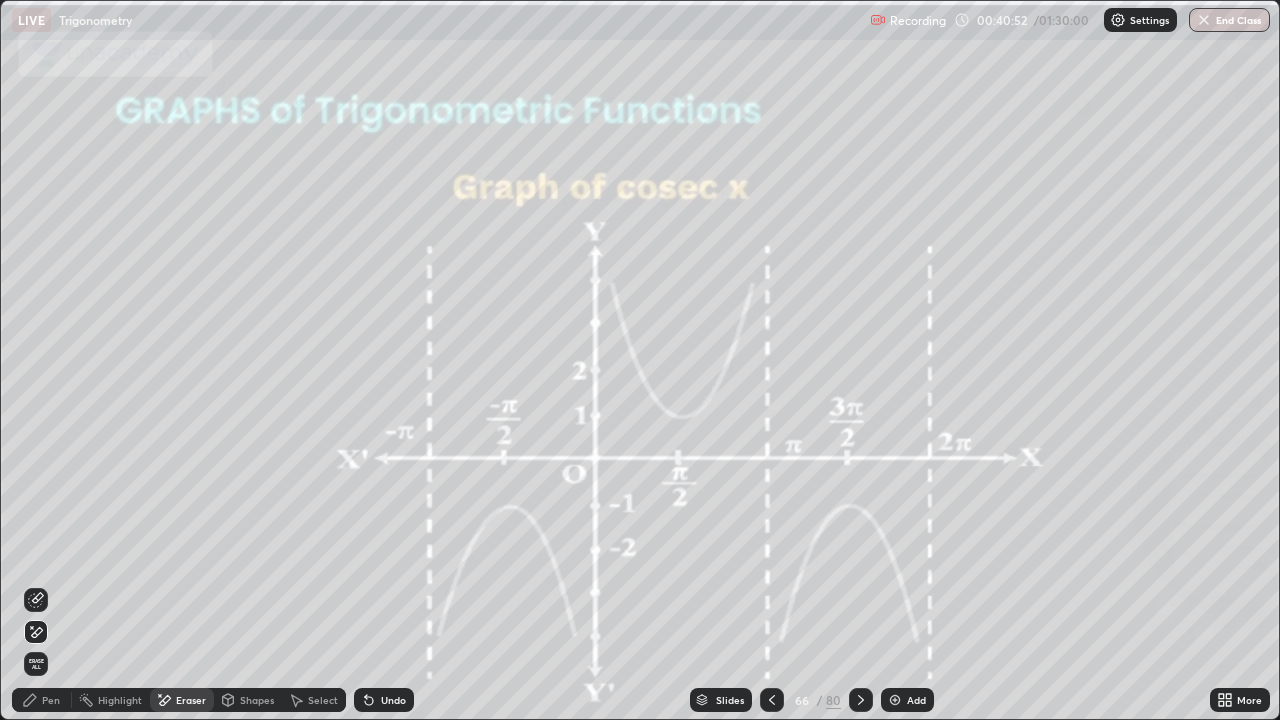 click at bounding box center (895, 700) 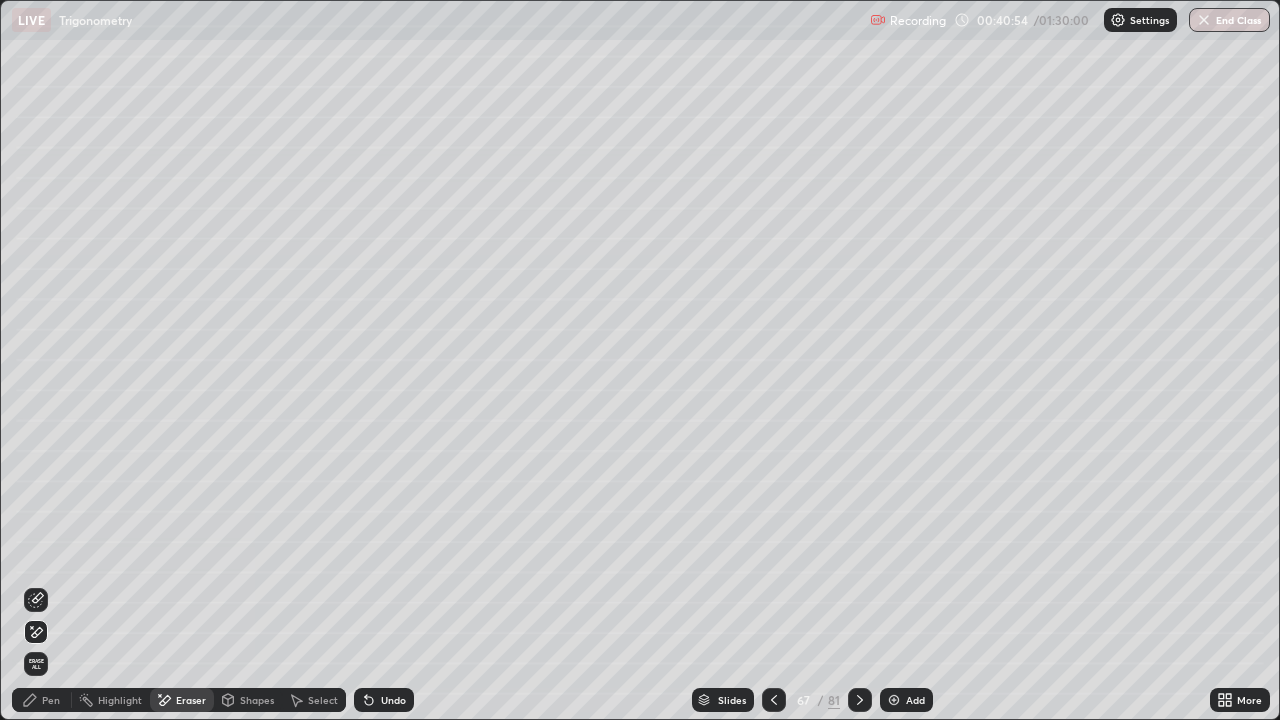 click on "Shapes" at bounding box center [257, 700] 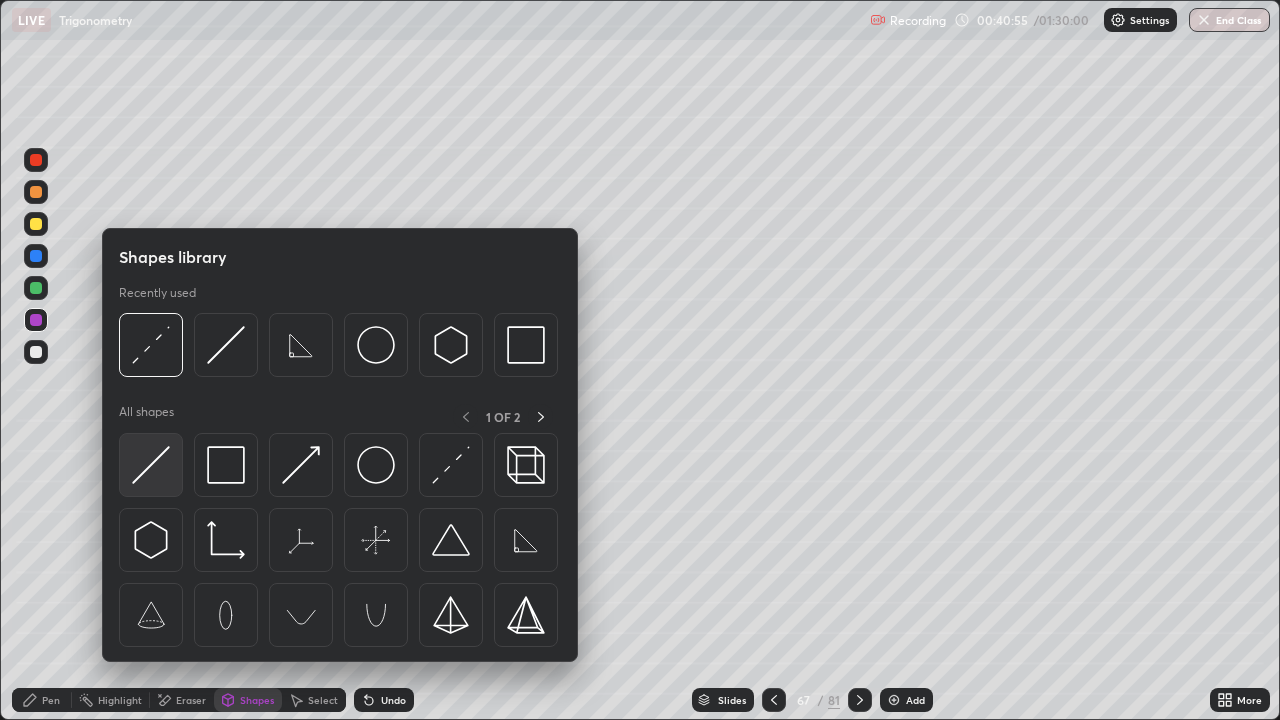 click at bounding box center [151, 465] 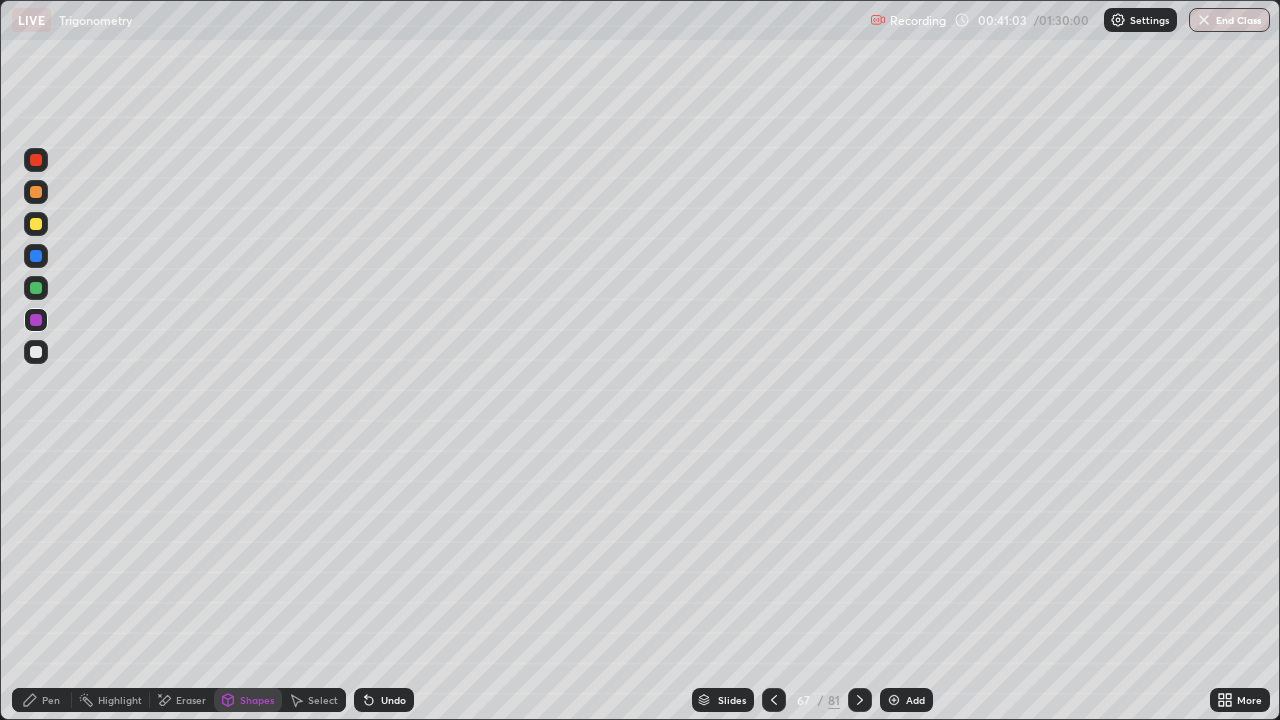 click 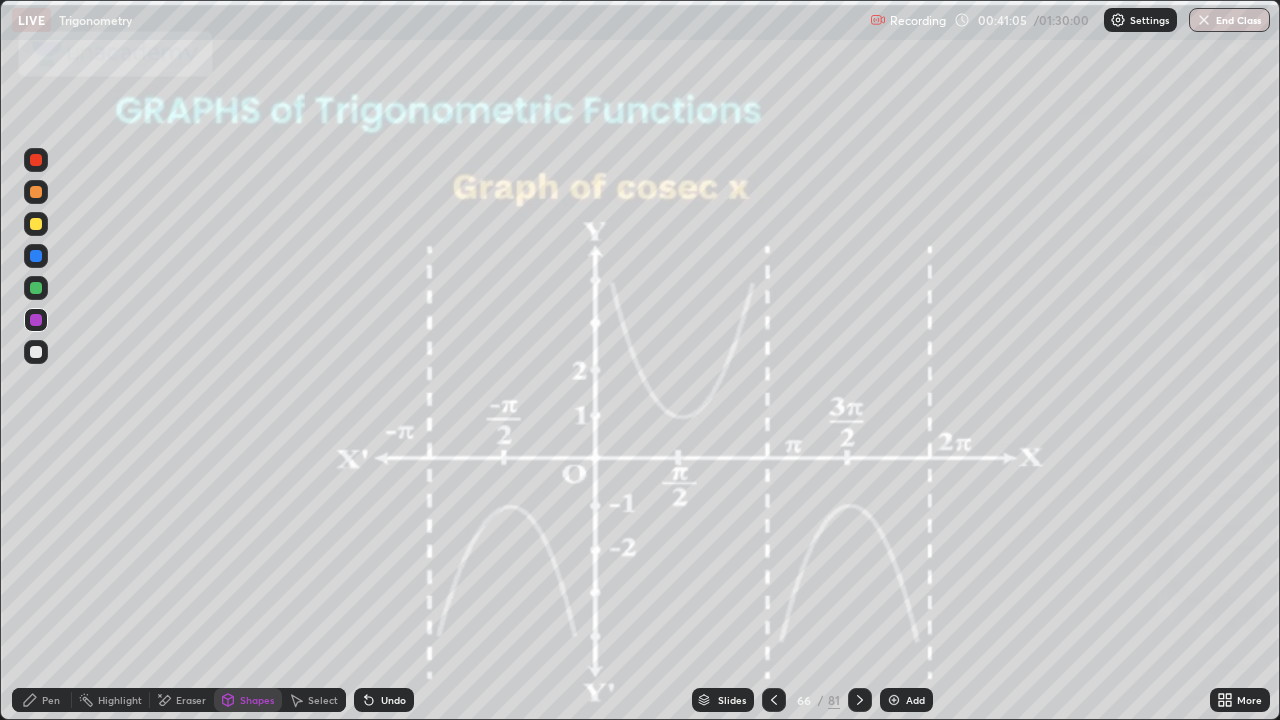 click 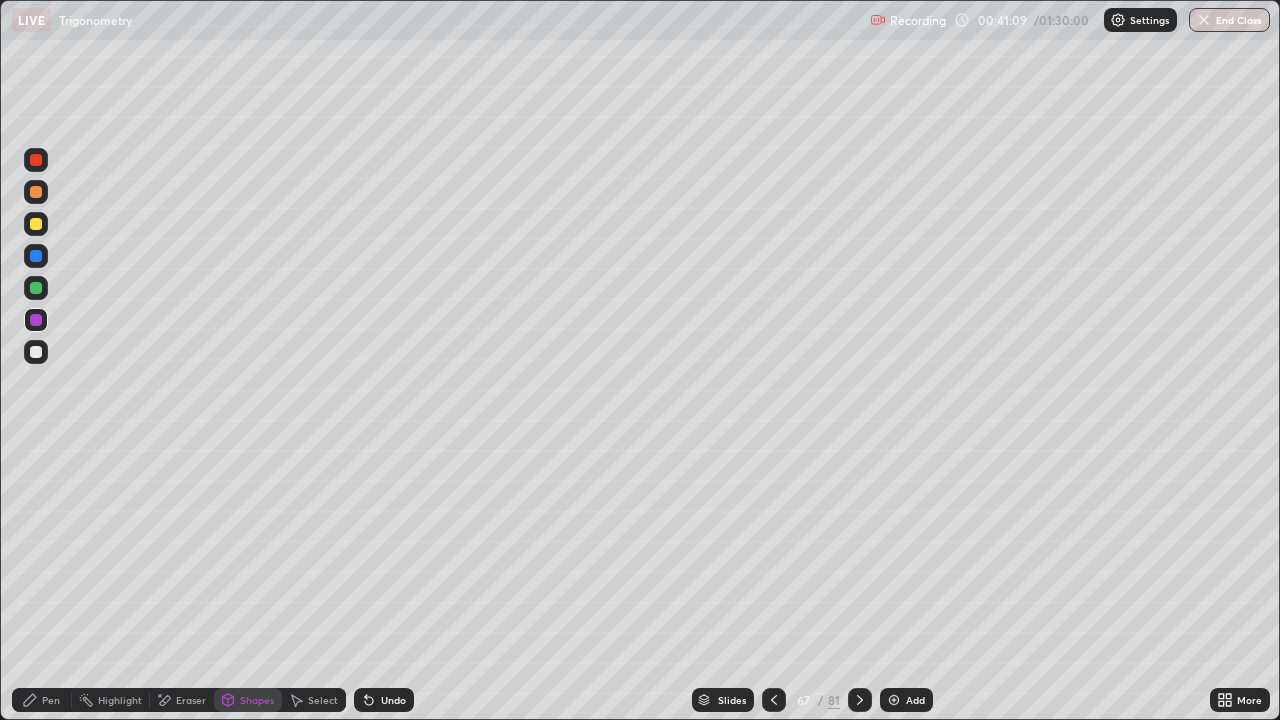 click on "Undo" at bounding box center [393, 700] 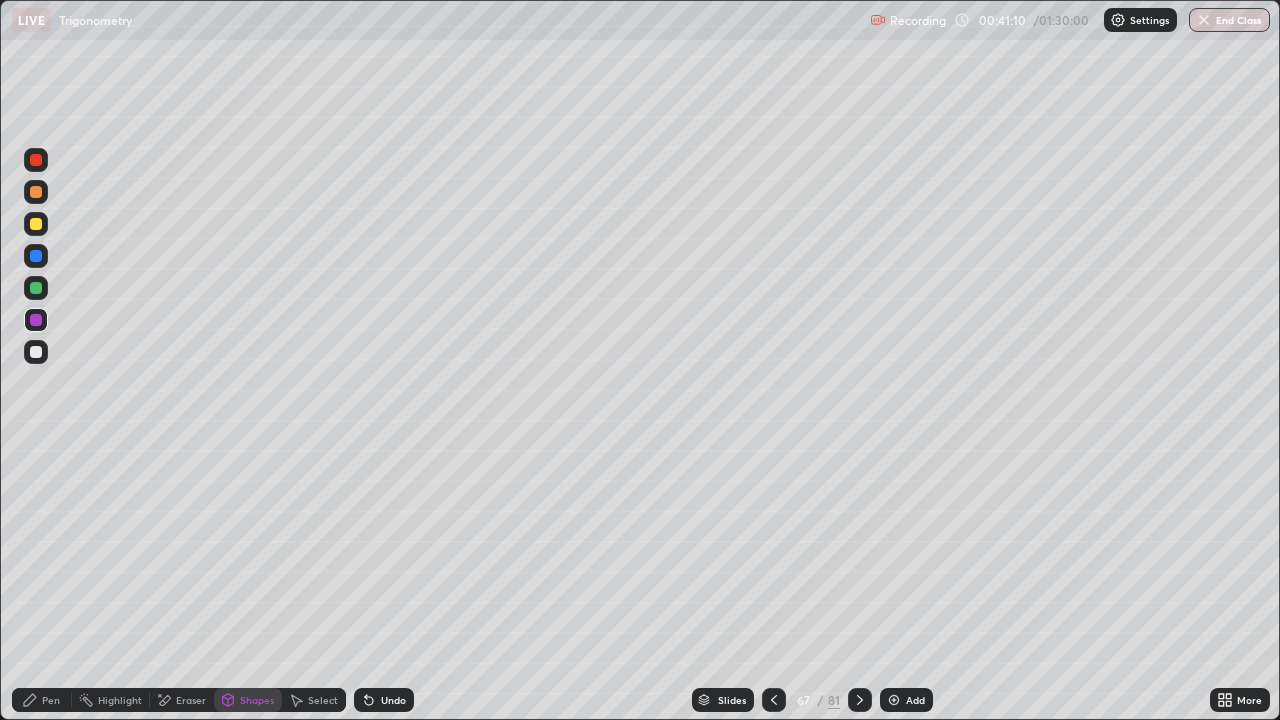 click on "Undo" at bounding box center (393, 700) 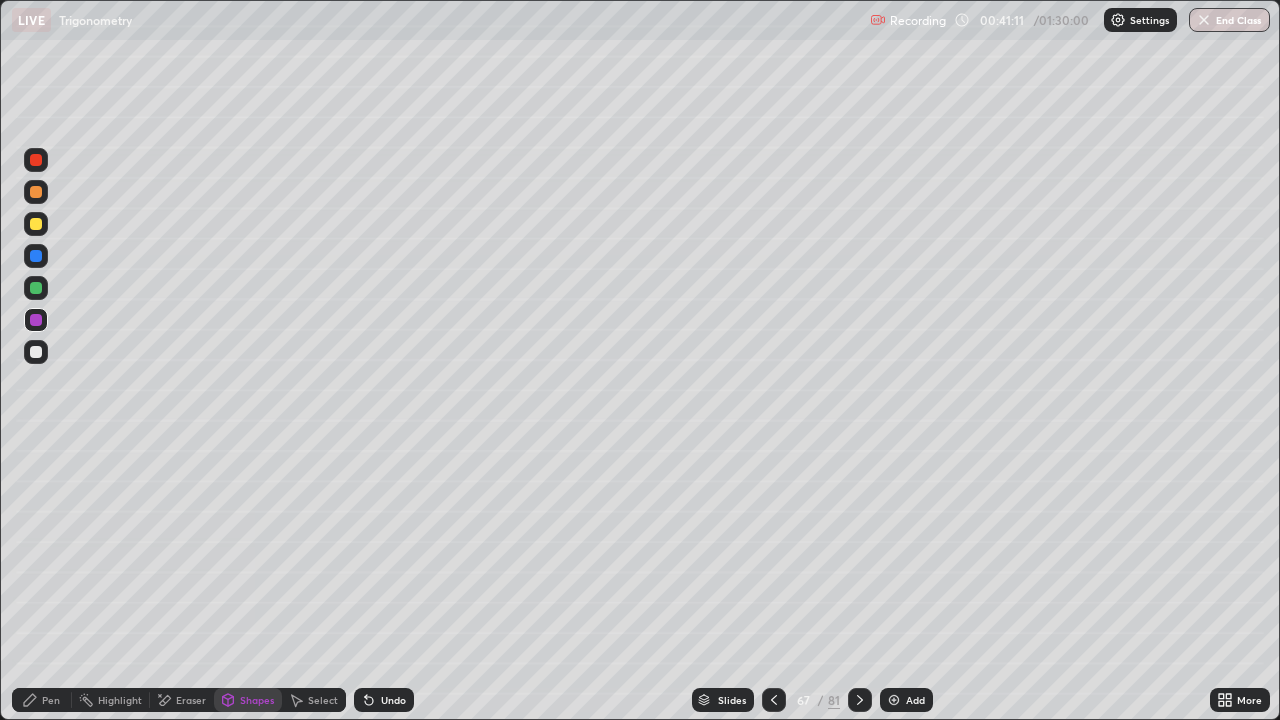 click on "Shapes" at bounding box center (257, 700) 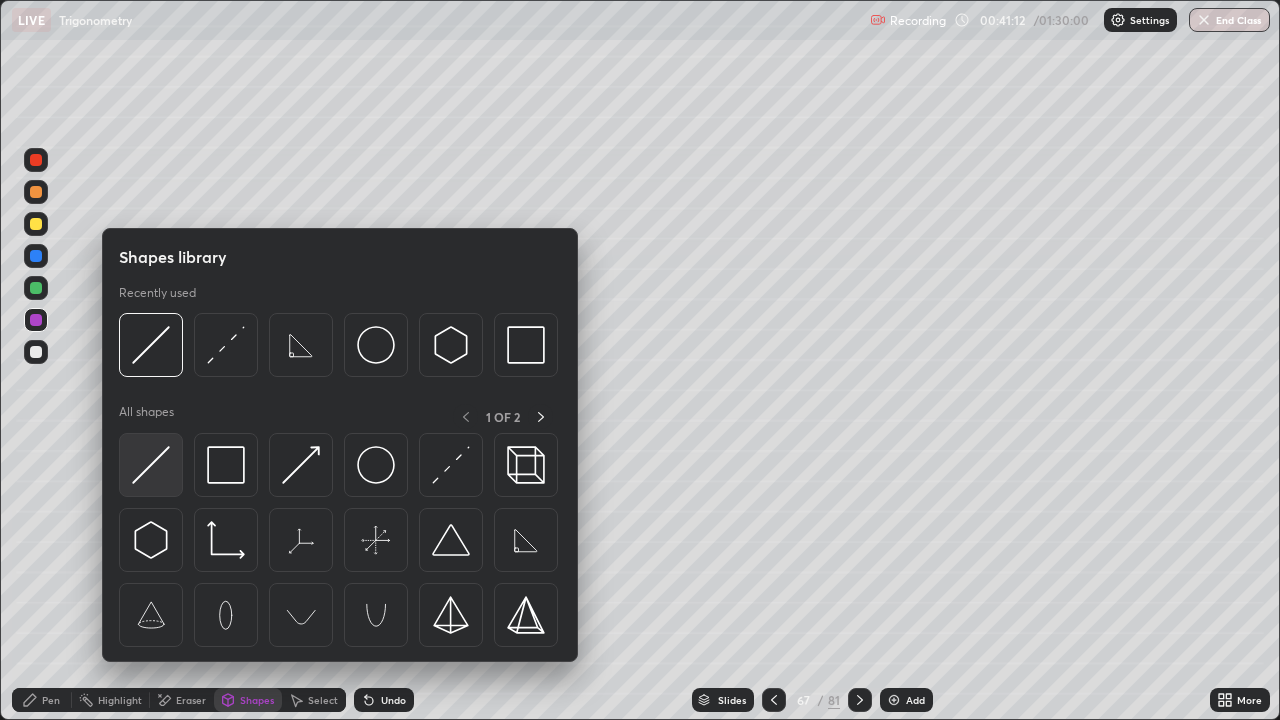 click at bounding box center [151, 465] 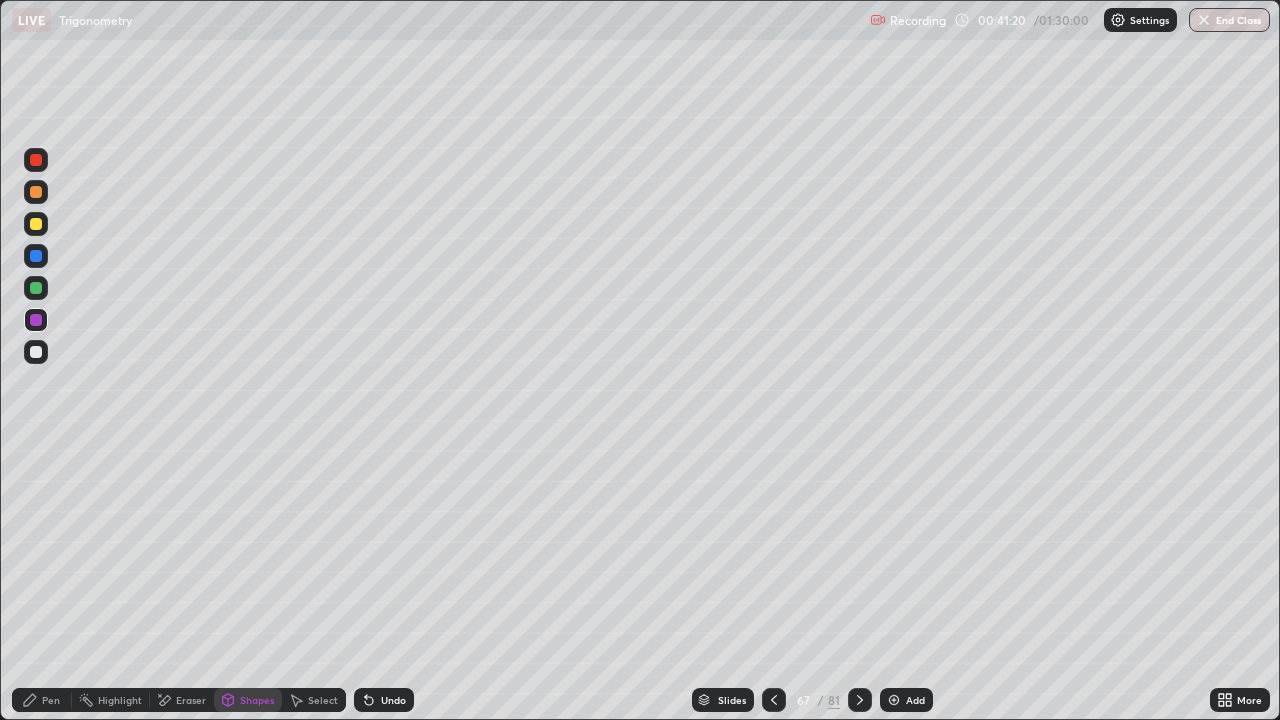 click on "Shapes" at bounding box center (257, 700) 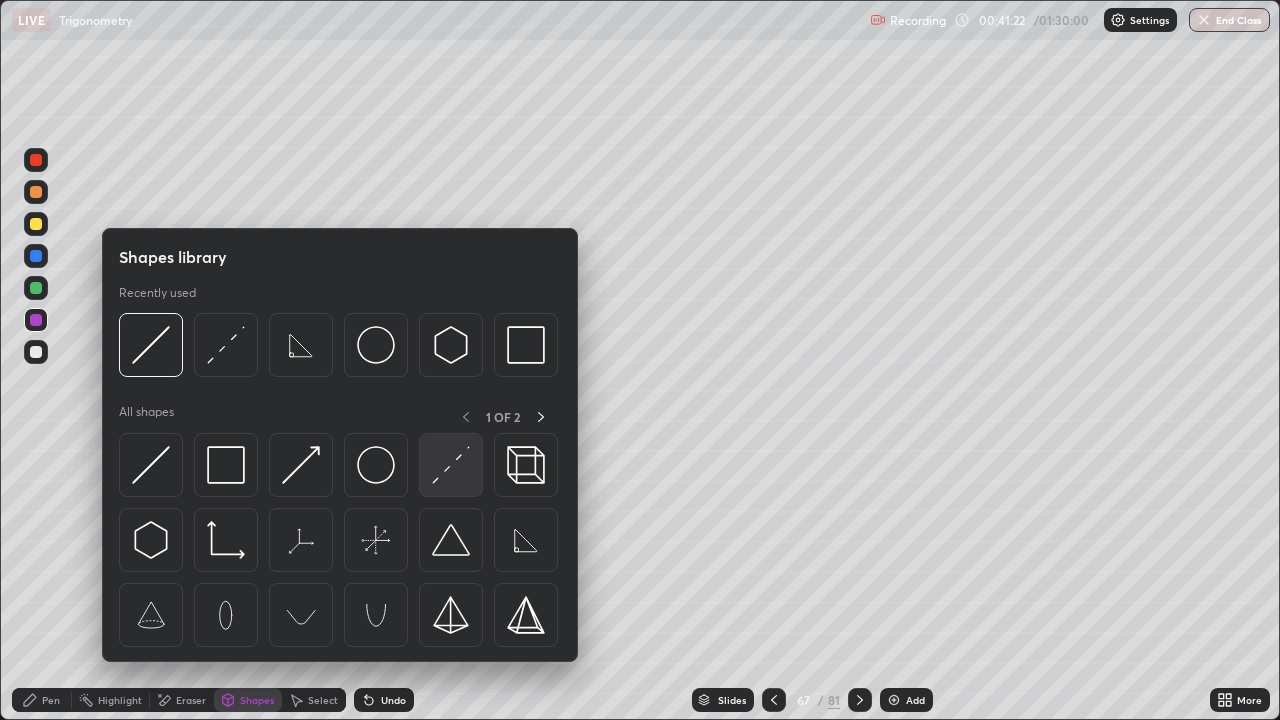 click at bounding box center (451, 465) 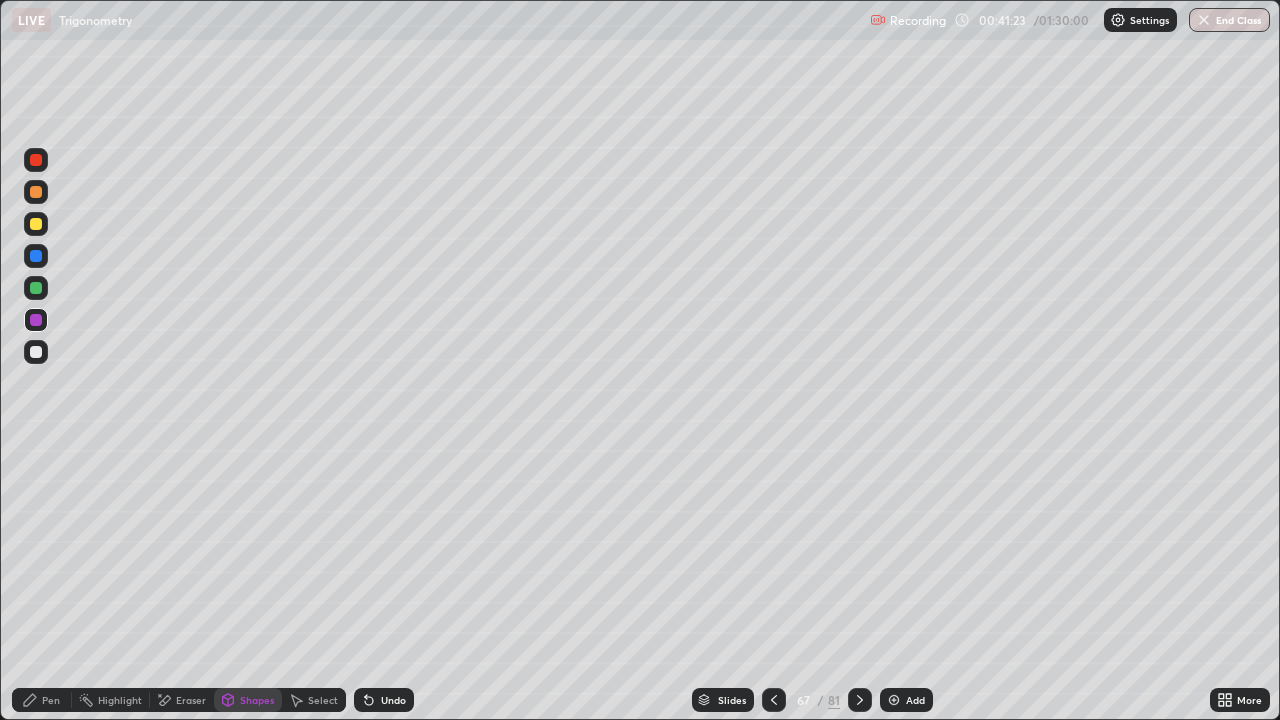 click at bounding box center [36, 288] 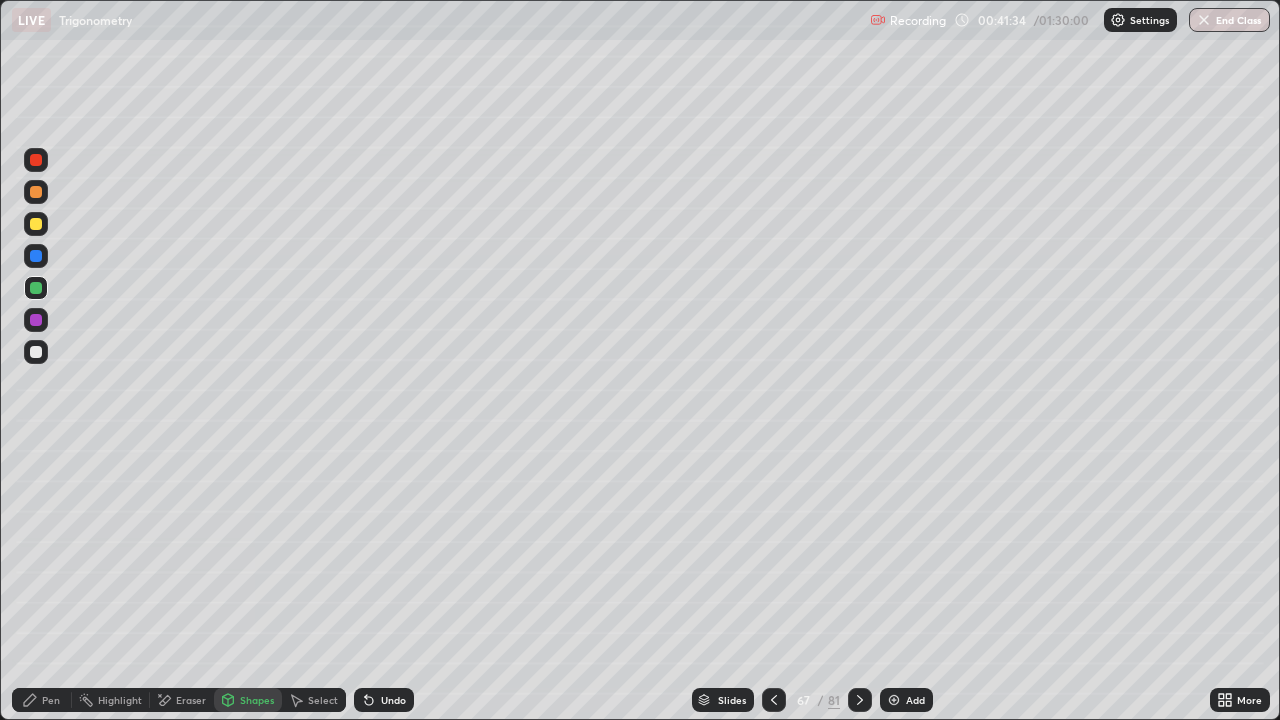 click at bounding box center [36, 224] 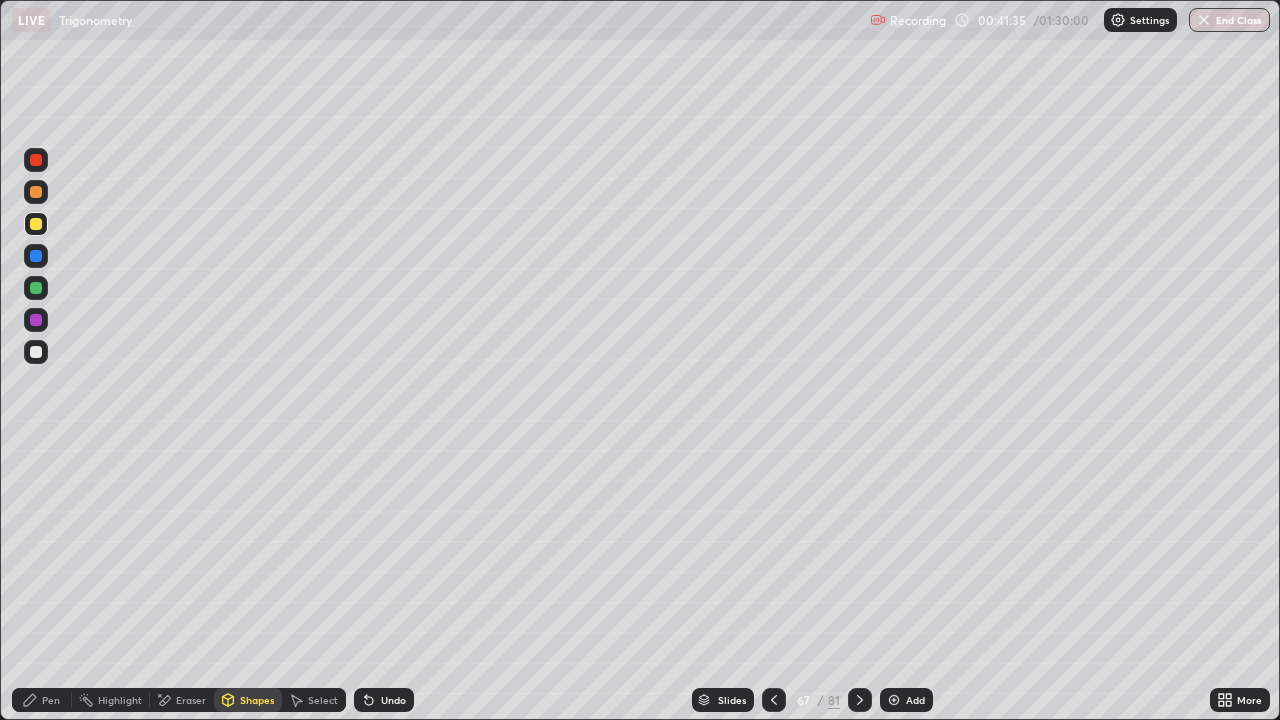 click on "Pen" at bounding box center [51, 700] 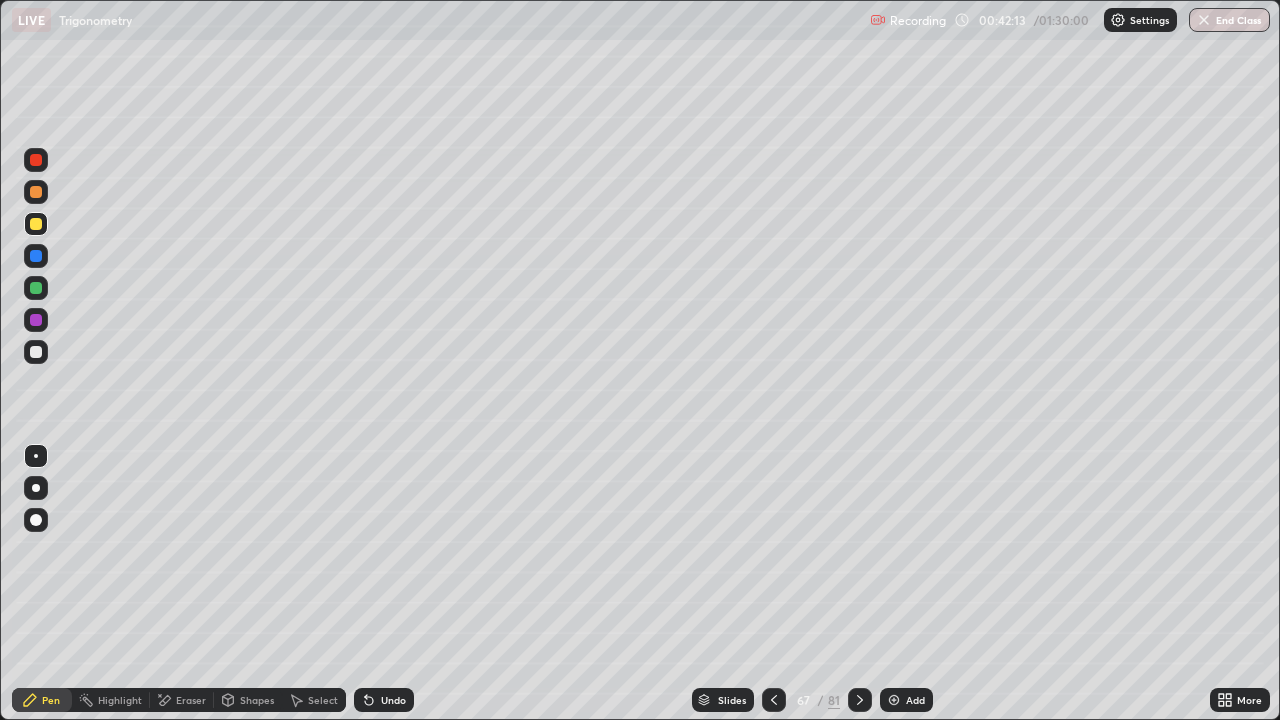 click at bounding box center (774, 700) 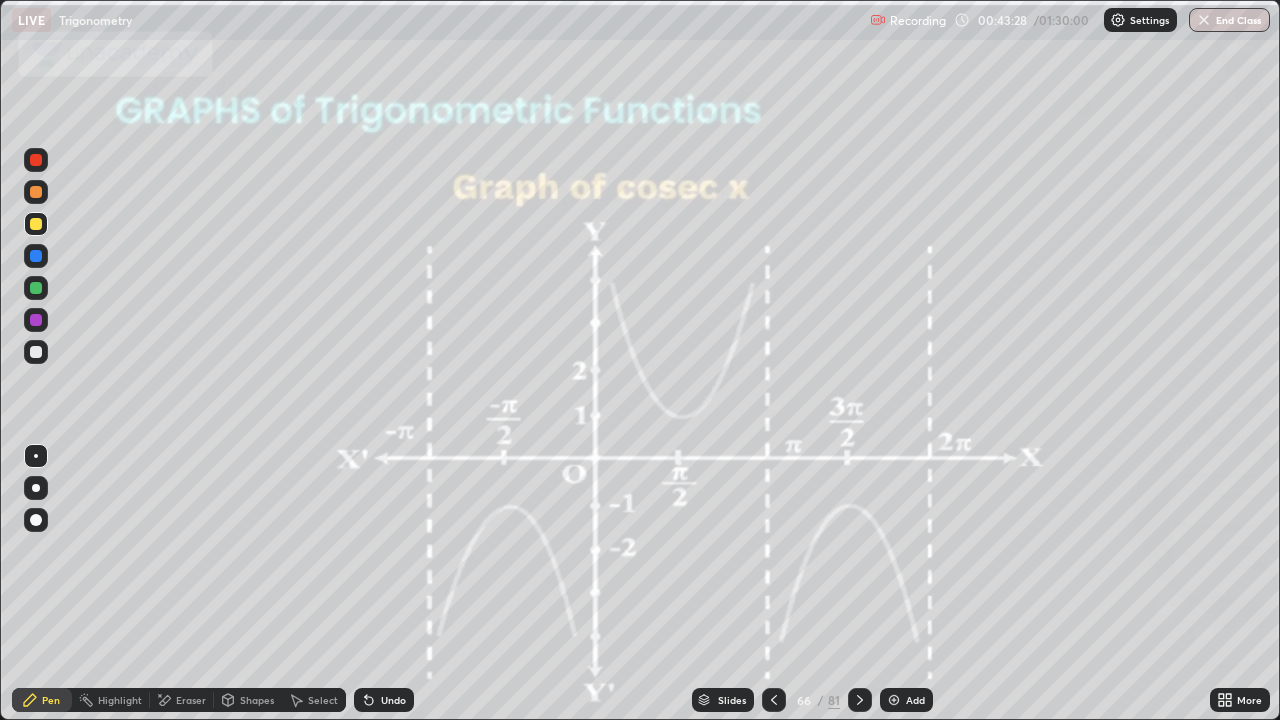 click 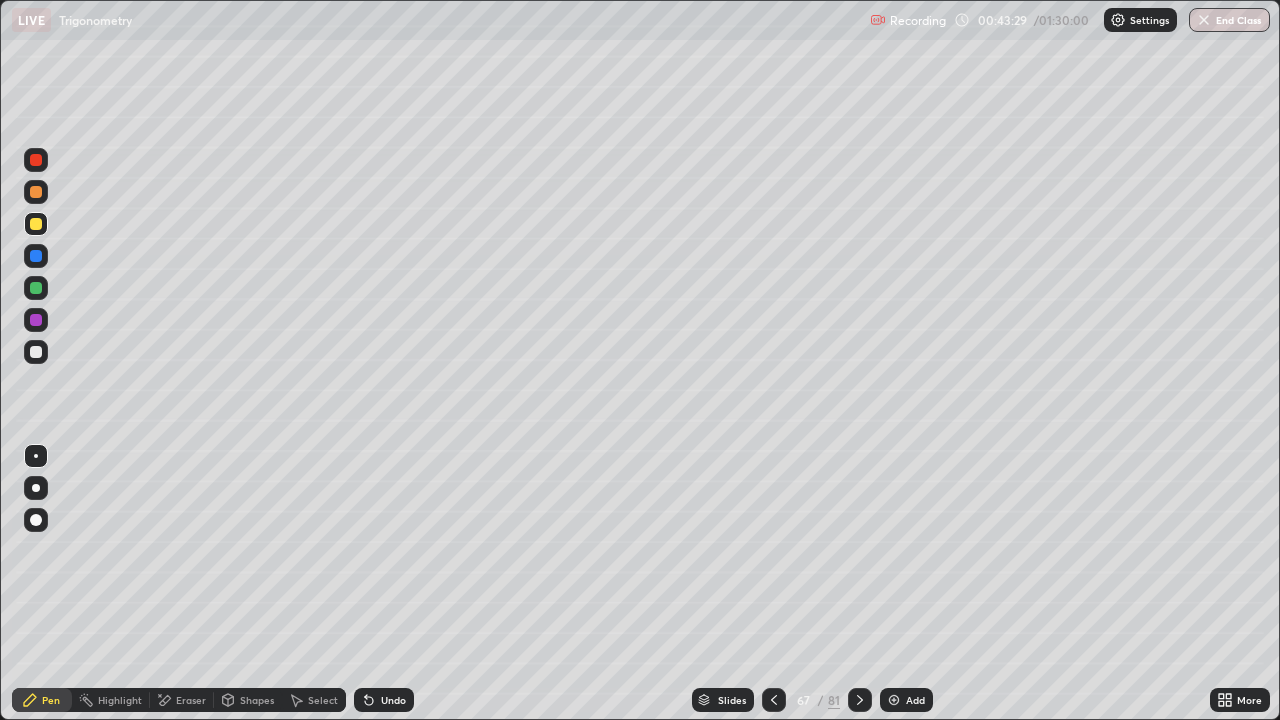 click at bounding box center (860, 700) 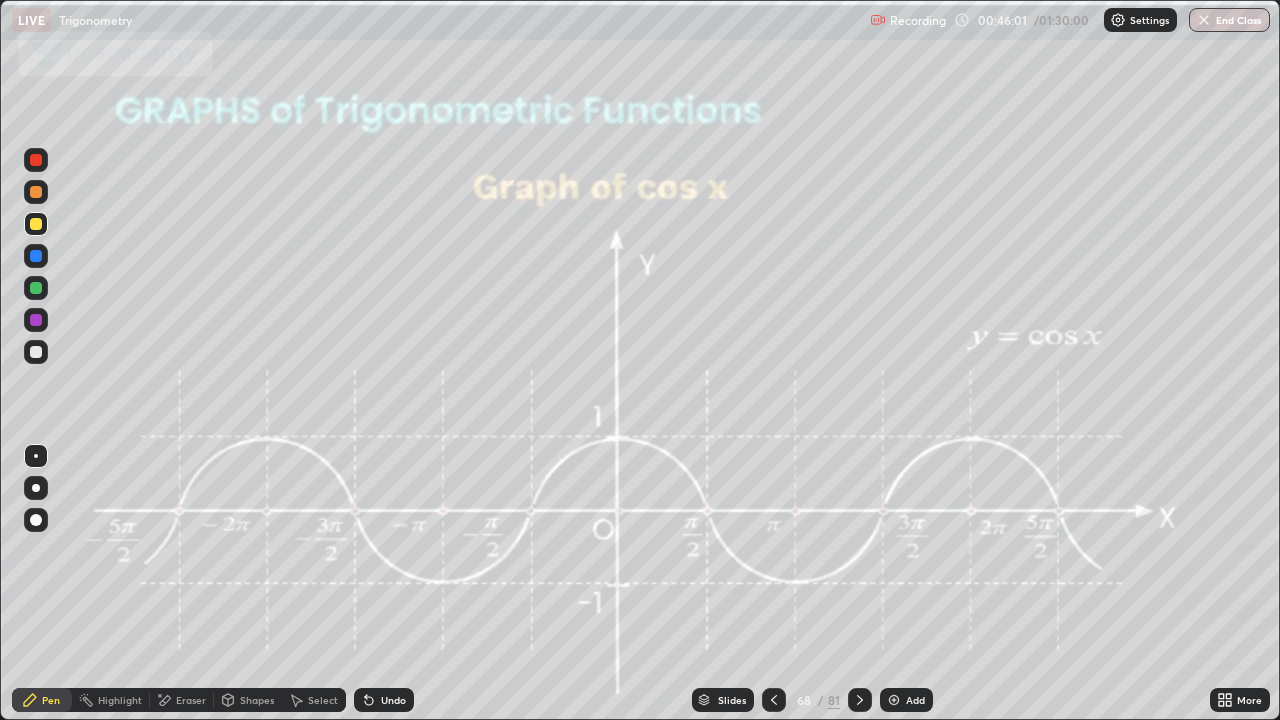 click at bounding box center [860, 700] 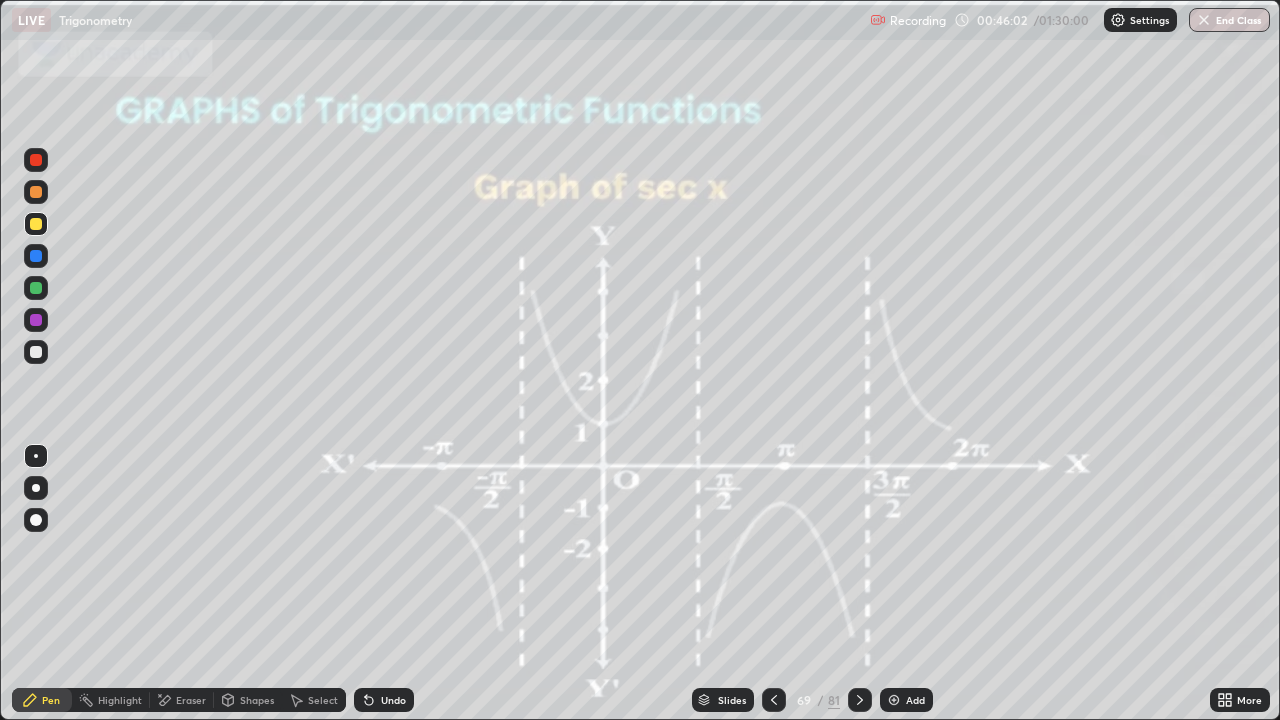 click 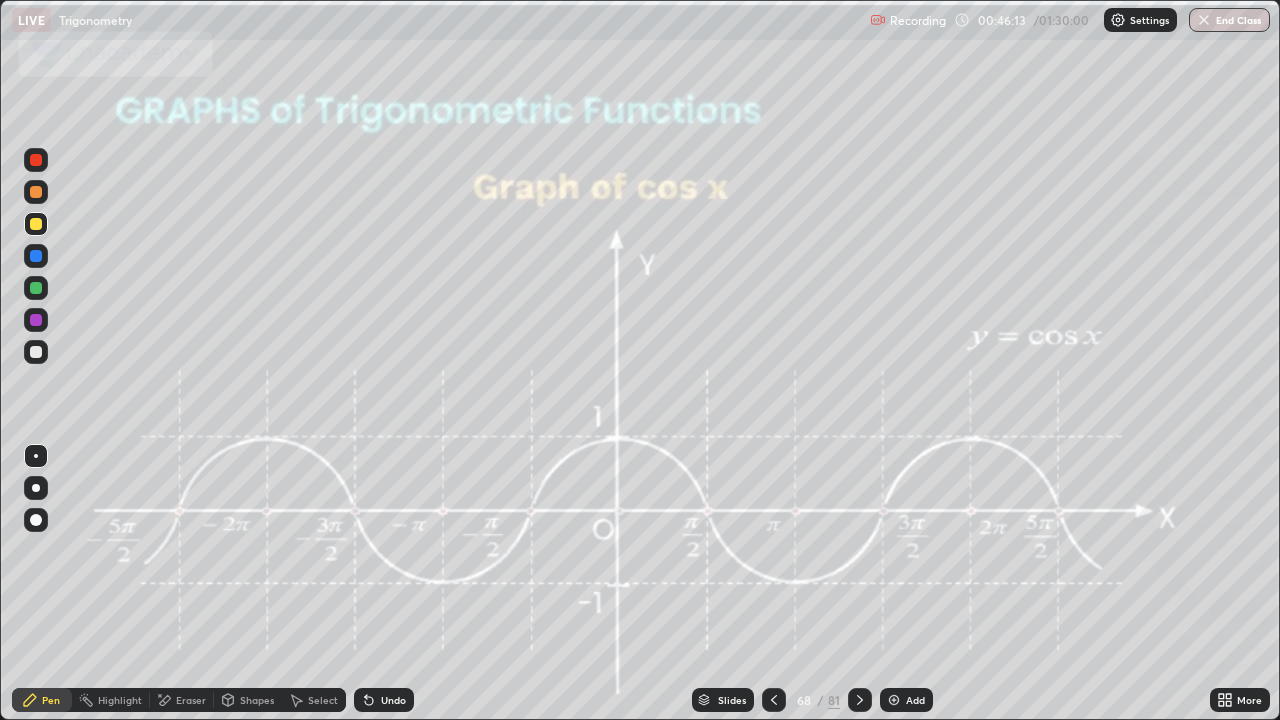 click at bounding box center (860, 700) 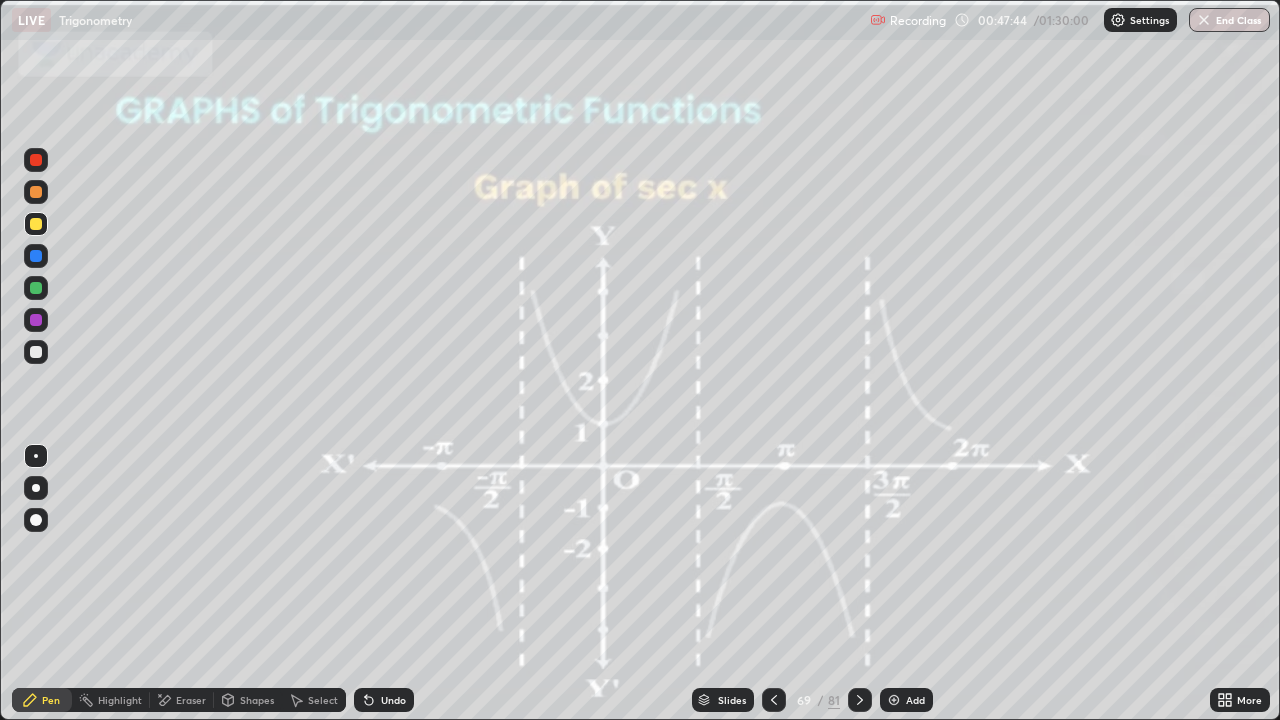 click 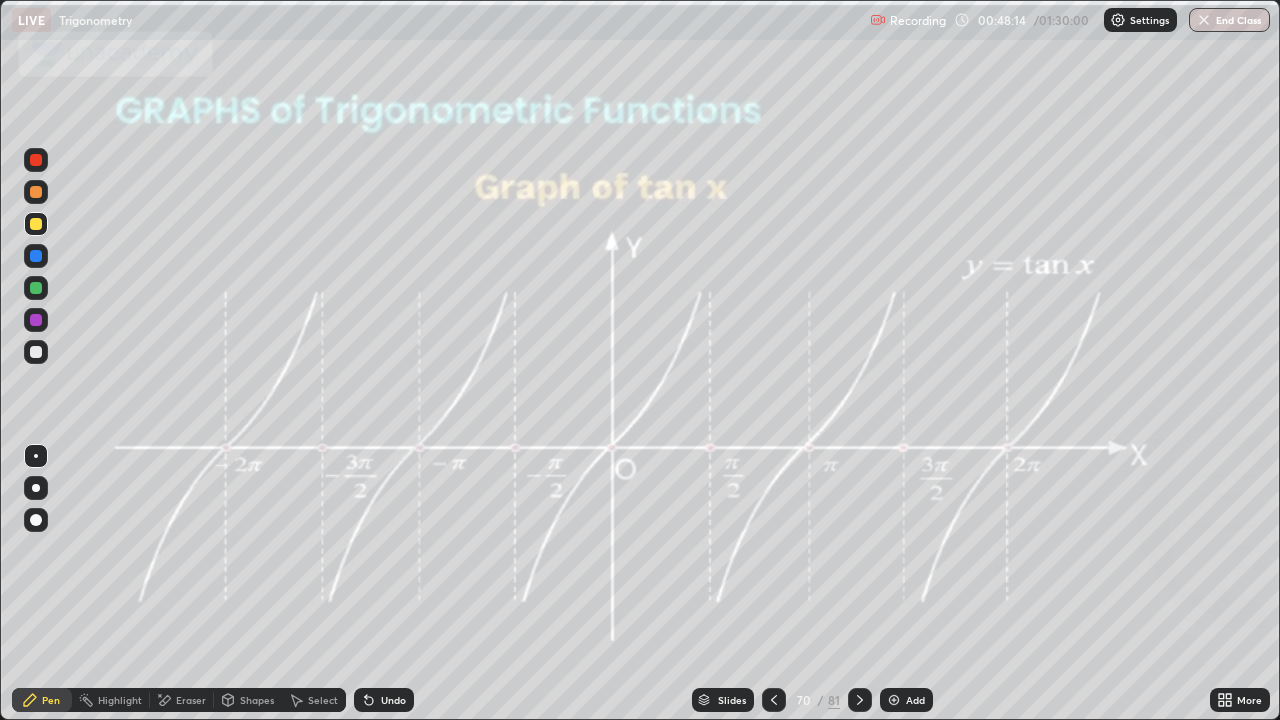 click 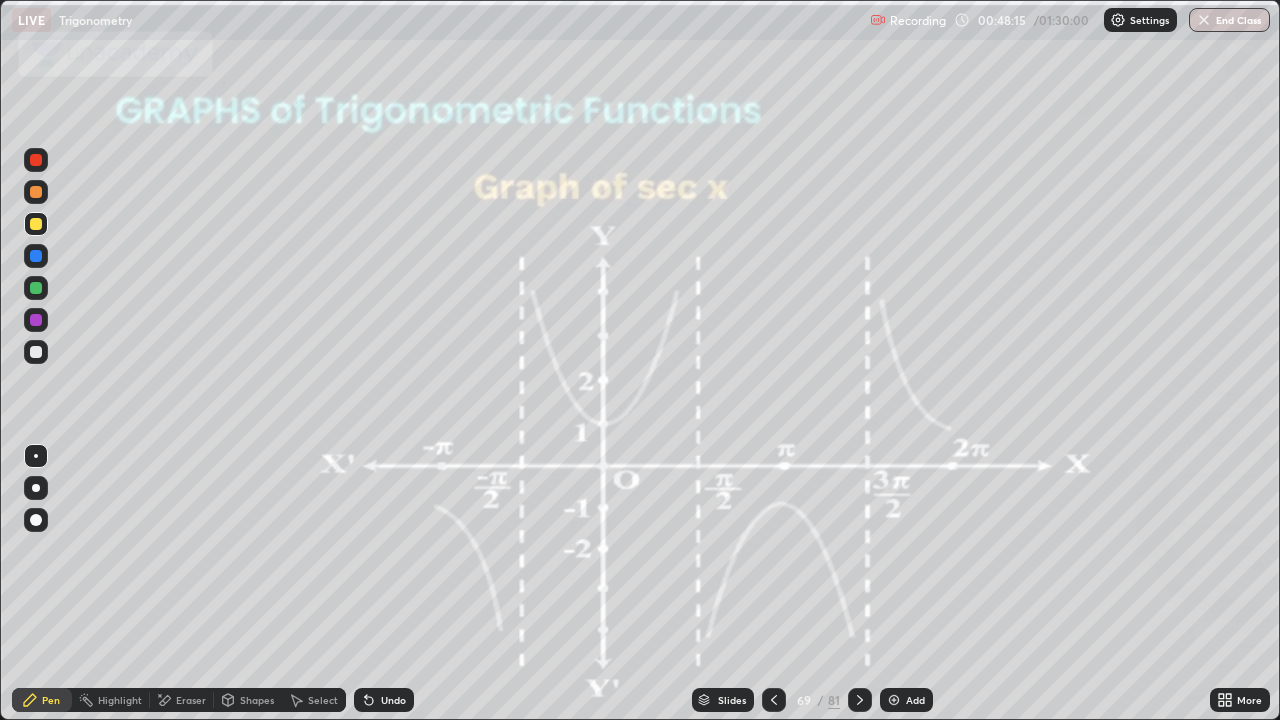 click at bounding box center (894, 700) 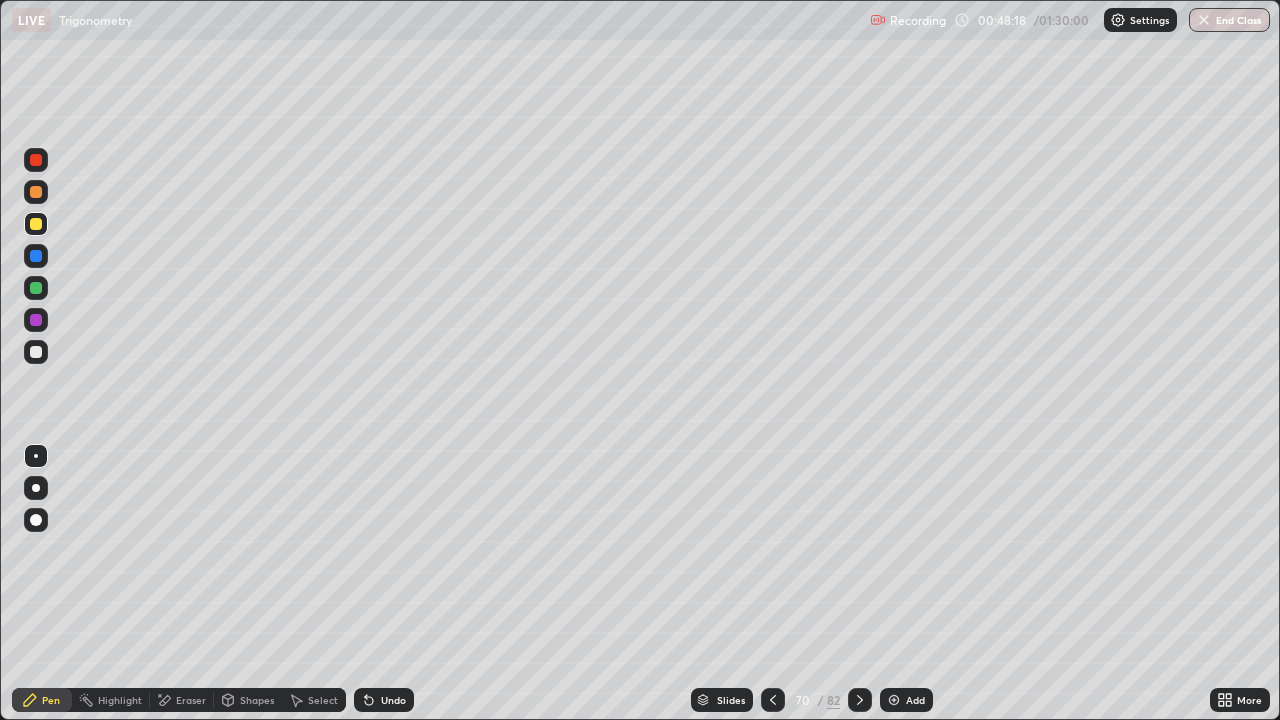 click on "Shapes" at bounding box center [257, 700] 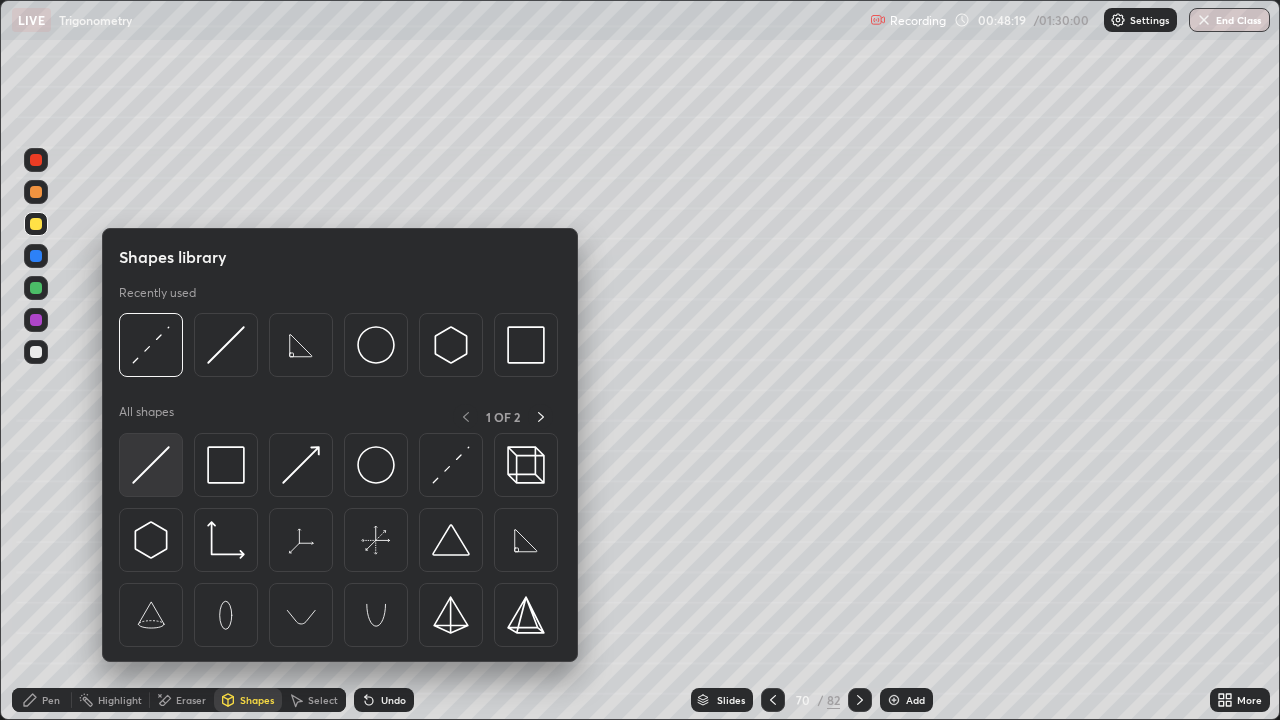 click at bounding box center [151, 465] 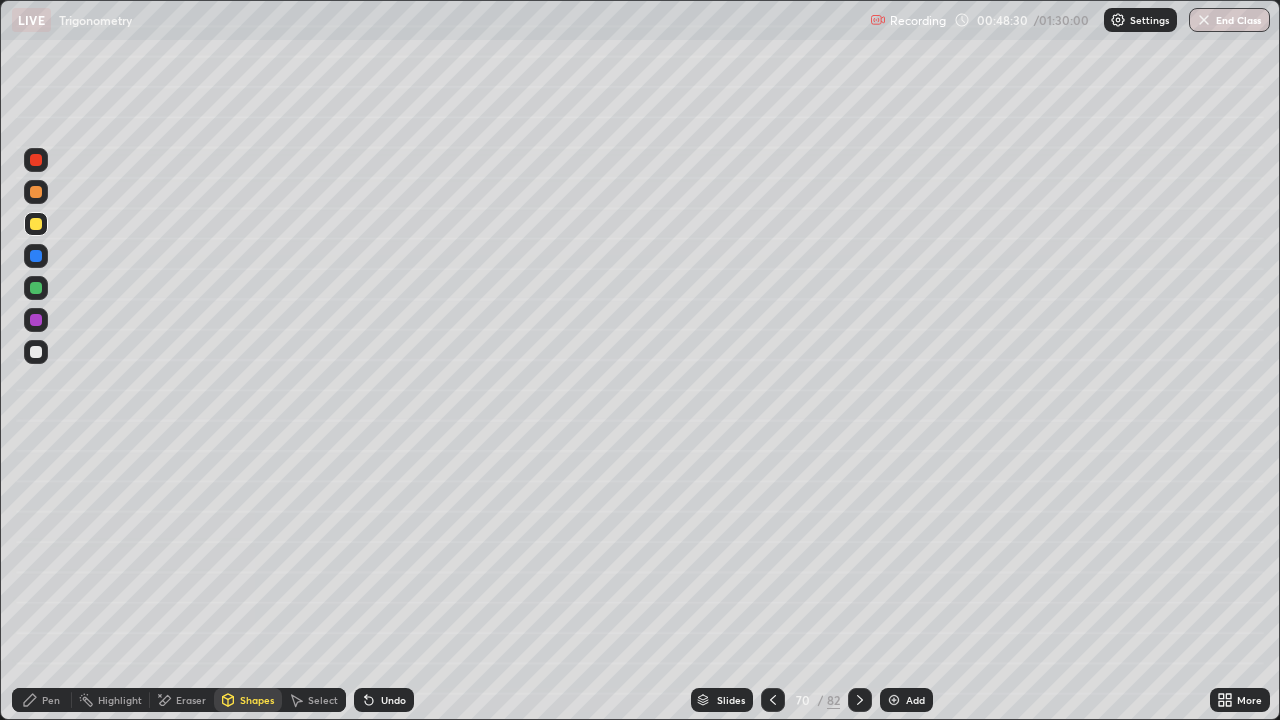 click at bounding box center (36, 288) 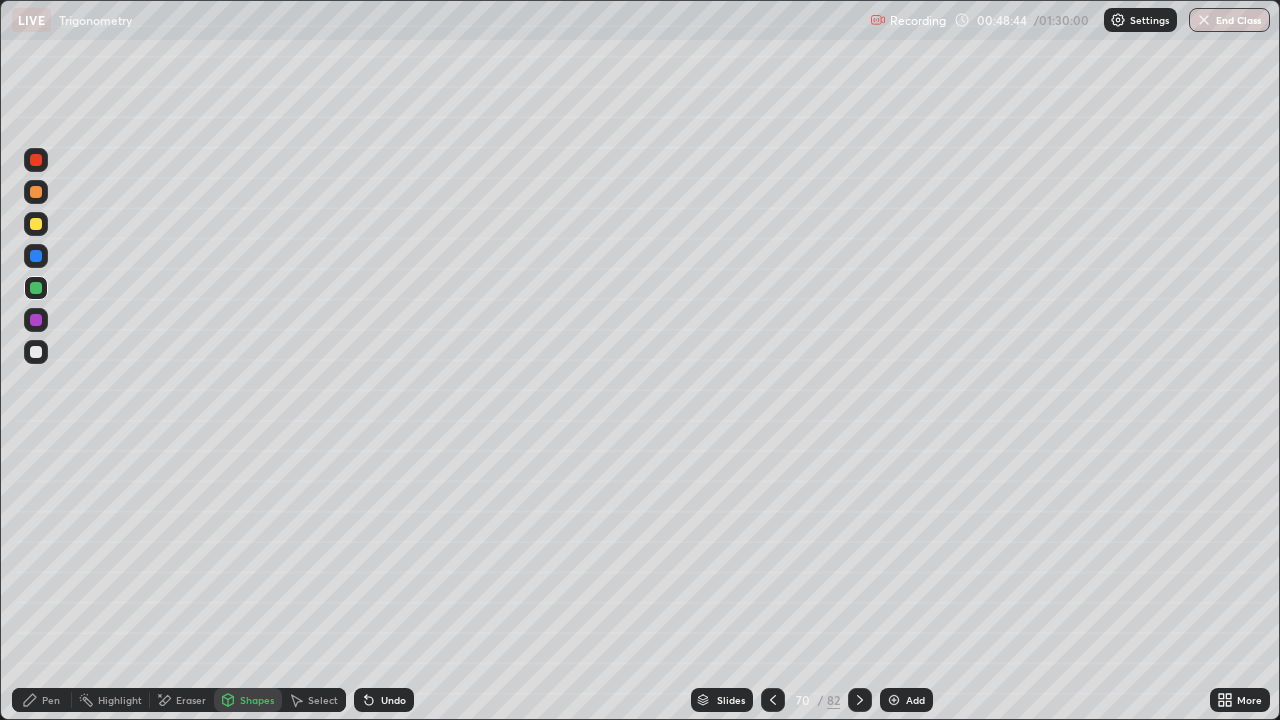 click on "Undo" at bounding box center (384, 700) 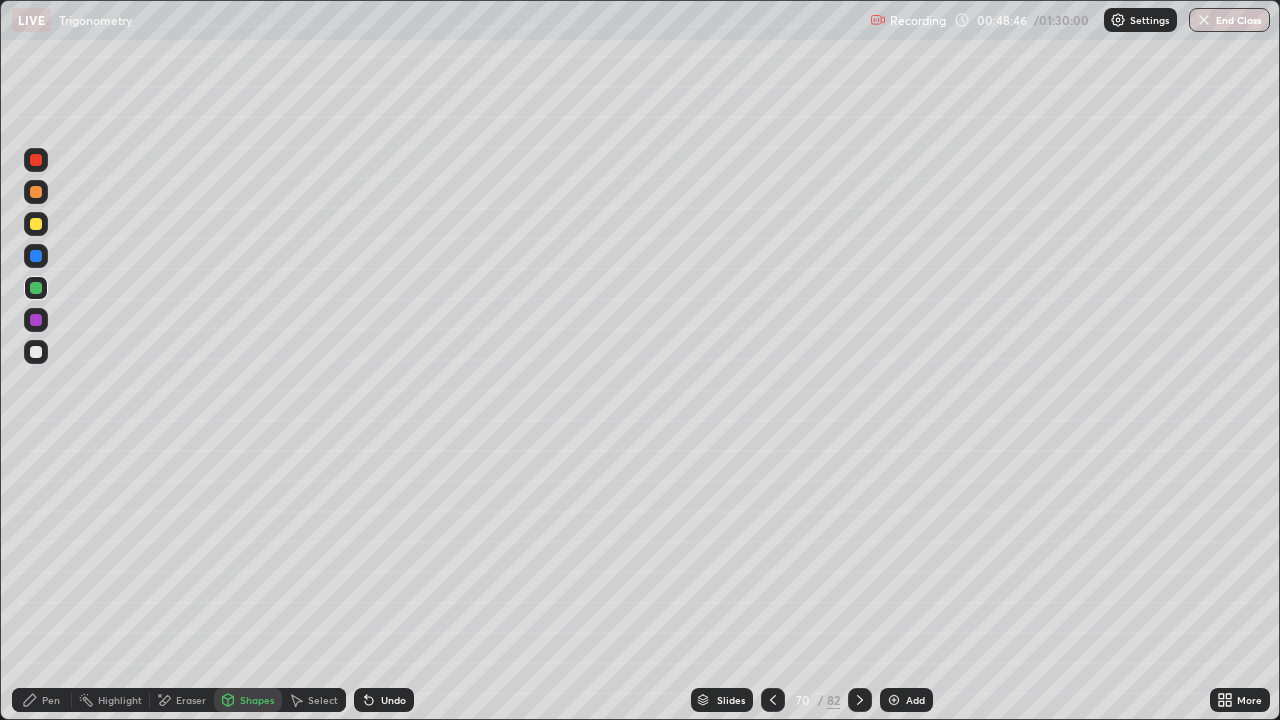 click on "Pen" at bounding box center (51, 700) 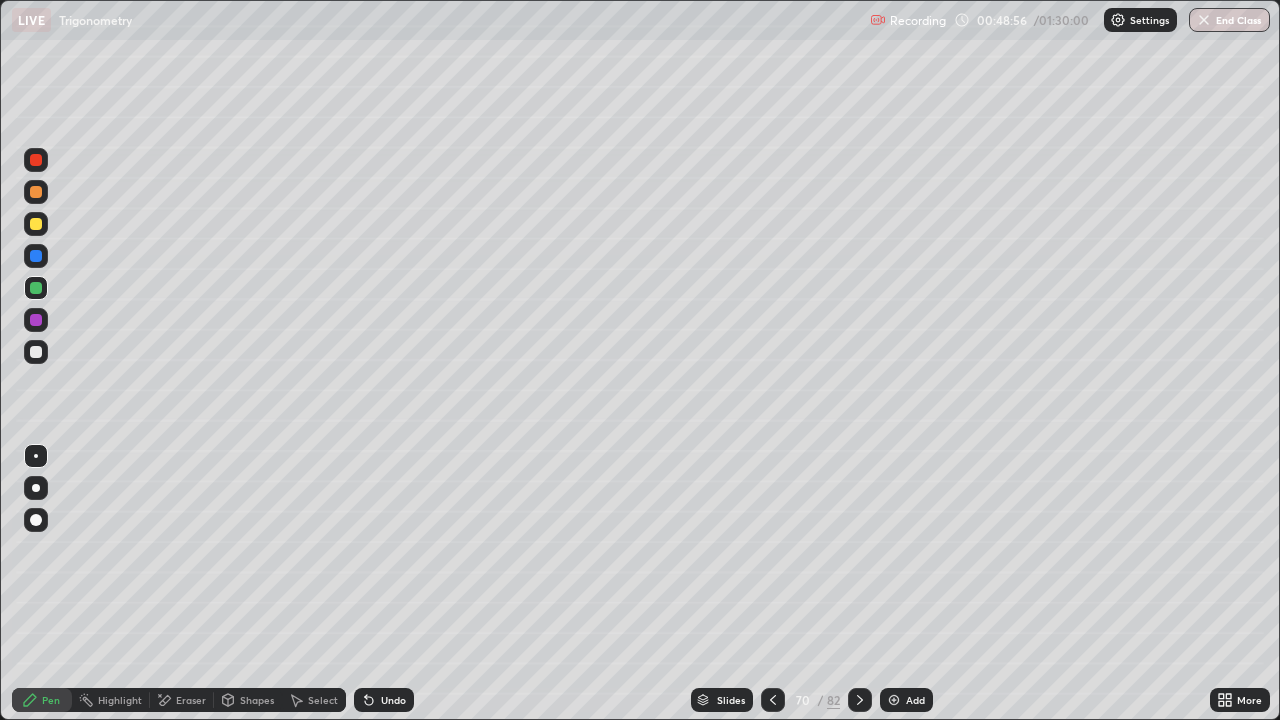 click on "Undo" at bounding box center (393, 700) 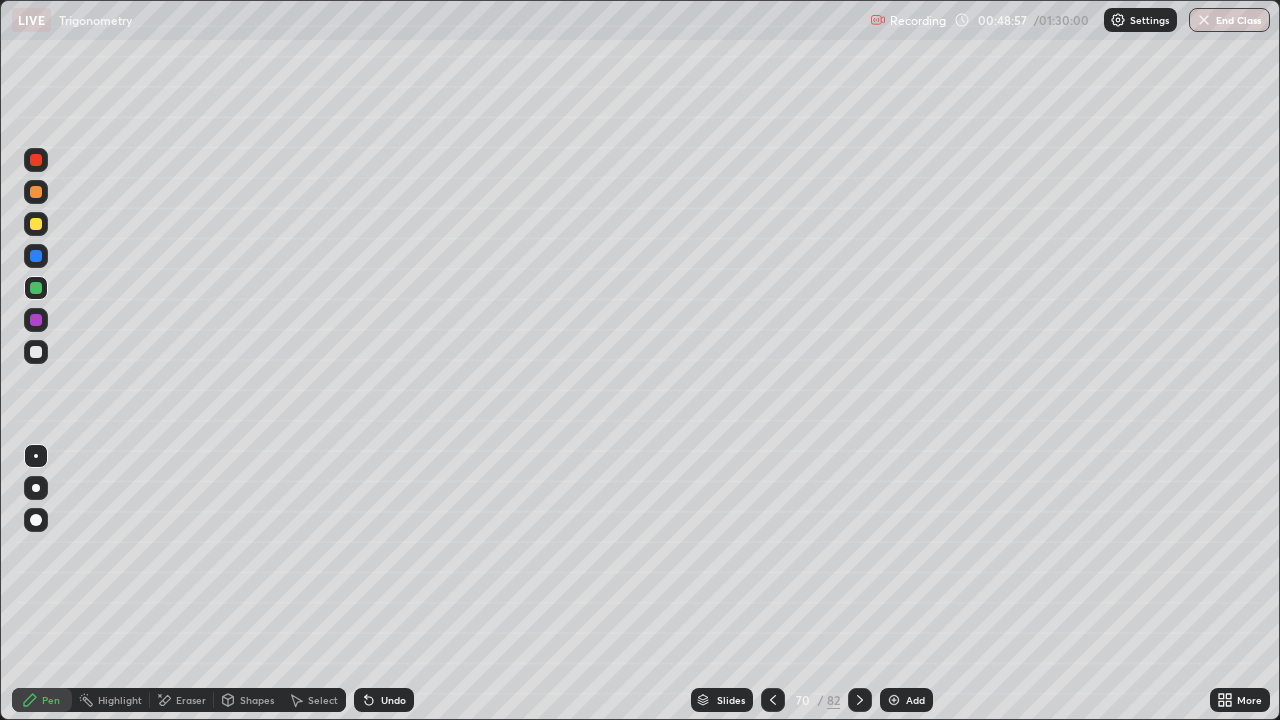 click on "Undo" at bounding box center [384, 700] 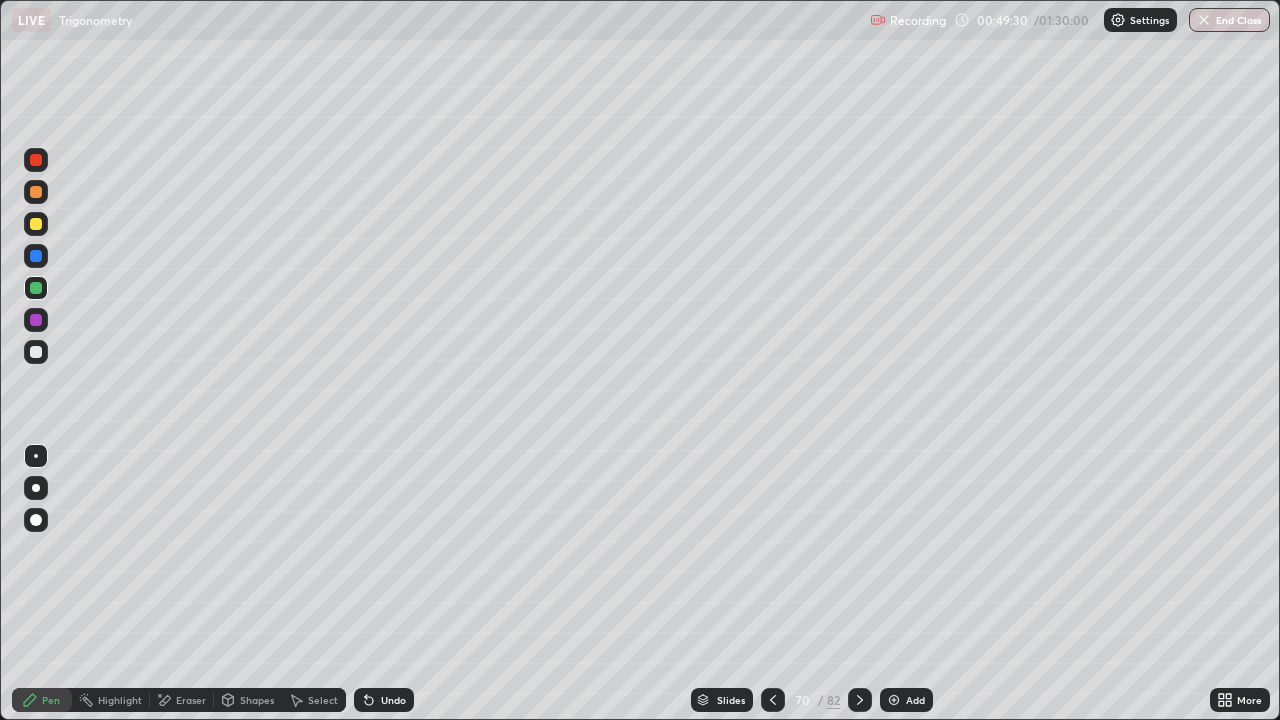 click on "Shapes" at bounding box center (248, 700) 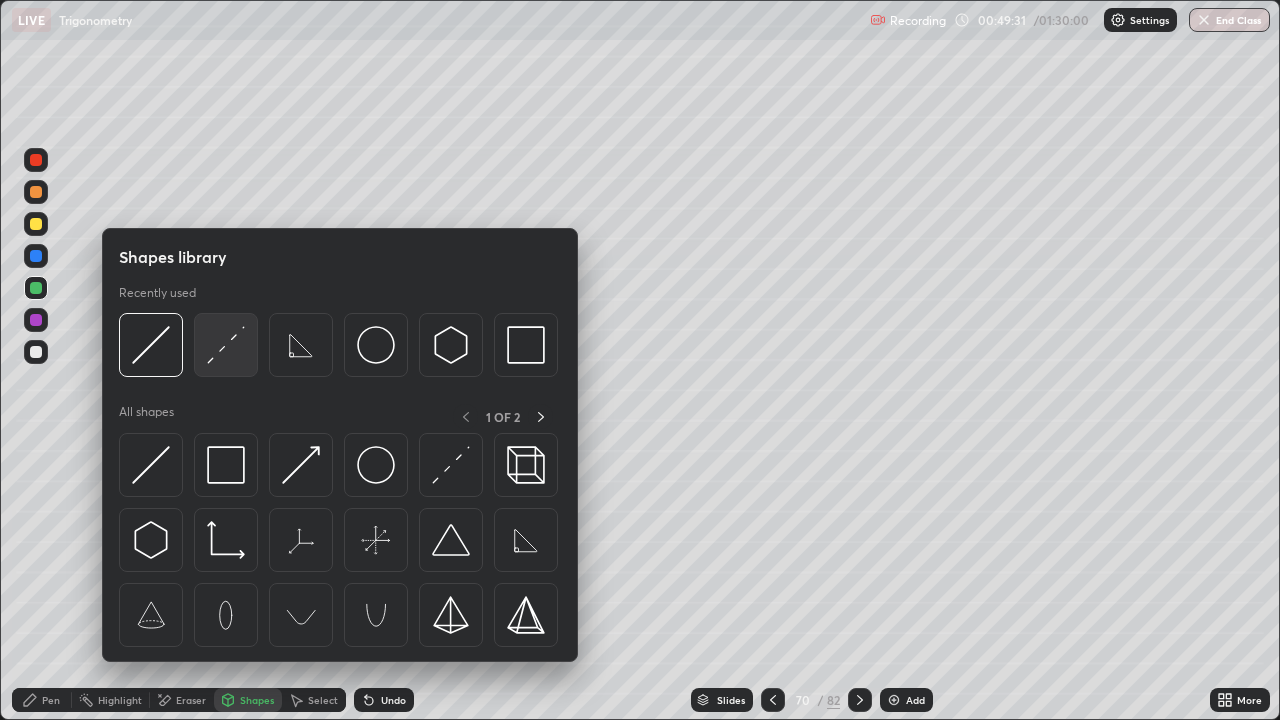 click at bounding box center [226, 345] 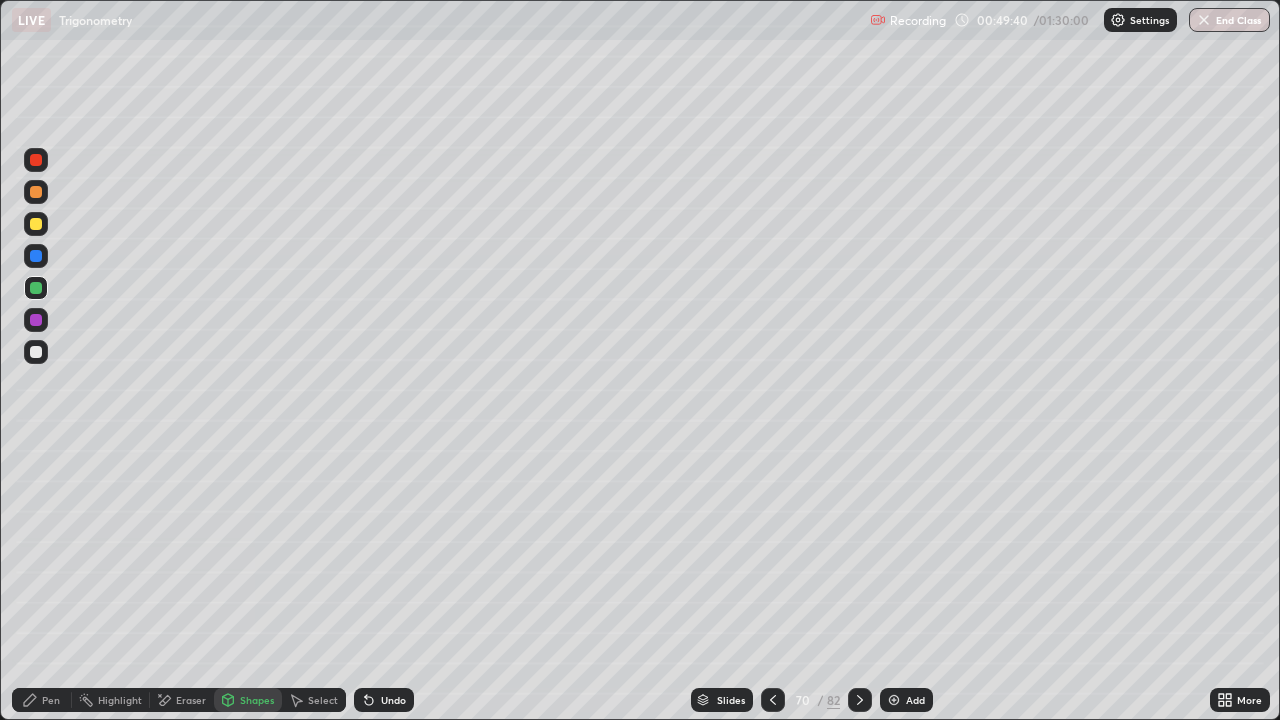 click on "Pen" at bounding box center [42, 700] 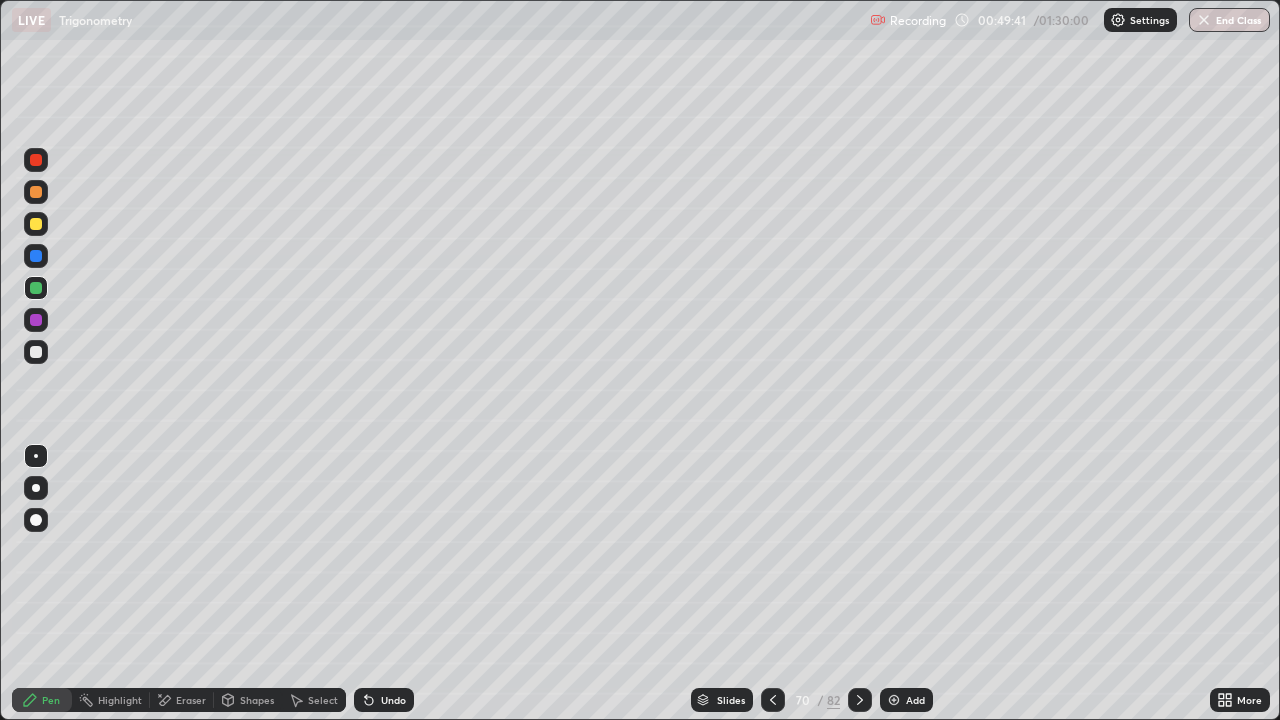 click at bounding box center [36, 288] 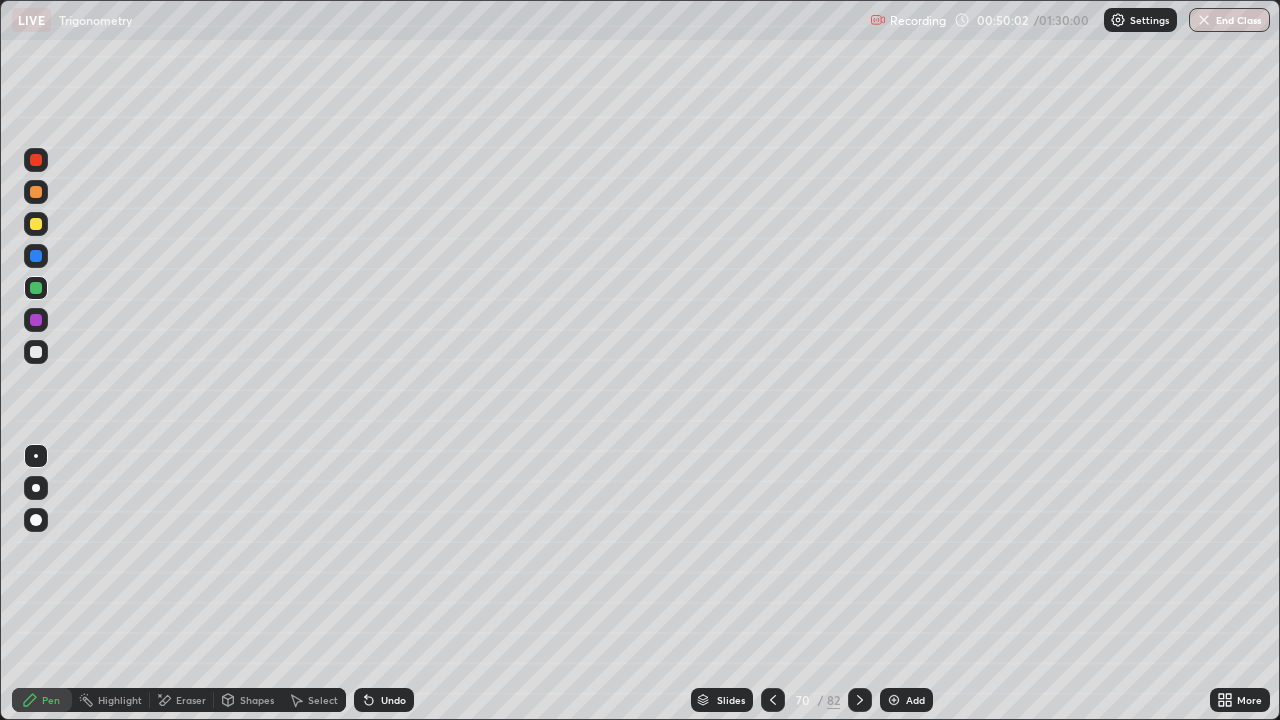 click 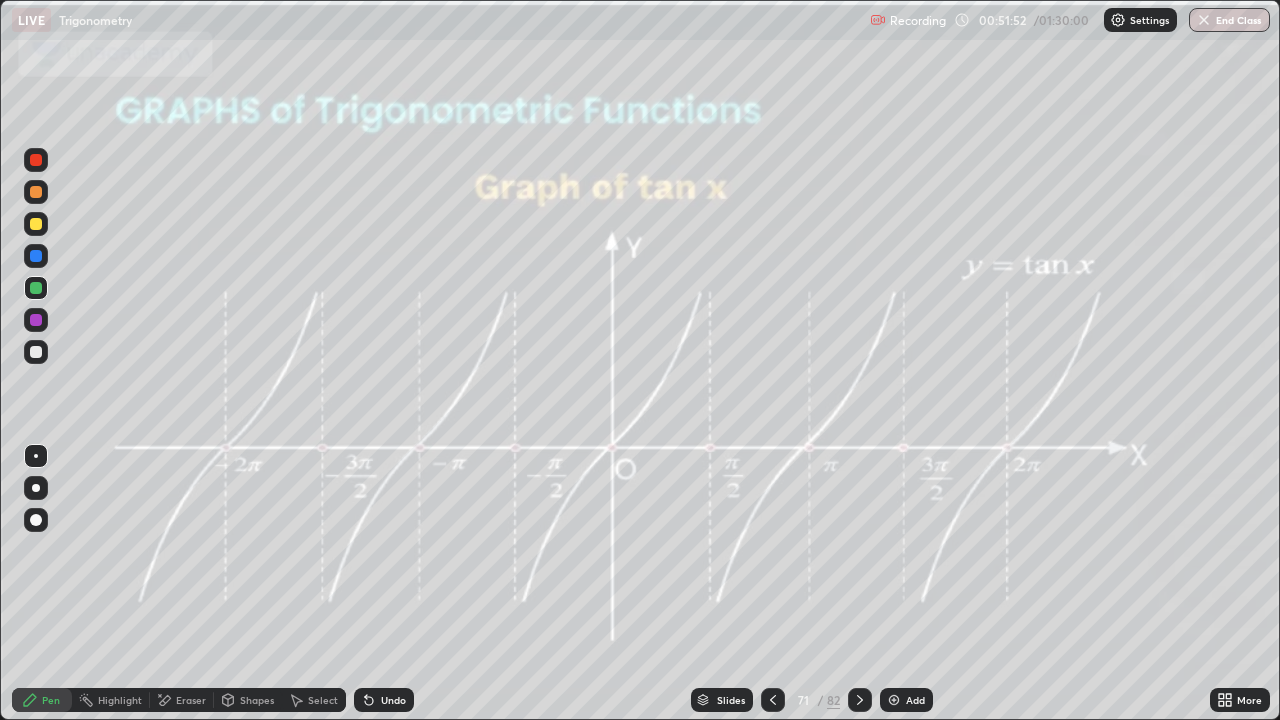 click 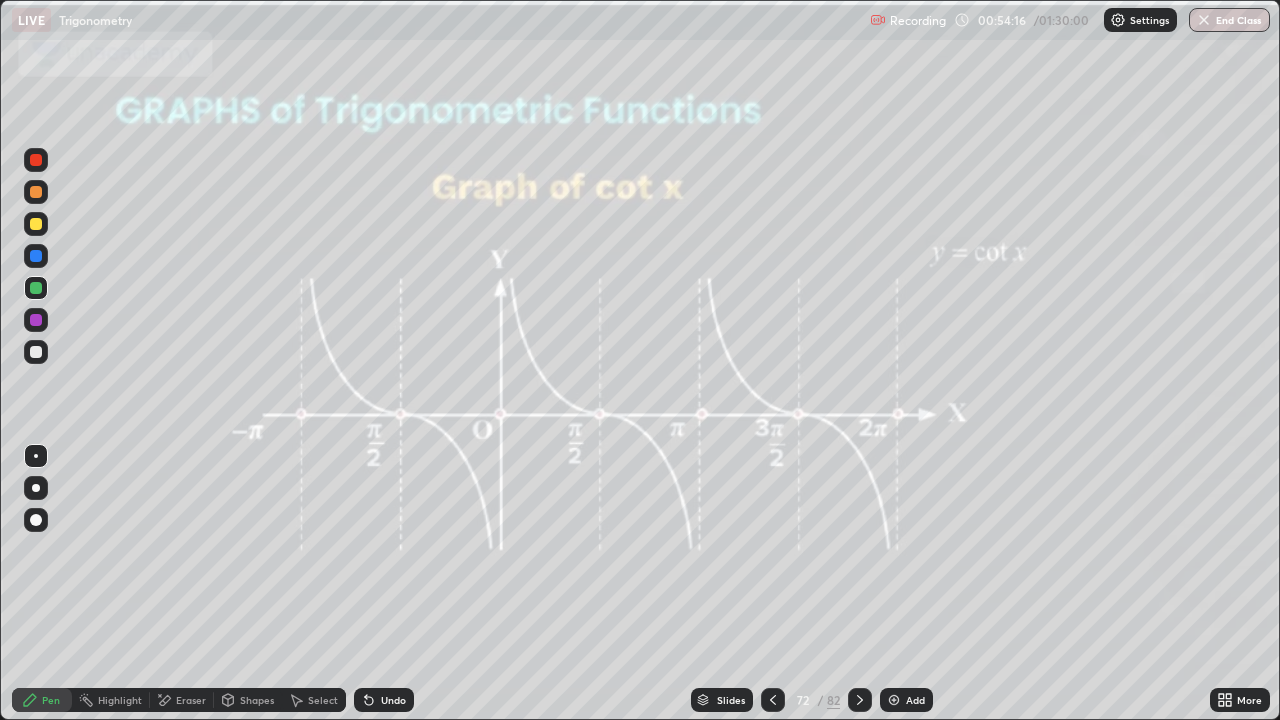 click 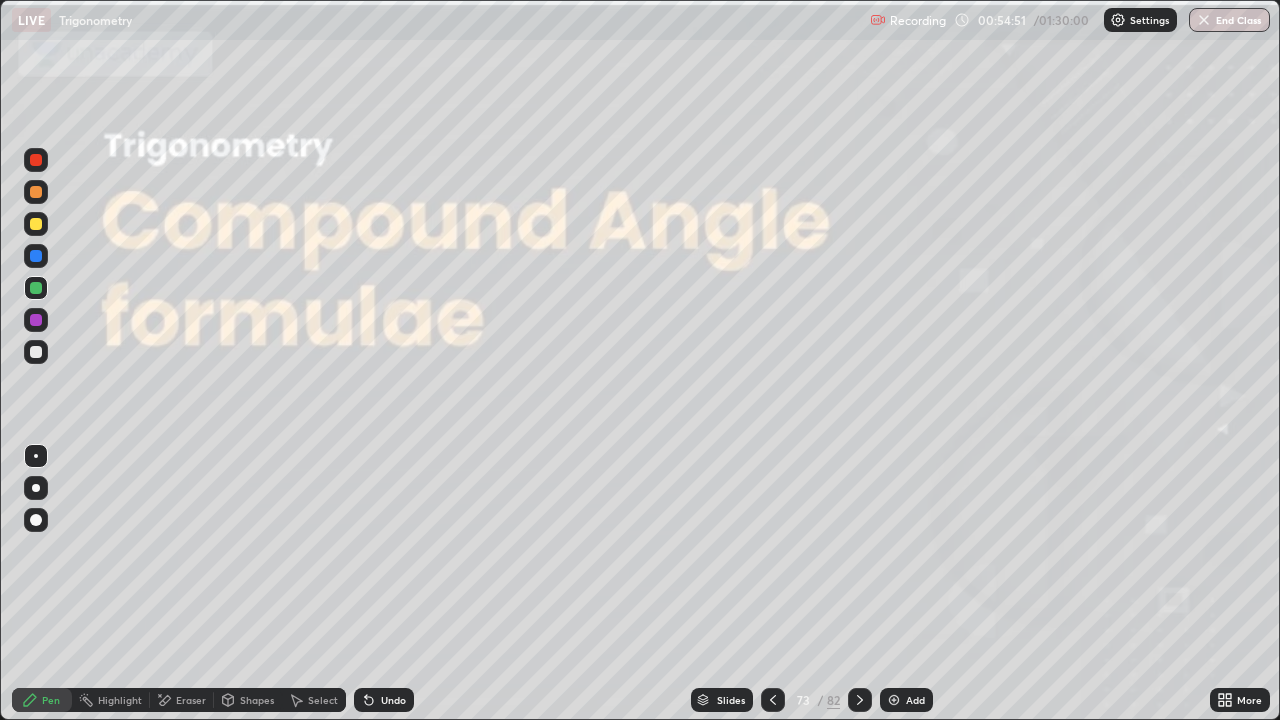 click 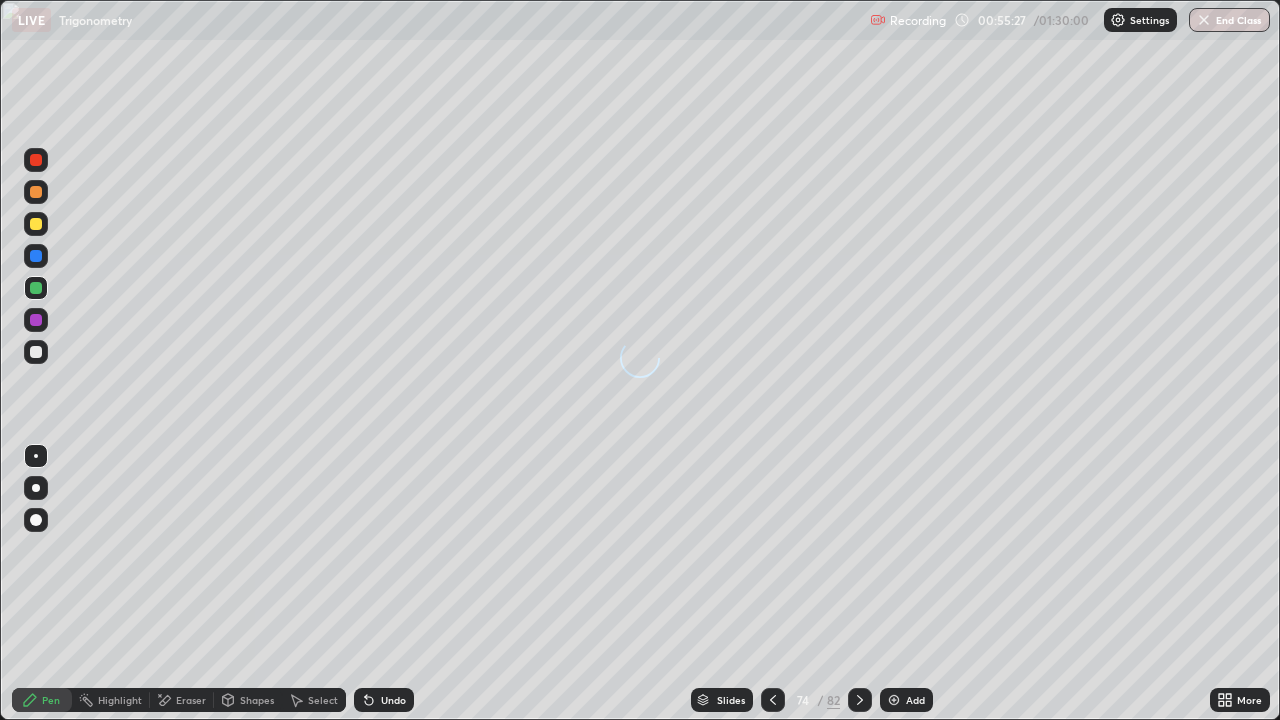 click at bounding box center (894, 700) 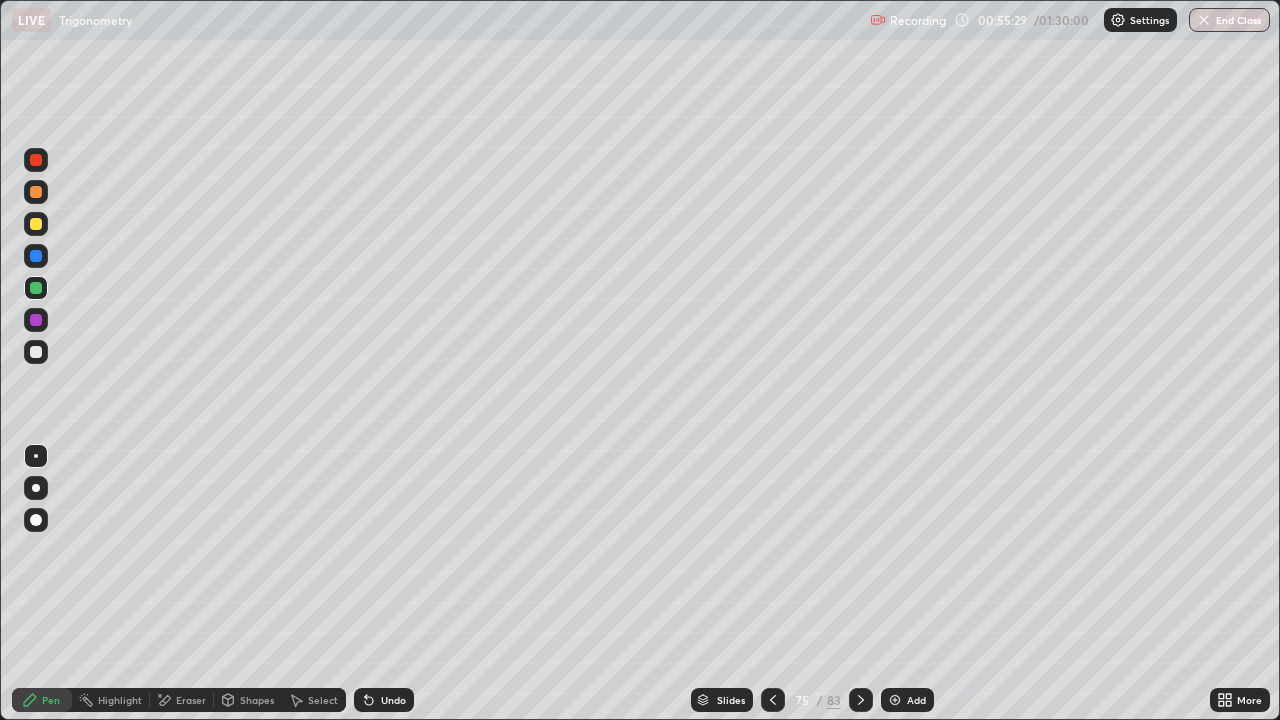 click at bounding box center (773, 700) 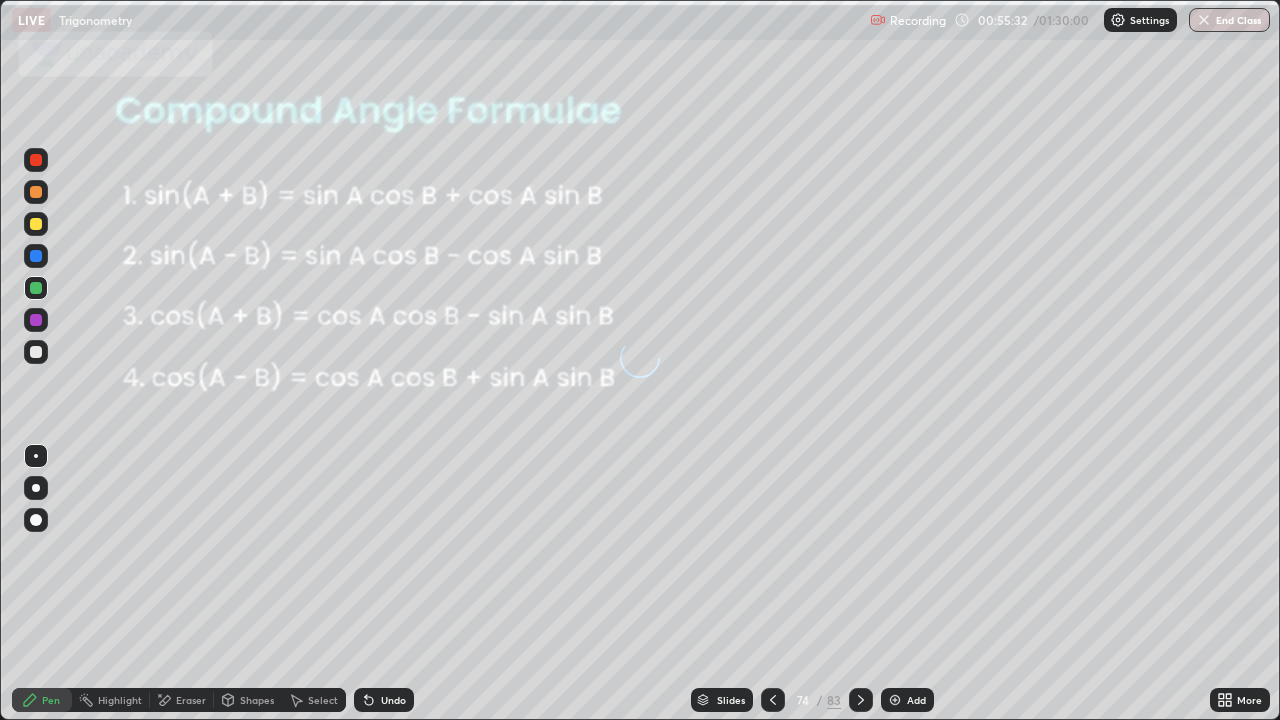 click 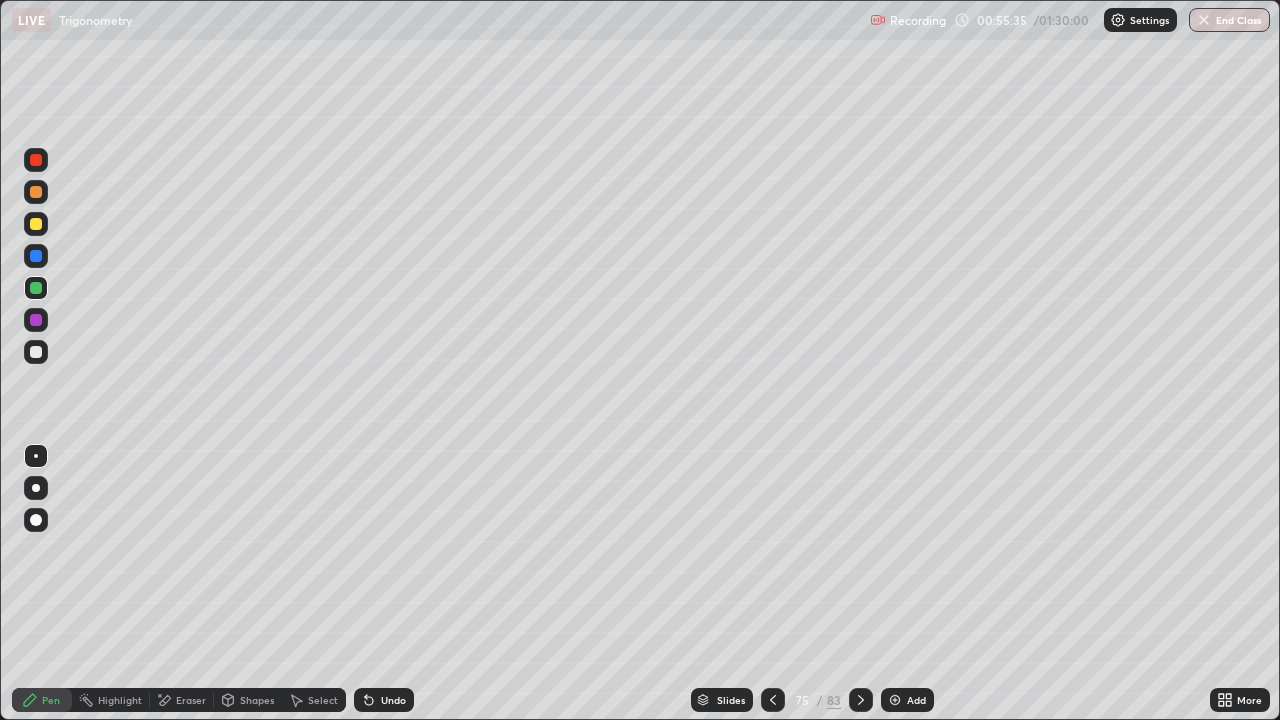click at bounding box center [36, 256] 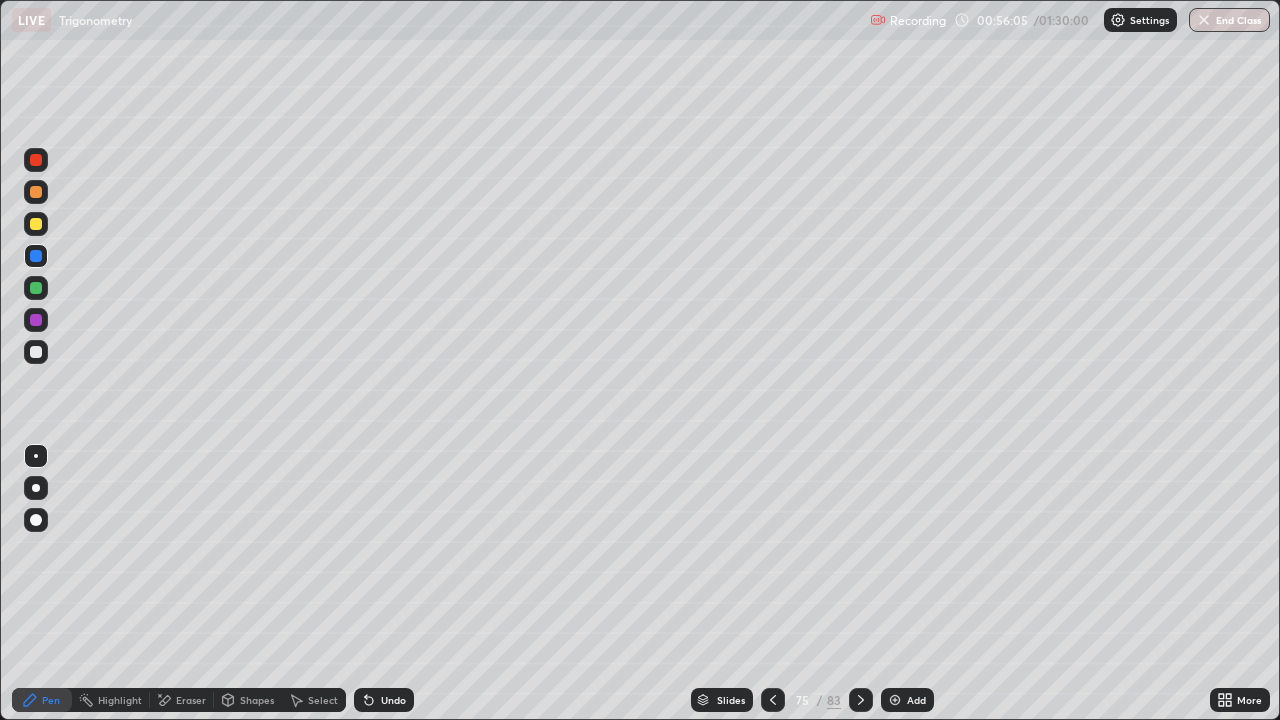 click 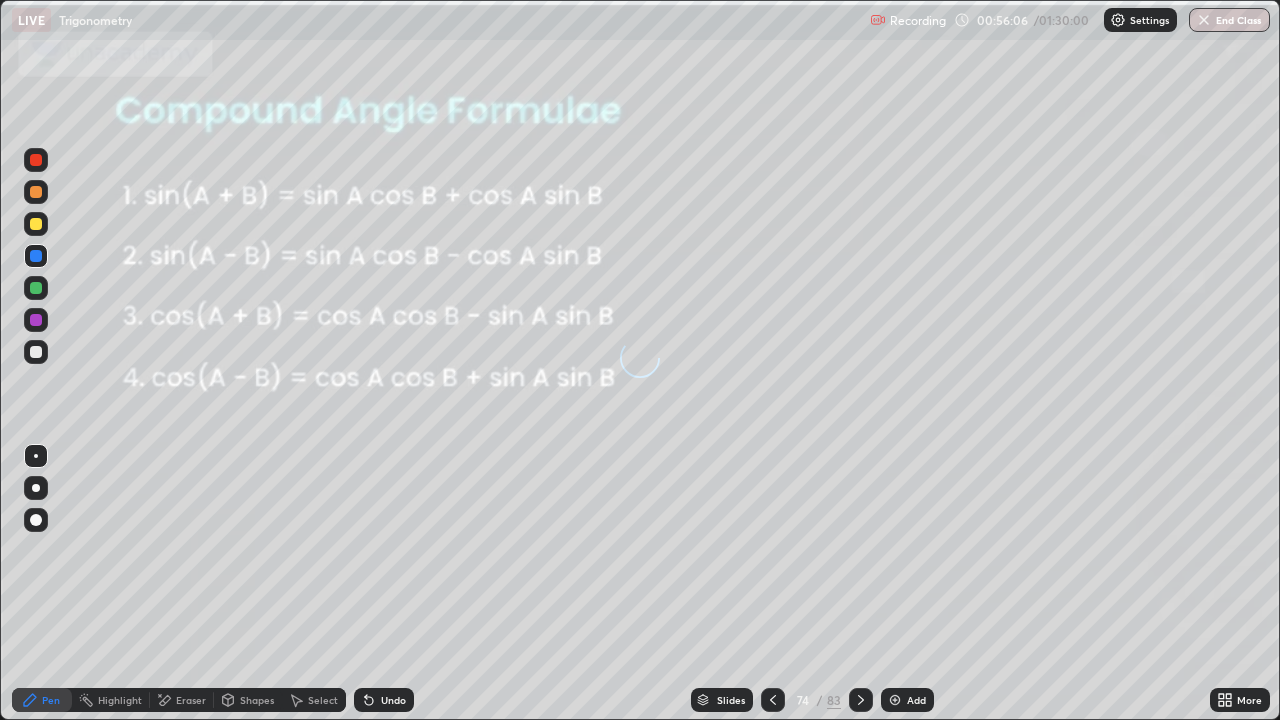 click at bounding box center (861, 700) 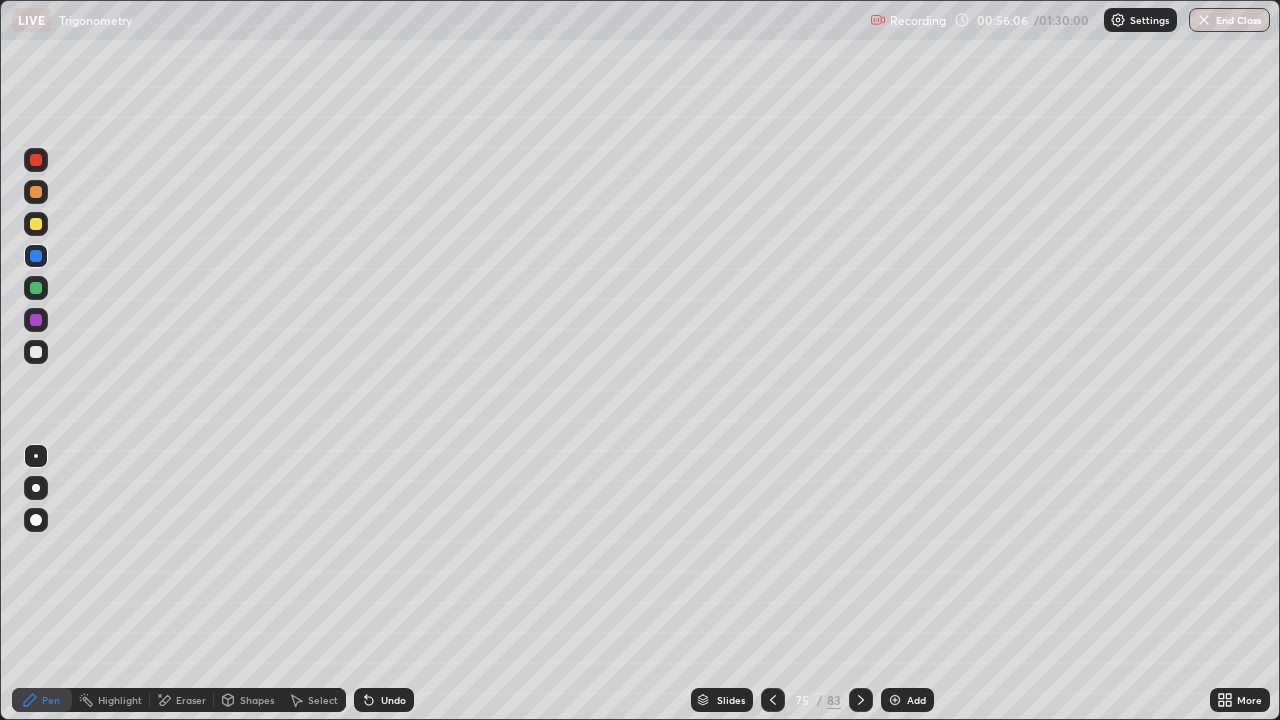 click 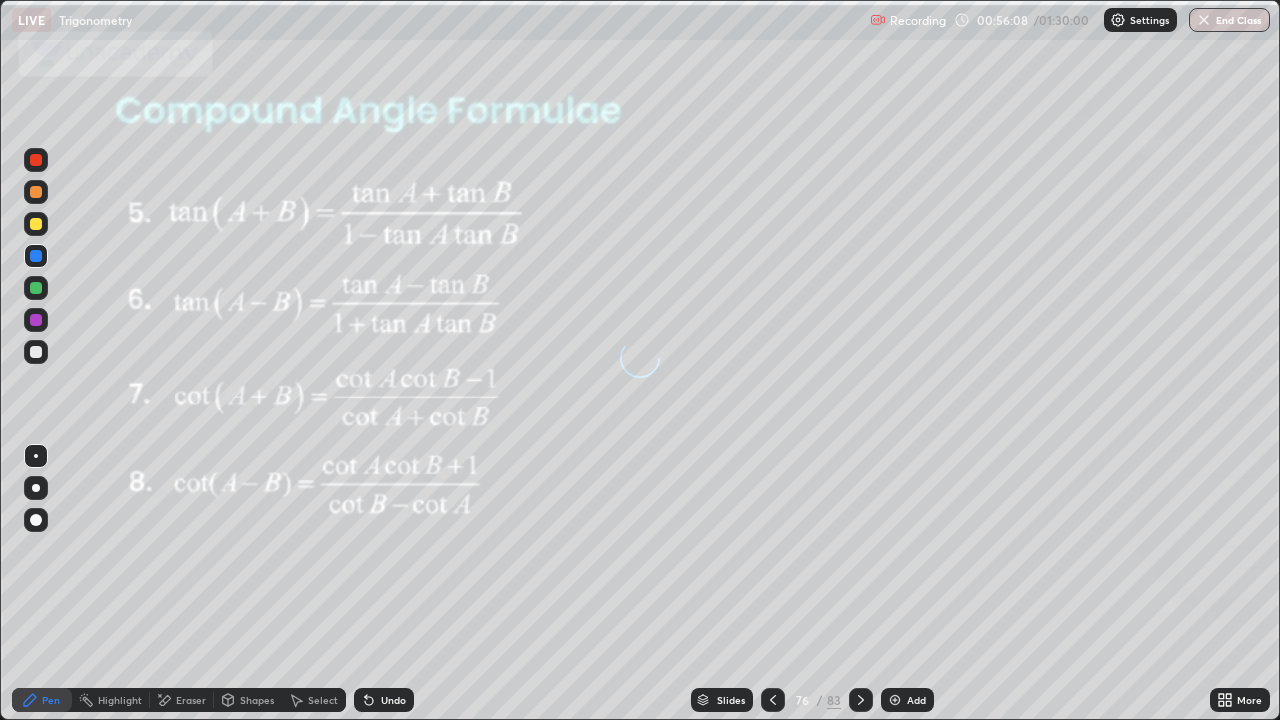 click at bounding box center (773, 700) 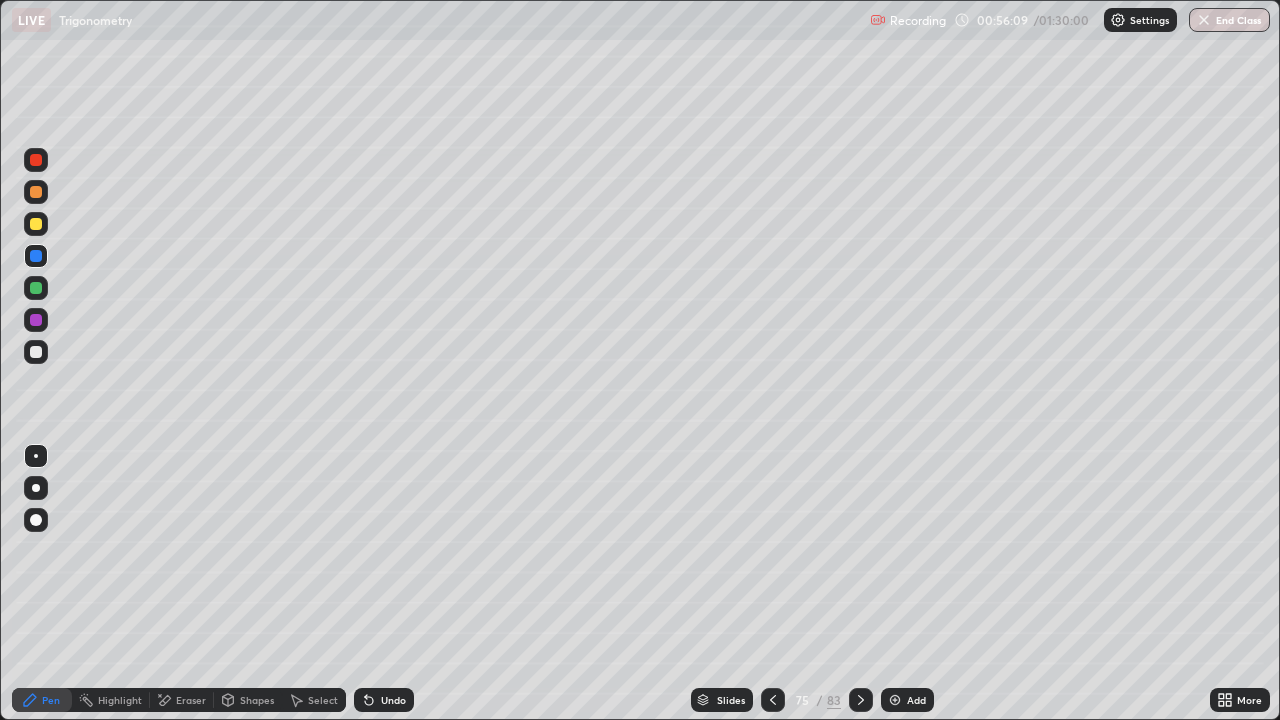 click on "Slides" at bounding box center [731, 700] 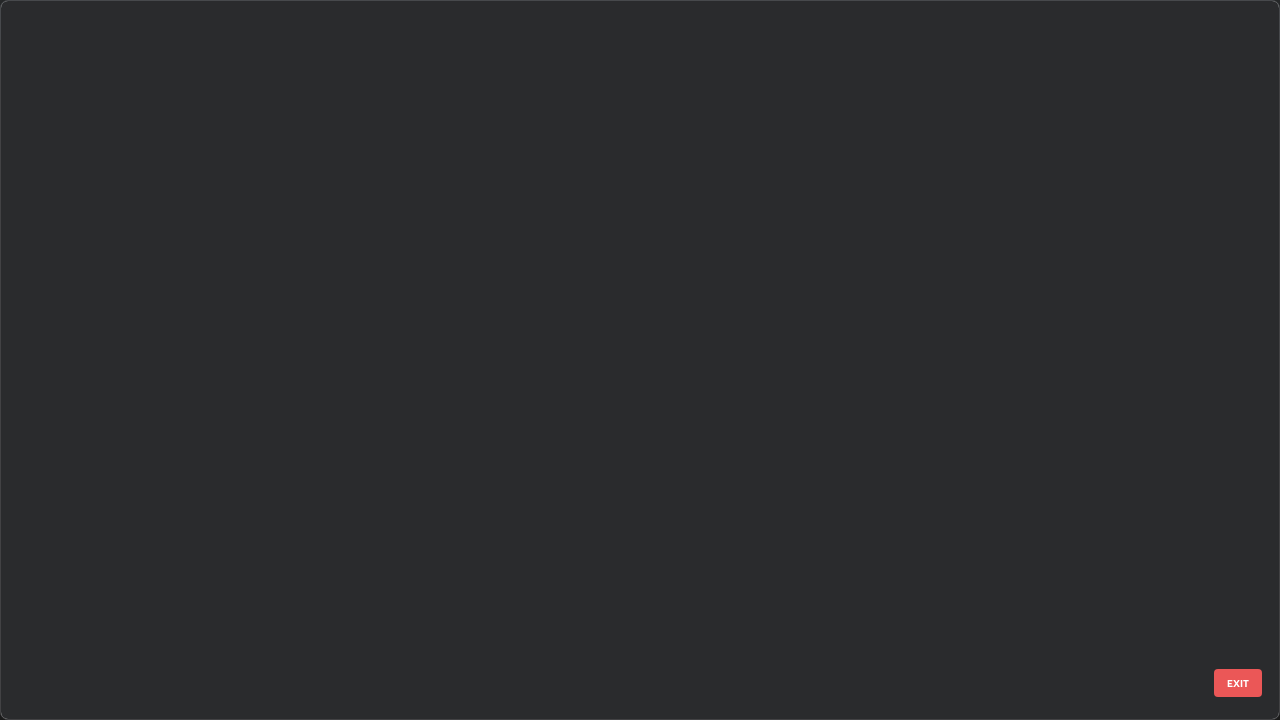 scroll, scrollTop: 4897, scrollLeft: 0, axis: vertical 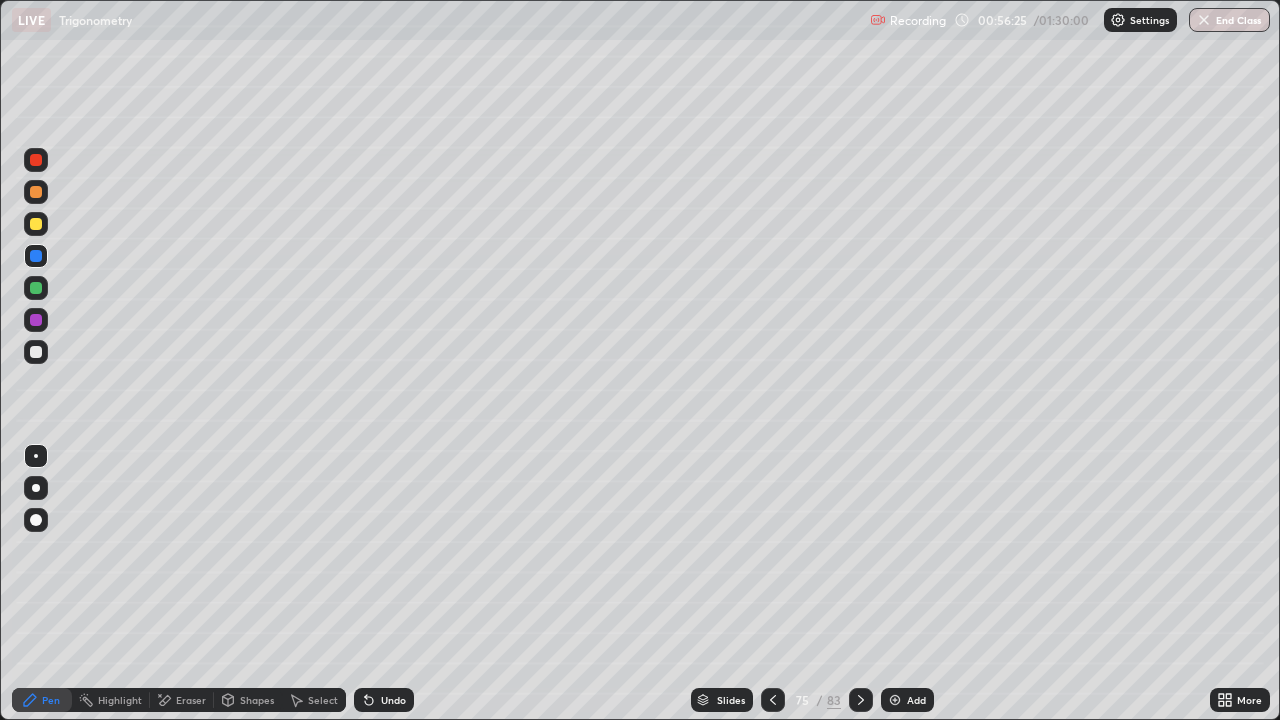 click at bounding box center [36, 288] 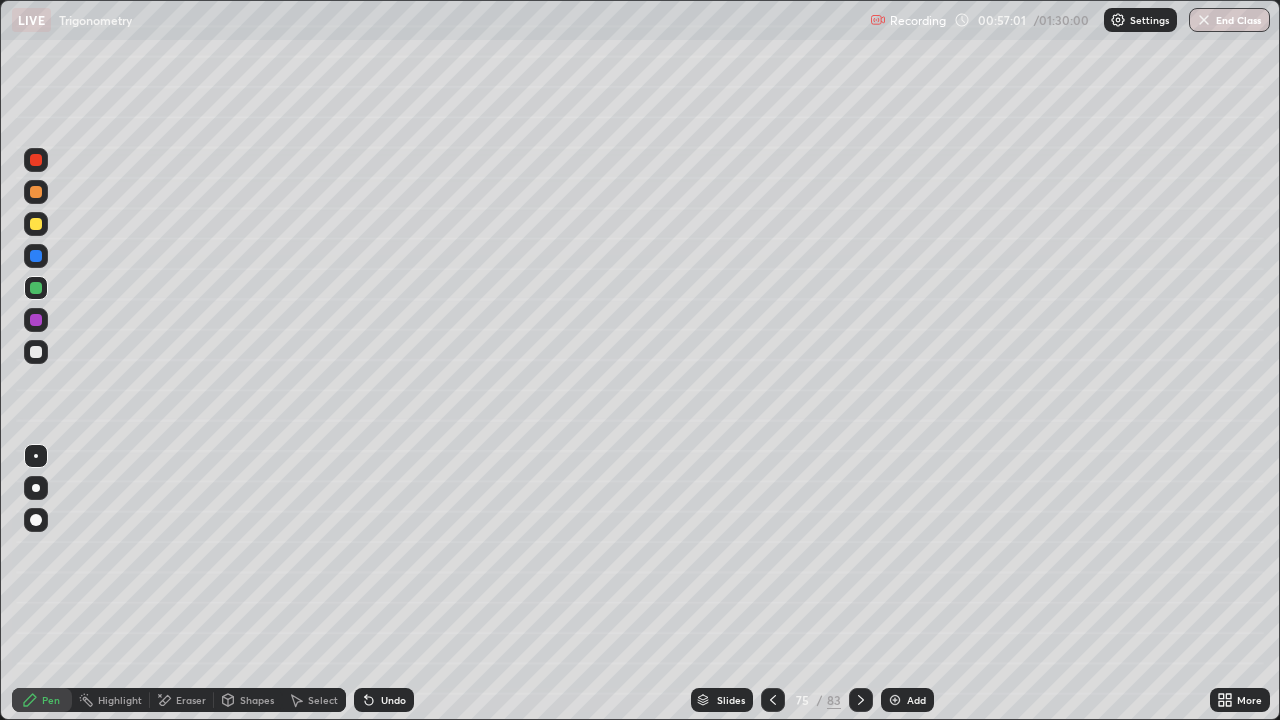 click at bounding box center (36, 320) 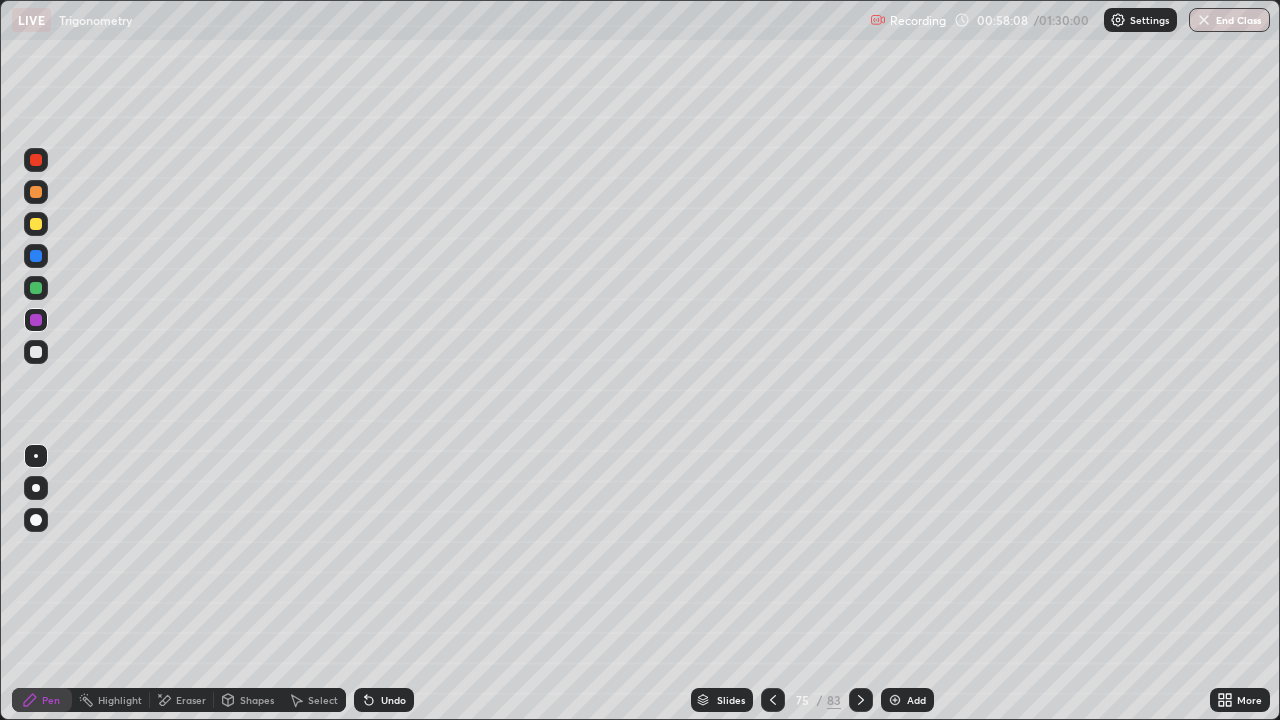 click 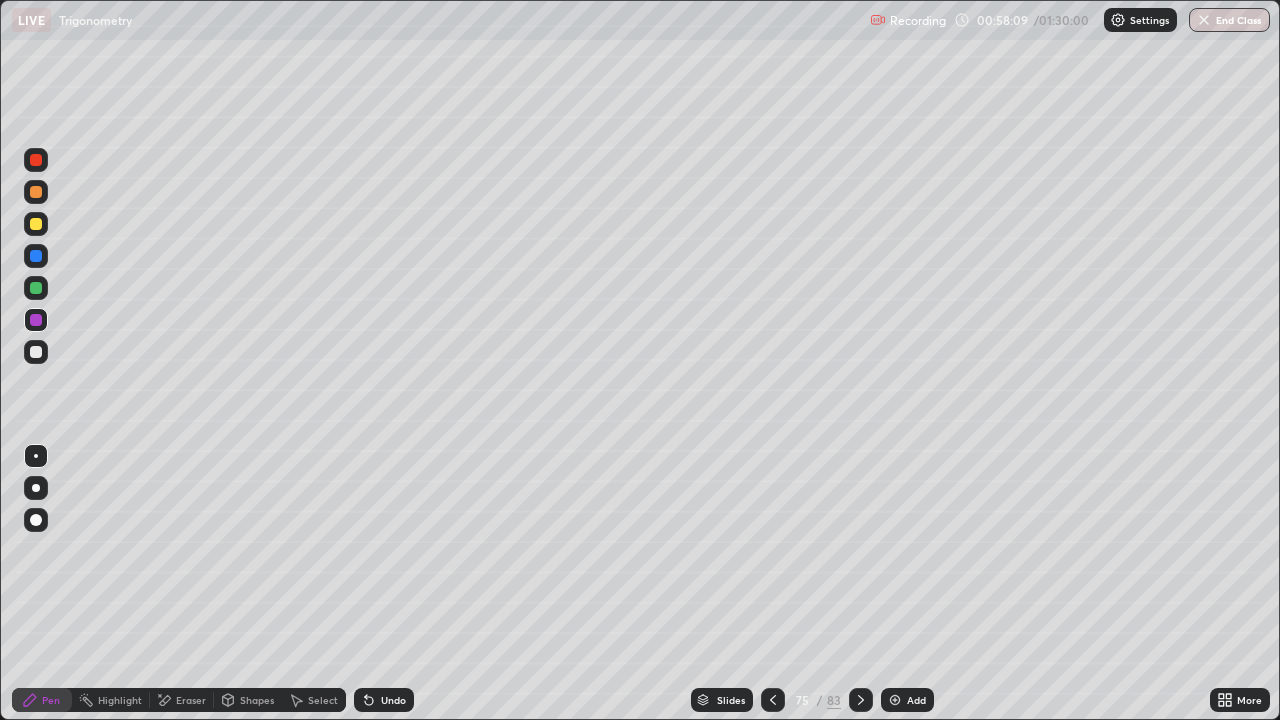 click on "Undo" at bounding box center (393, 700) 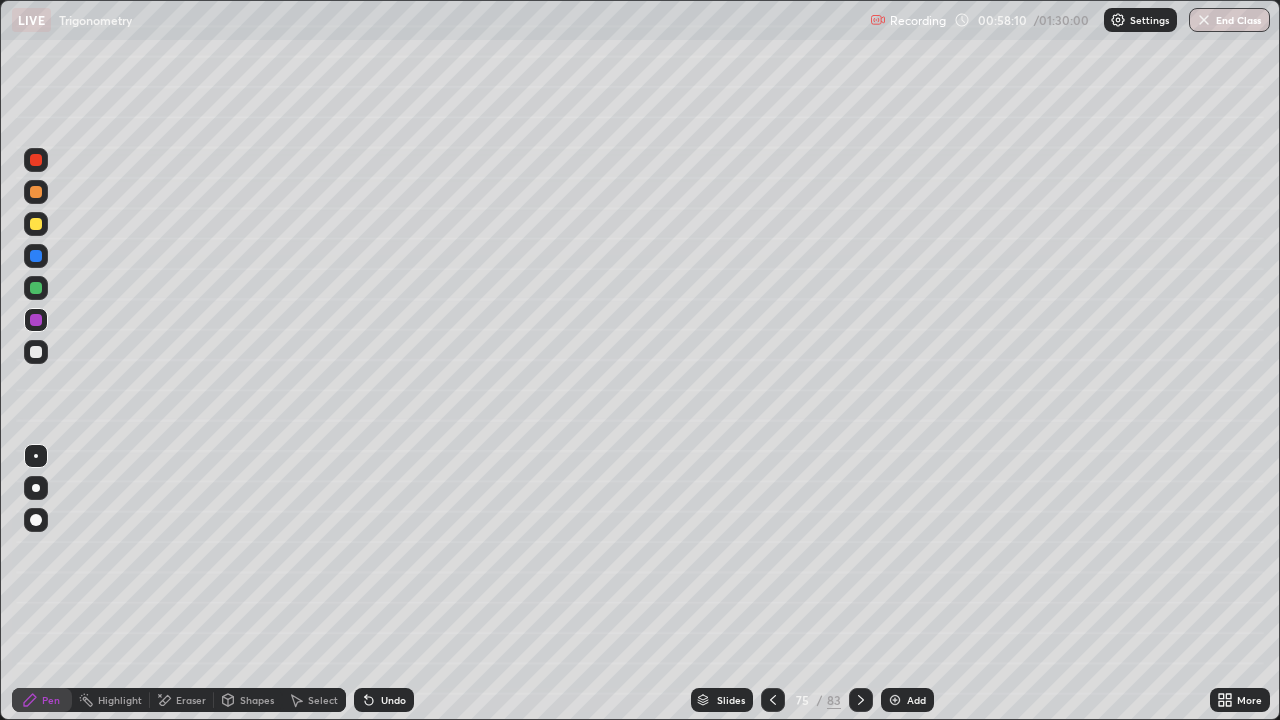 click at bounding box center [36, 288] 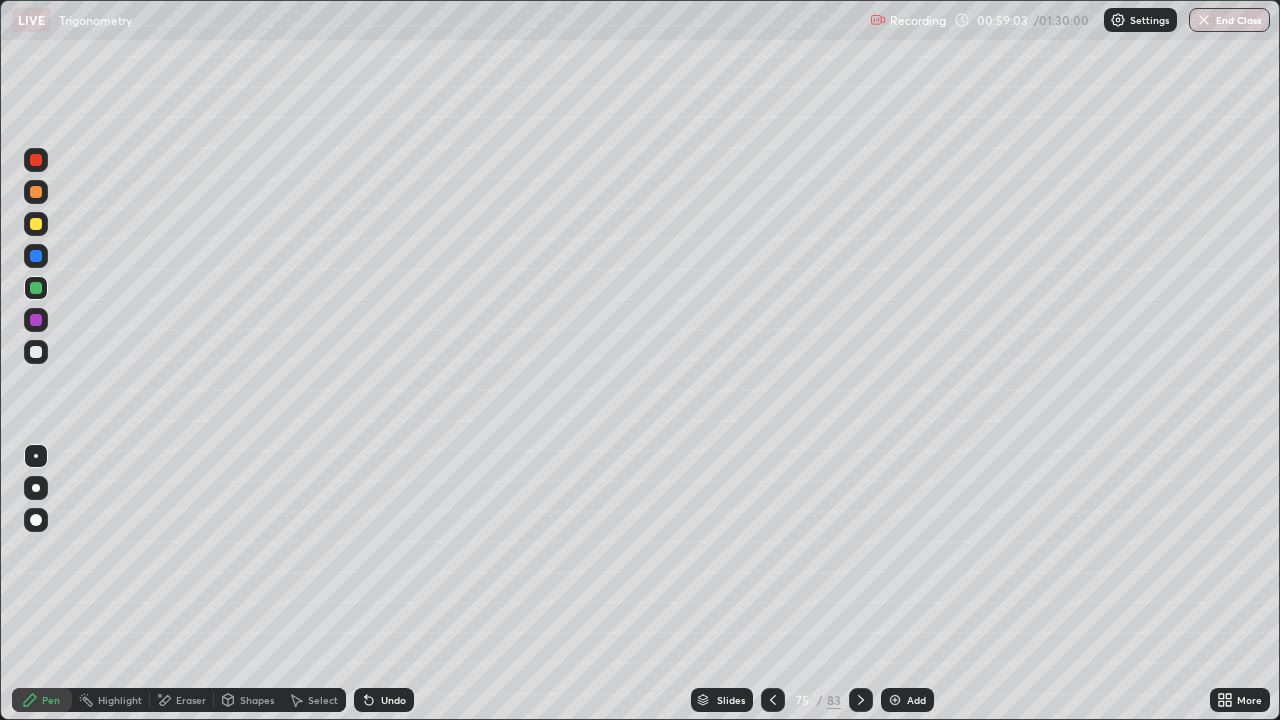 click on "Undo" at bounding box center [393, 700] 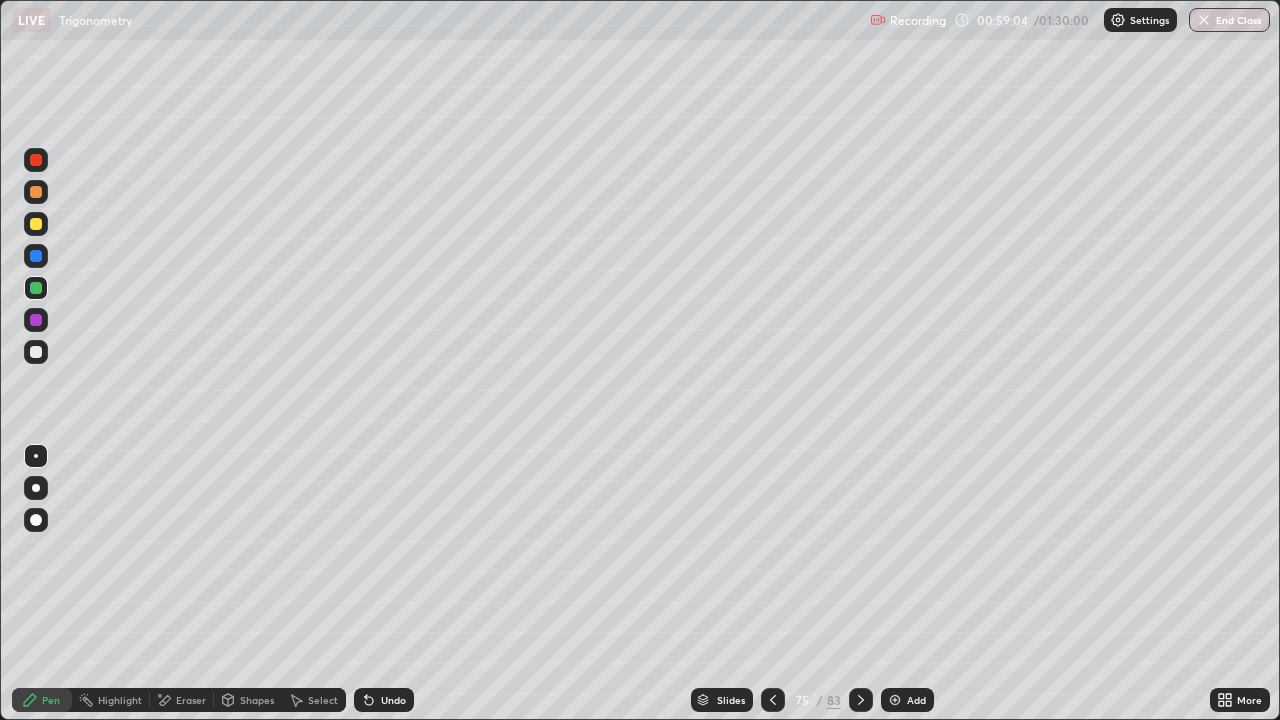 click on "Undo" at bounding box center [393, 700] 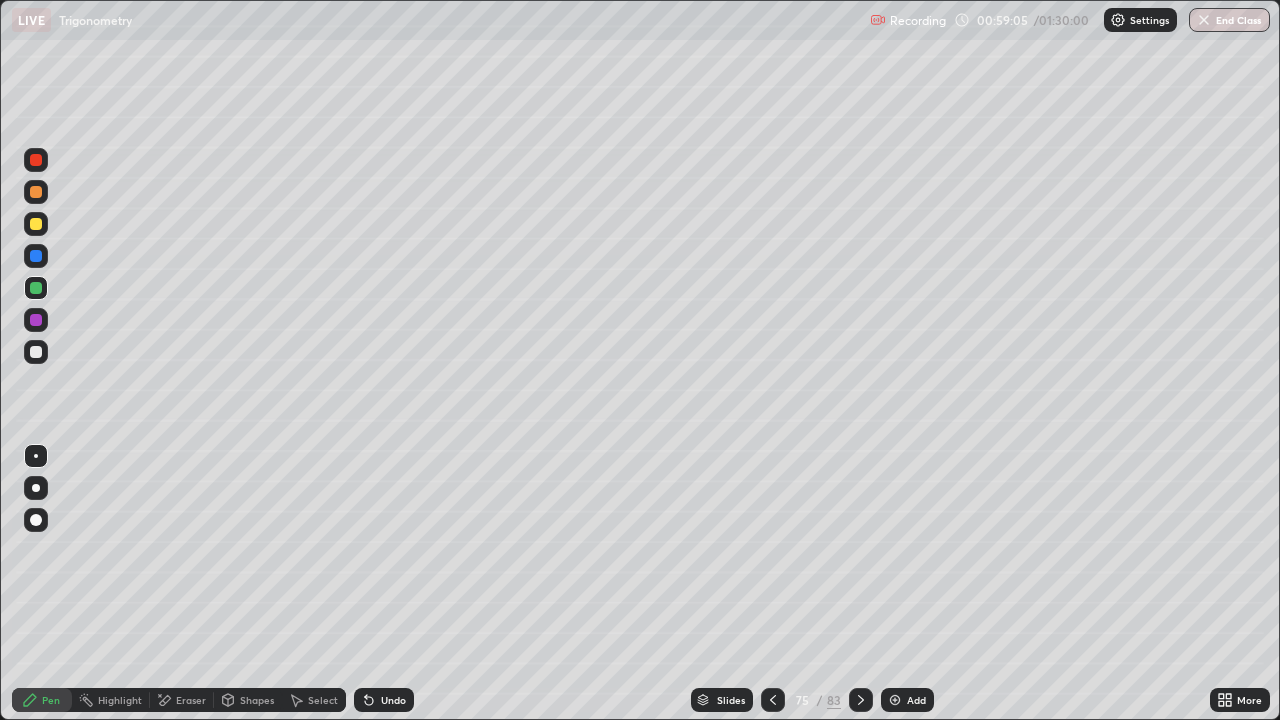 click on "Undo" at bounding box center [393, 700] 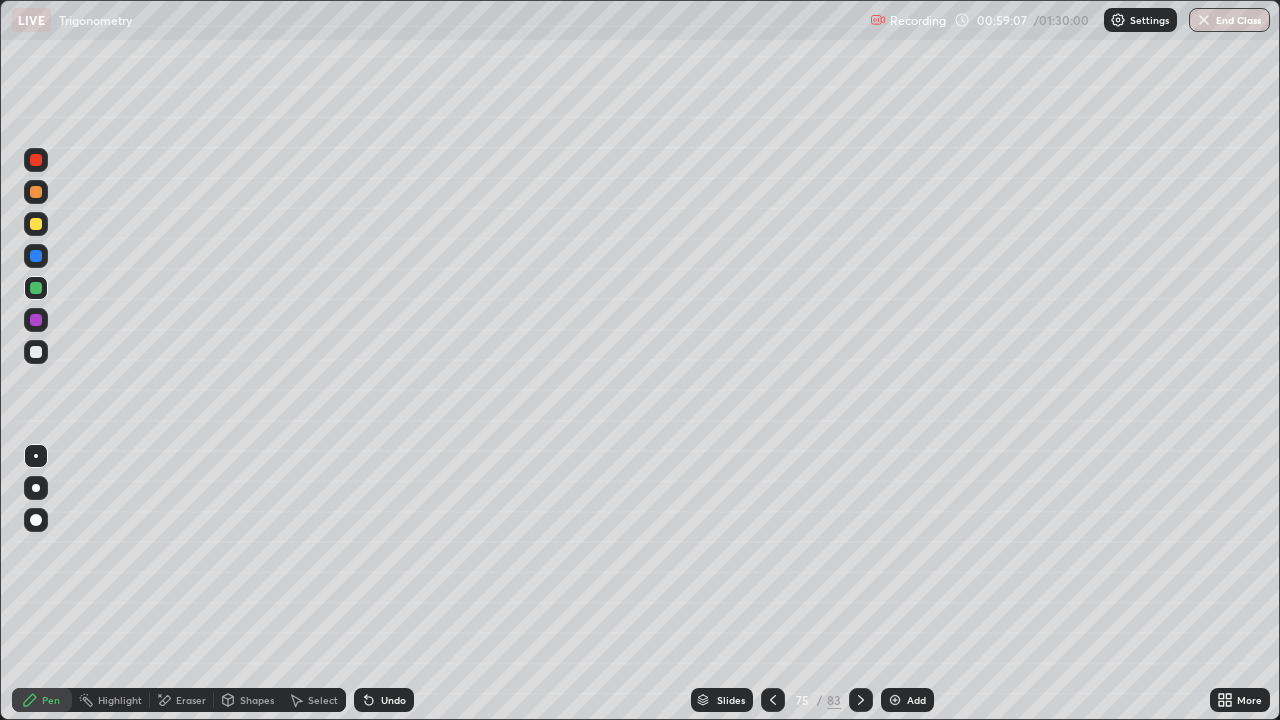 click on "Undo" at bounding box center (393, 700) 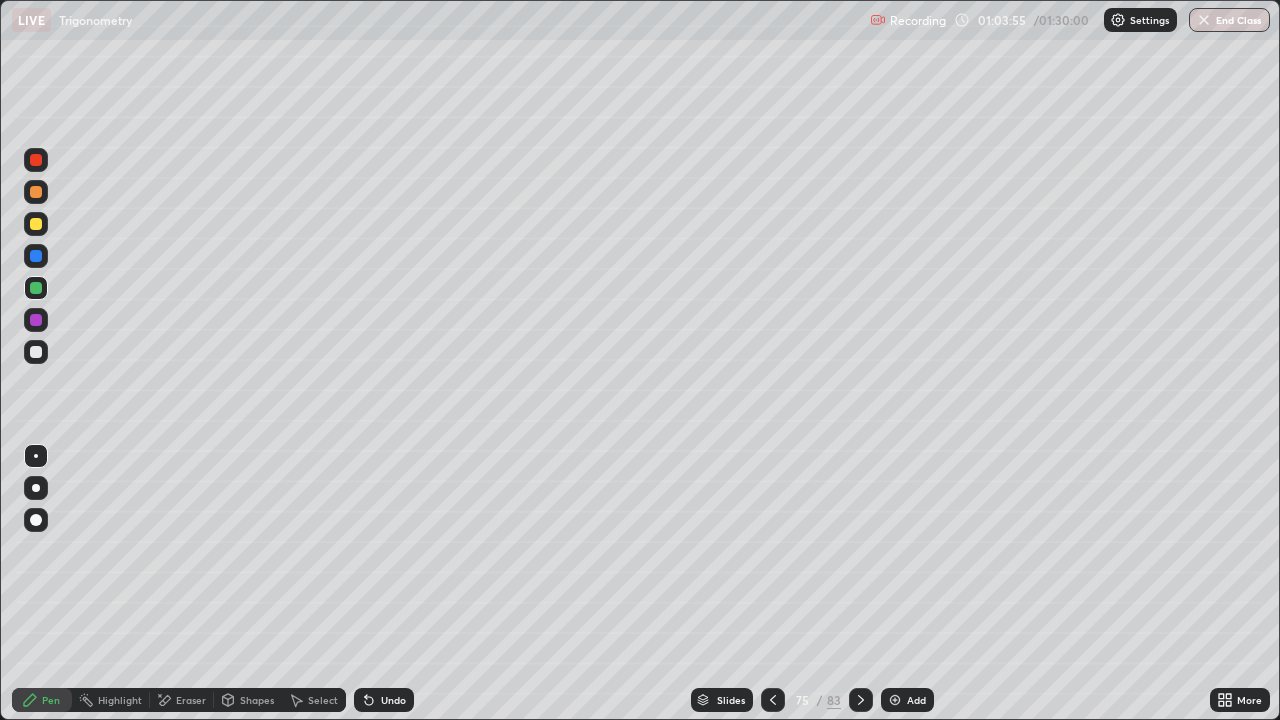 click at bounding box center (895, 700) 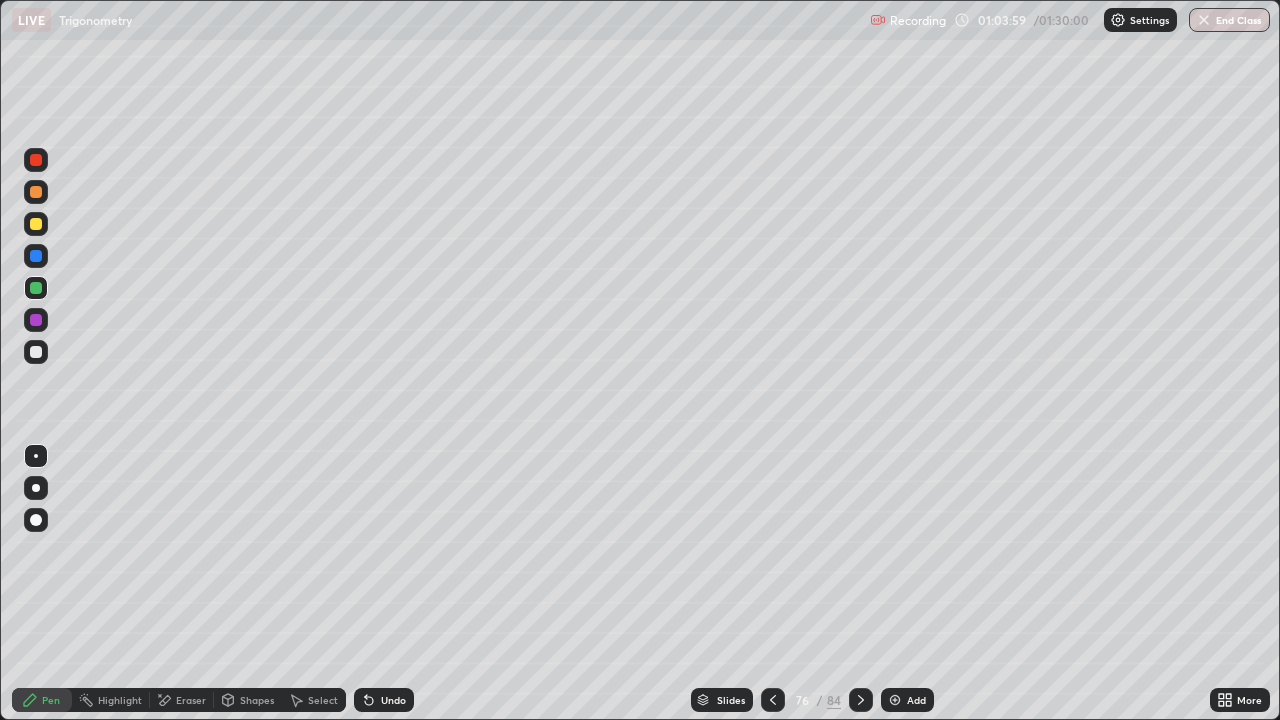 click at bounding box center (36, 320) 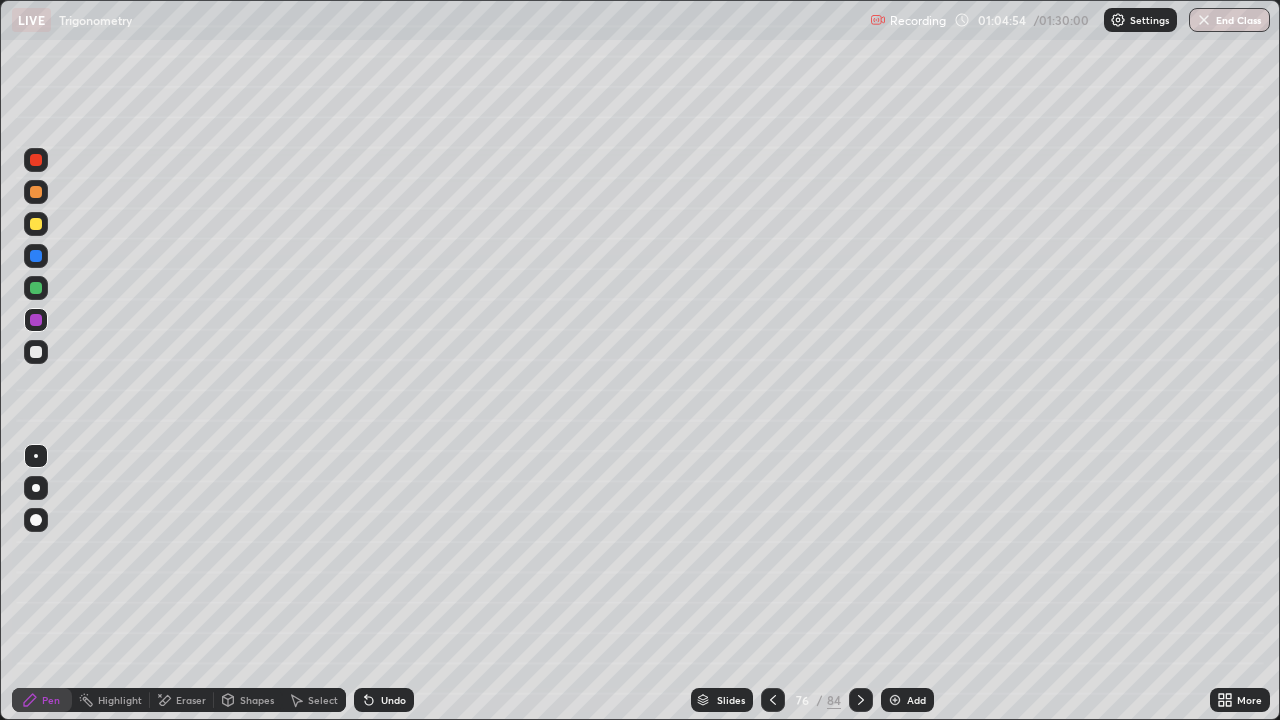 click at bounding box center (36, 224) 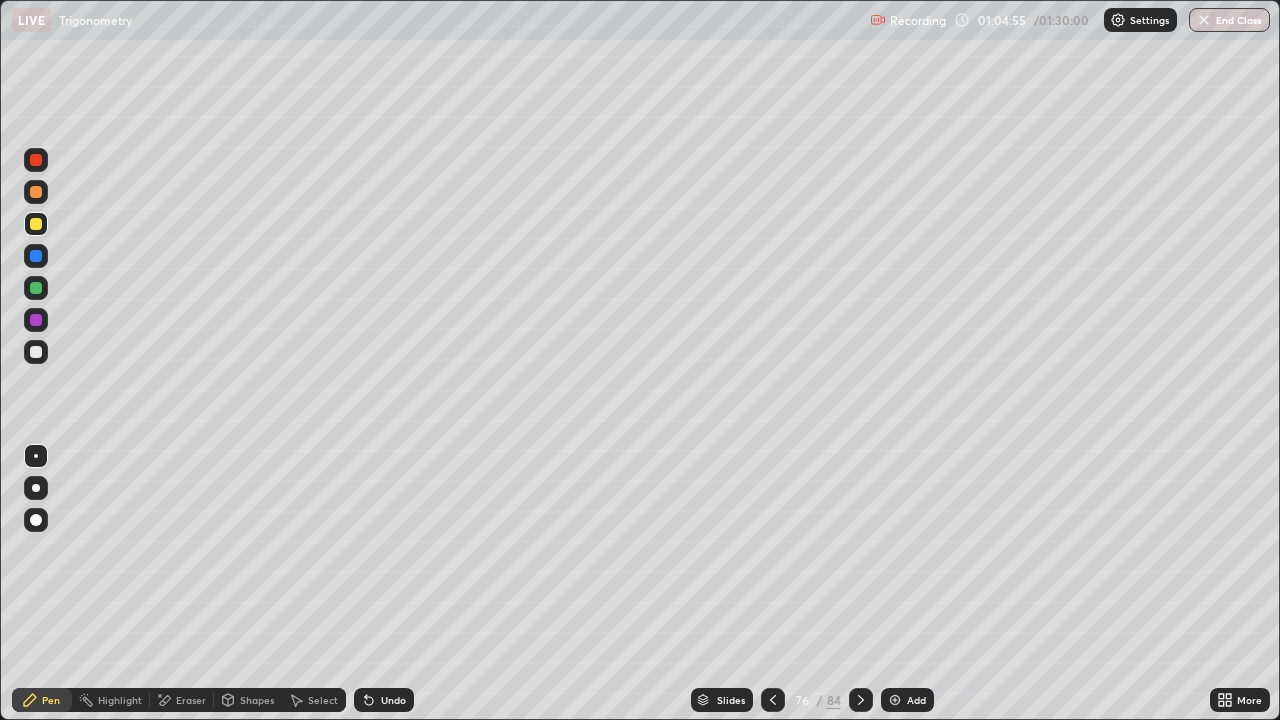 click at bounding box center (36, 256) 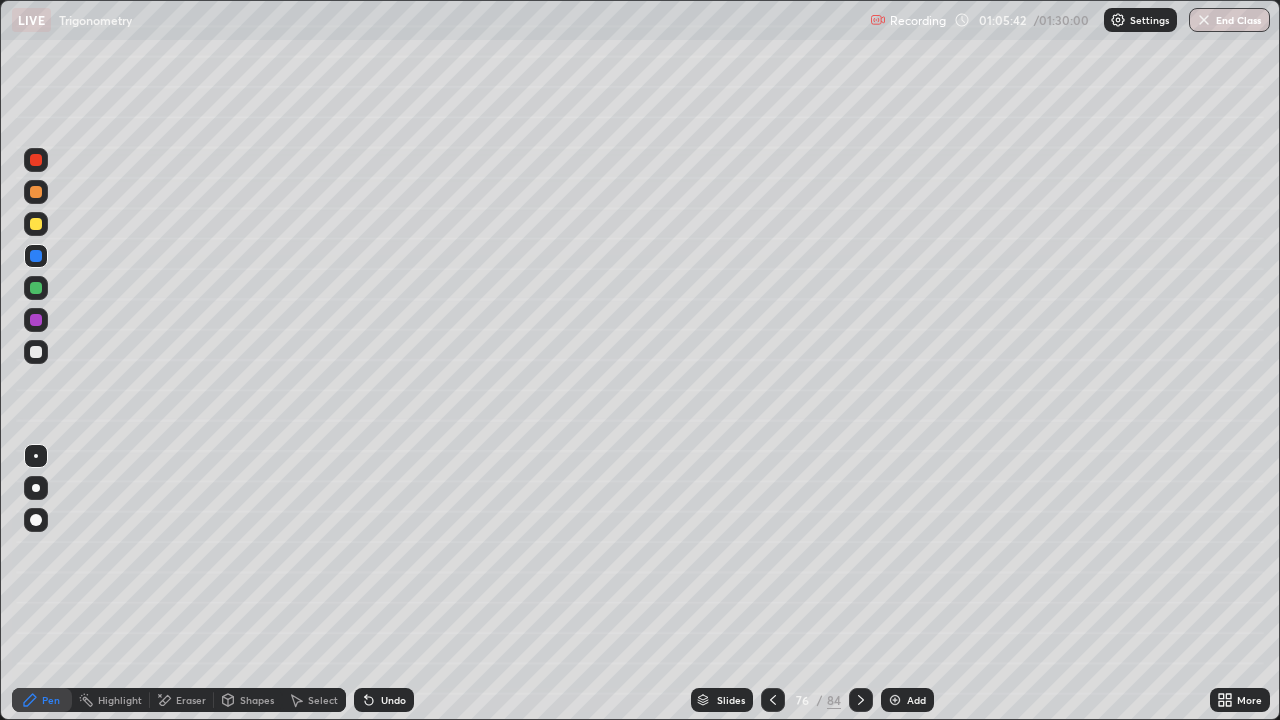 click at bounding box center (36, 320) 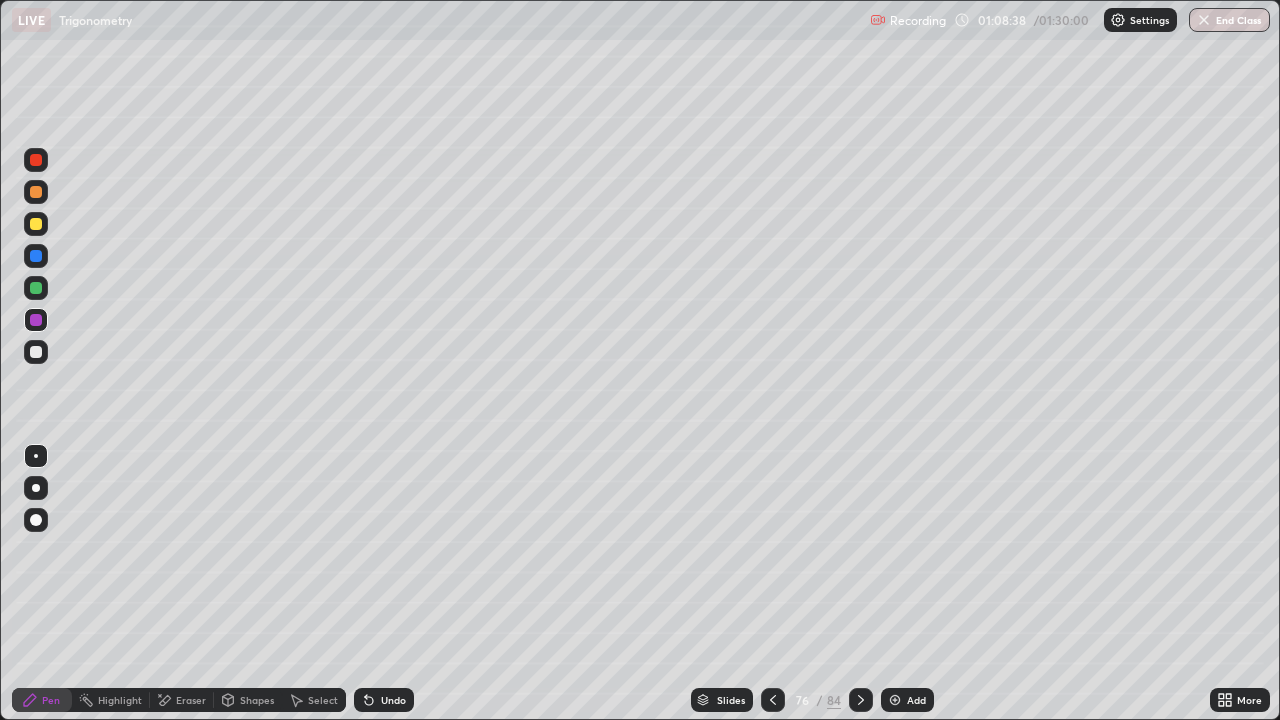 click on "Add" at bounding box center (916, 700) 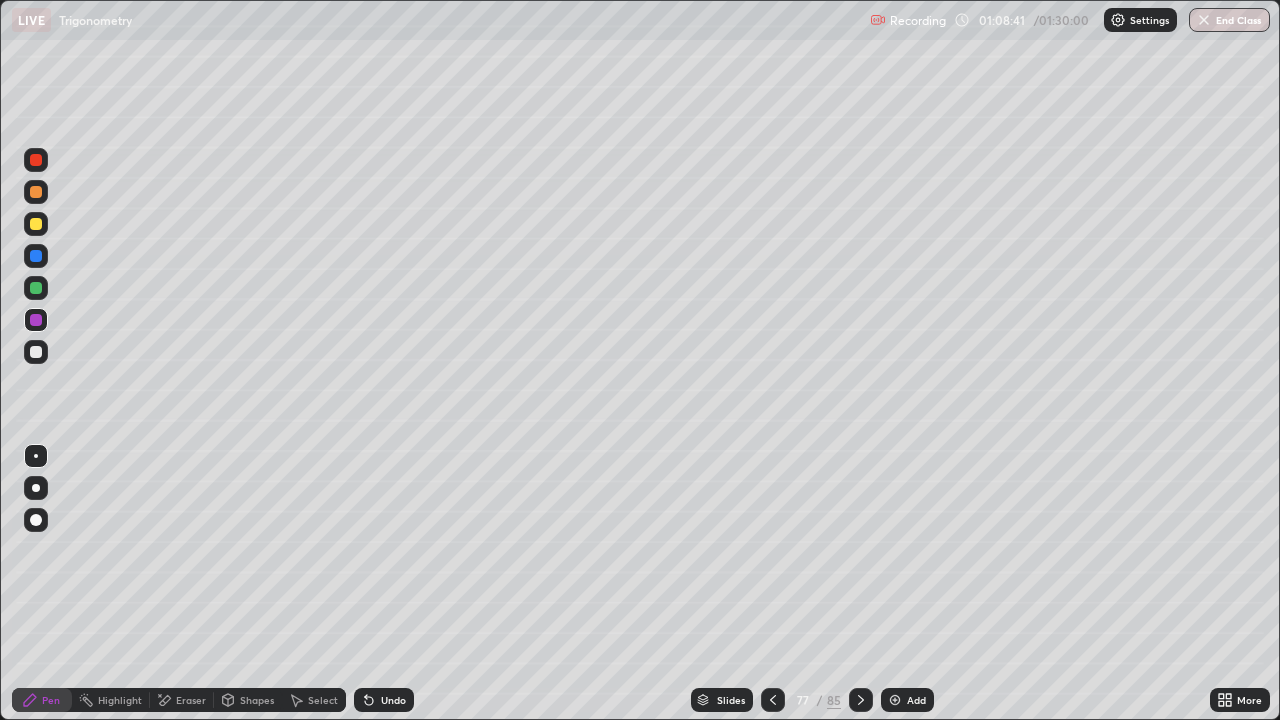 click at bounding box center [36, 224] 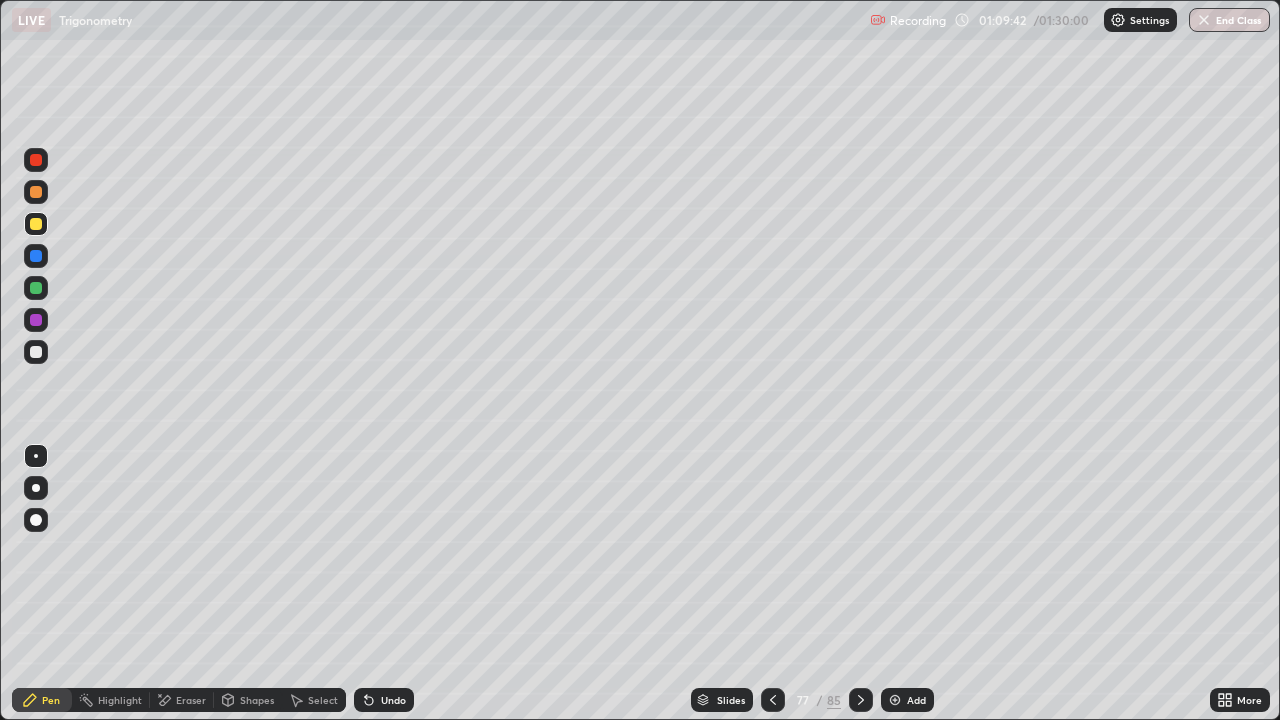 click on "Shapes" at bounding box center (248, 700) 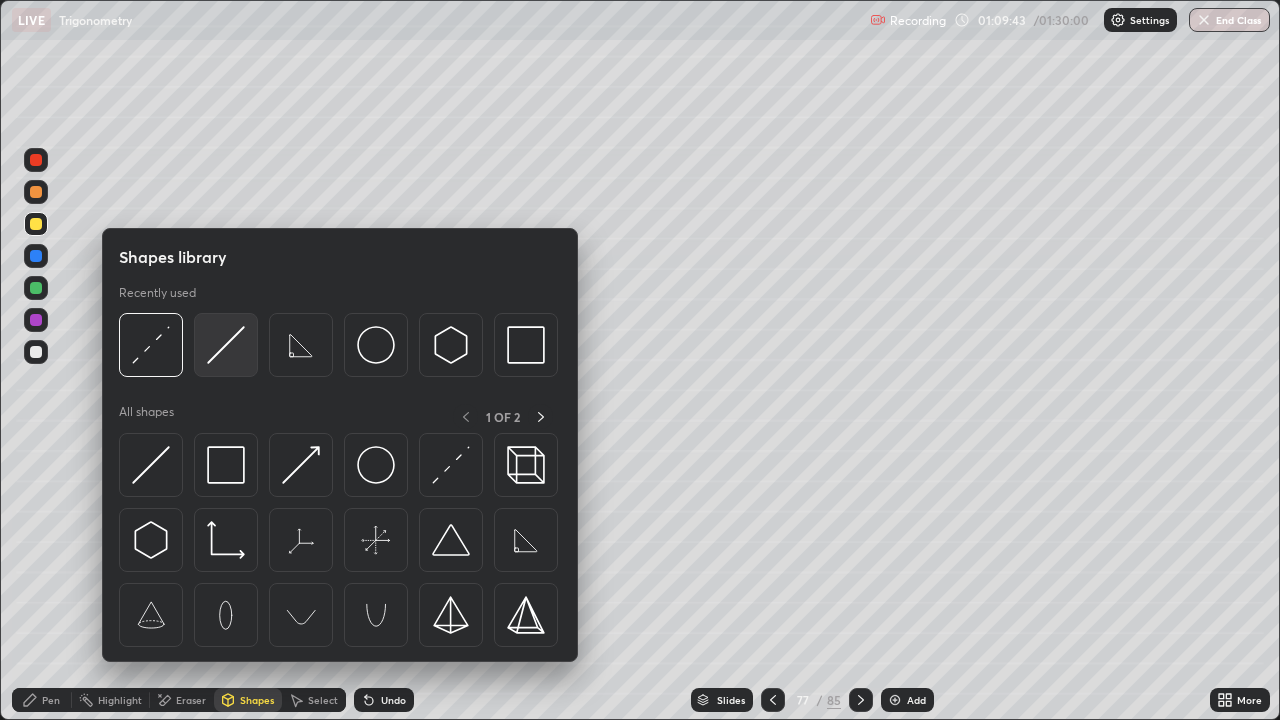 click at bounding box center (226, 345) 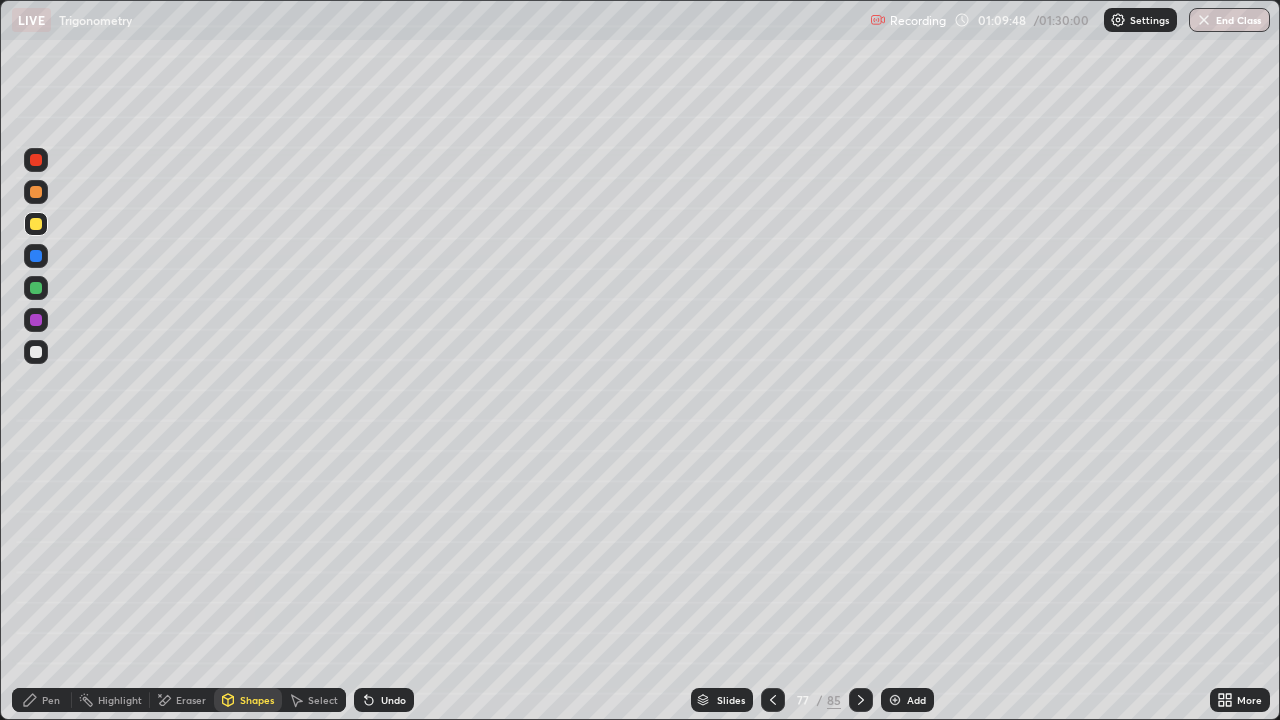 click at bounding box center (36, 320) 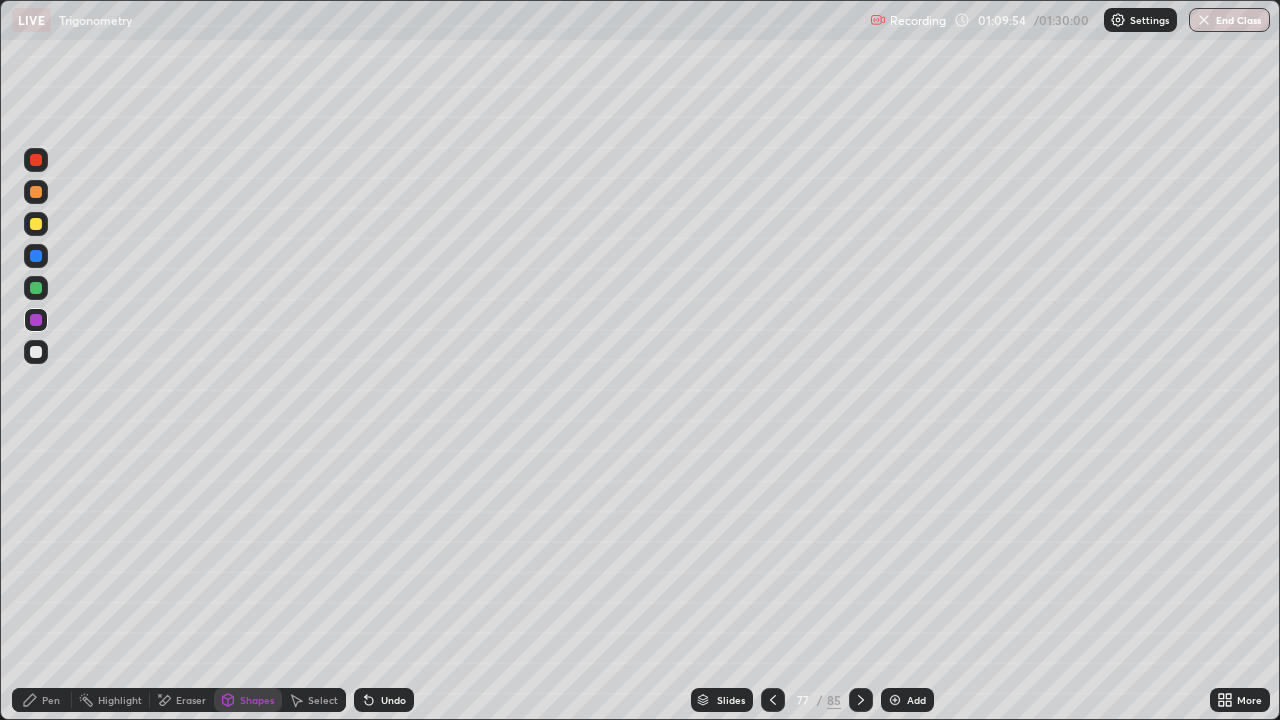 click on "Pen" at bounding box center (51, 700) 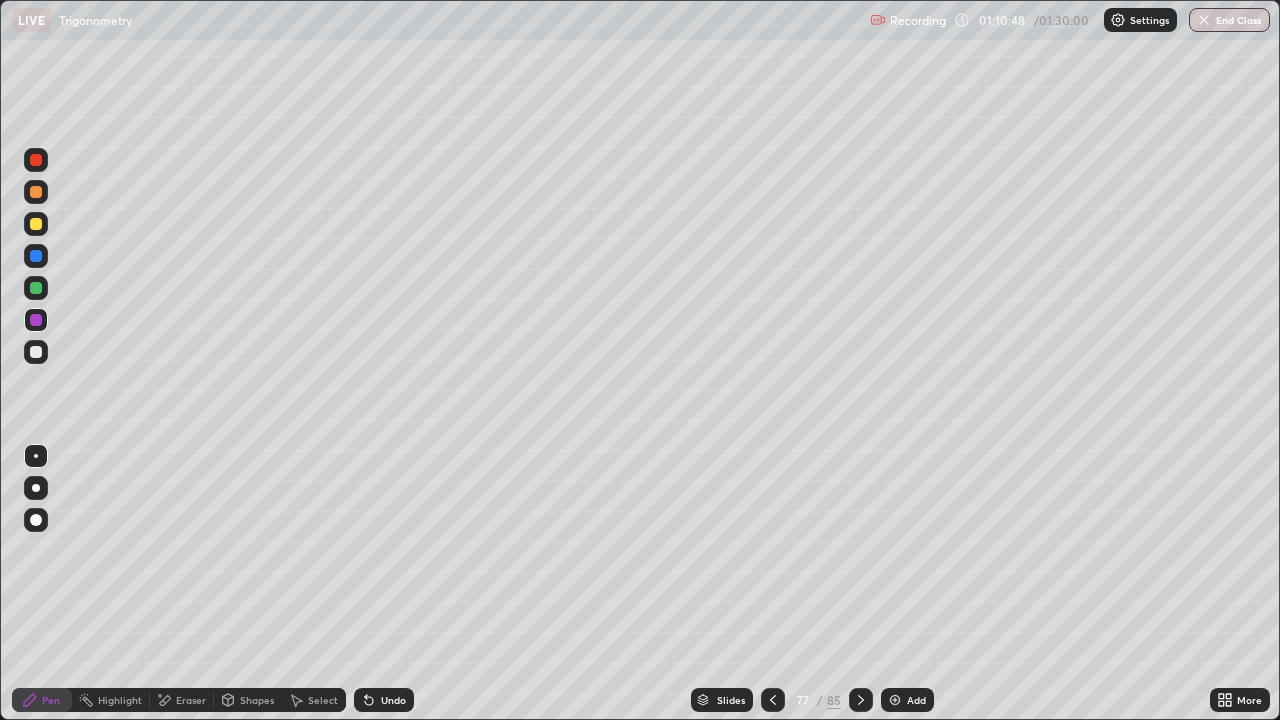click at bounding box center [36, 320] 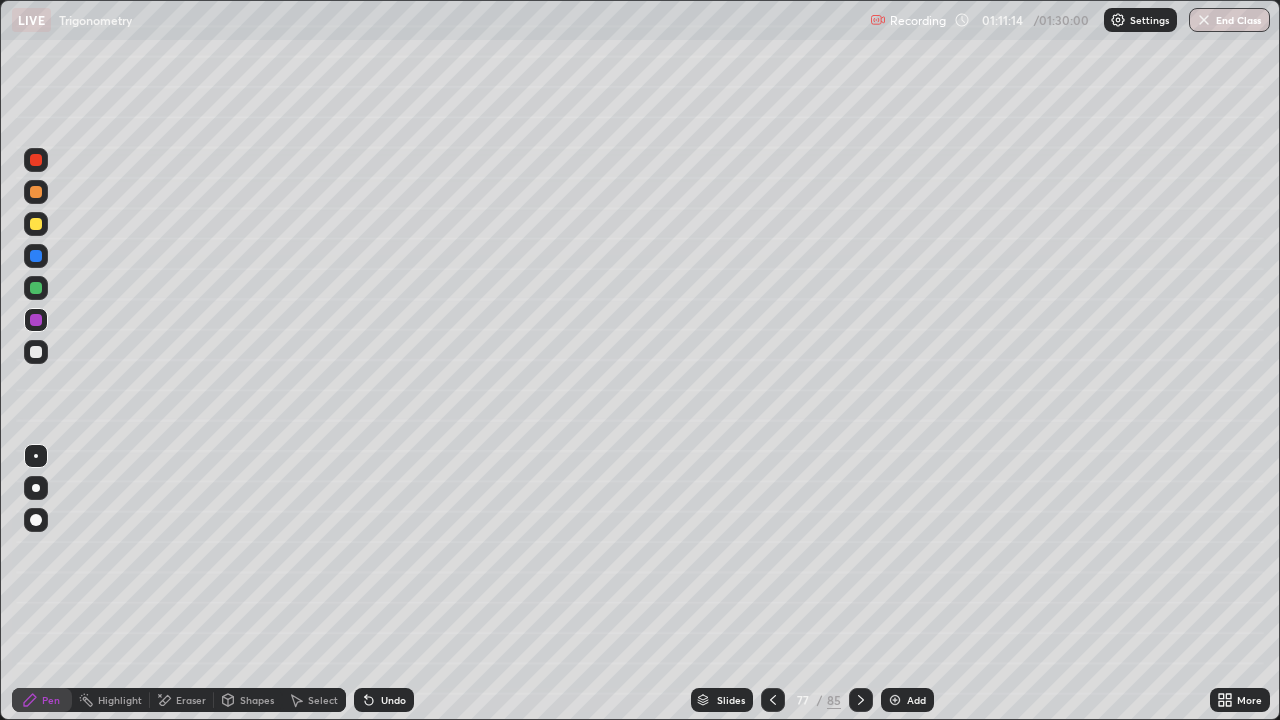 click at bounding box center (36, 288) 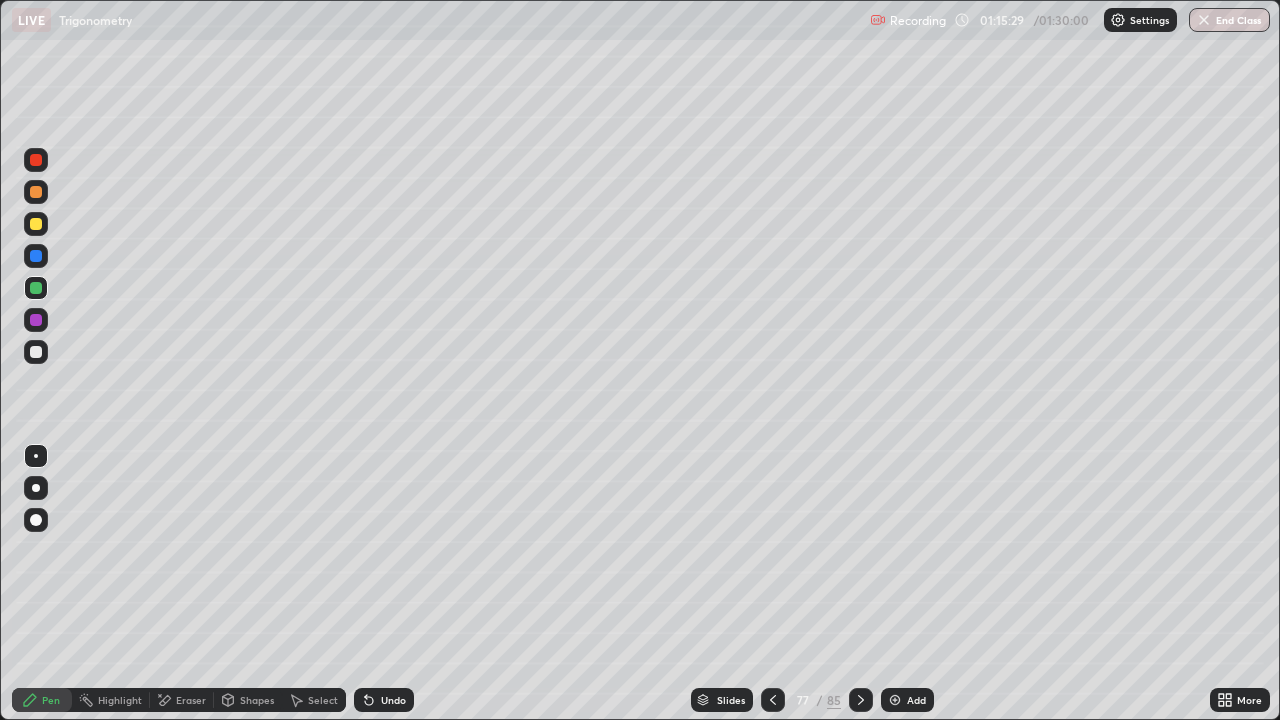 click on "Add" at bounding box center (907, 700) 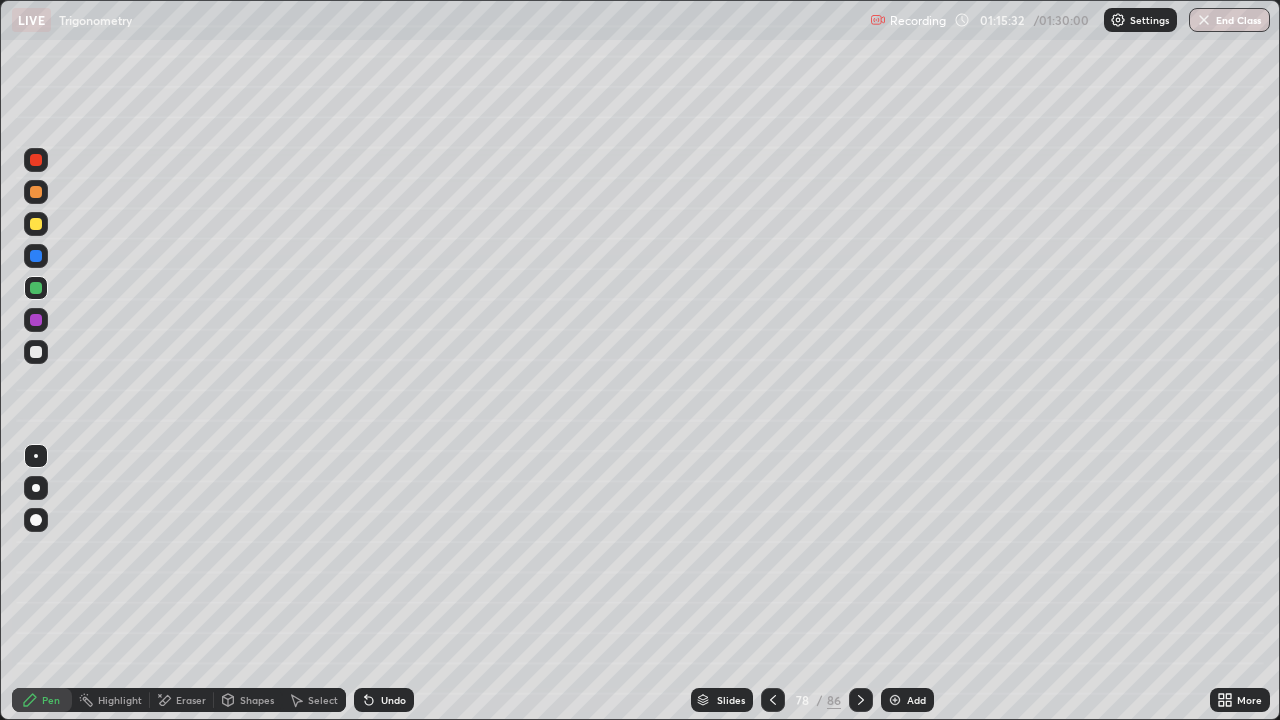 click at bounding box center (36, 320) 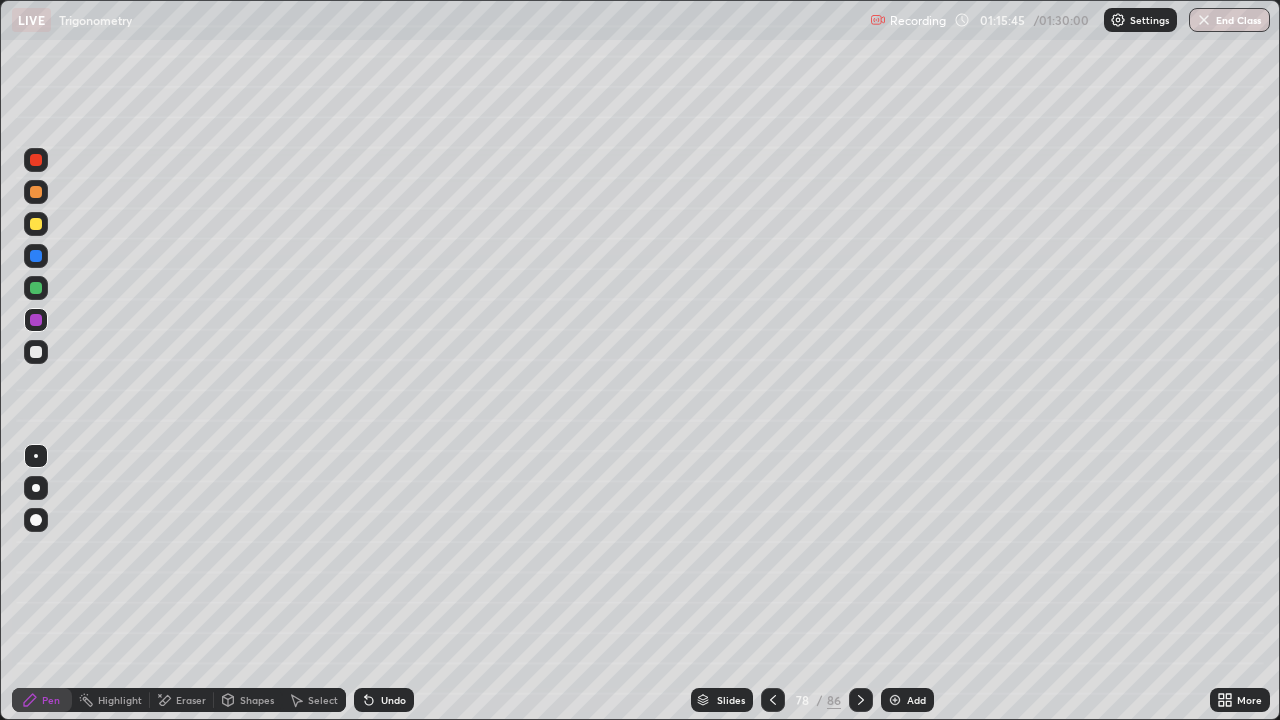 click 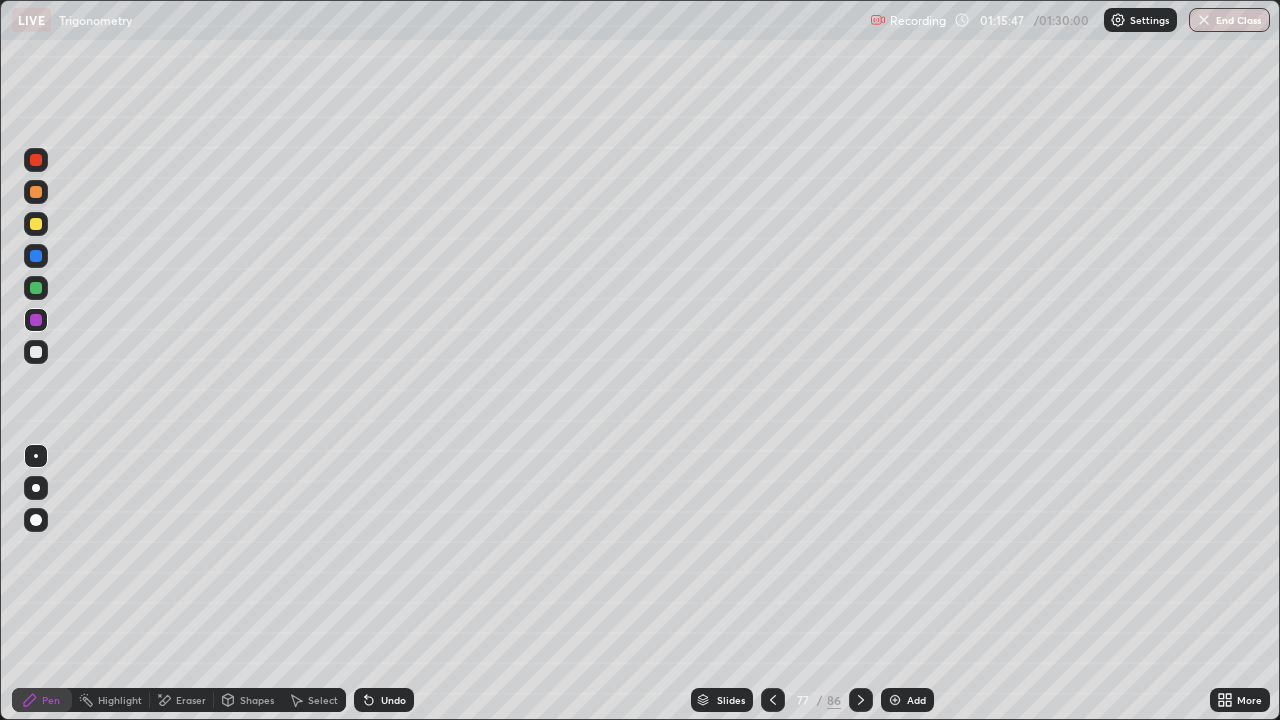 click on "Eraser" at bounding box center (191, 700) 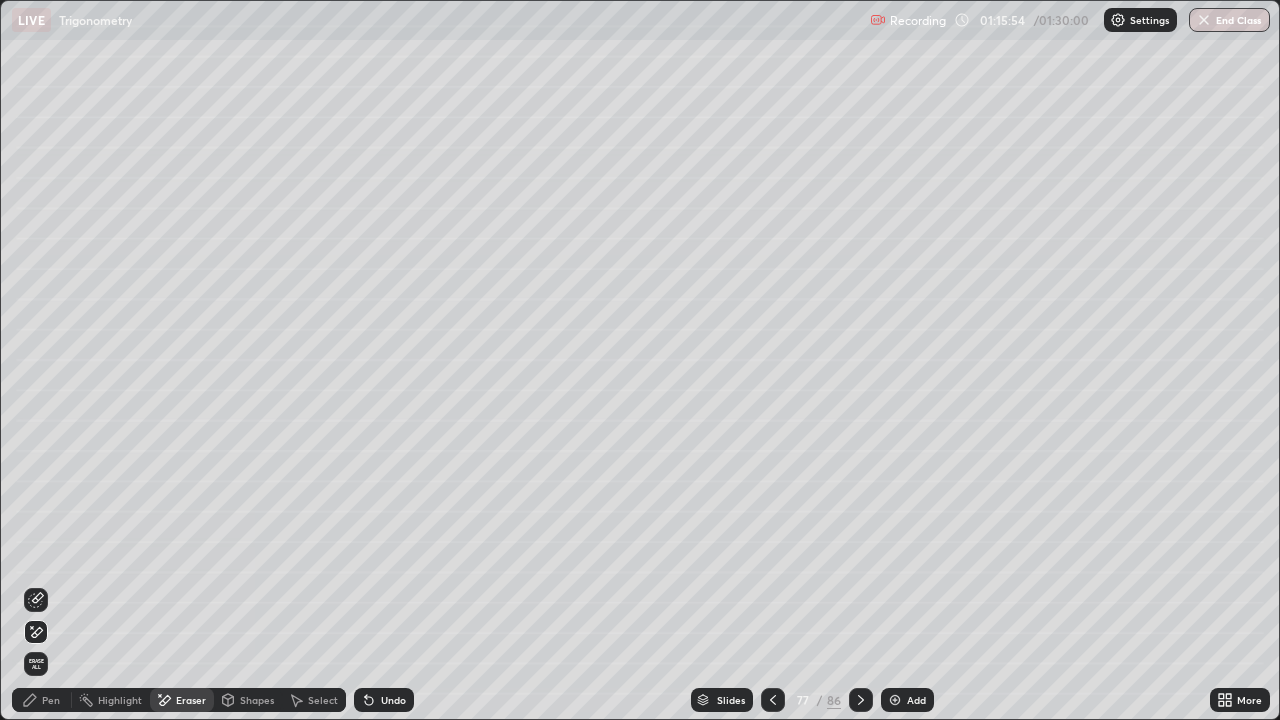 click on "Pen" at bounding box center (42, 700) 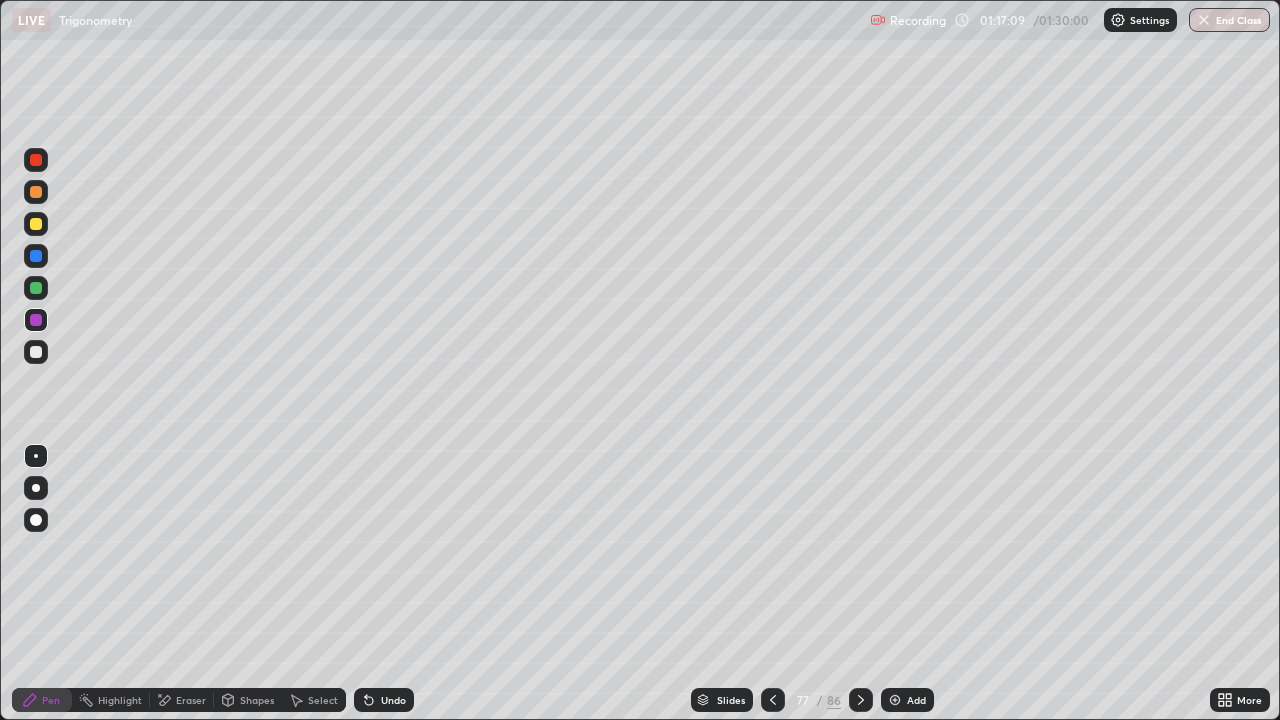 click on "Add" at bounding box center (916, 700) 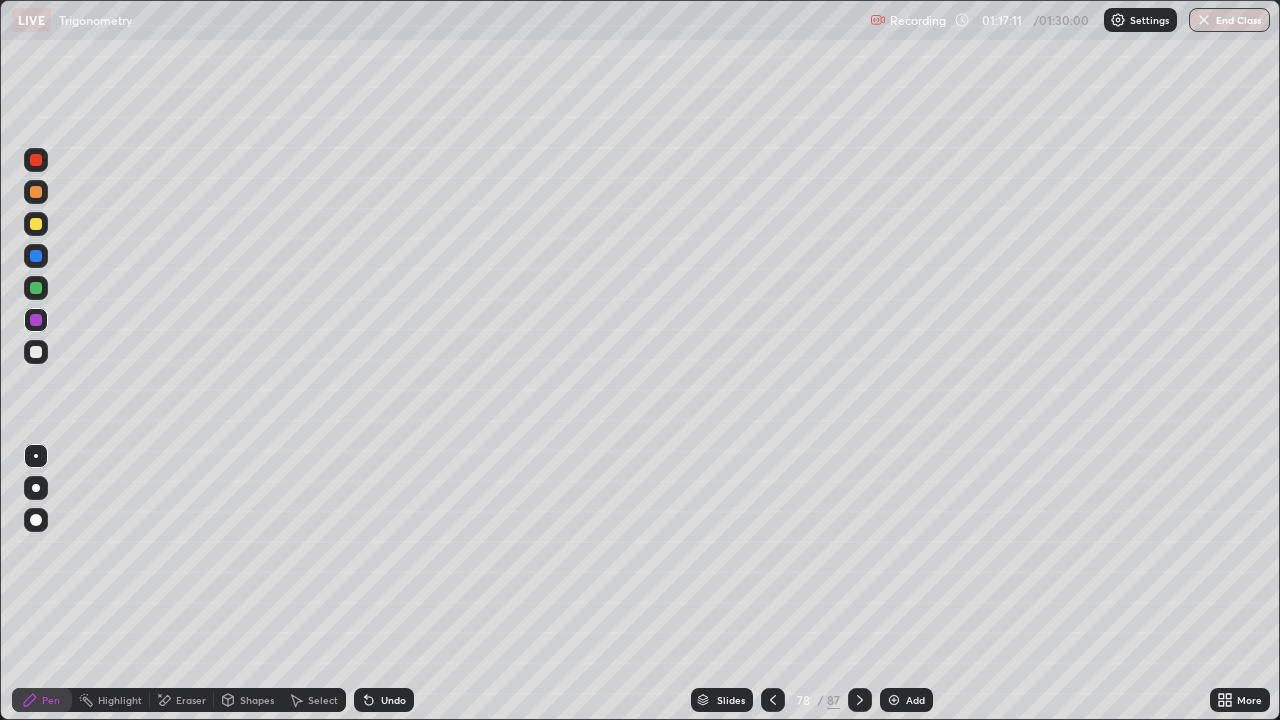 click at bounding box center [36, 224] 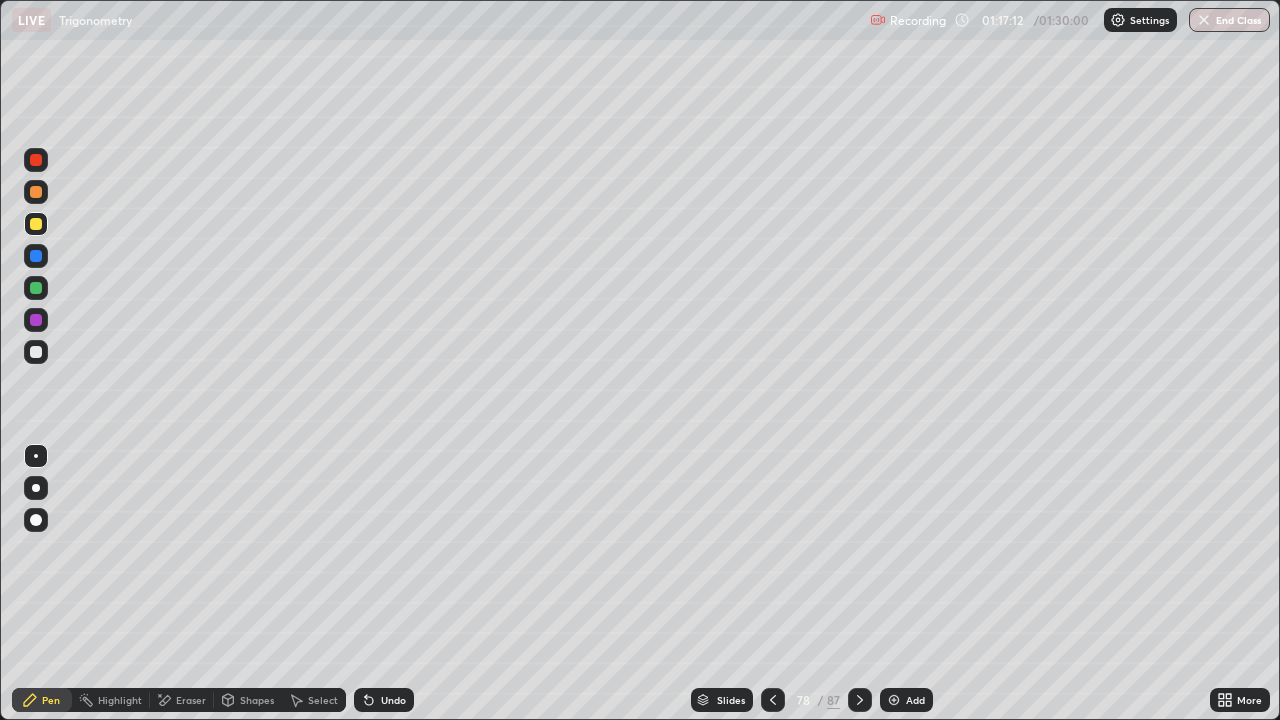 click at bounding box center (36, 256) 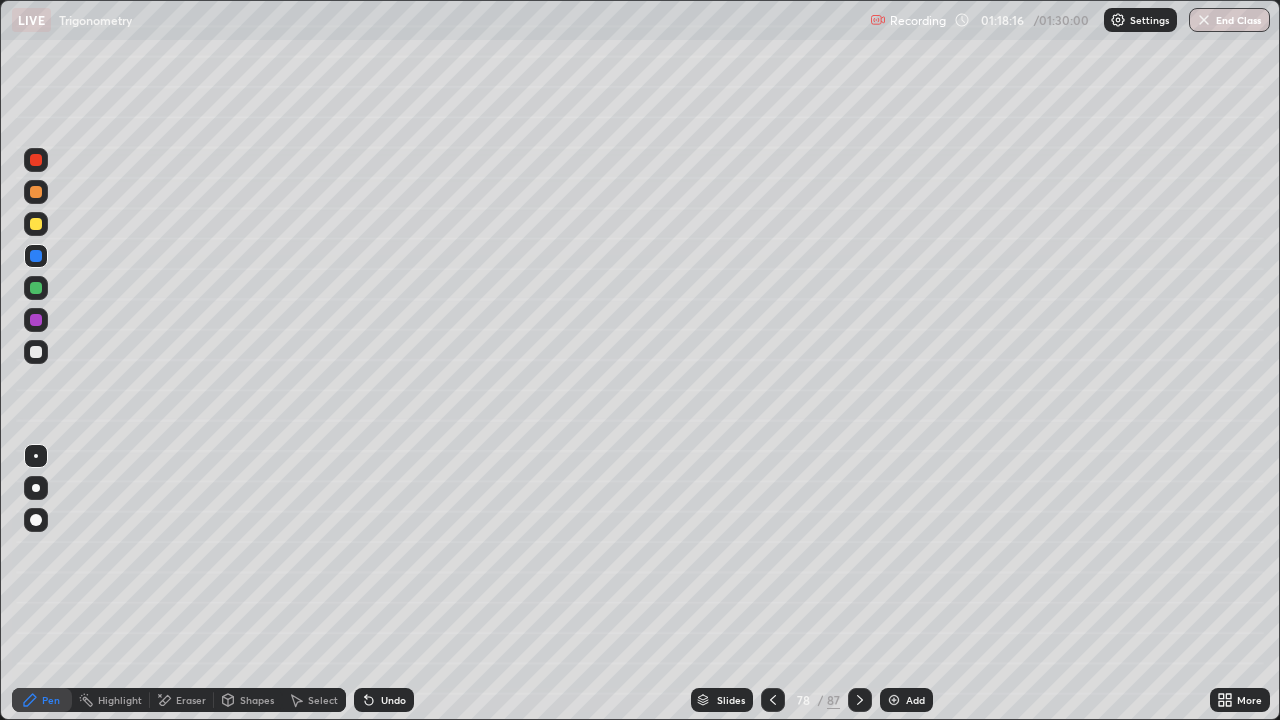 click at bounding box center (894, 700) 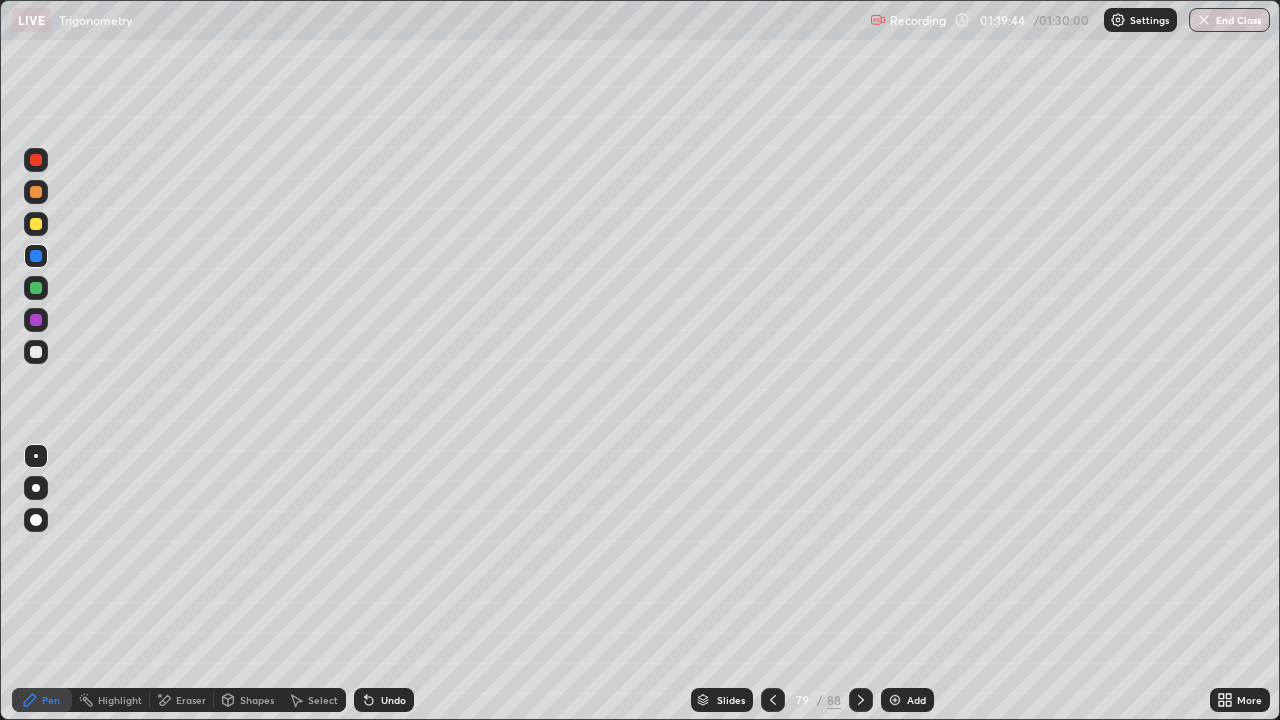 click on "Undo" at bounding box center [393, 700] 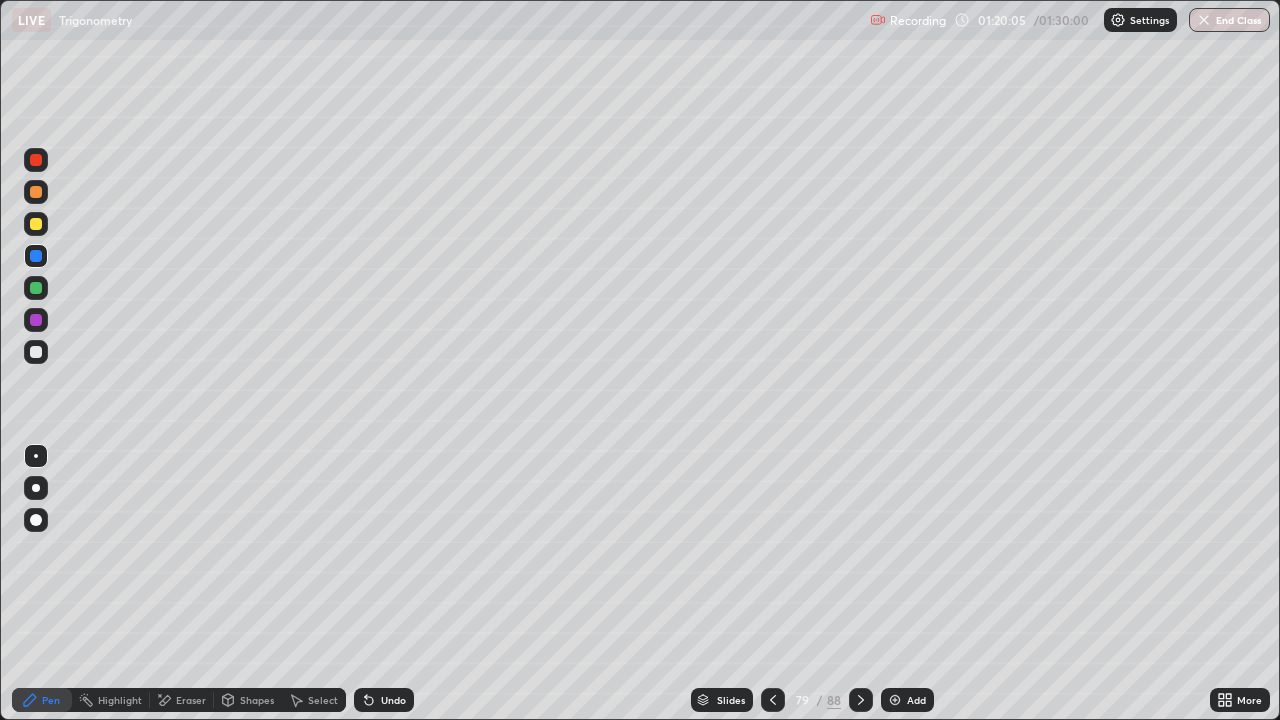 click at bounding box center (36, 160) 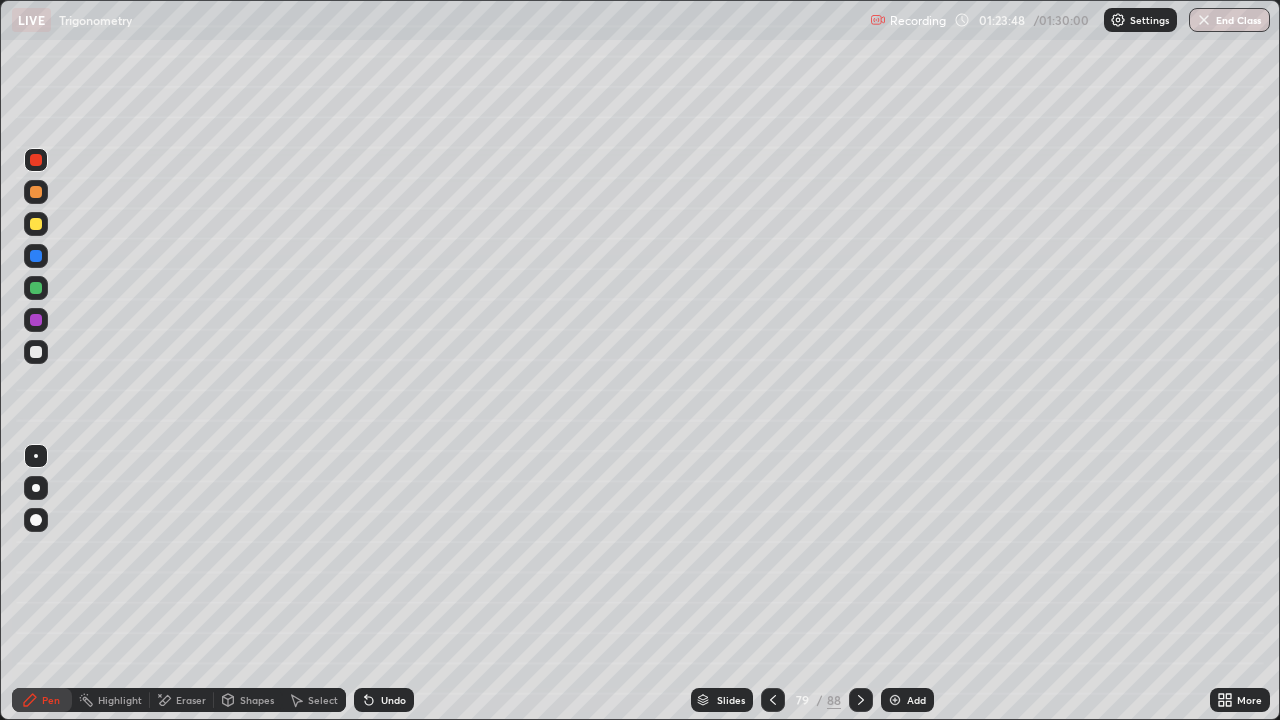 click on "End Class" at bounding box center (1229, 20) 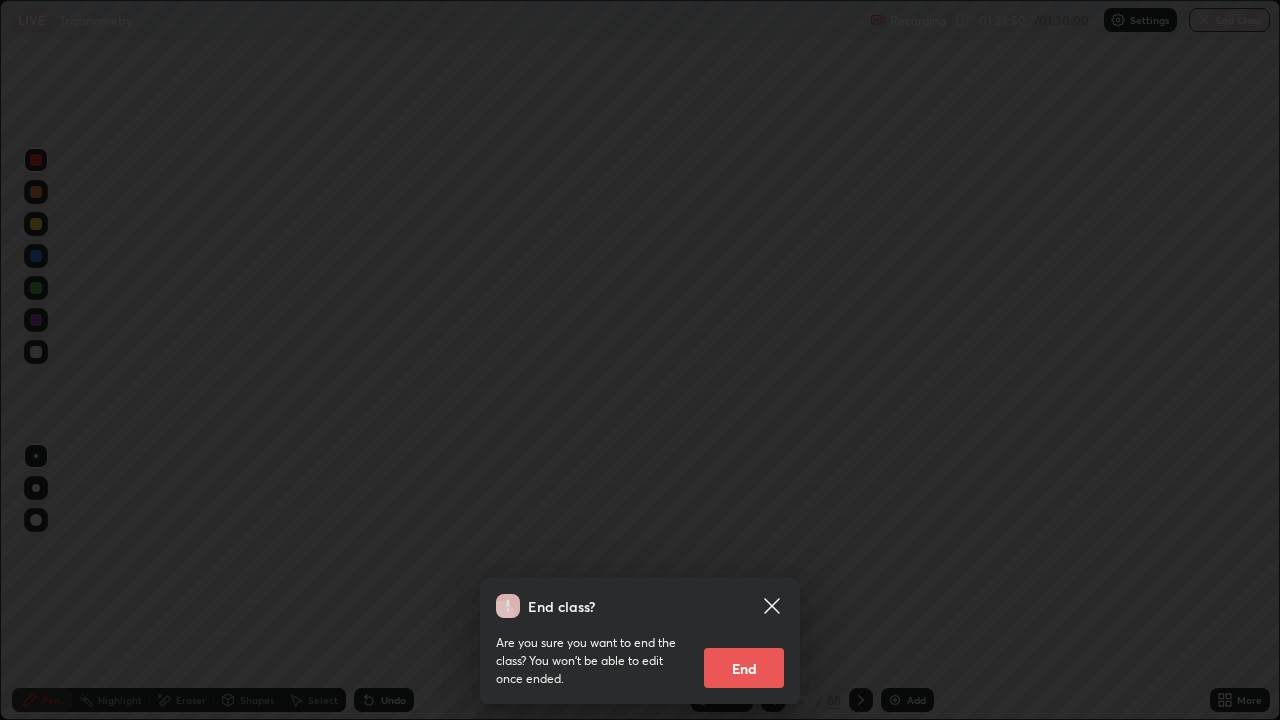 click on "End" at bounding box center [744, 668] 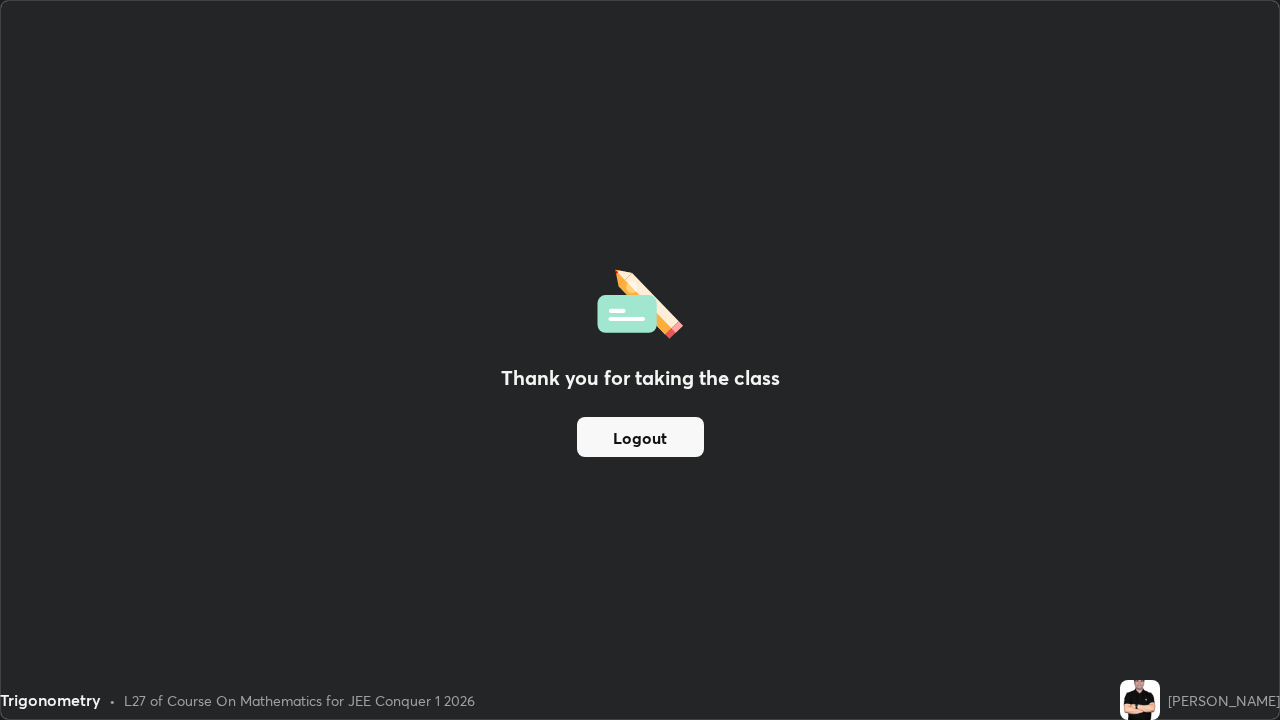 click on "Thank you for taking the class Logout" at bounding box center [640, 360] 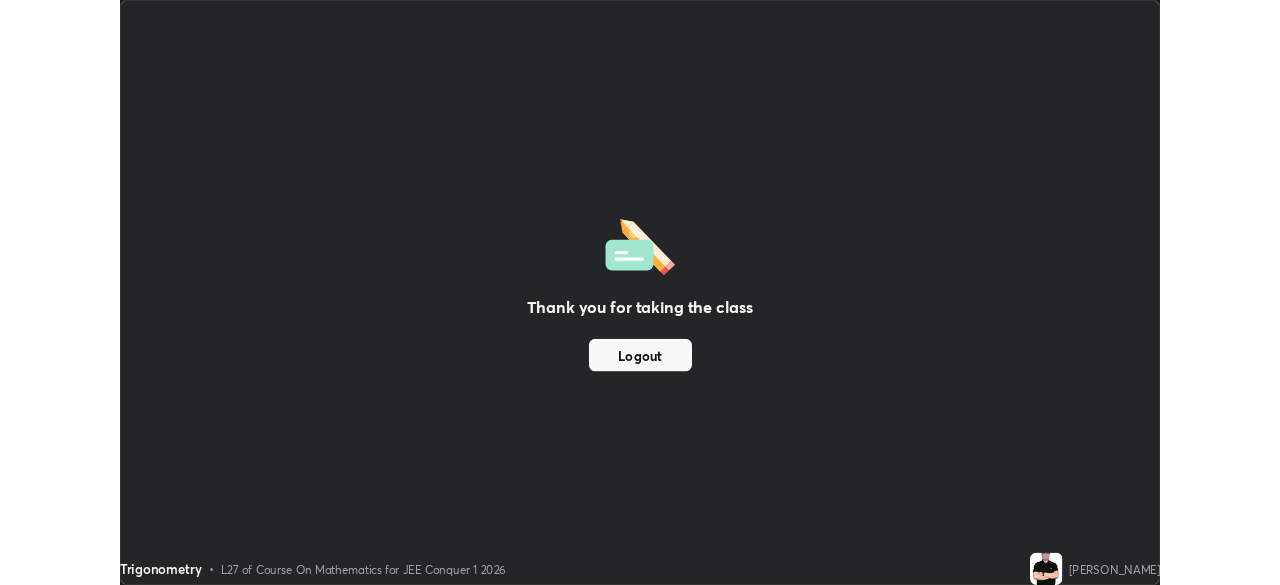 scroll, scrollTop: 585, scrollLeft: 1280, axis: both 